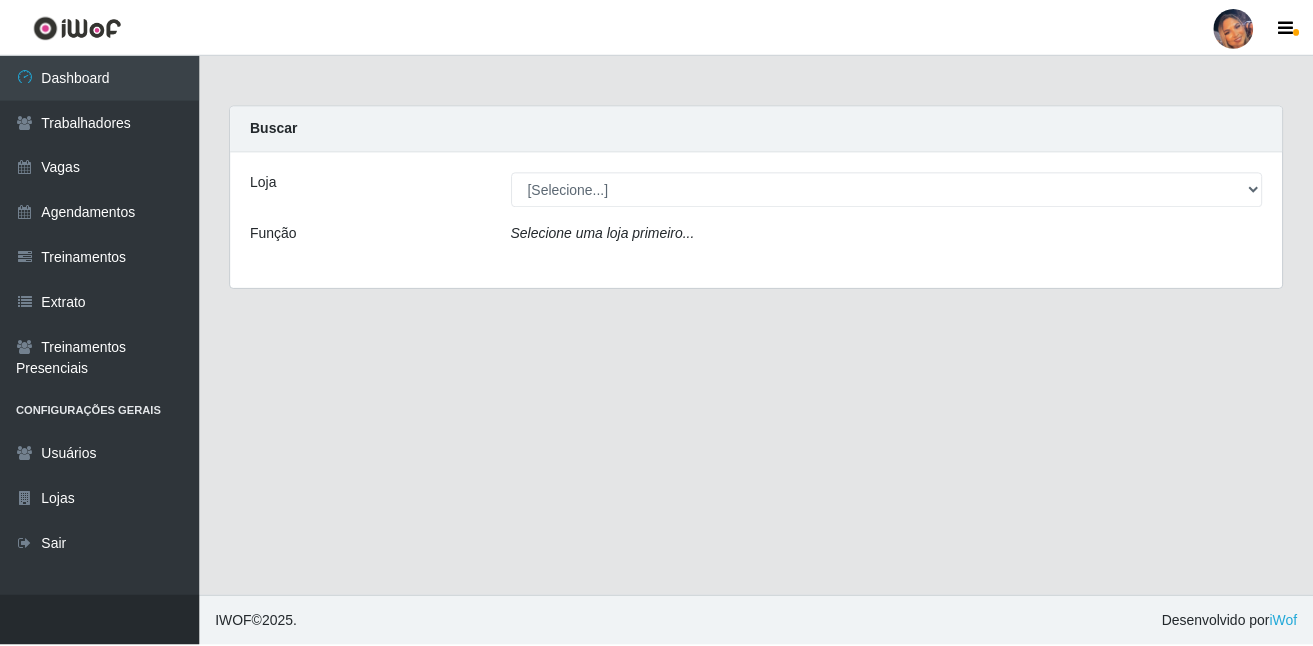 scroll, scrollTop: 0, scrollLeft: 0, axis: both 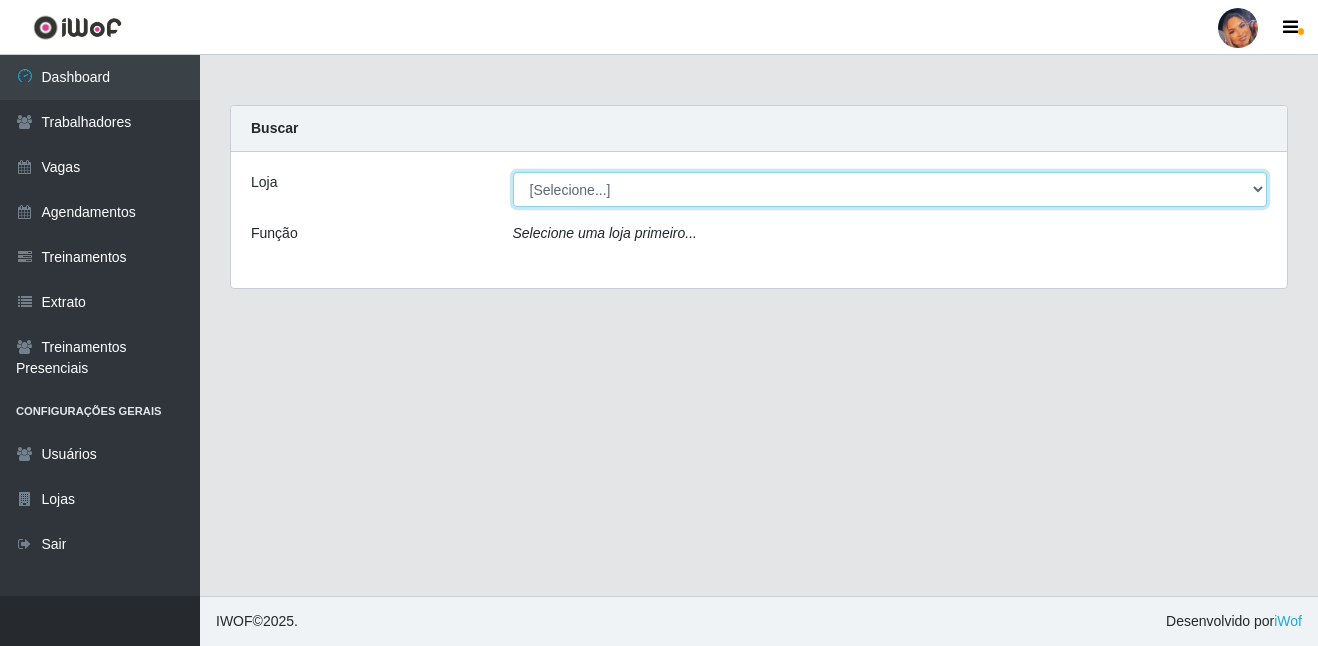 click on "[Selecione...] Supermercado Preço Bom" at bounding box center (890, 189) 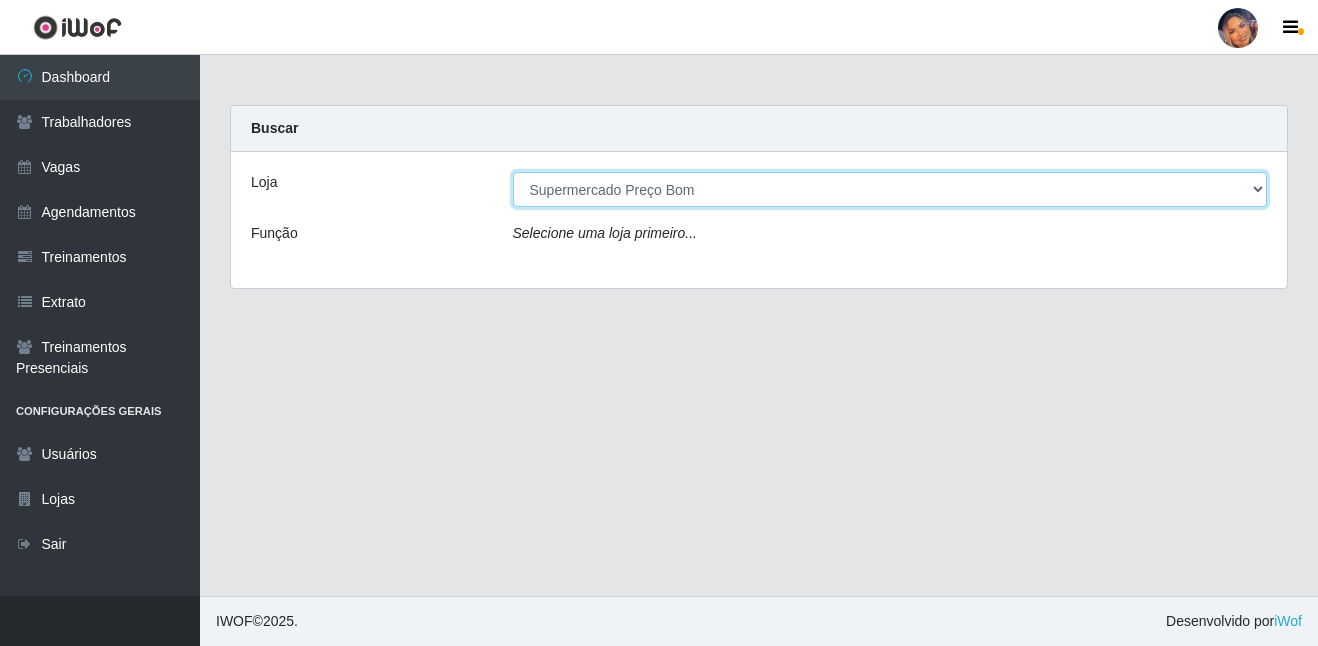 click on "[Selecione...] Supermercado Preço Bom" at bounding box center (890, 189) 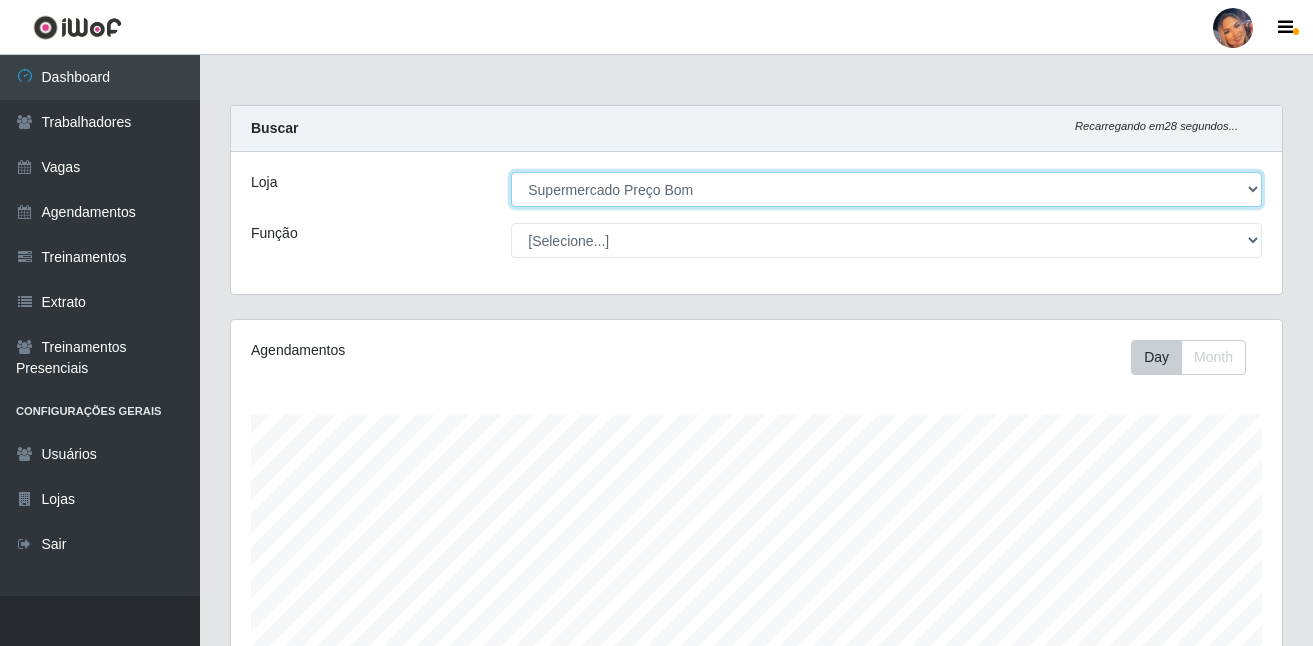 scroll, scrollTop: 999585, scrollLeft: 998949, axis: both 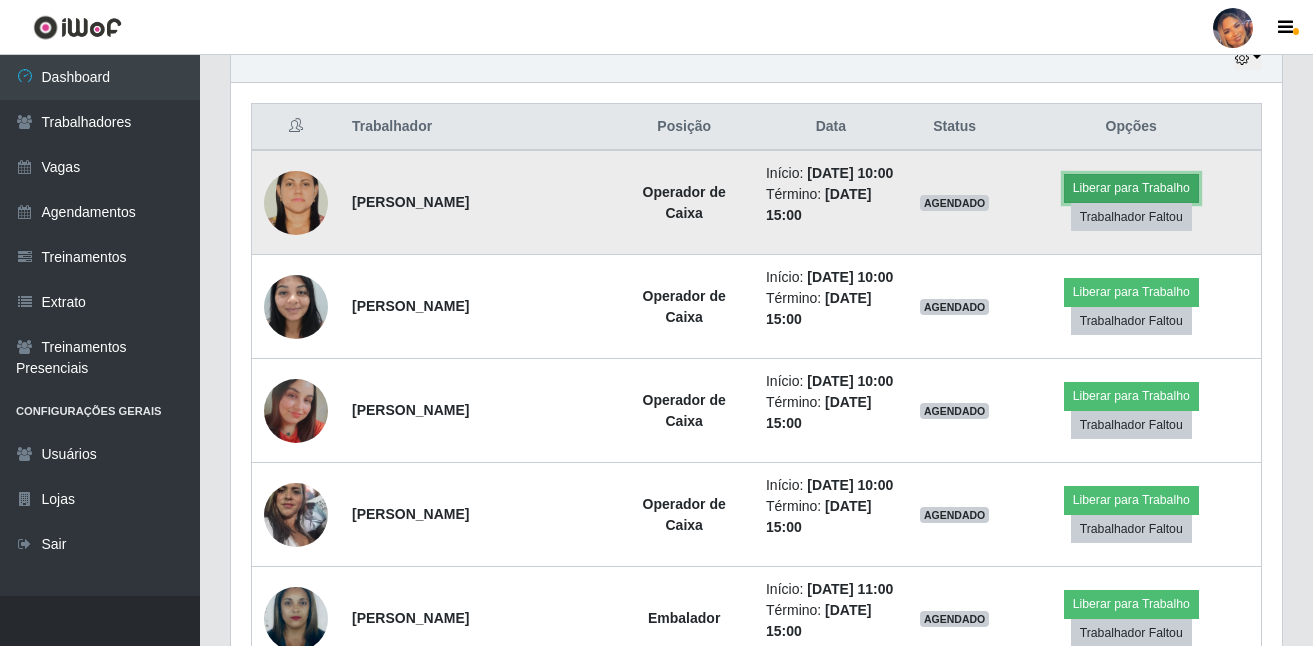 click on "Liberar para Trabalho" at bounding box center [1131, 188] 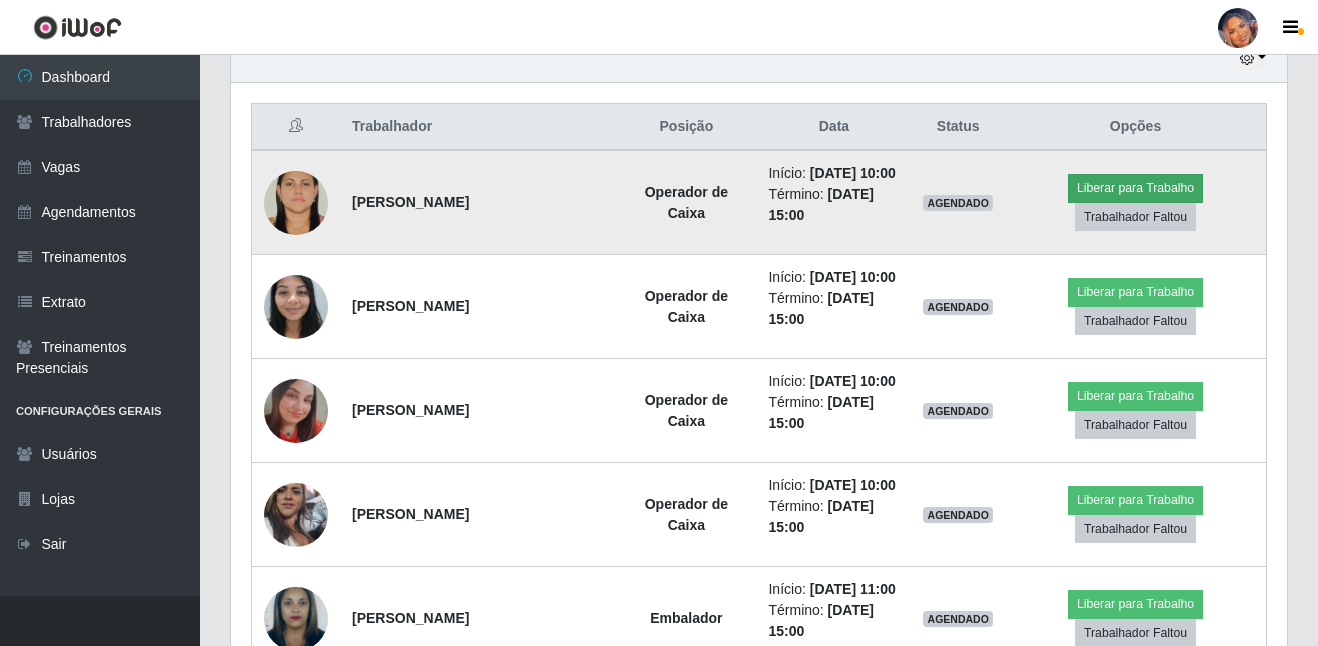 scroll, scrollTop: 999585, scrollLeft: 998959, axis: both 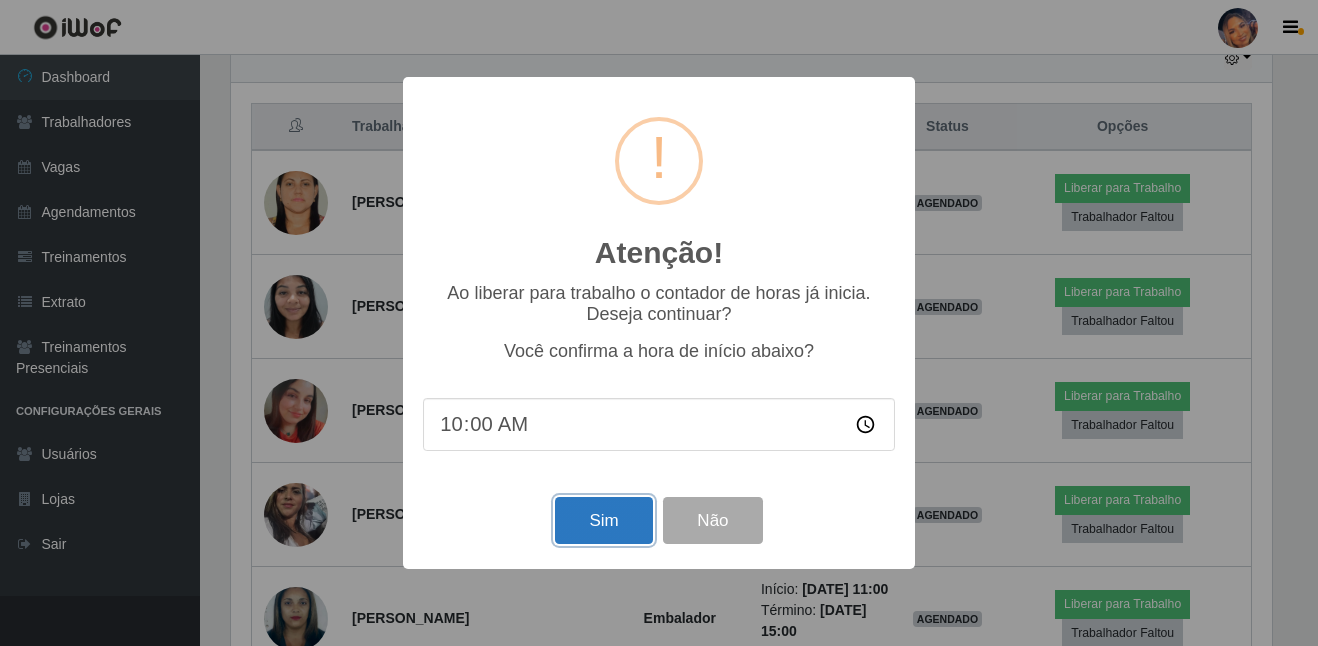 click on "Sim" at bounding box center [603, 520] 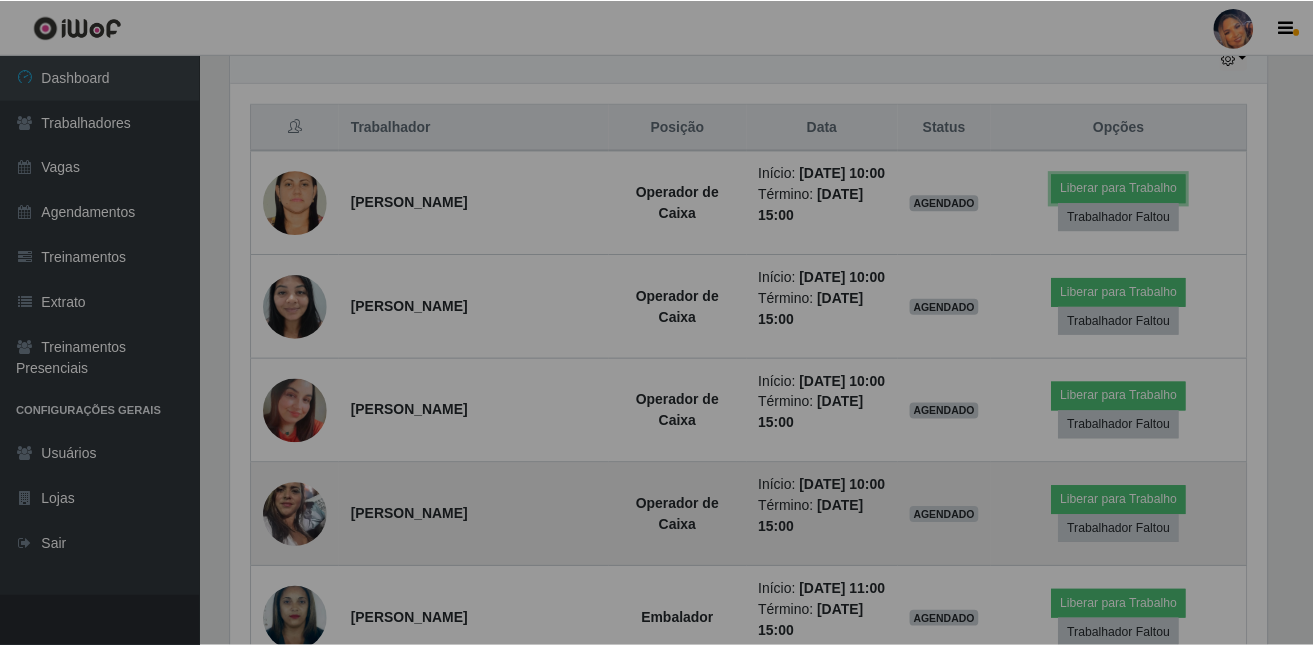 scroll, scrollTop: 999585, scrollLeft: 998949, axis: both 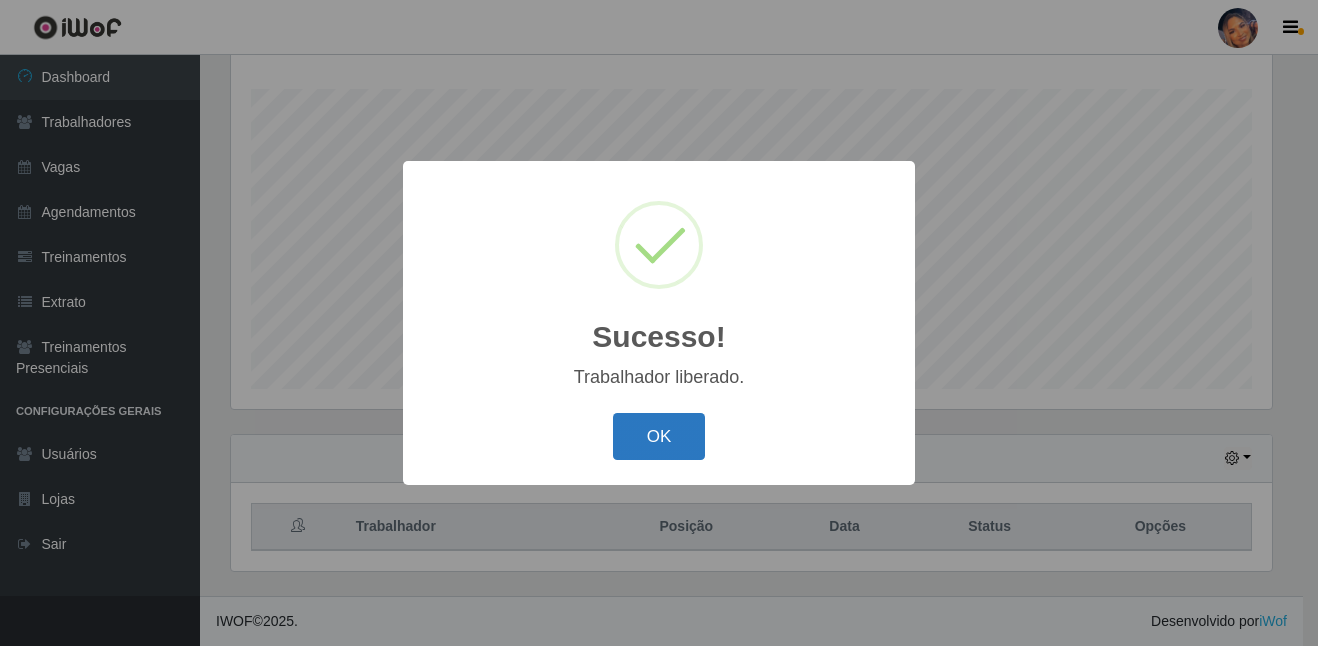 click on "OK" at bounding box center [659, 436] 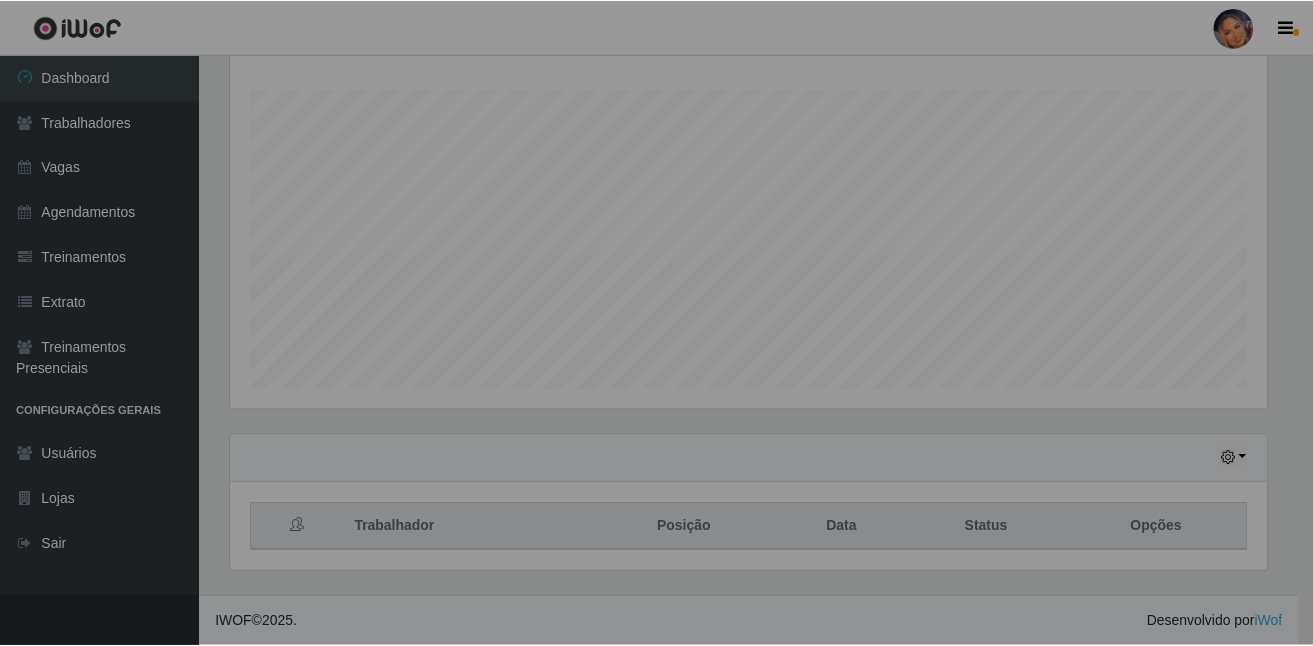 scroll, scrollTop: 999585, scrollLeft: 998949, axis: both 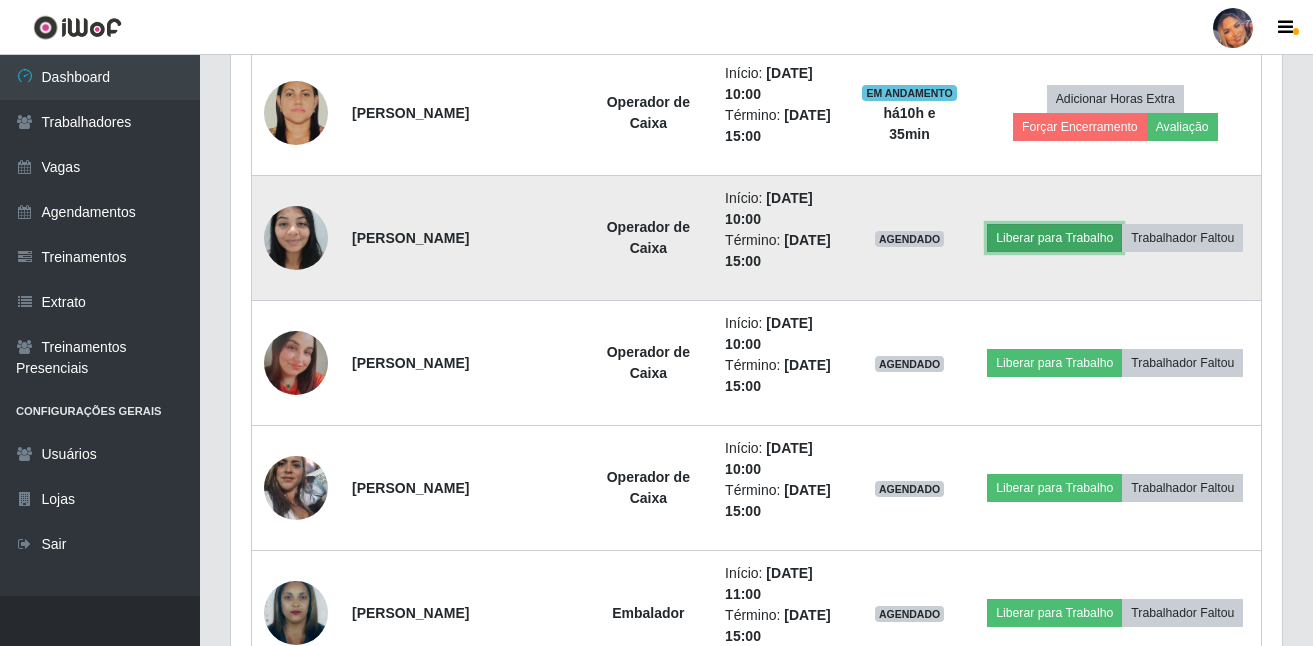 click on "Liberar para Trabalho" at bounding box center (1054, 238) 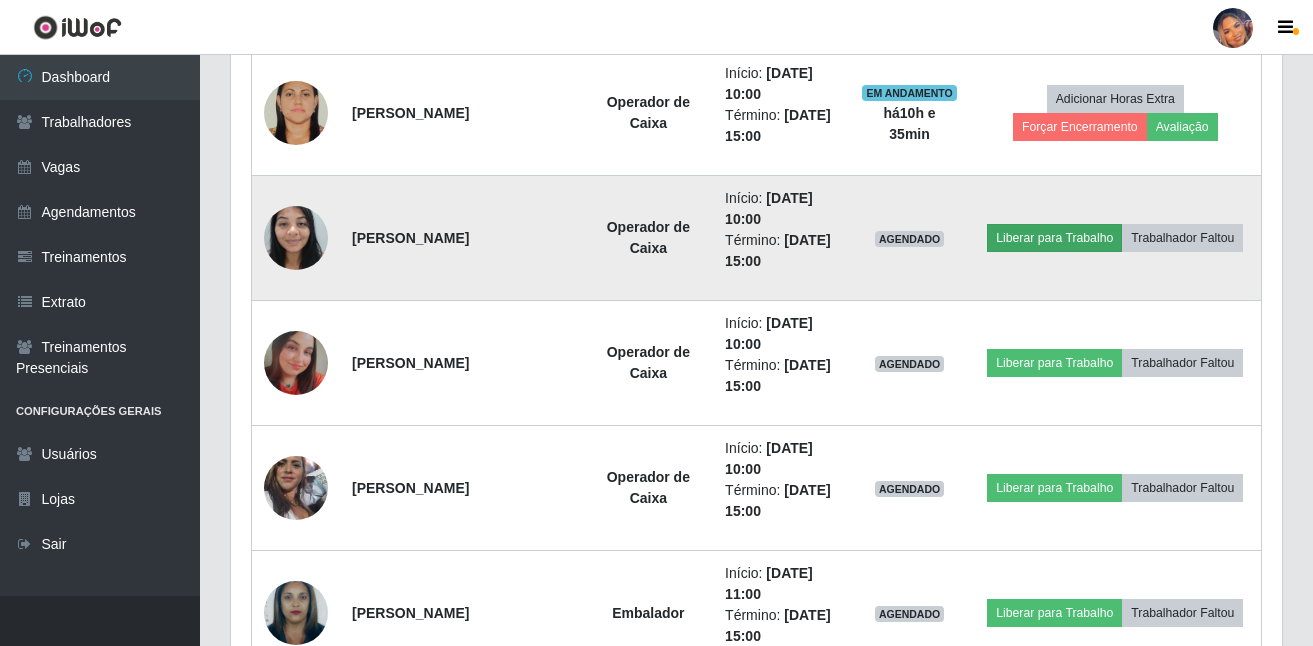 scroll, scrollTop: 999585, scrollLeft: 998959, axis: both 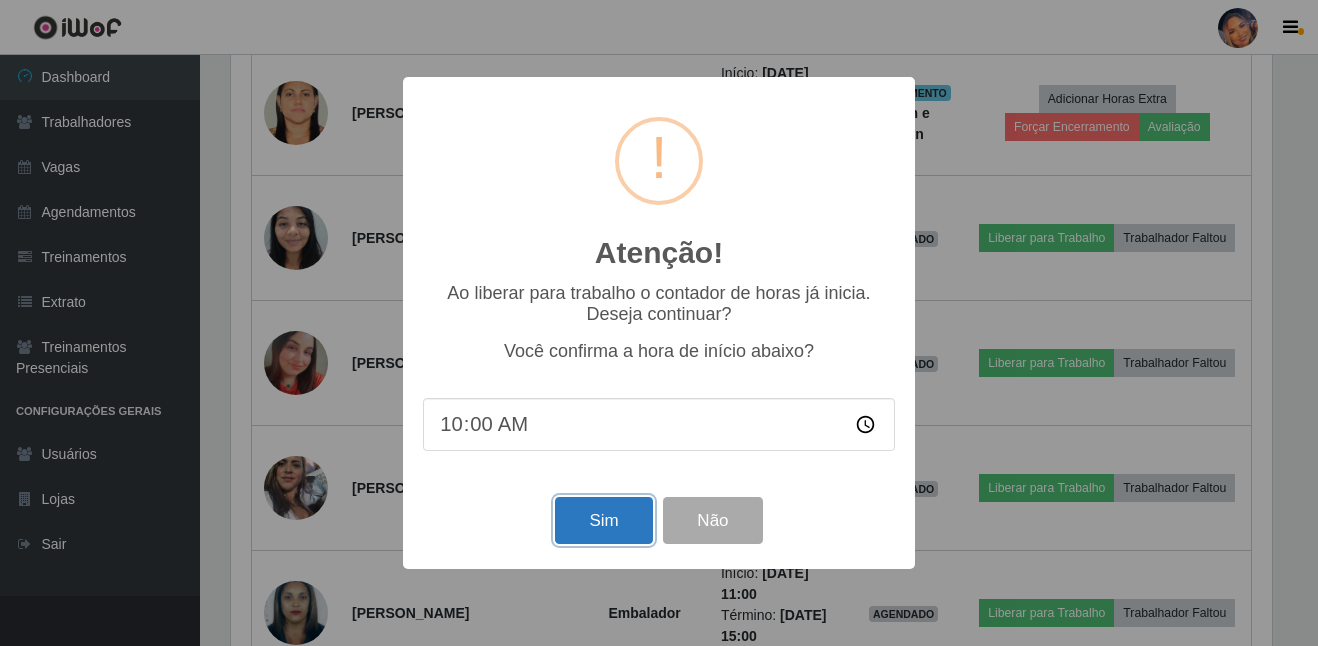 click on "Sim" at bounding box center (603, 520) 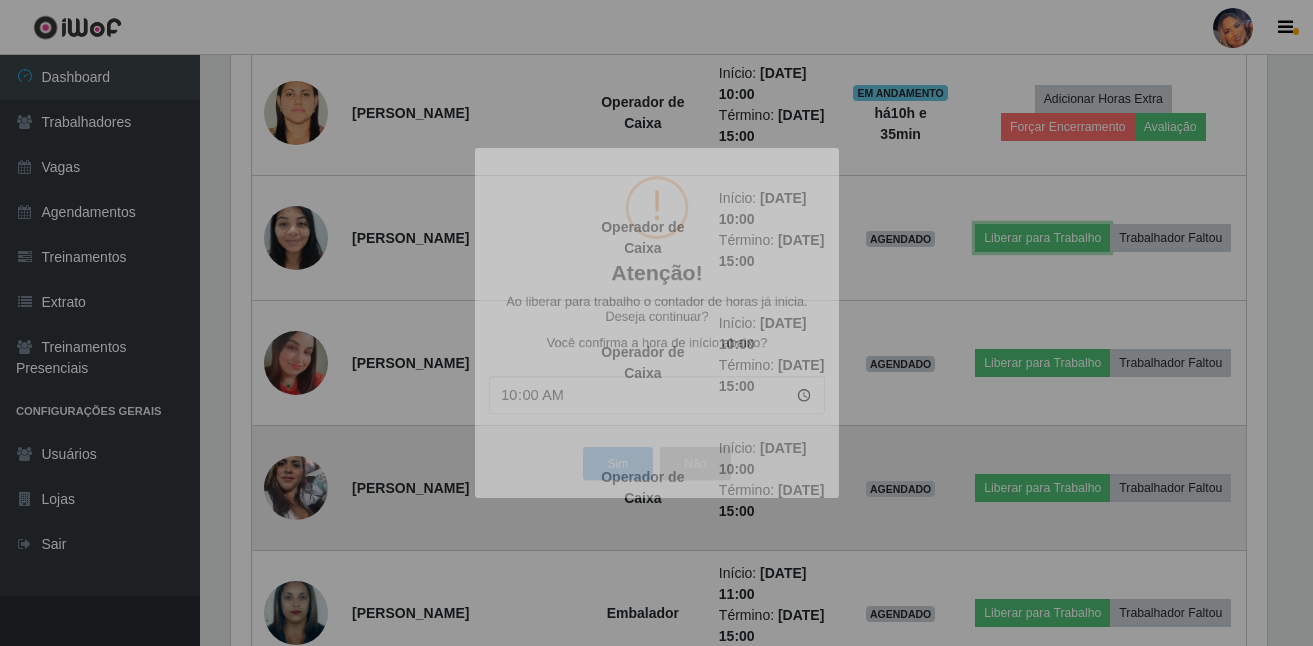 scroll, scrollTop: 999585, scrollLeft: 998949, axis: both 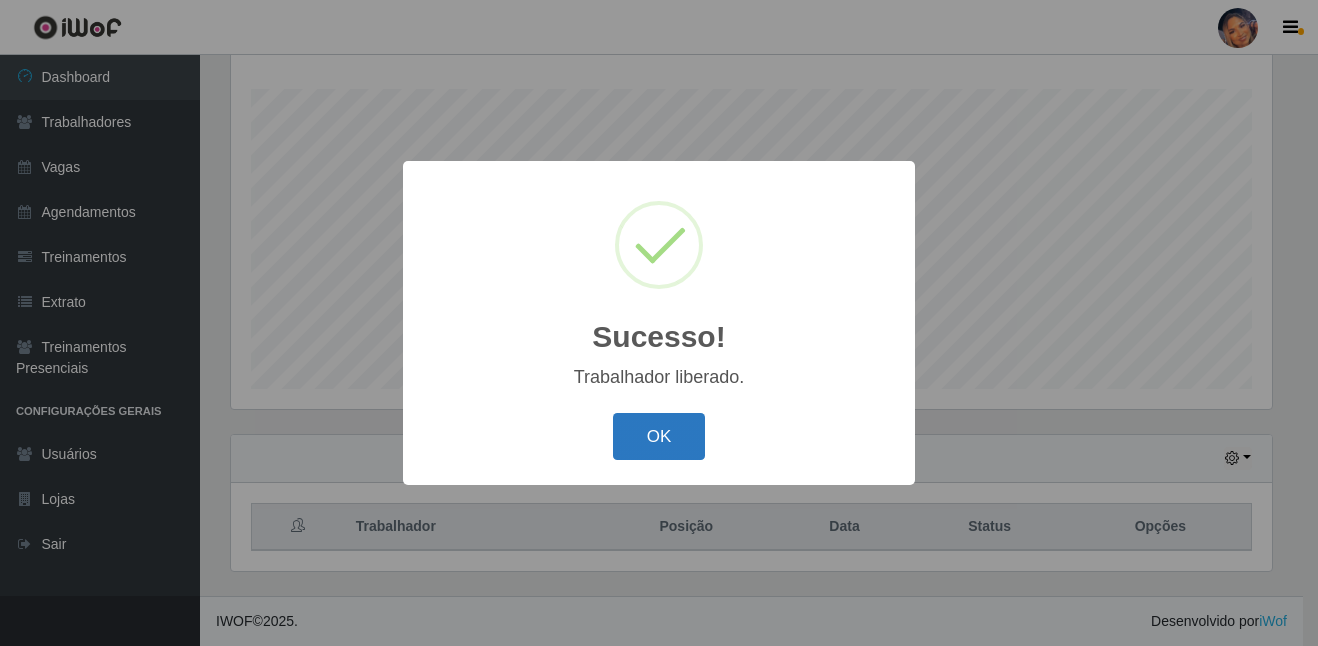 click on "OK" at bounding box center (659, 436) 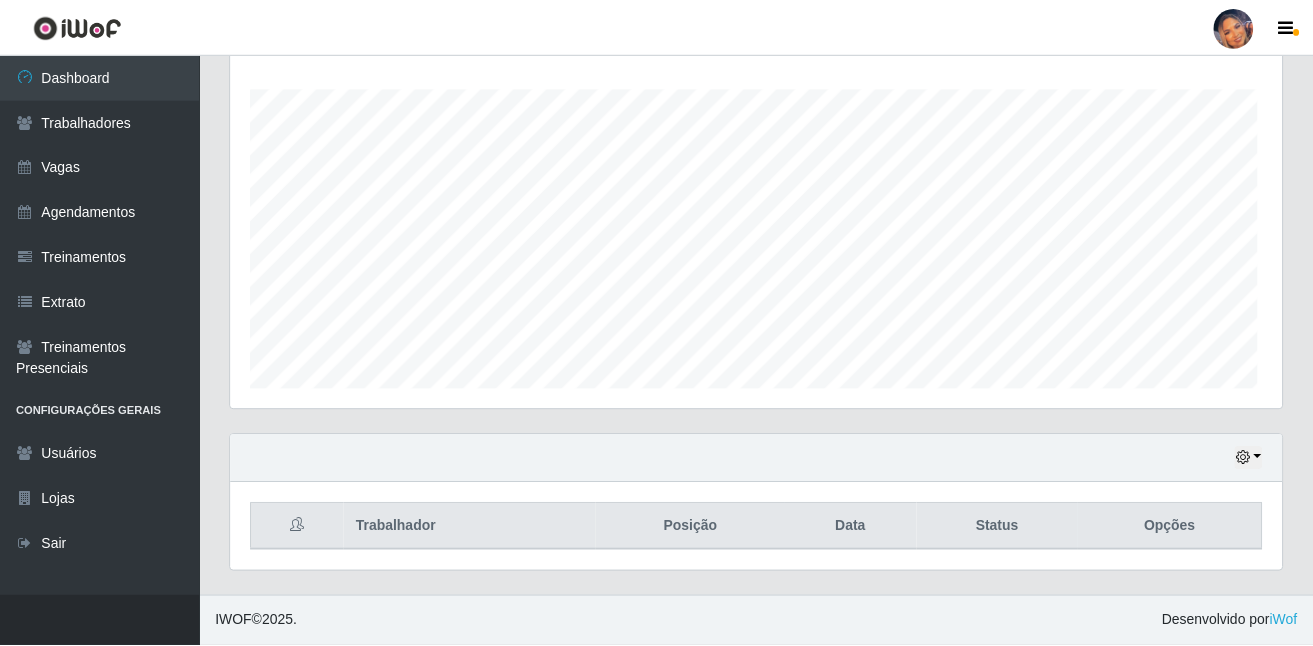 scroll, scrollTop: 999585, scrollLeft: 998949, axis: both 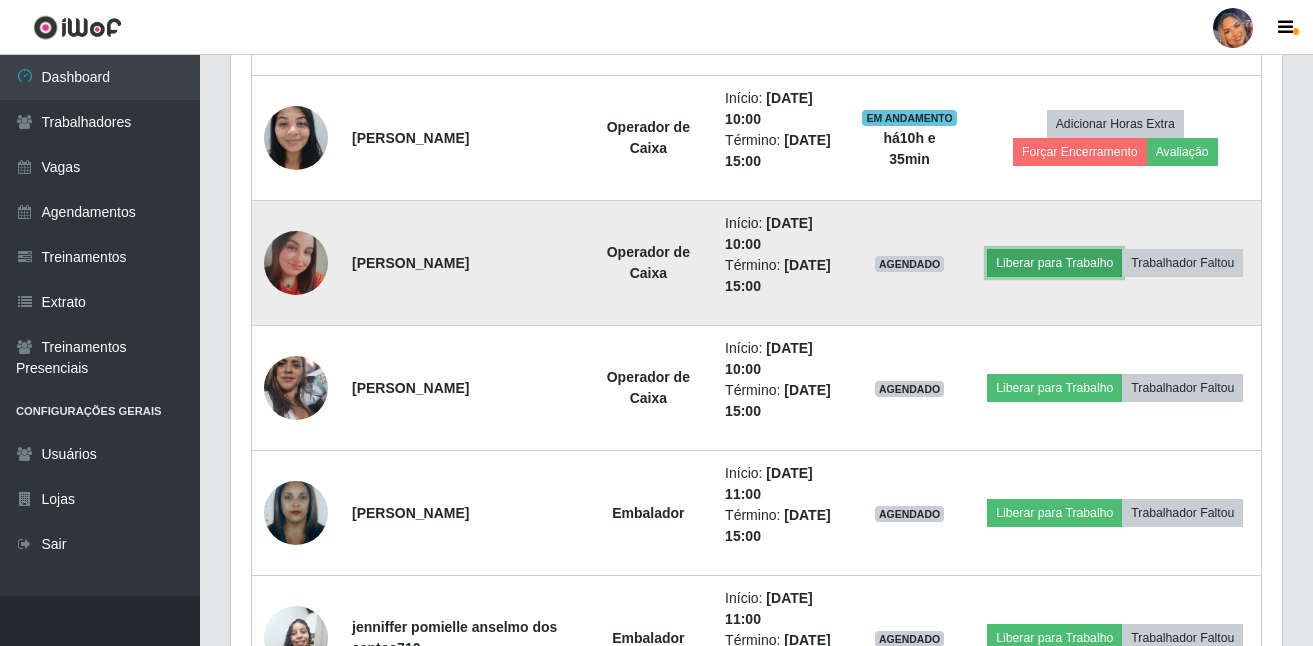click on "Liberar para Trabalho" at bounding box center (1054, 263) 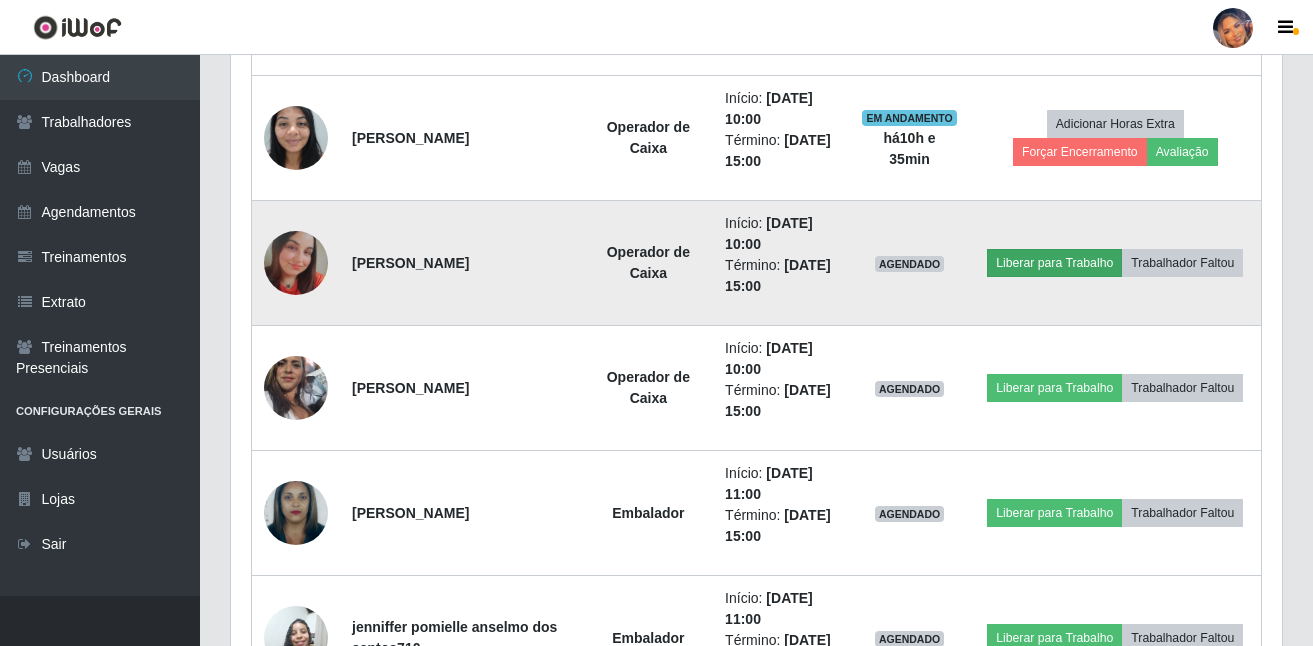 scroll, scrollTop: 999585, scrollLeft: 998959, axis: both 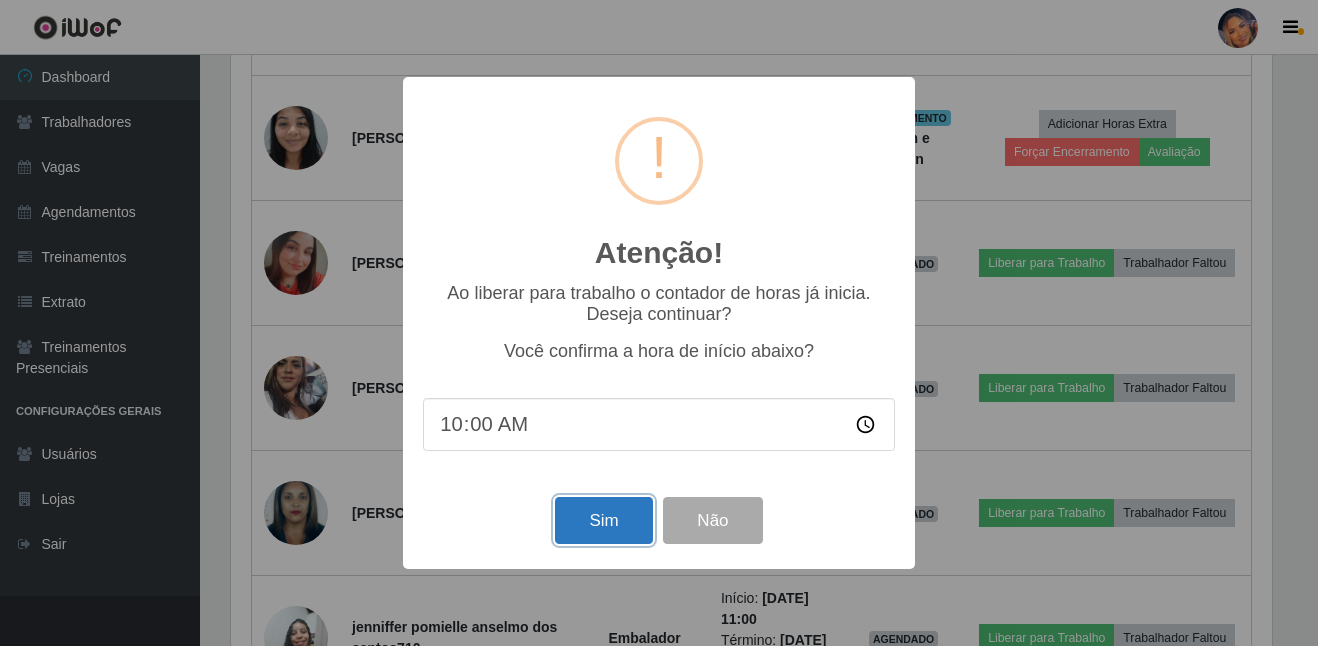 click on "Sim" at bounding box center [603, 520] 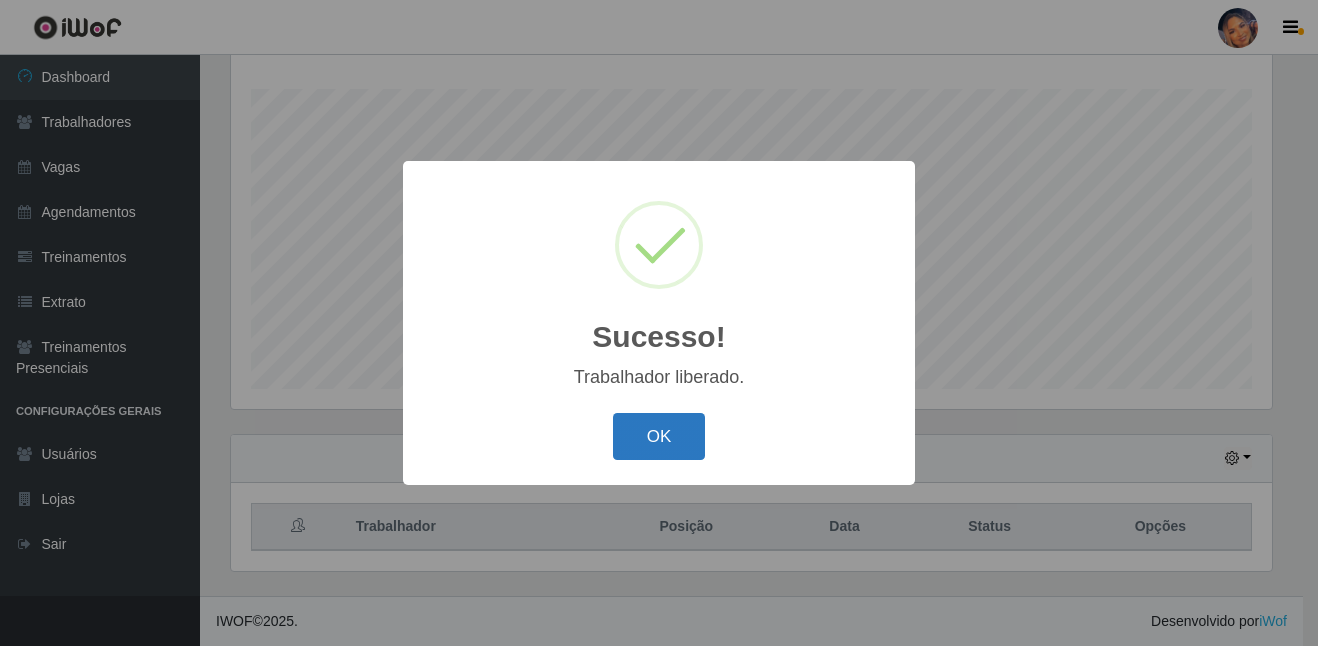 click on "OK" at bounding box center (659, 436) 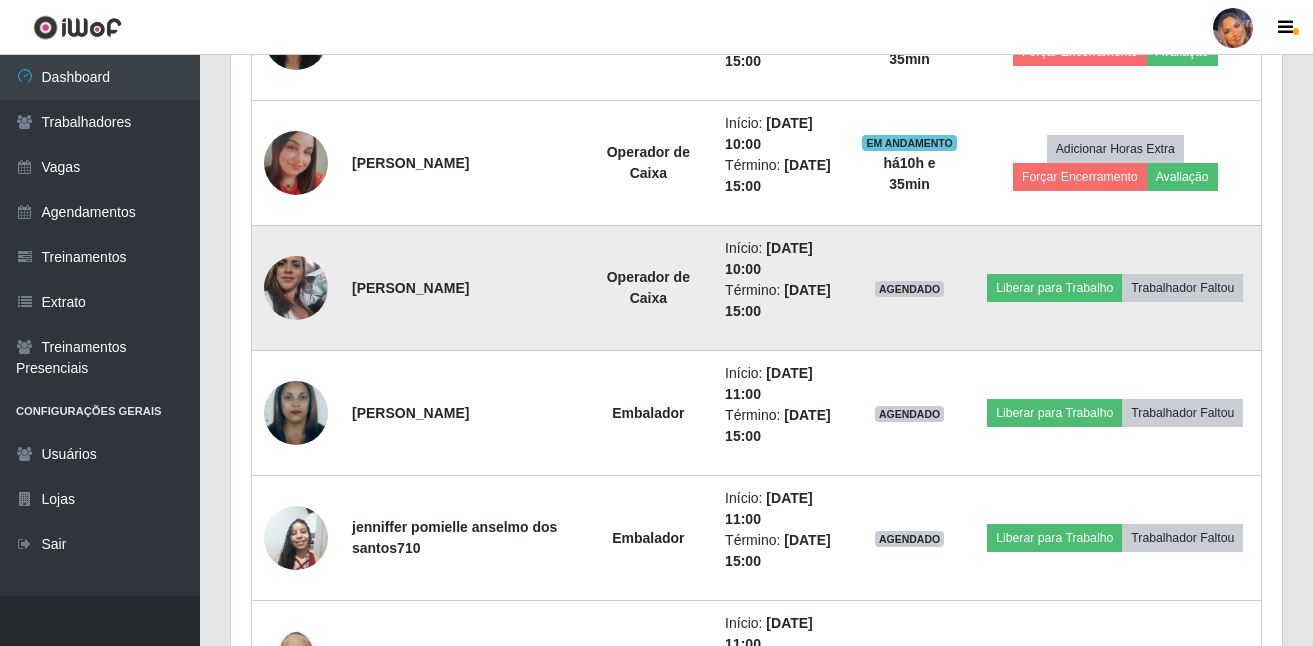 click at bounding box center [296, 288] 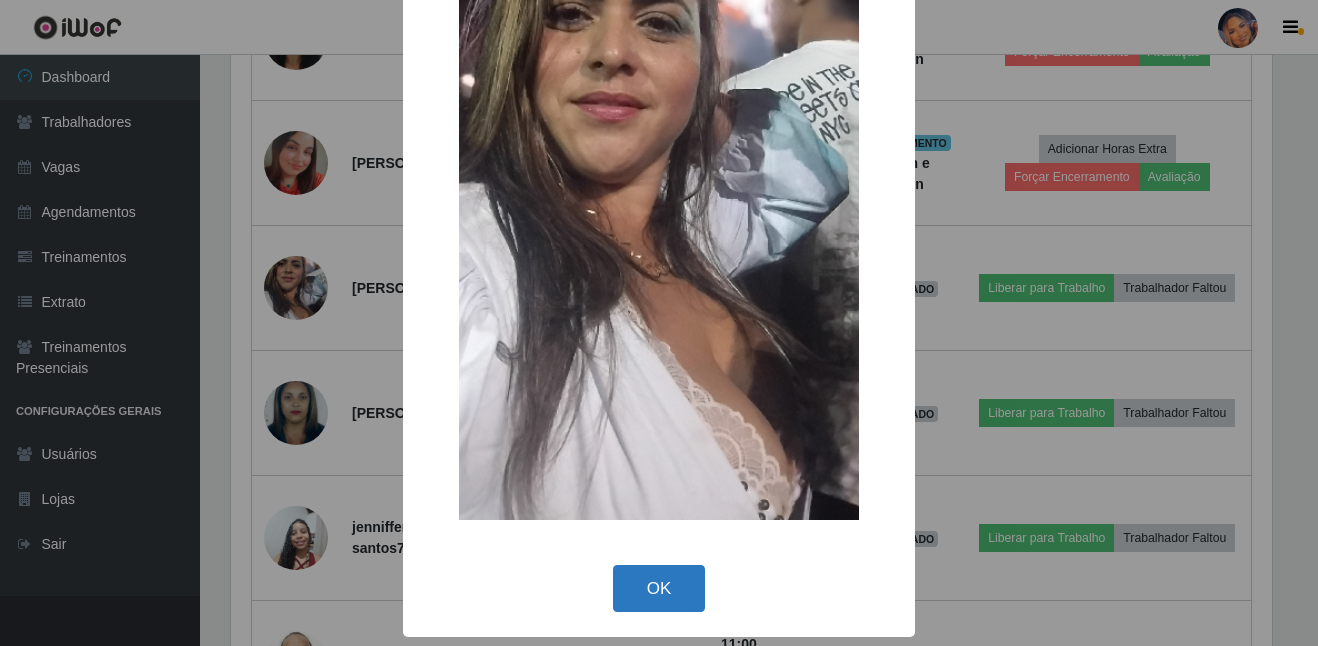 click on "OK" at bounding box center [659, 588] 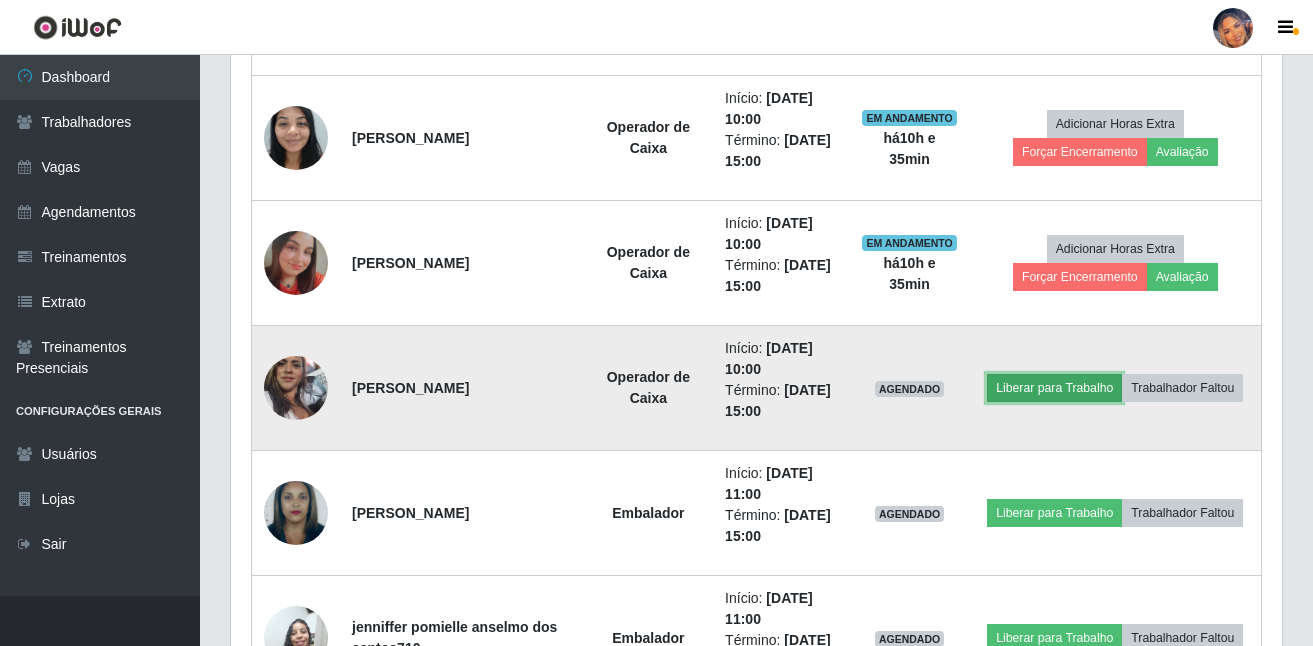 click on "Liberar para Trabalho" at bounding box center (1054, 388) 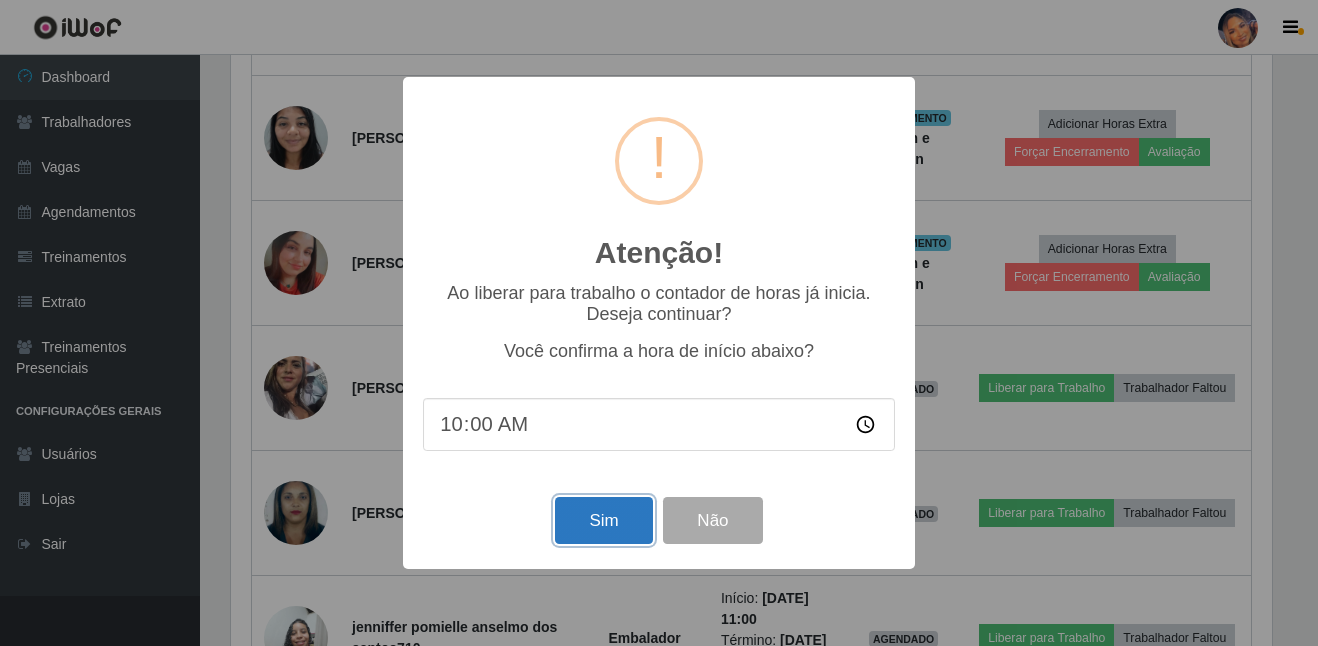click on "Sim" at bounding box center [603, 520] 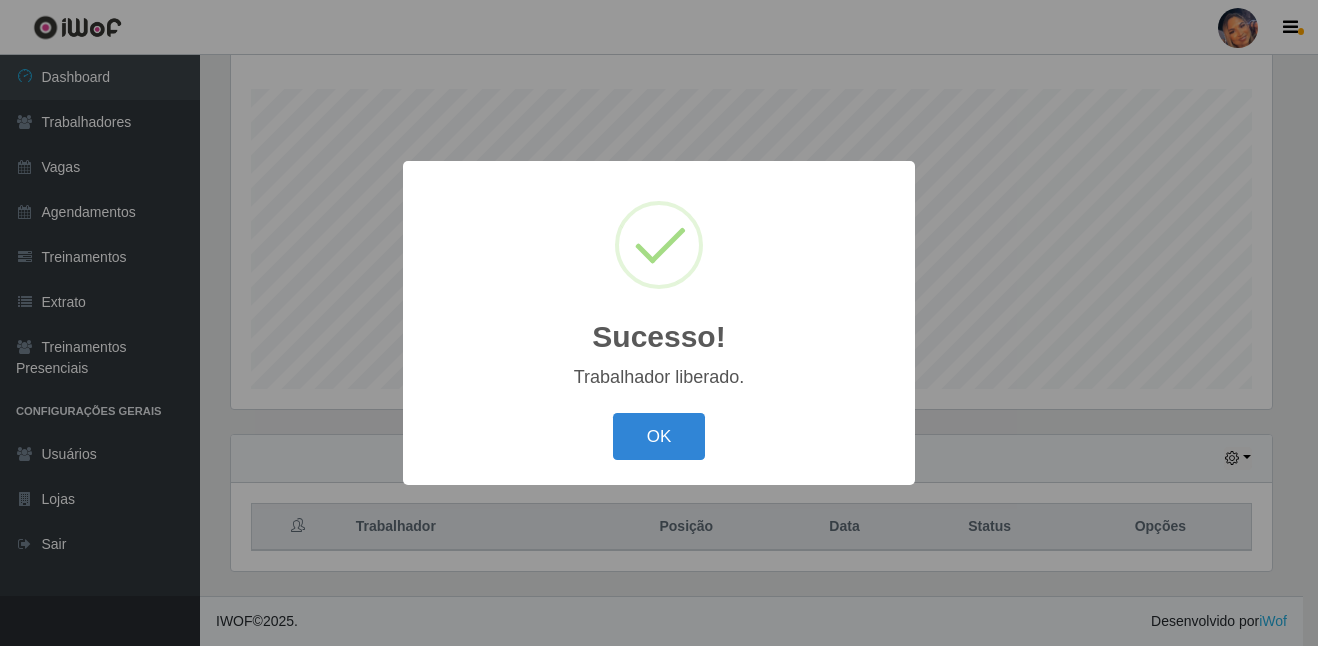 click on "OK Cancel" at bounding box center [659, 436] 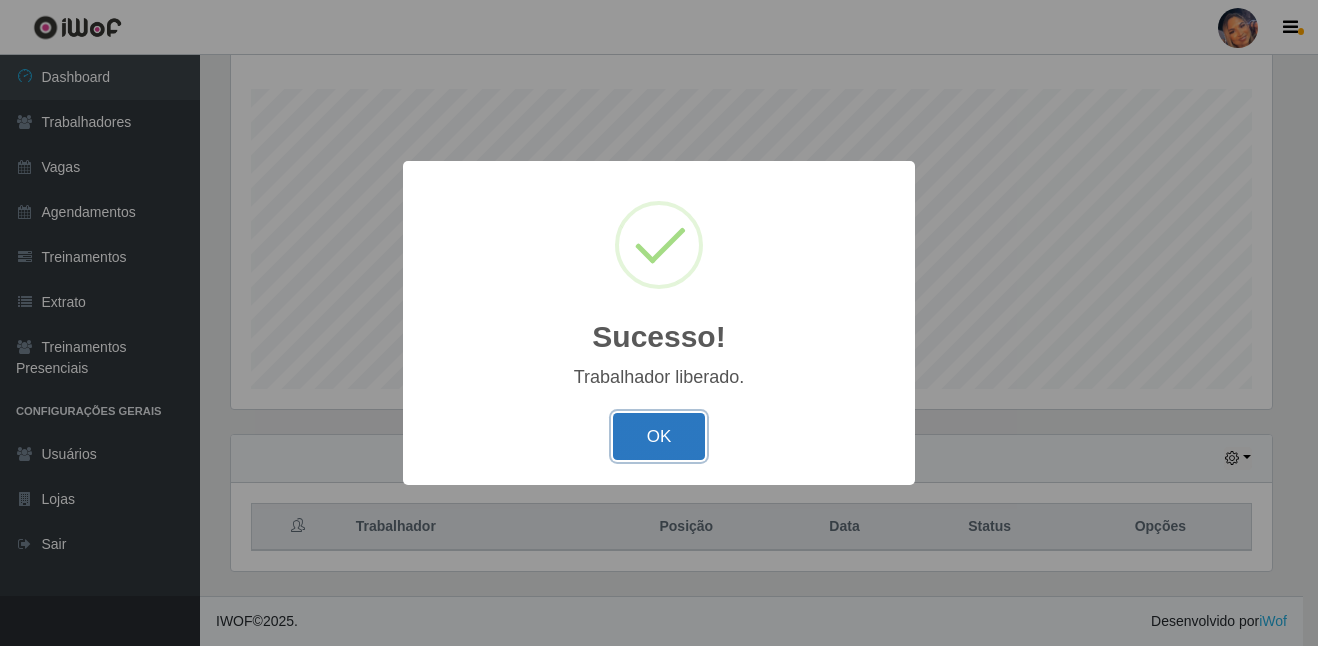 click on "OK" at bounding box center (659, 436) 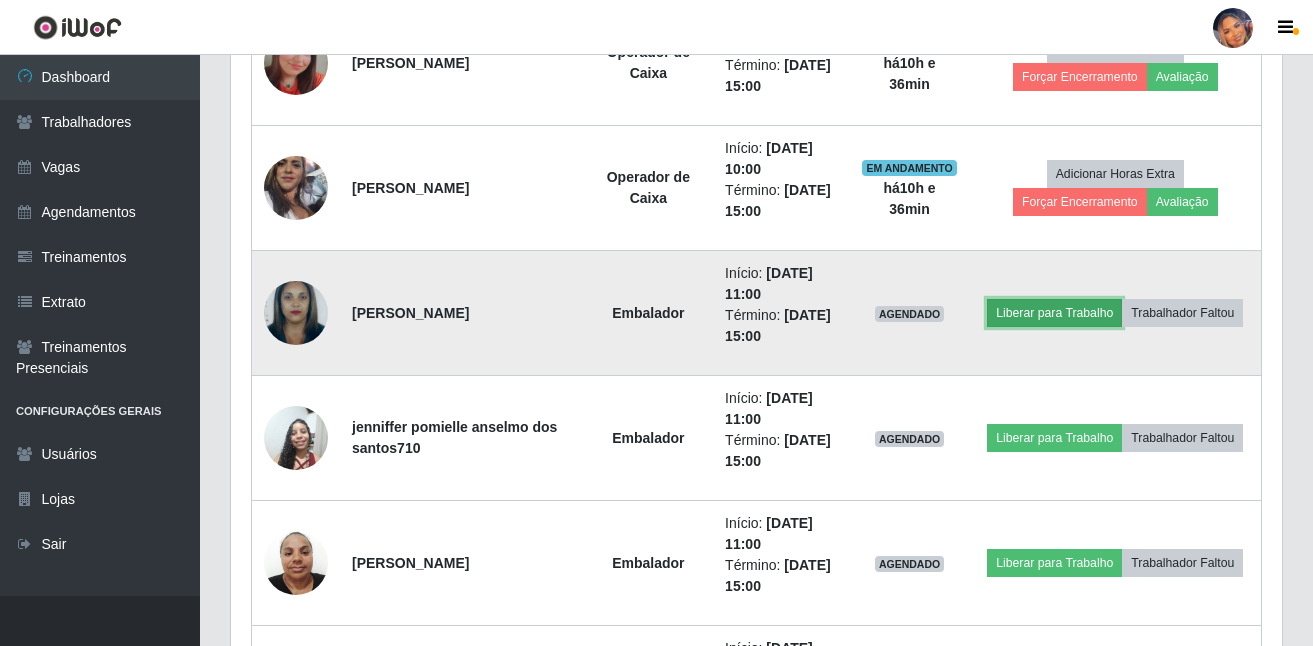 click on "Liberar para Trabalho" at bounding box center [1054, 313] 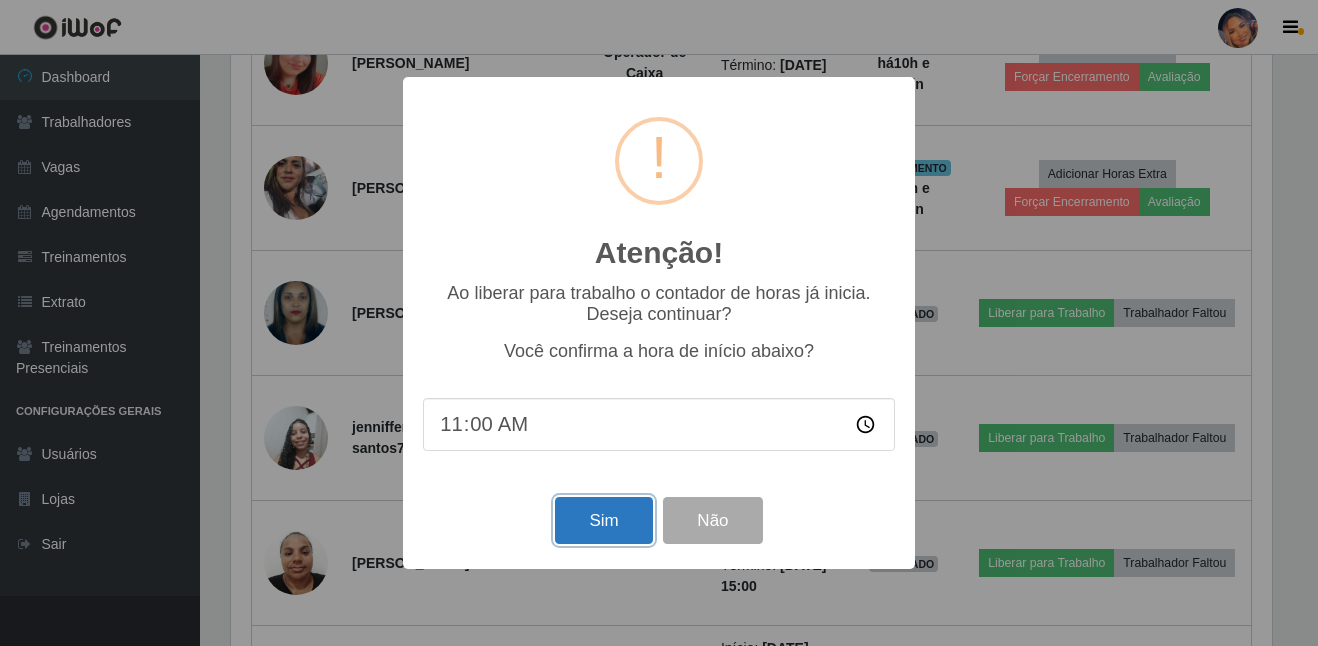 click on "Sim" at bounding box center [603, 520] 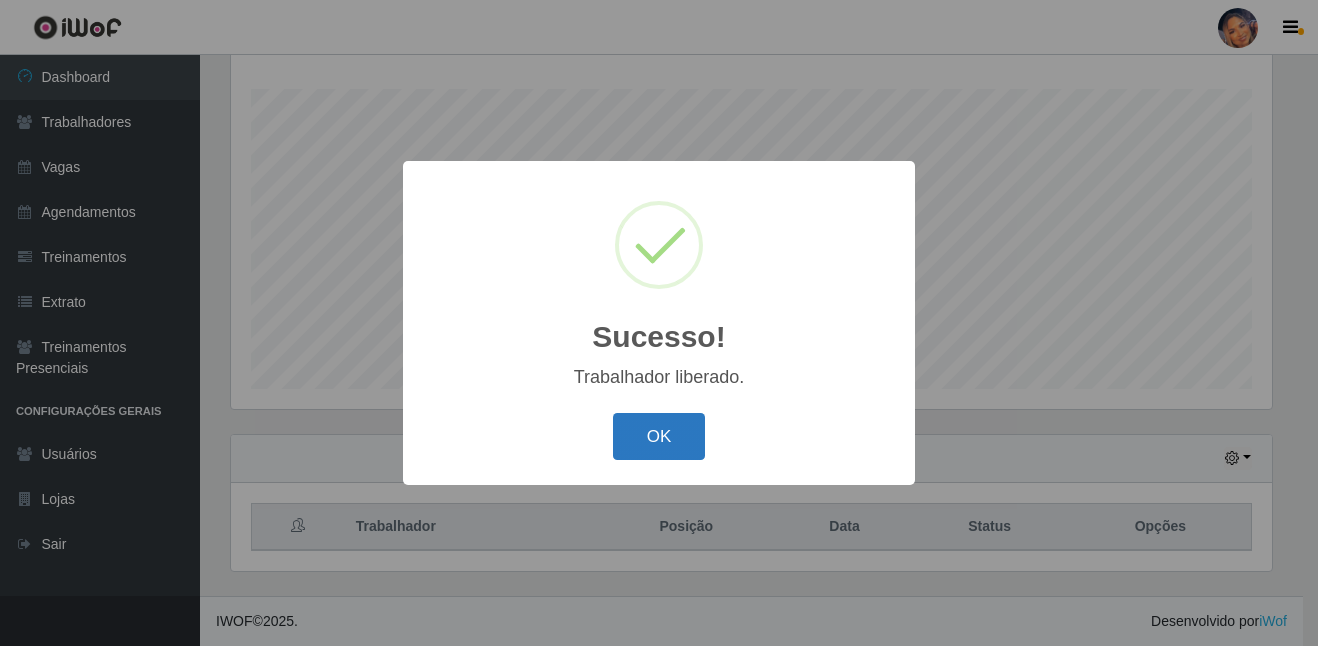 click on "OK" at bounding box center (659, 436) 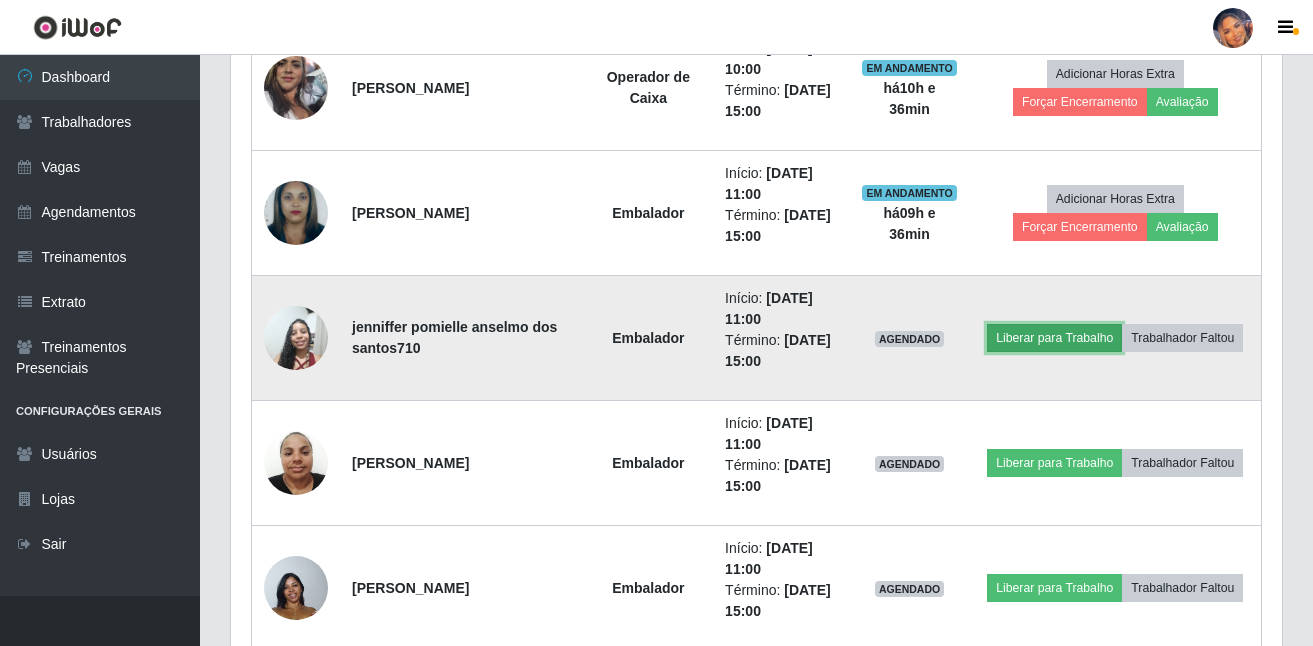 click on "Liberar para Trabalho" at bounding box center [1054, 338] 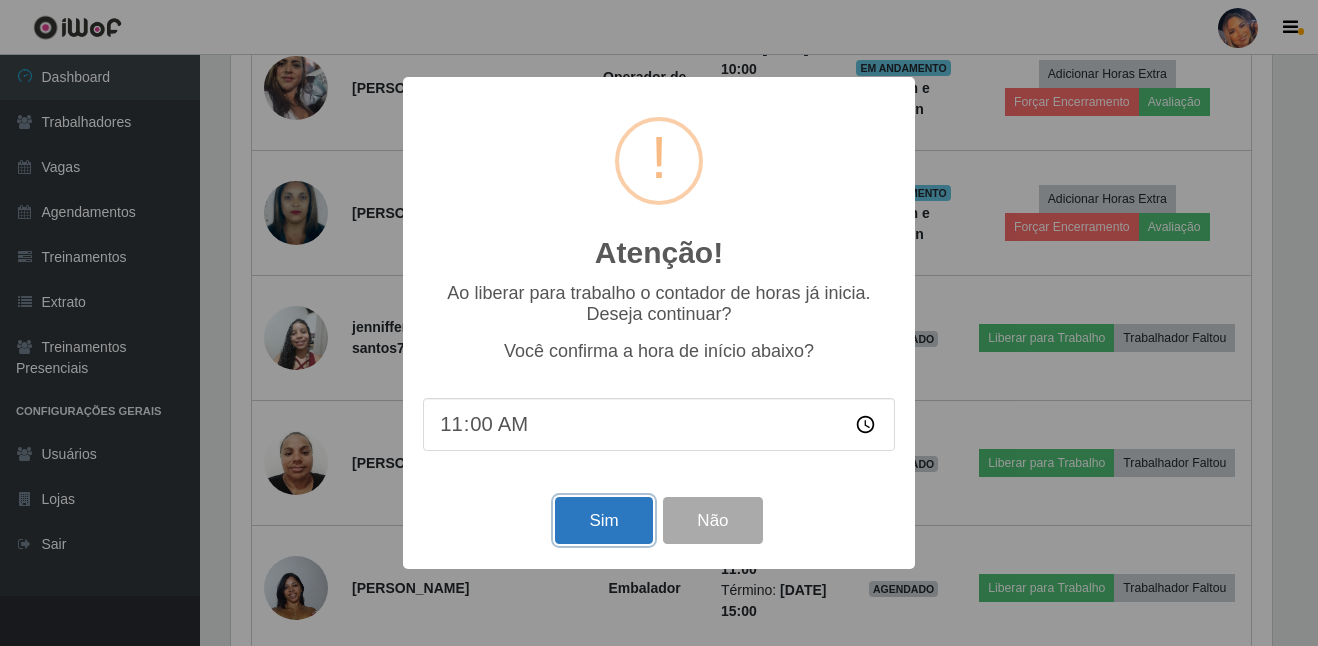 click on "Sim" at bounding box center [603, 520] 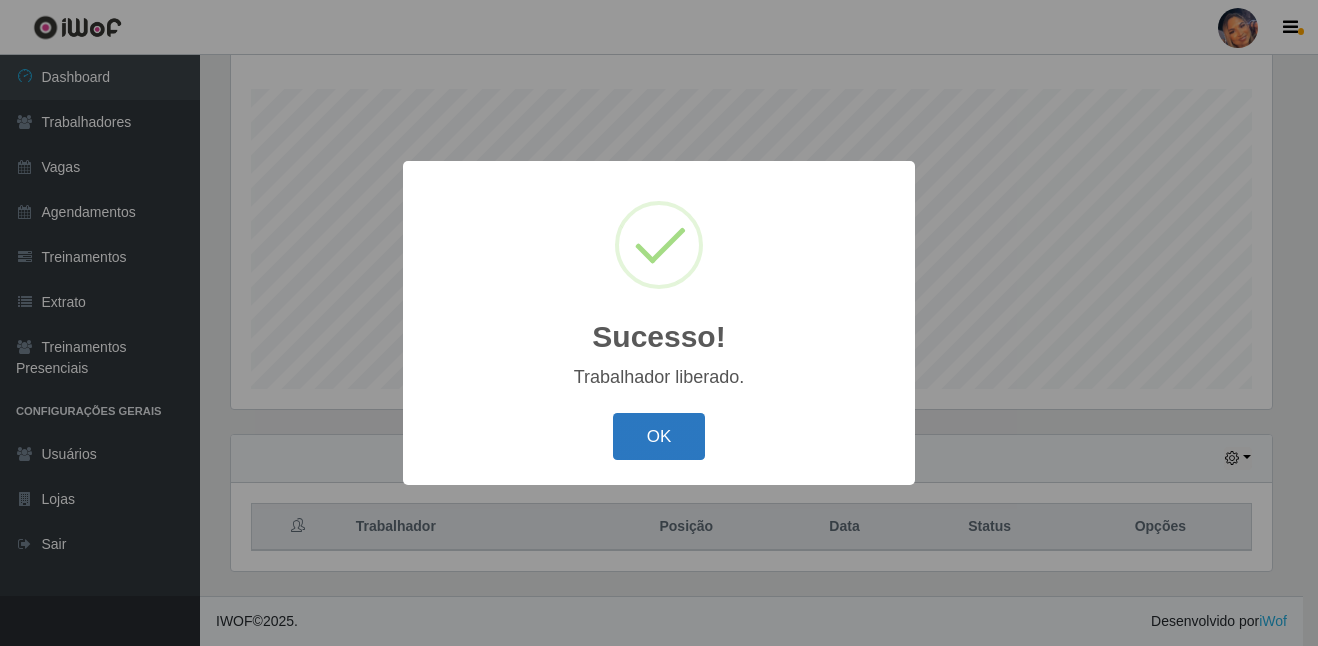click on "OK" at bounding box center [659, 436] 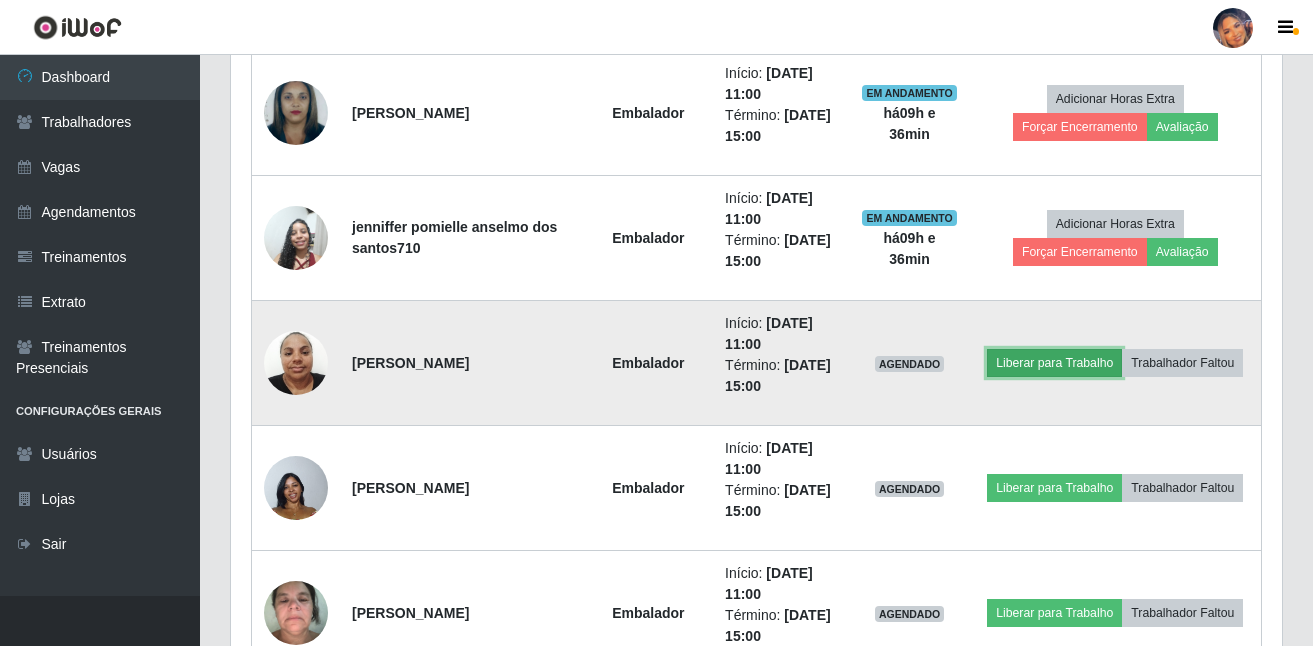 click on "Liberar para Trabalho" at bounding box center (1054, 363) 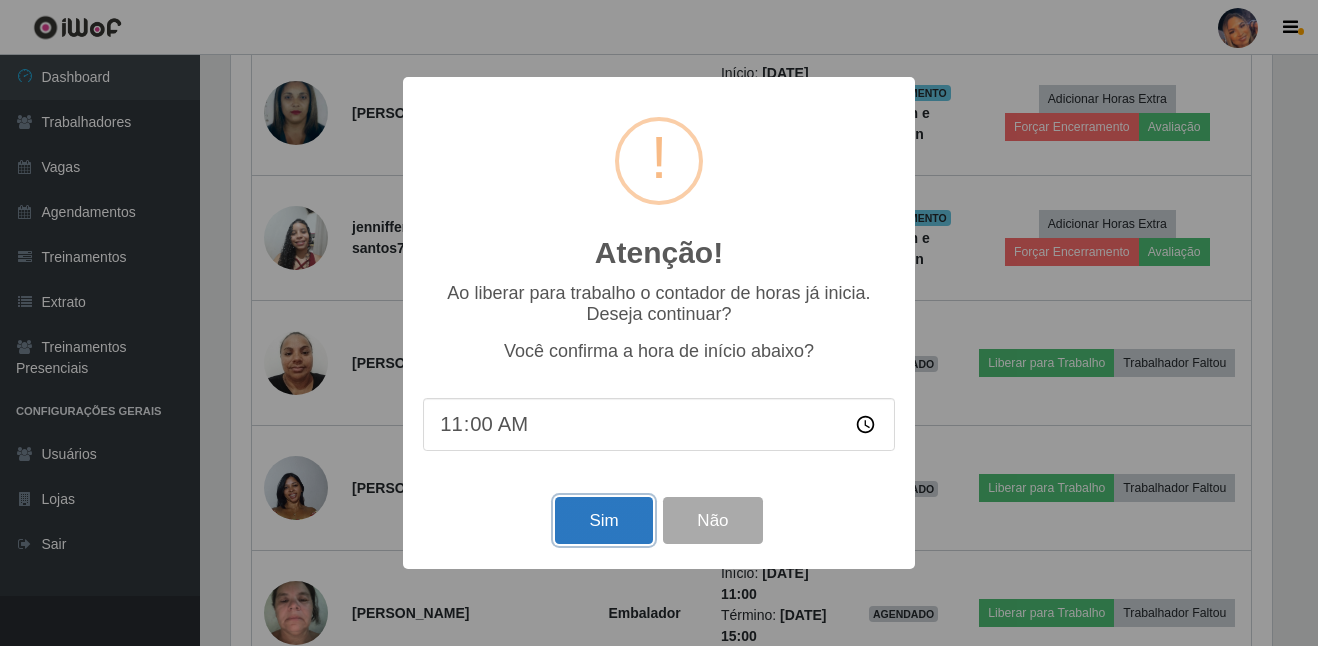click on "Sim" at bounding box center (603, 520) 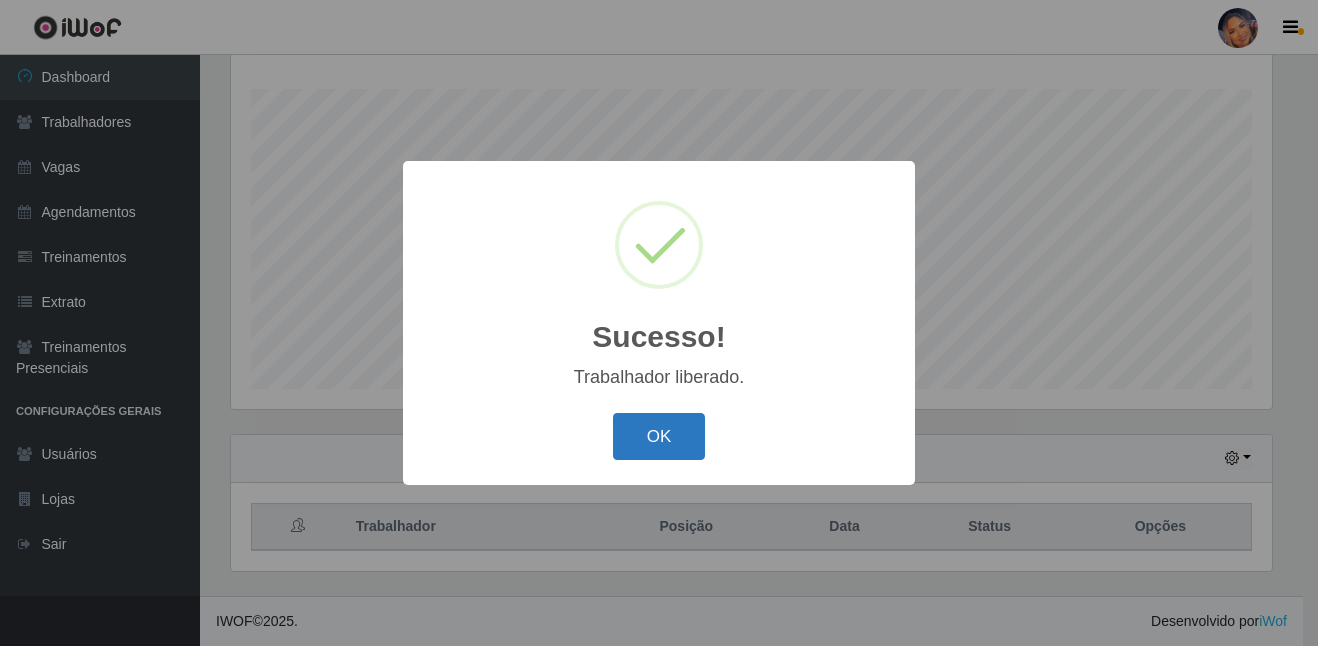 click on "OK" at bounding box center [659, 436] 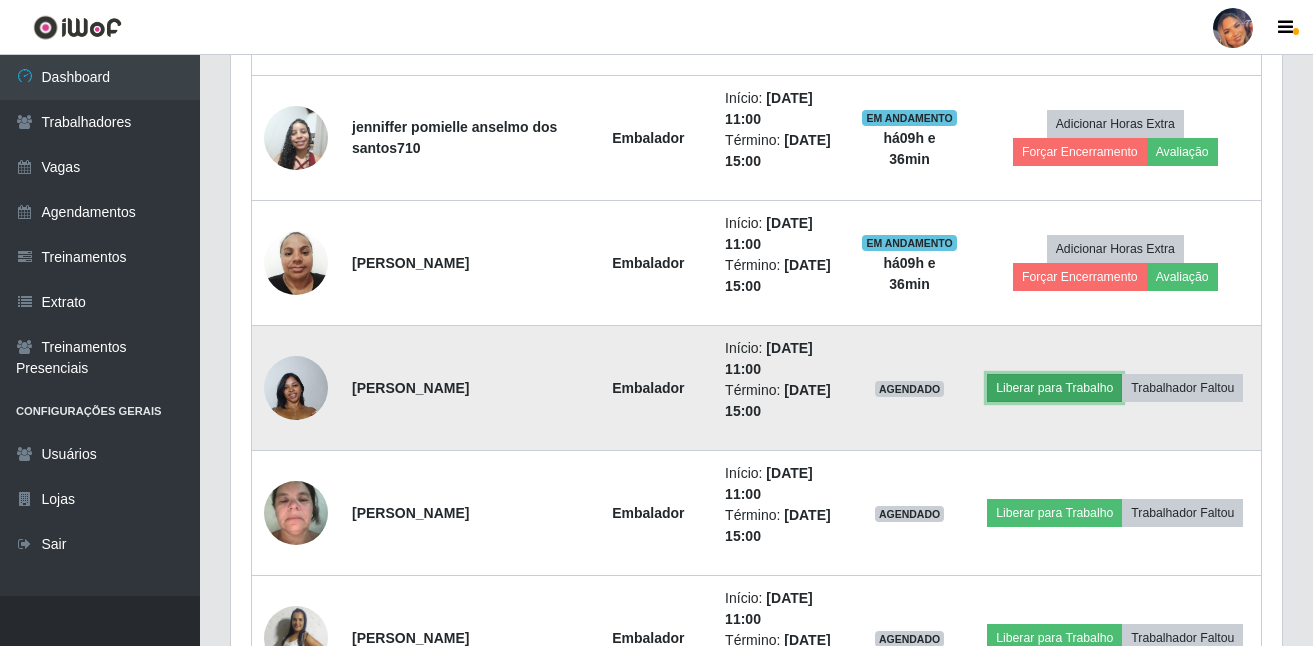 click on "Liberar para Trabalho" at bounding box center [1054, 388] 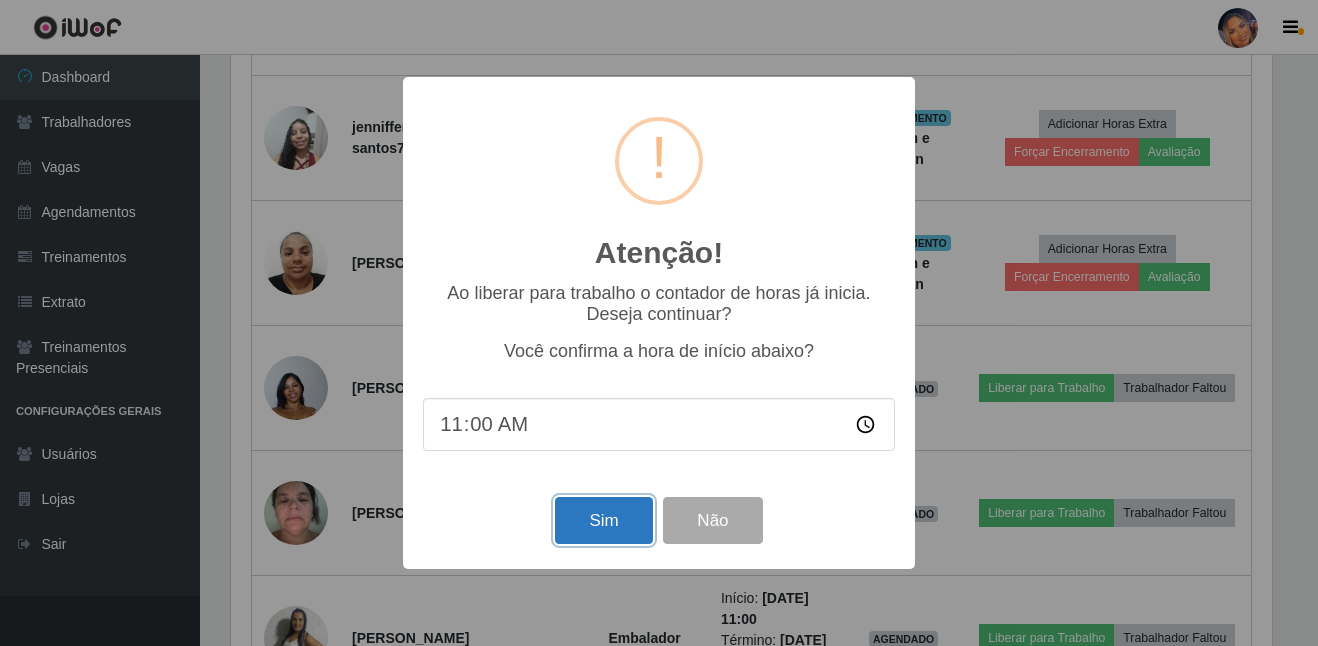 click on "Sim" at bounding box center [603, 520] 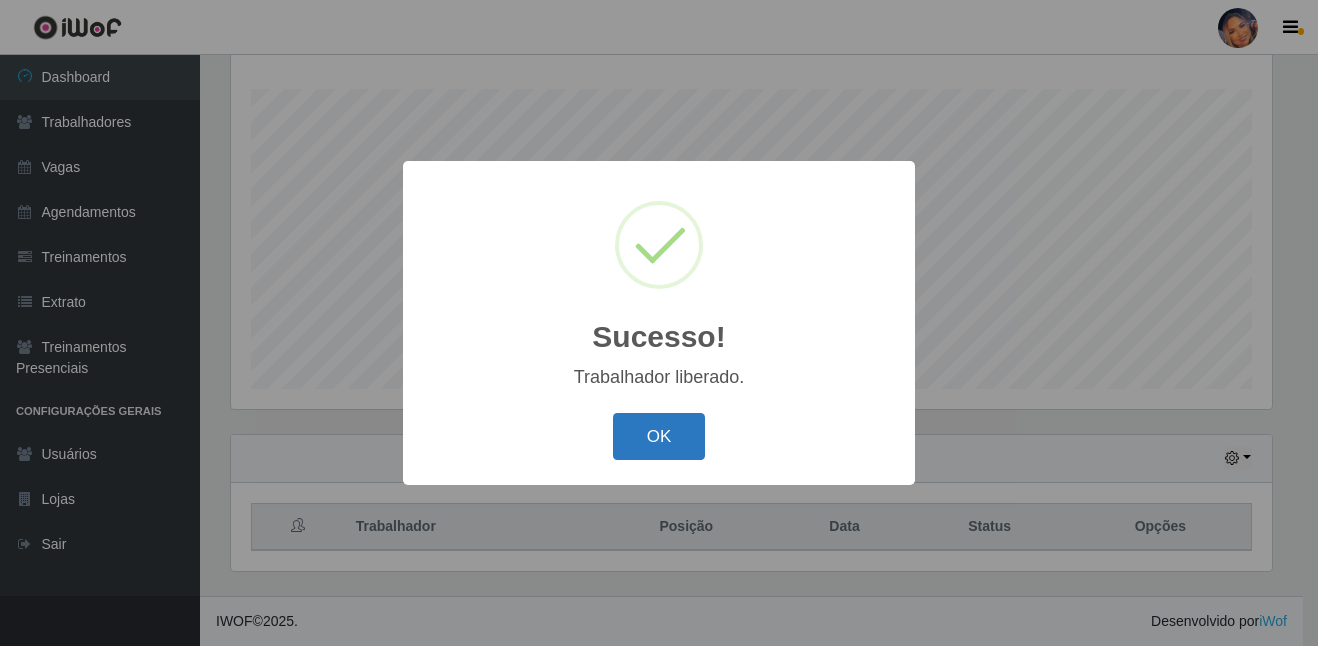 click on "OK" at bounding box center [659, 436] 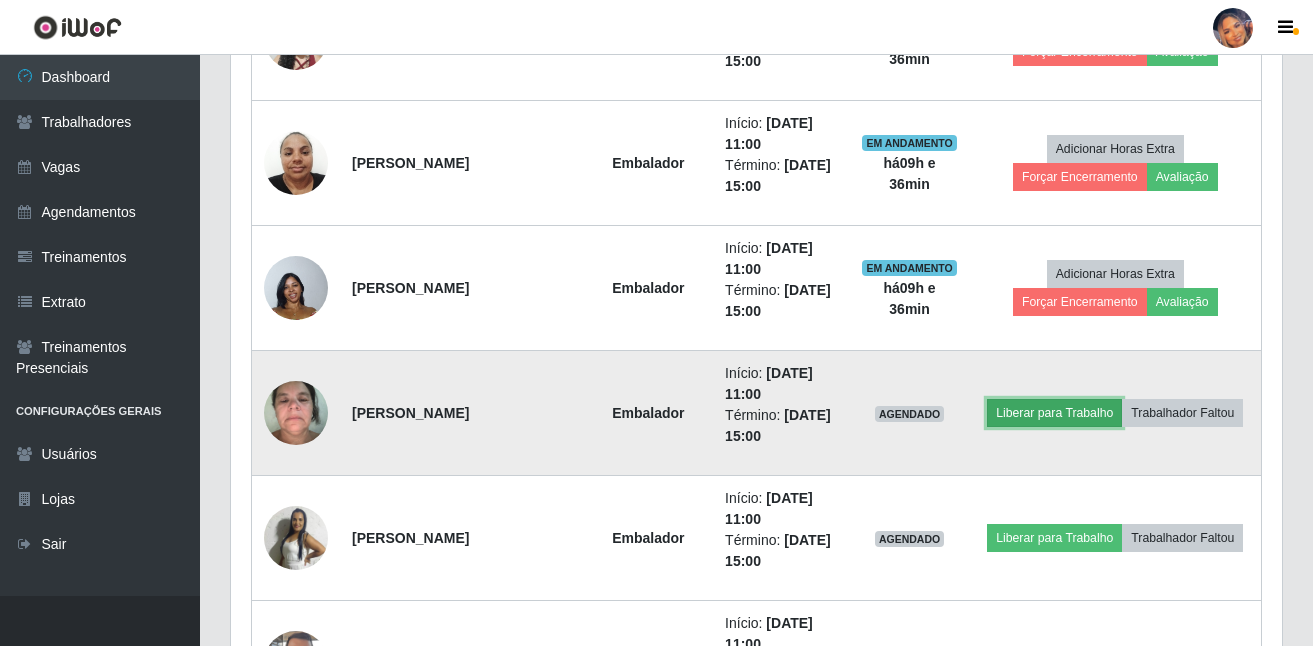 click on "Liberar para Trabalho" at bounding box center (1054, 413) 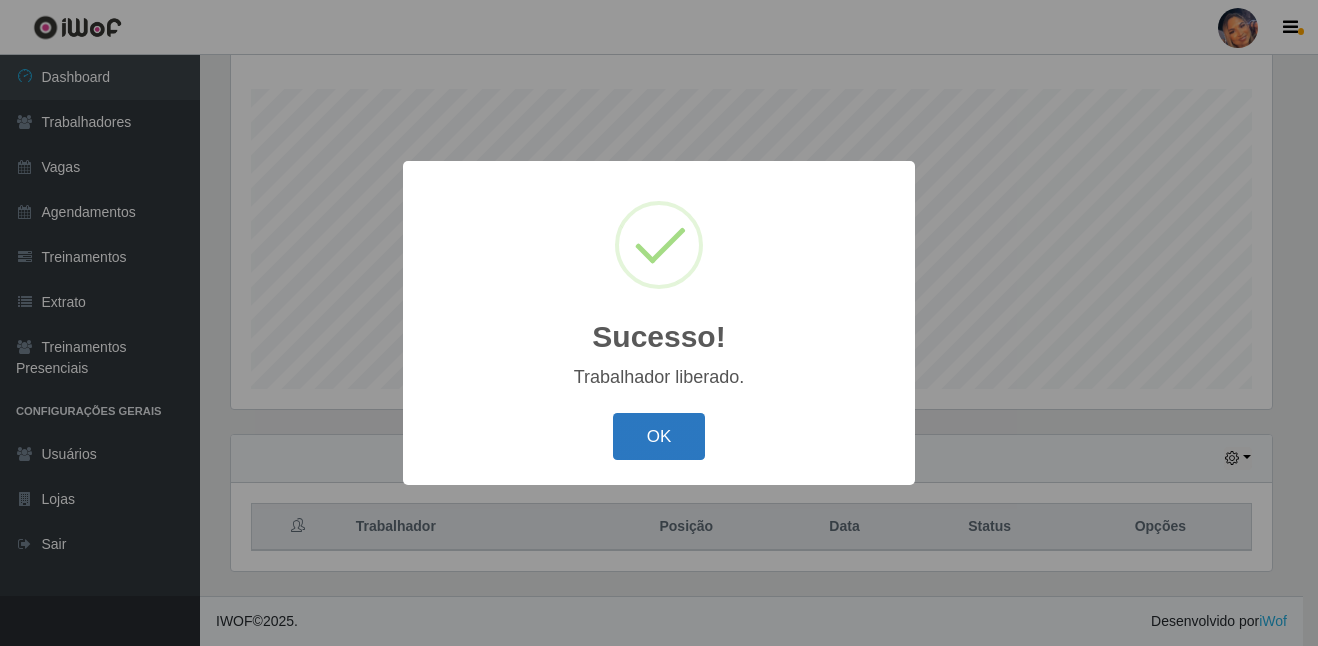 click on "OK" at bounding box center (659, 436) 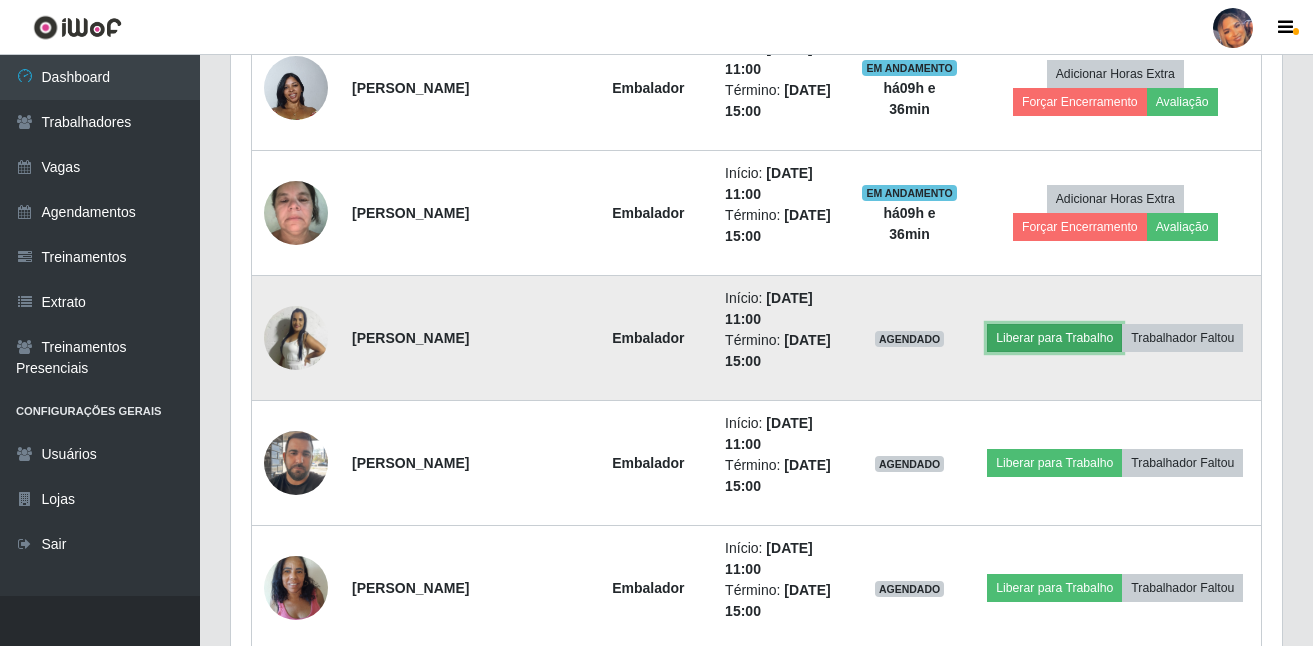 click on "Liberar para Trabalho" at bounding box center [1054, 338] 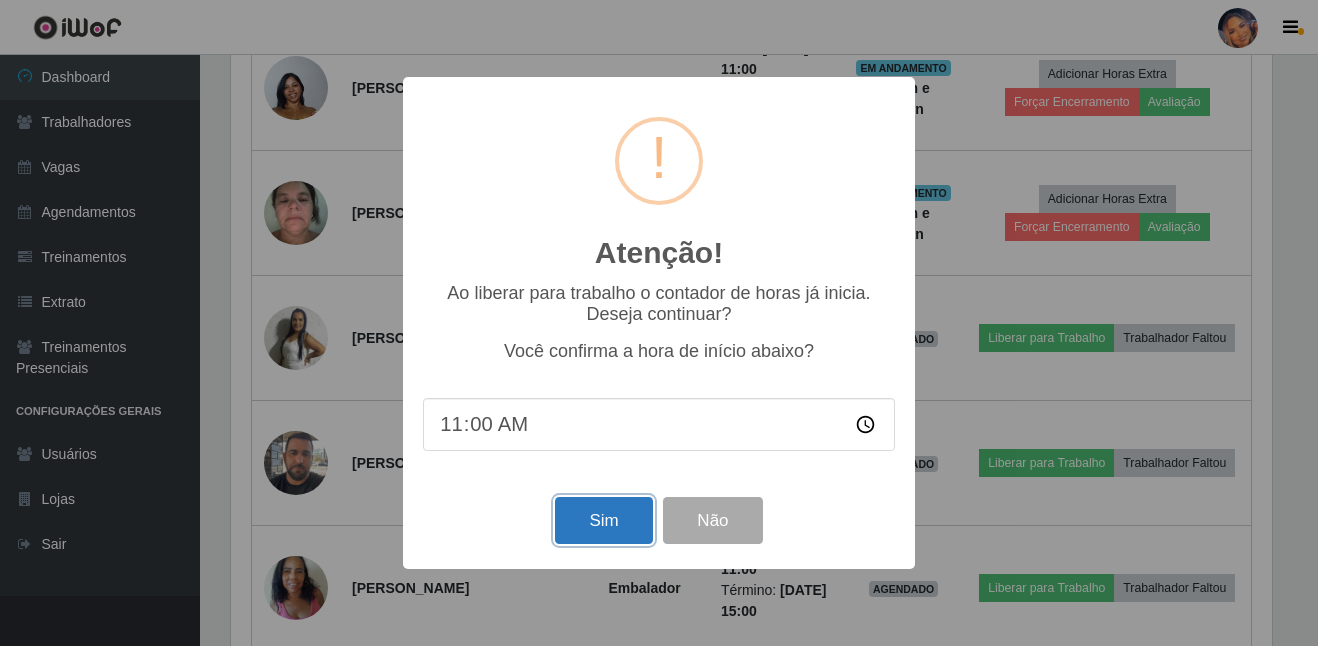 click on "Sim" at bounding box center [603, 520] 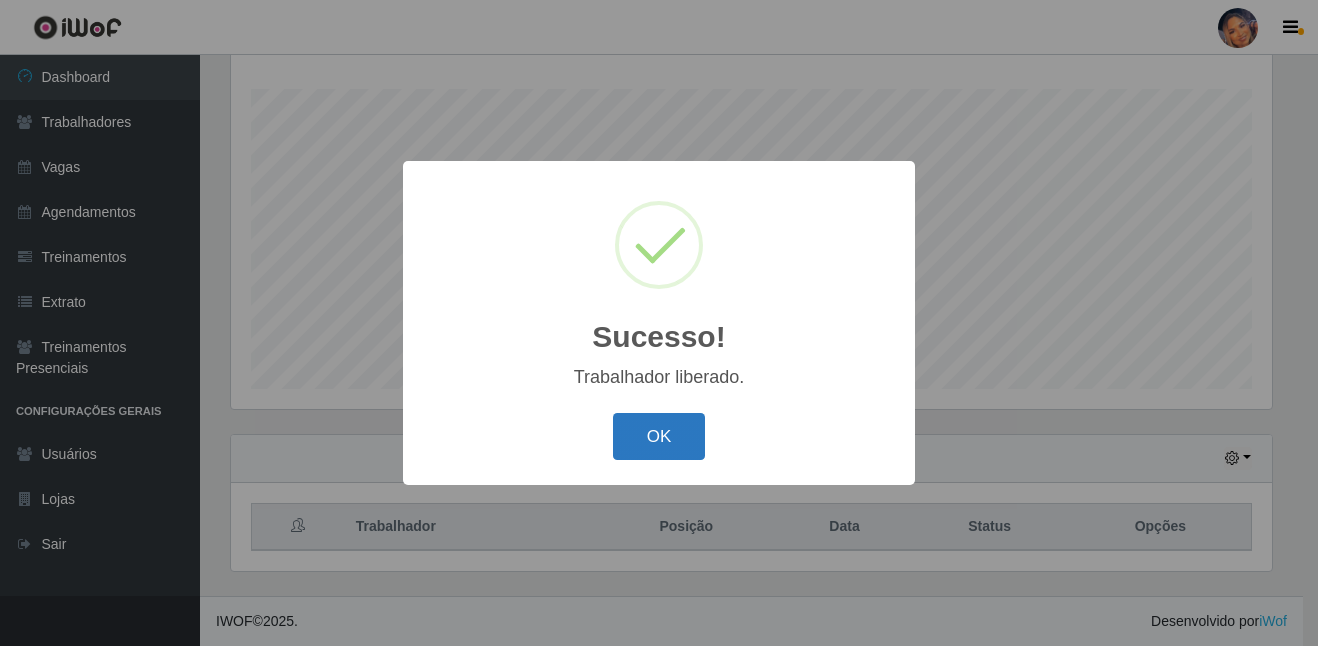 click on "OK" at bounding box center [659, 436] 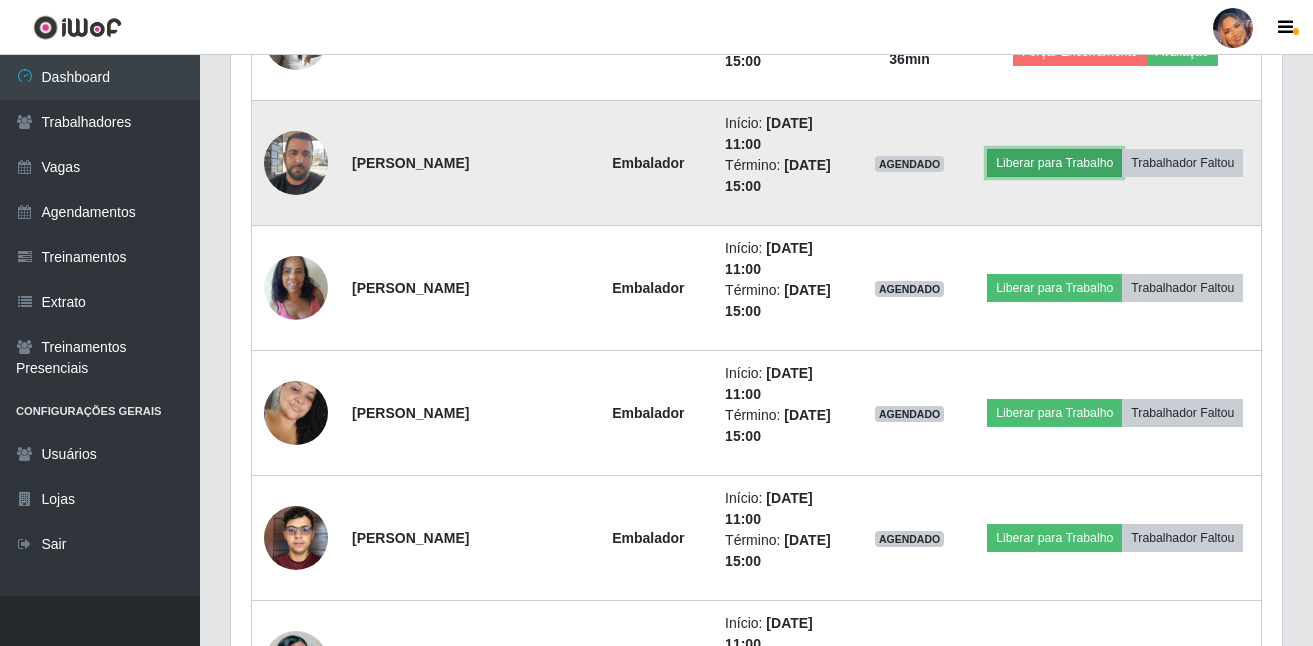 click on "Liberar para Trabalho" at bounding box center (1054, 163) 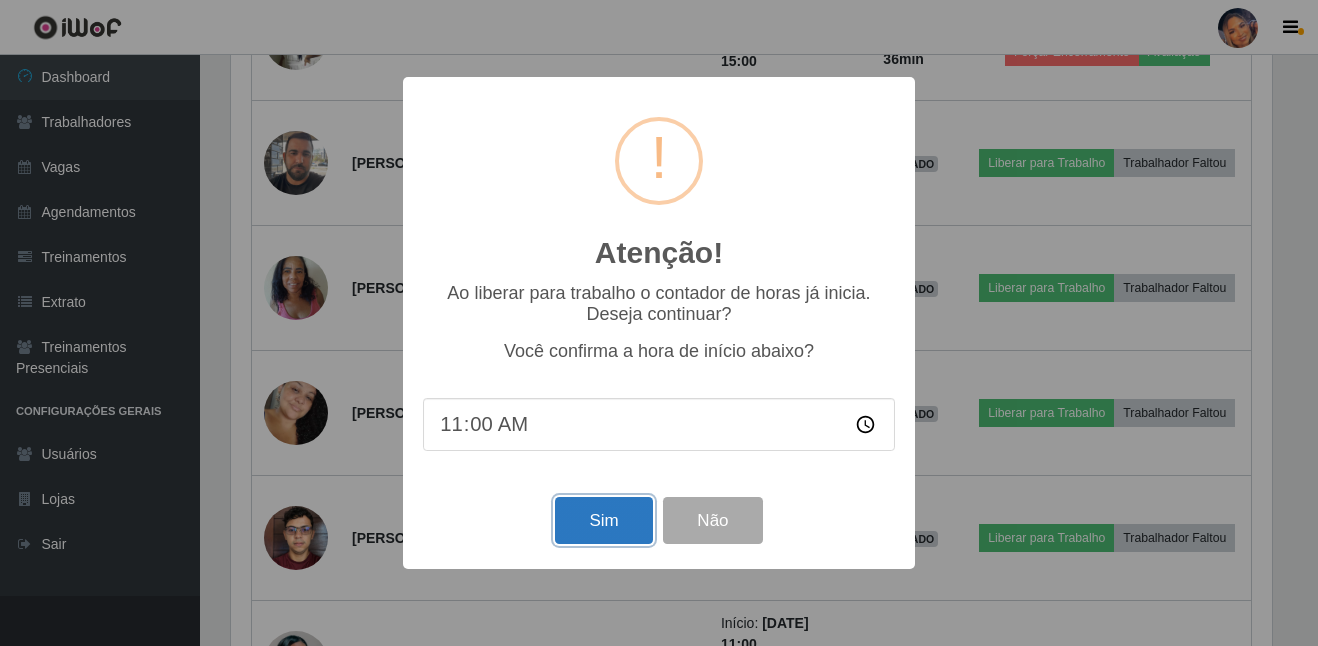 click on "Sim" at bounding box center (603, 520) 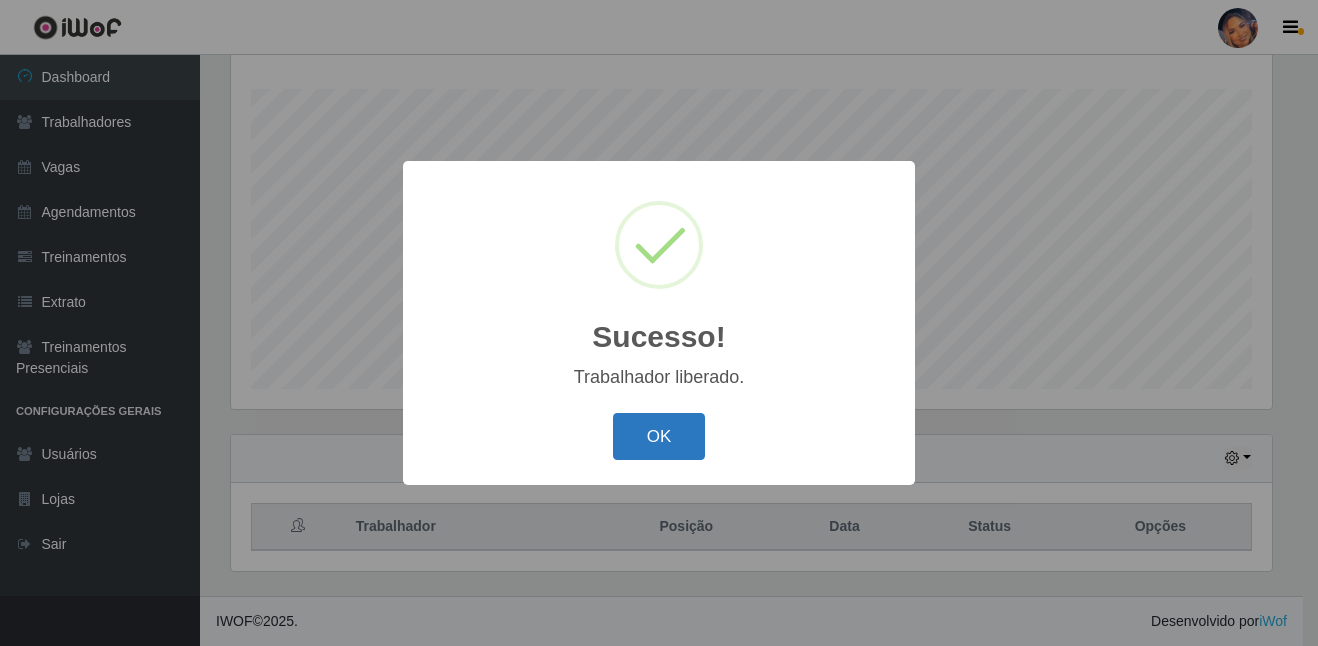 click on "OK" at bounding box center (659, 436) 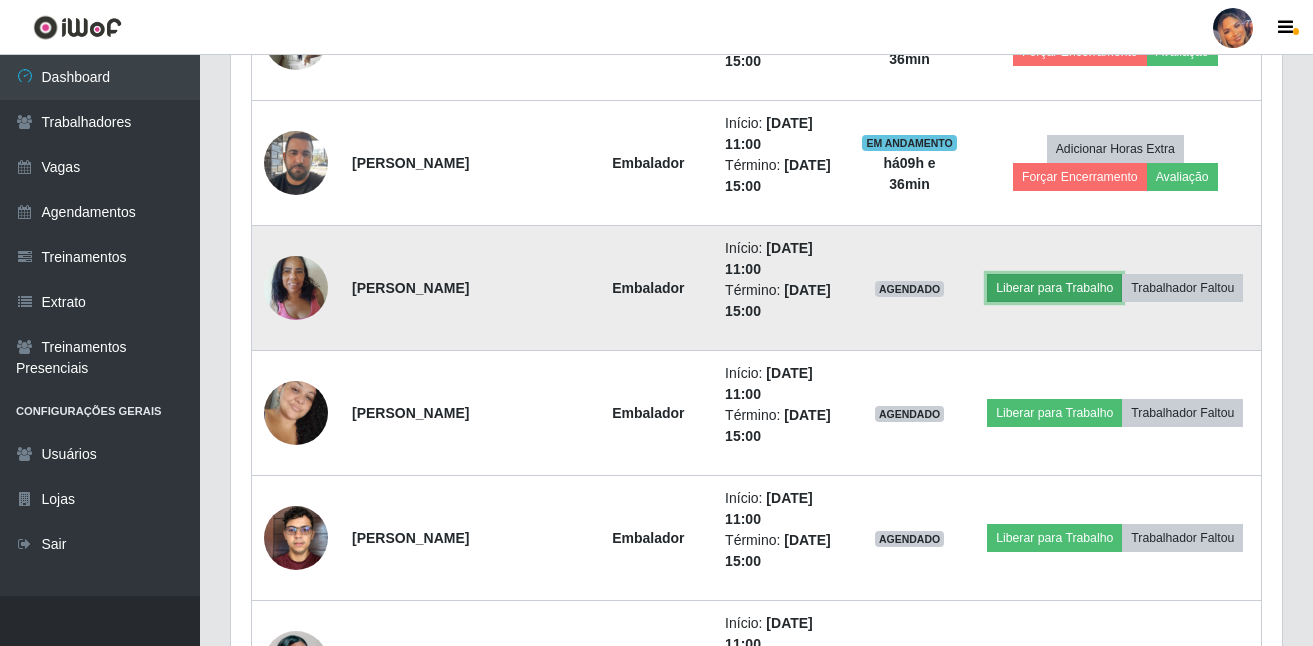 click on "Liberar para Trabalho" at bounding box center [1054, 288] 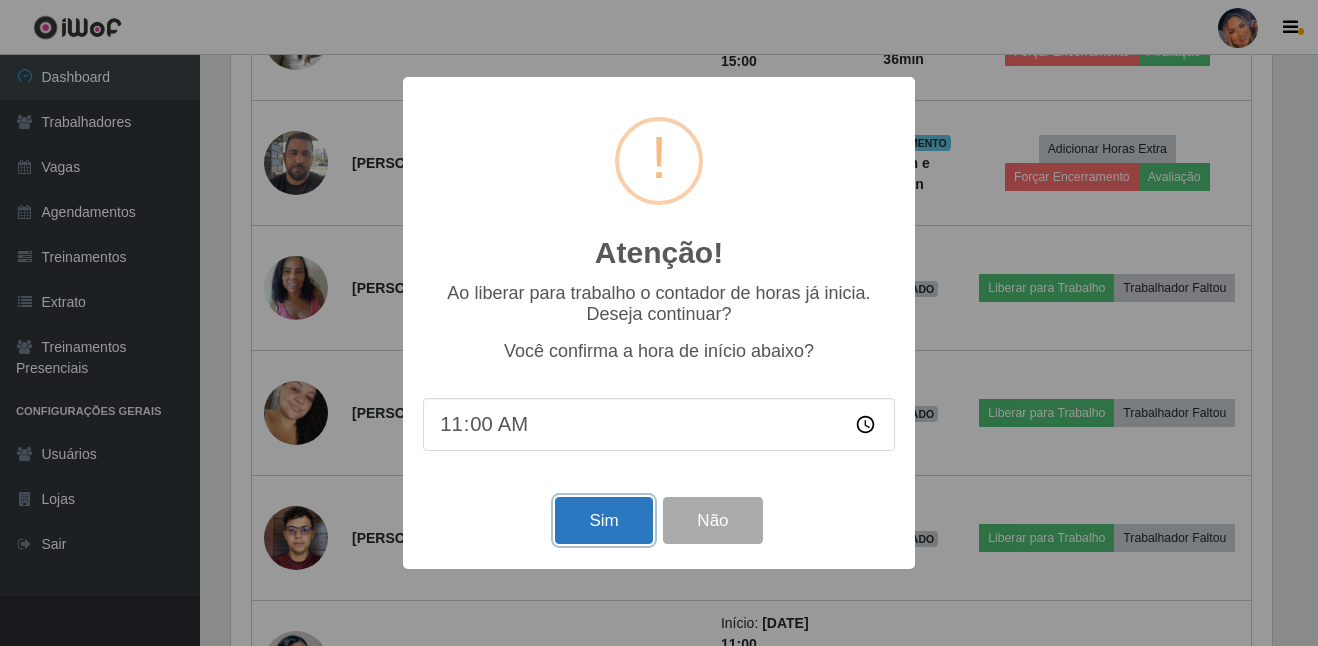 click on "Sim" at bounding box center (603, 520) 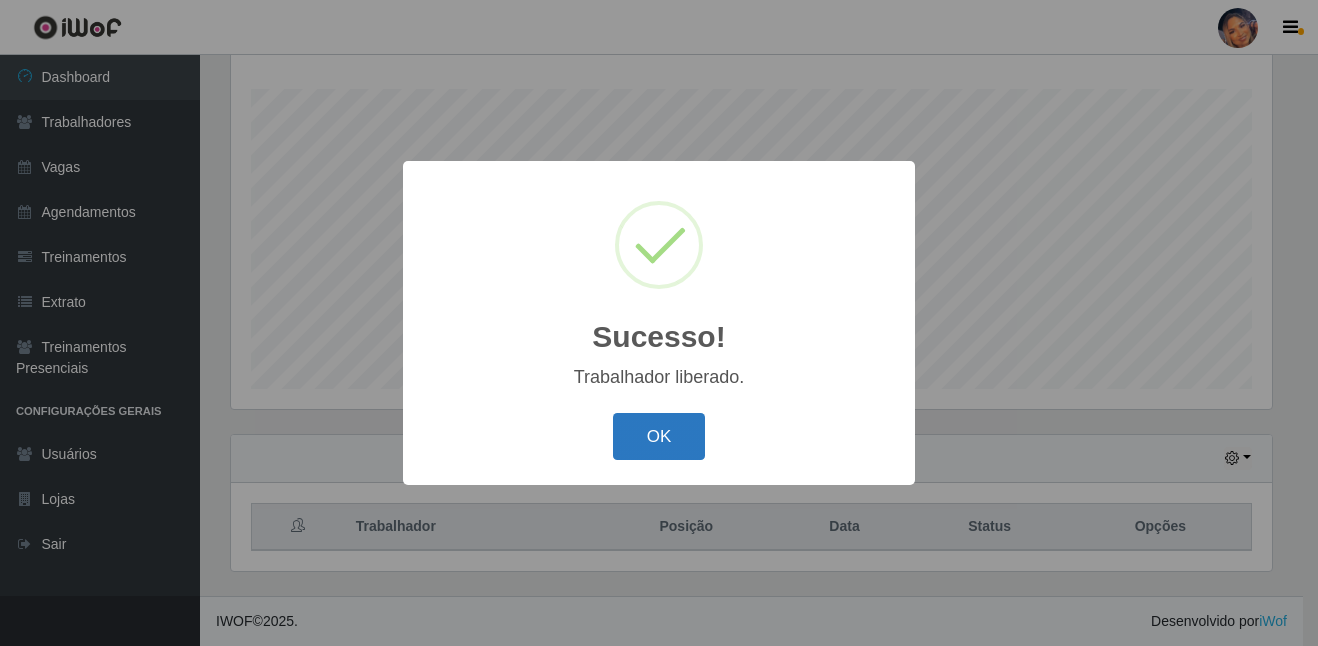 click on "OK" at bounding box center [659, 436] 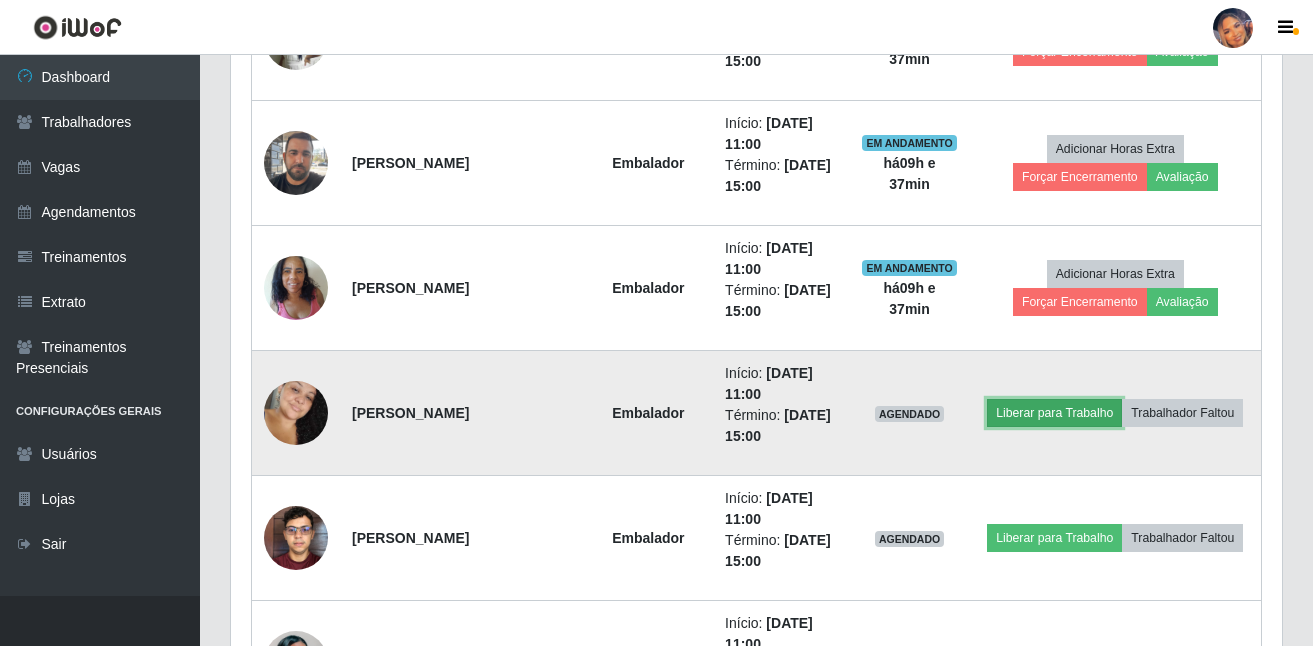 click on "Liberar para Trabalho" at bounding box center (1054, 413) 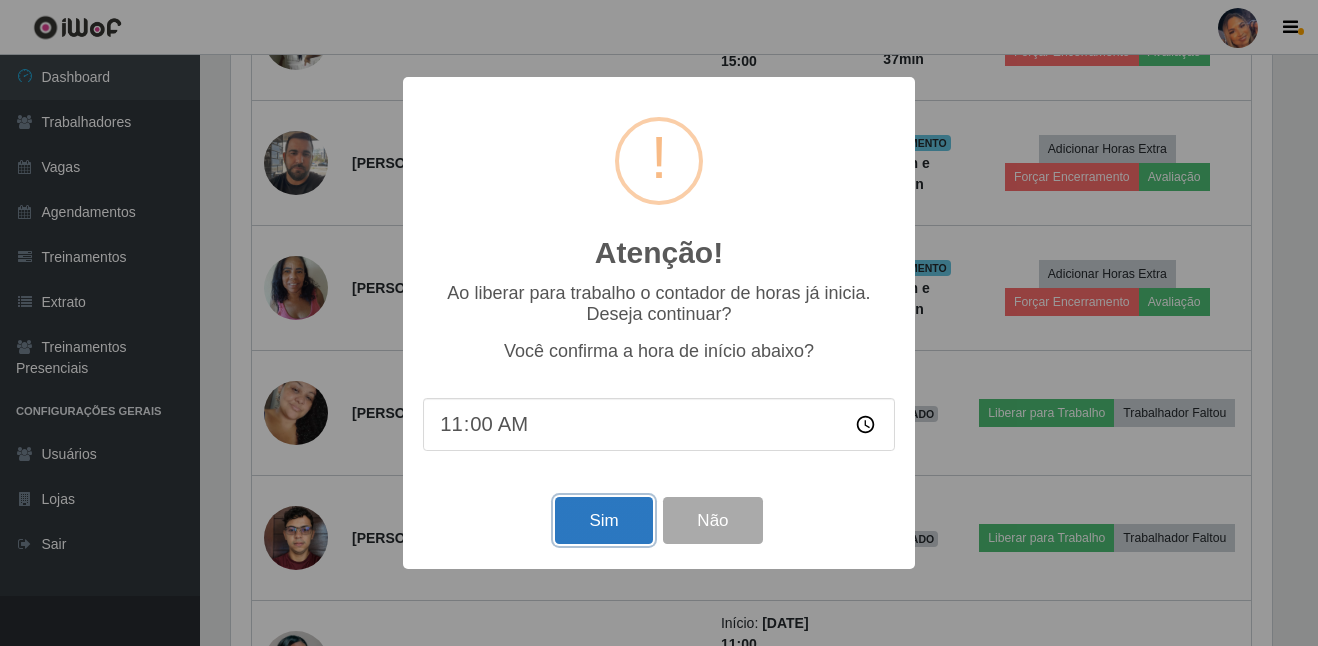 click on "Sim" at bounding box center (603, 520) 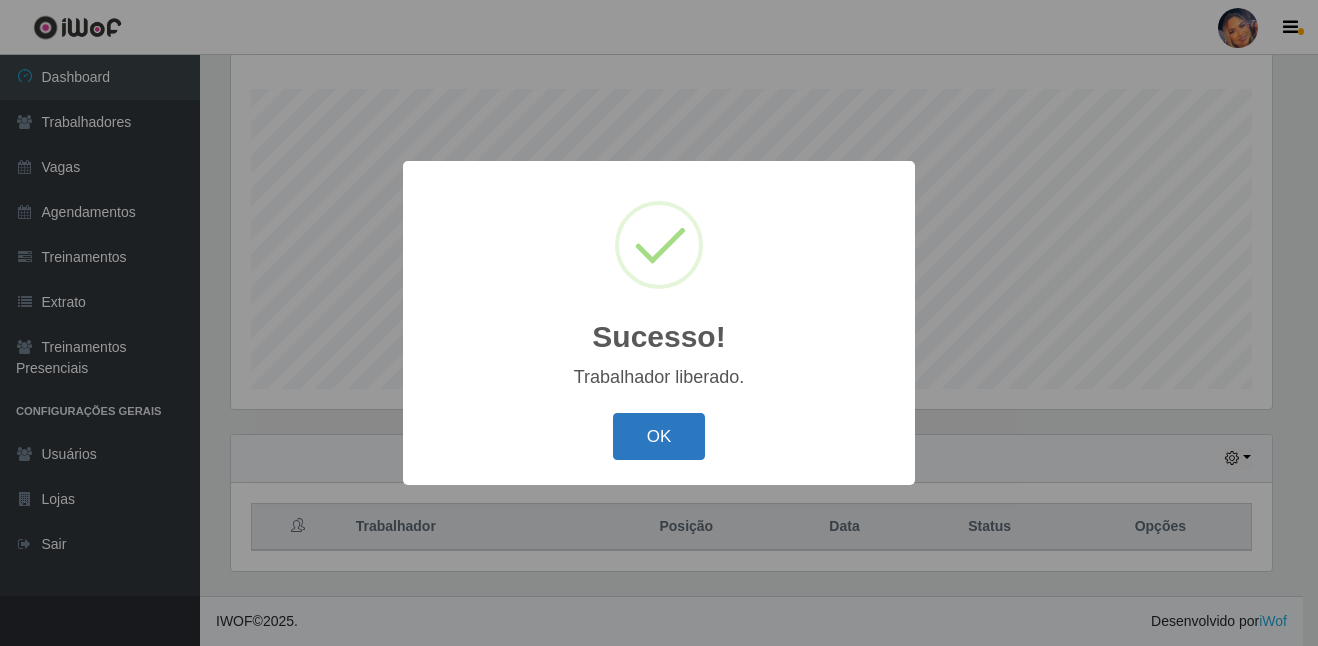 click on "OK" at bounding box center (659, 436) 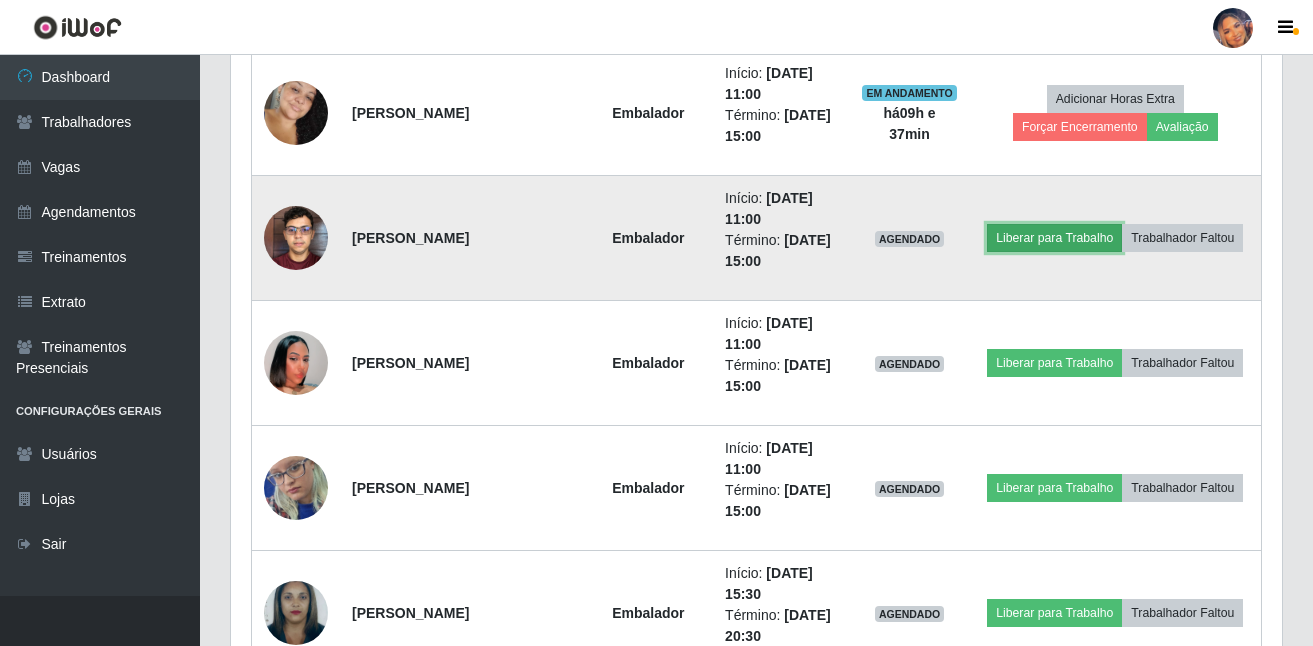 click on "Liberar para Trabalho" at bounding box center (1054, 238) 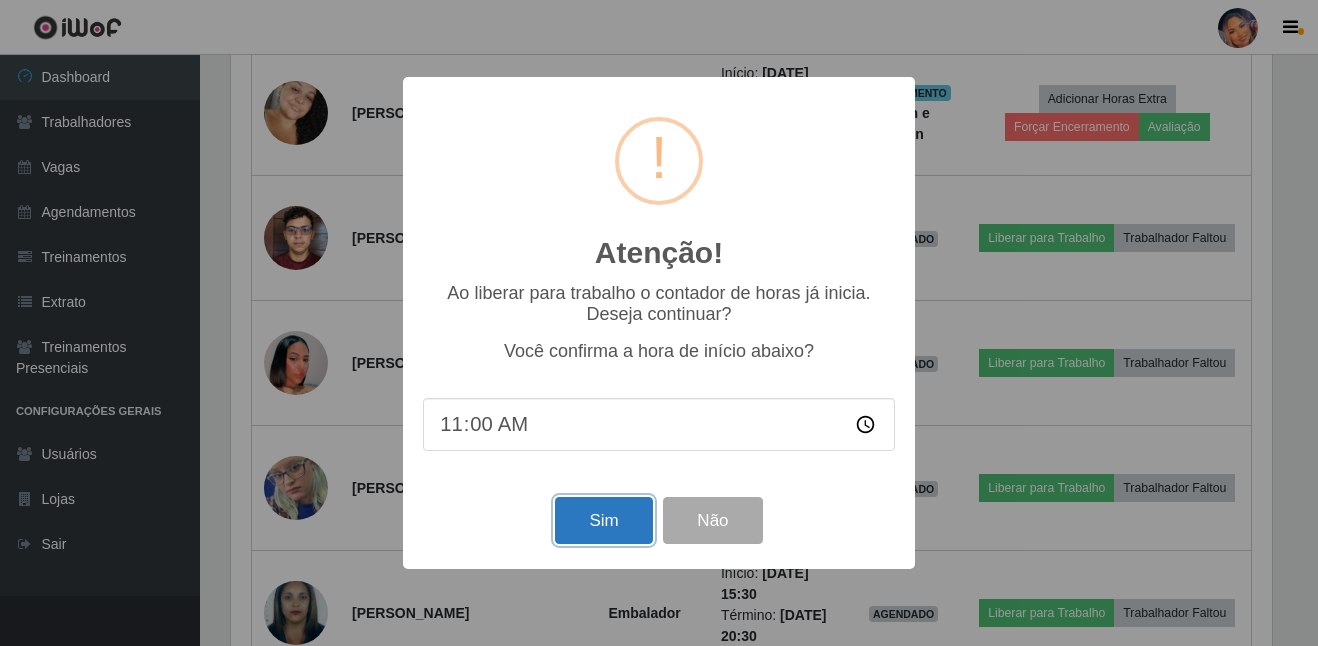click on "Sim" at bounding box center [603, 520] 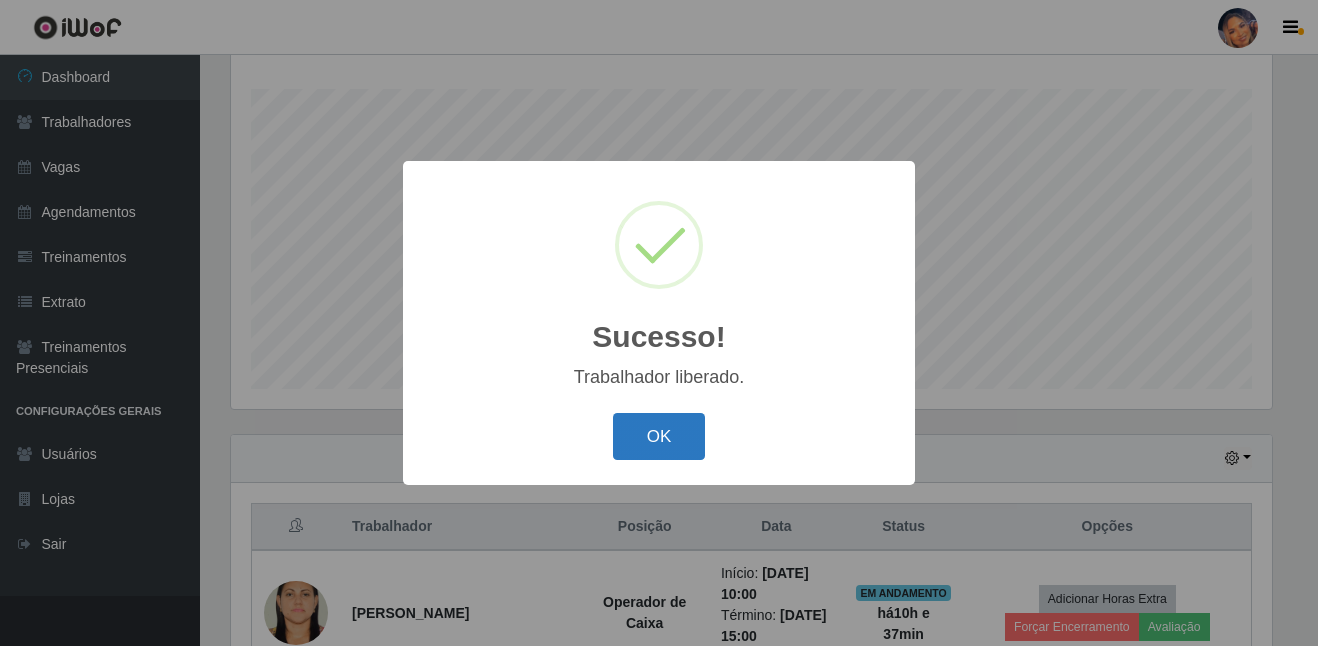 click on "OK" at bounding box center (659, 436) 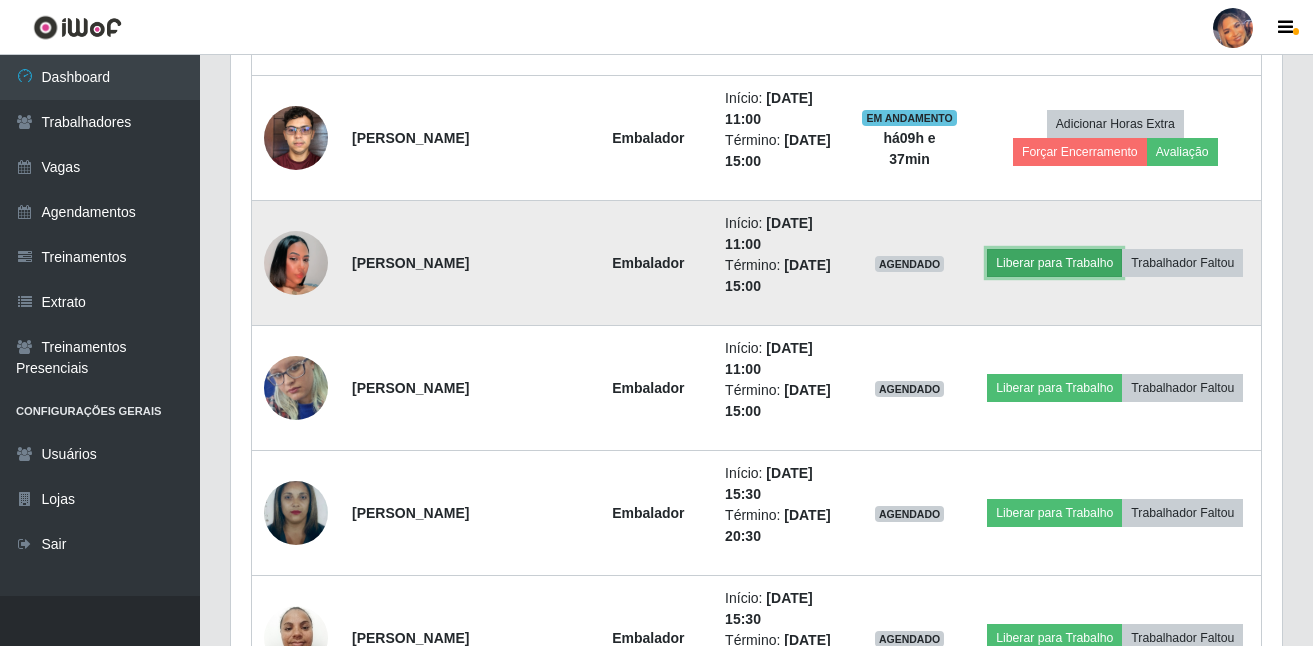 click on "Liberar para Trabalho" at bounding box center [1054, 263] 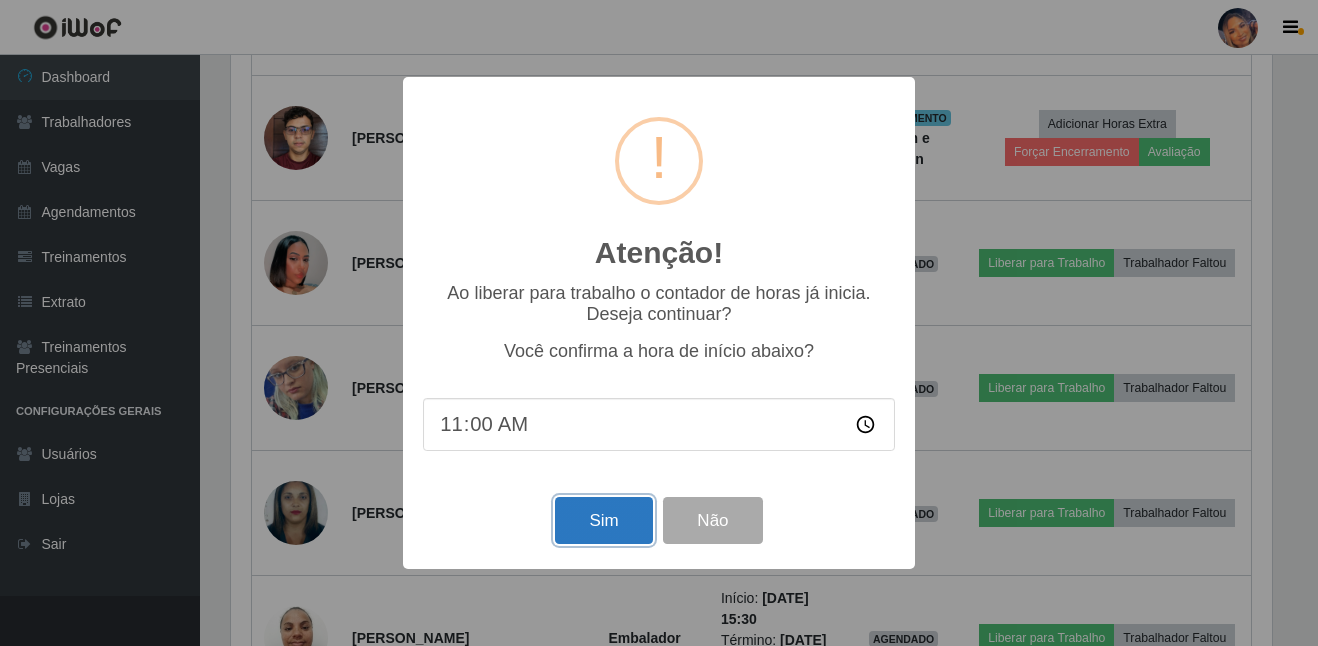 click on "Sim" at bounding box center (603, 520) 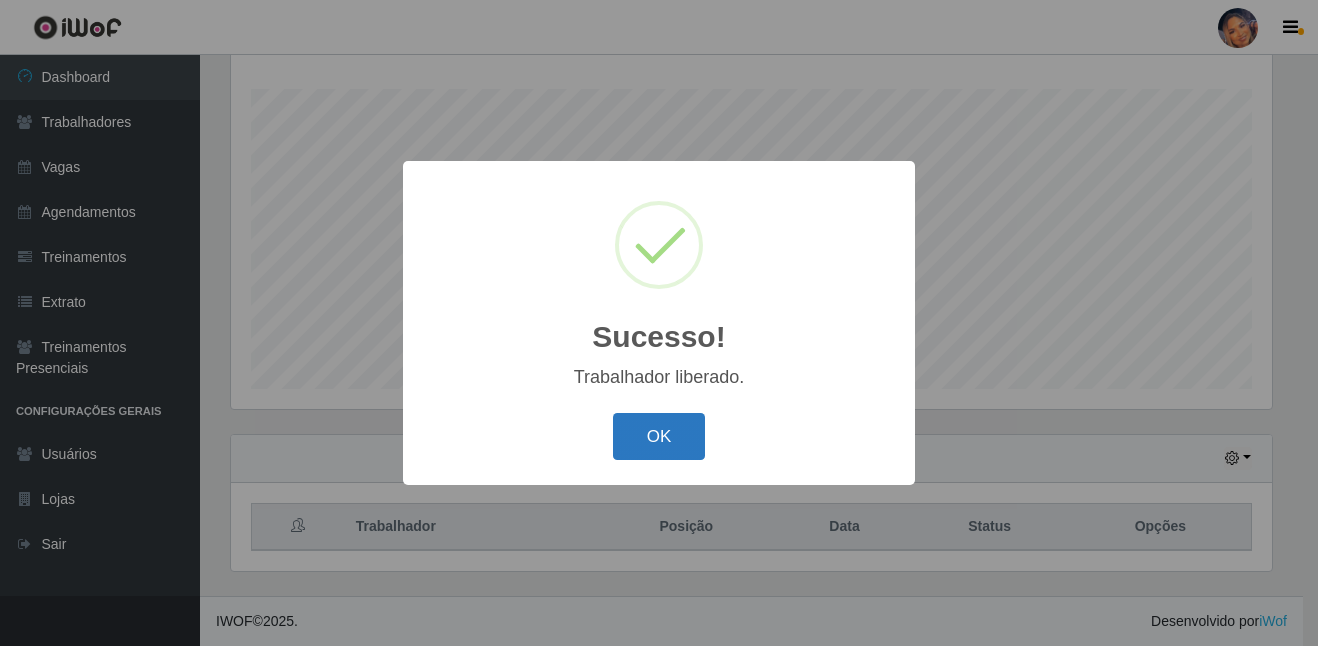 click on "OK" at bounding box center [659, 436] 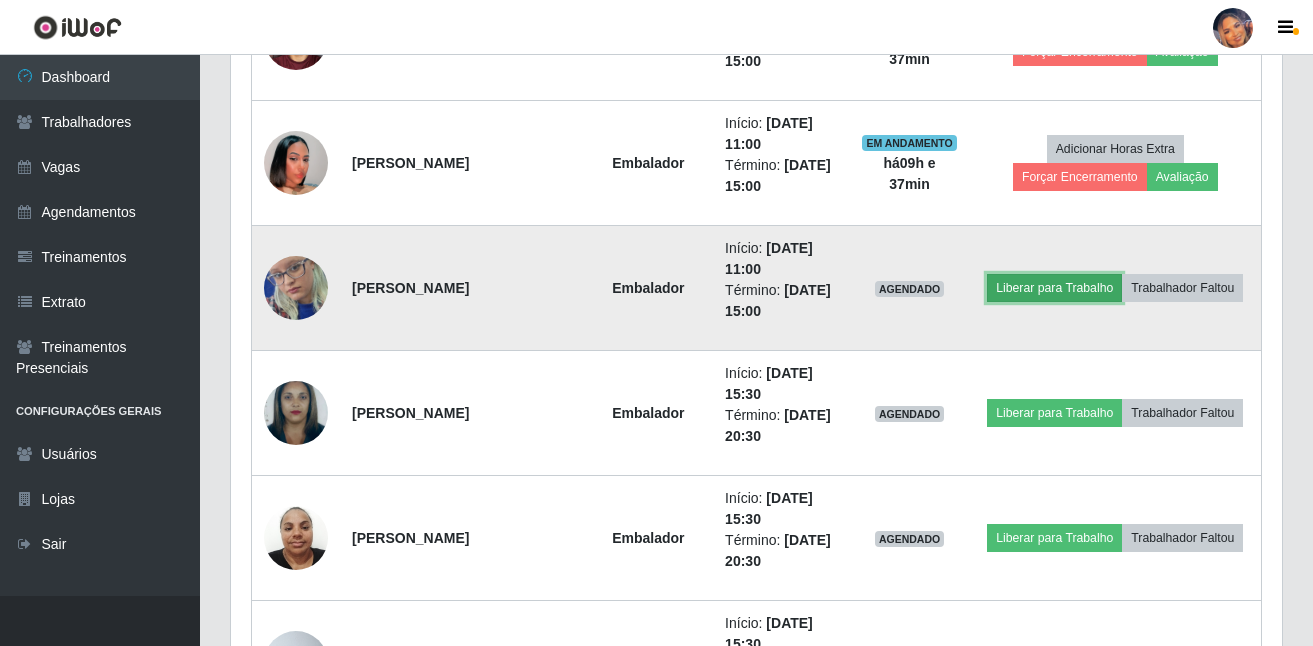 click on "Liberar para Trabalho" at bounding box center (1054, 288) 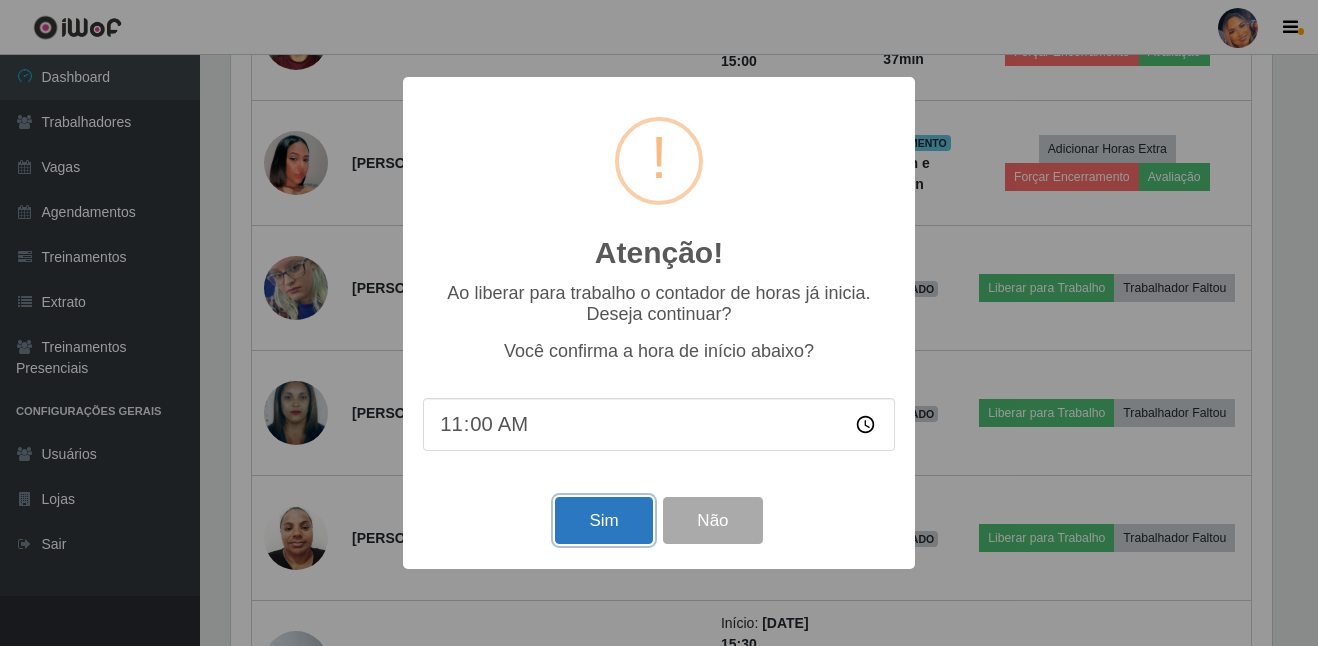 click on "Sim" at bounding box center (603, 520) 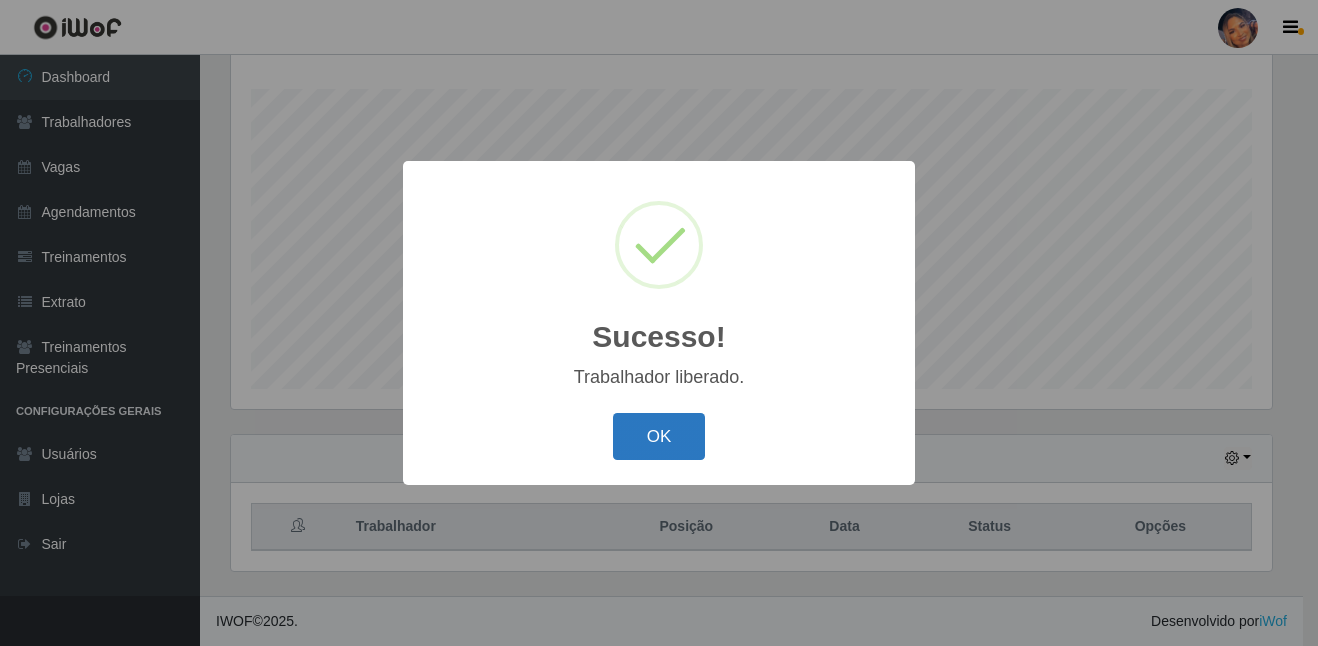 click on "OK" at bounding box center (659, 436) 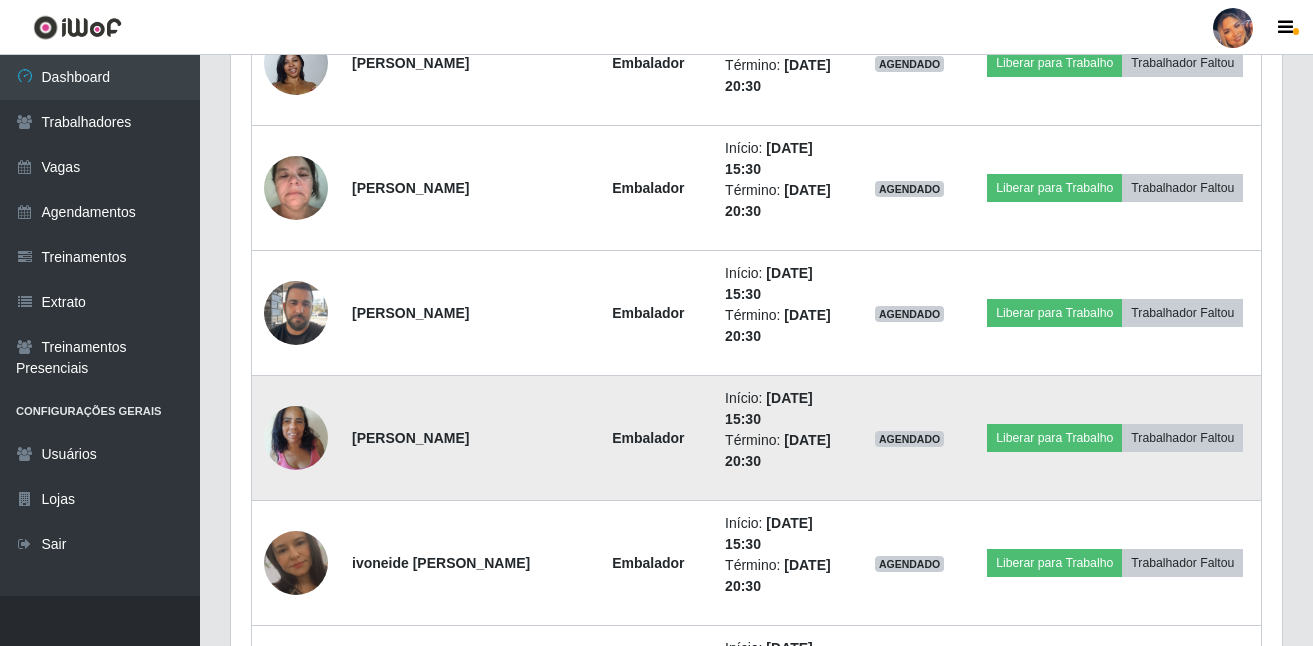 click at bounding box center [296, 437] 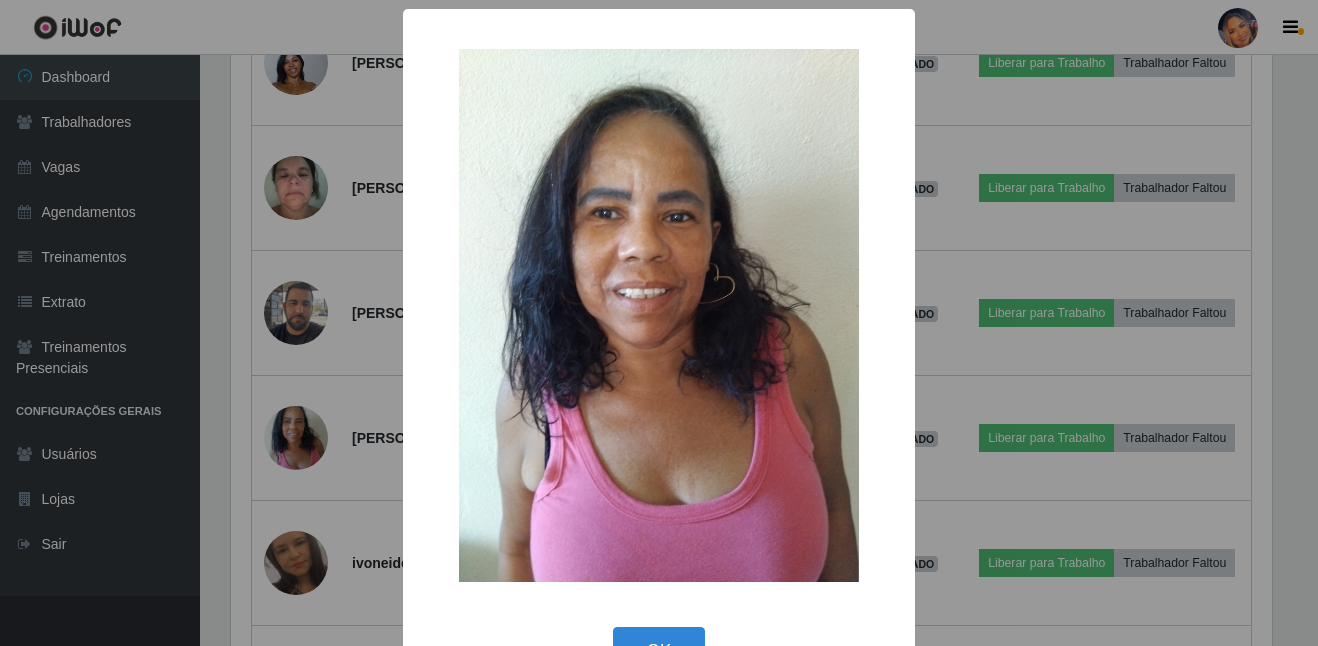 drag, startPoint x: 691, startPoint y: 629, endPoint x: 671, endPoint y: 597, distance: 37.735924 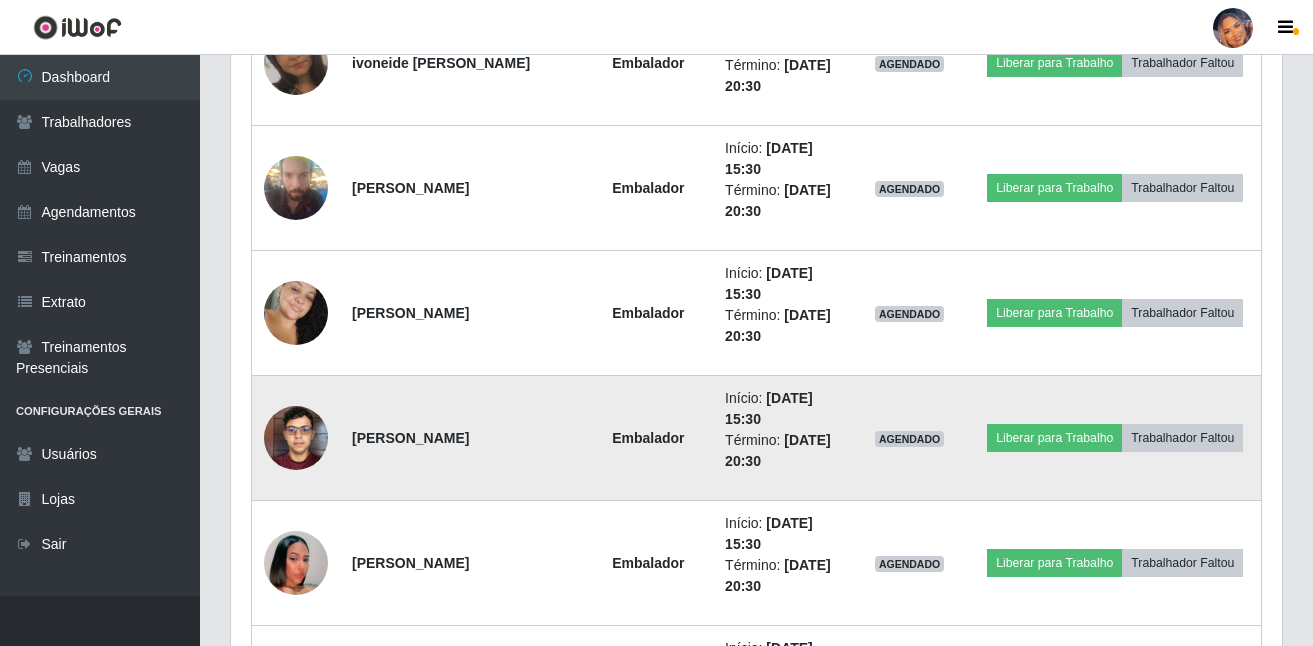 click at bounding box center [296, 437] 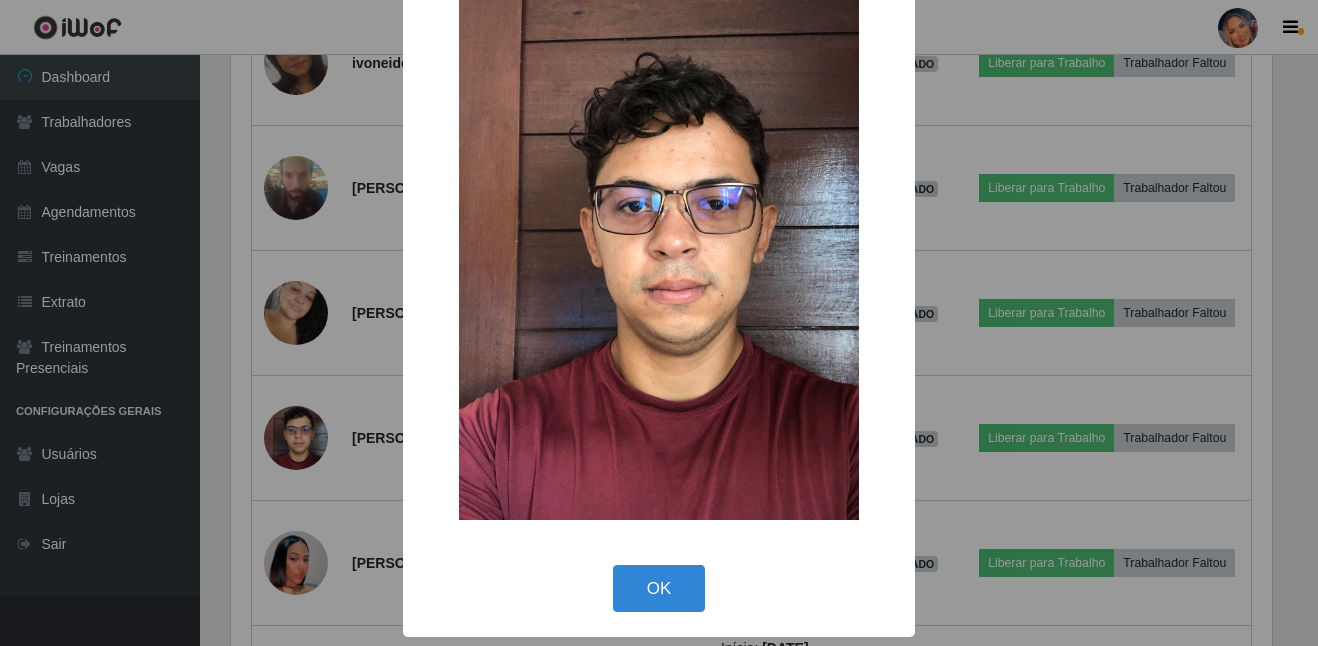 drag, startPoint x: 641, startPoint y: 578, endPoint x: 623, endPoint y: 573, distance: 18.681541 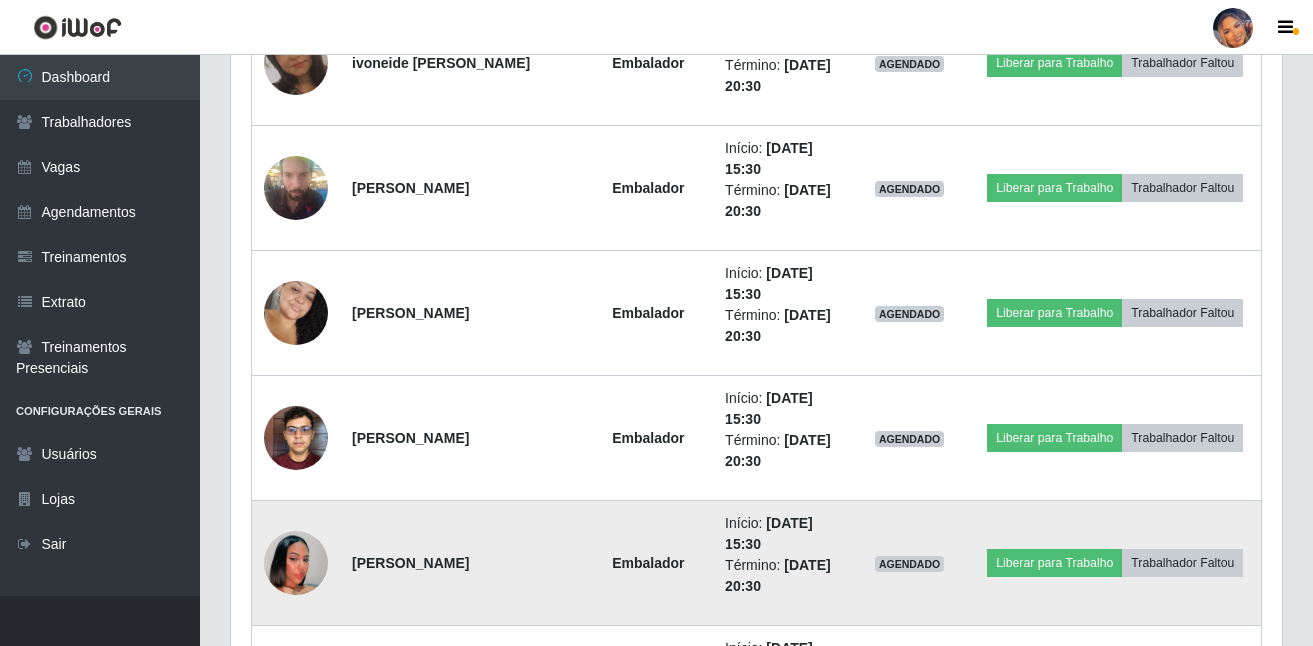 click at bounding box center [296, 563] 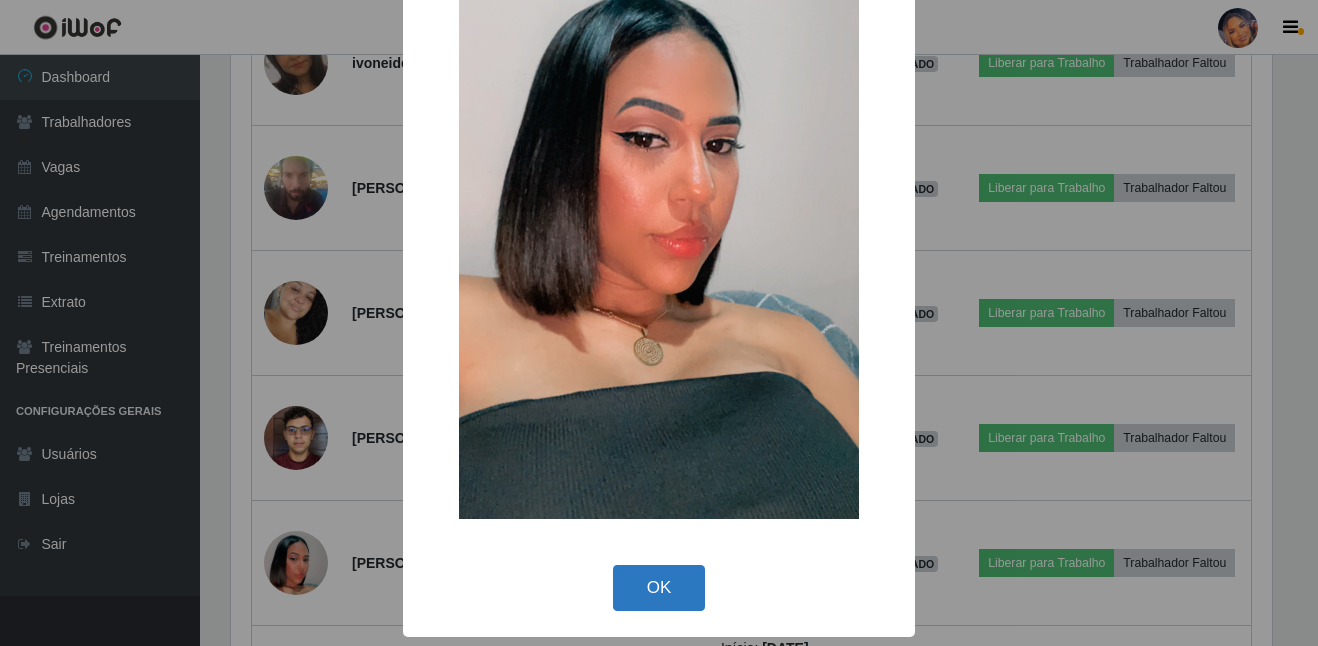 drag, startPoint x: 683, startPoint y: 576, endPoint x: 662, endPoint y: 573, distance: 21.213203 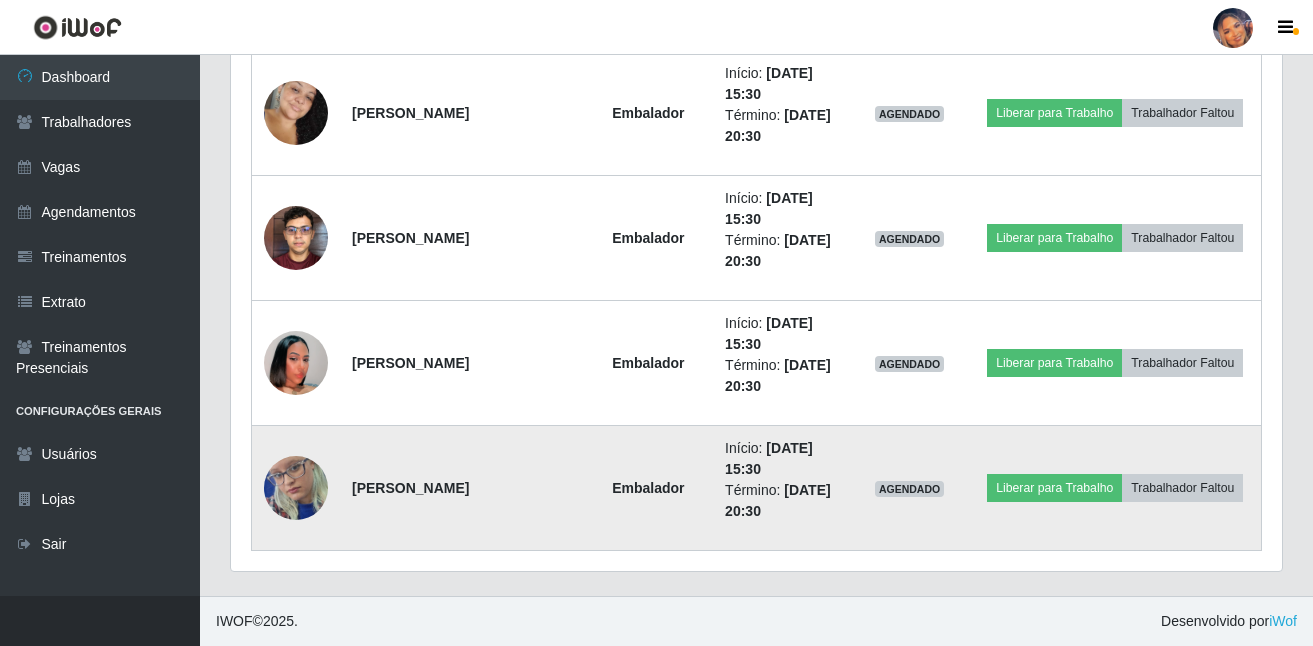 click at bounding box center [296, 488] 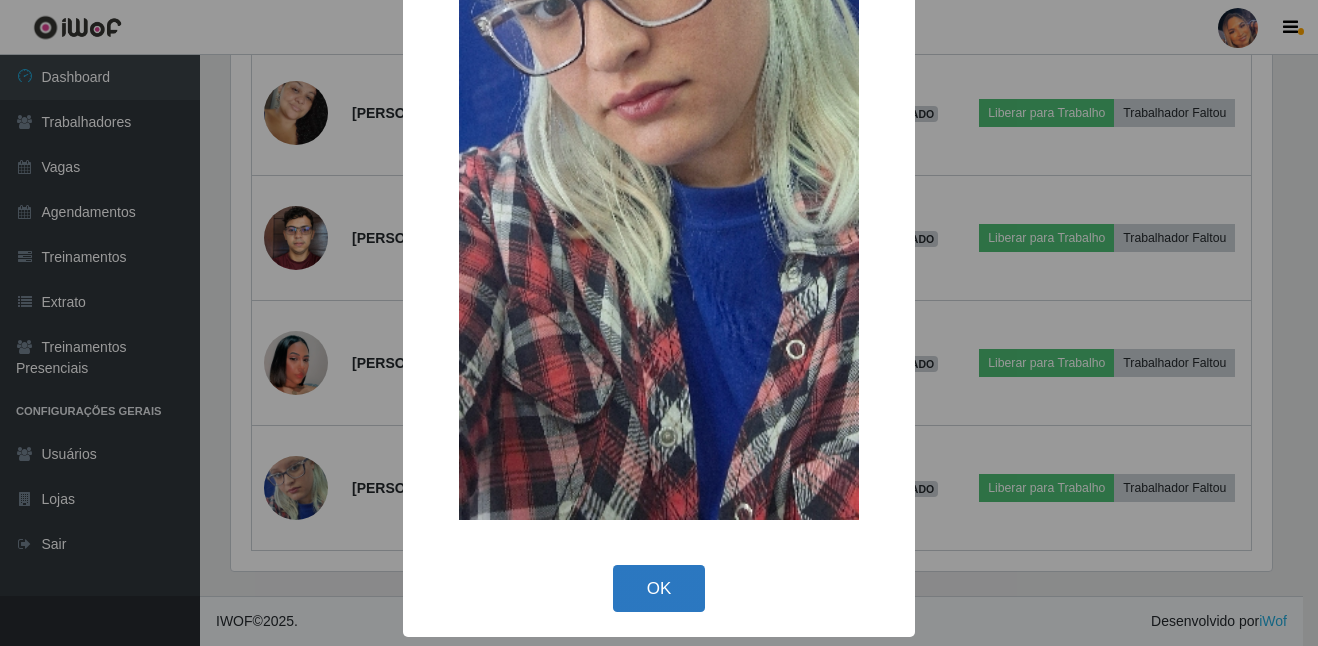 click on "OK" at bounding box center [659, 588] 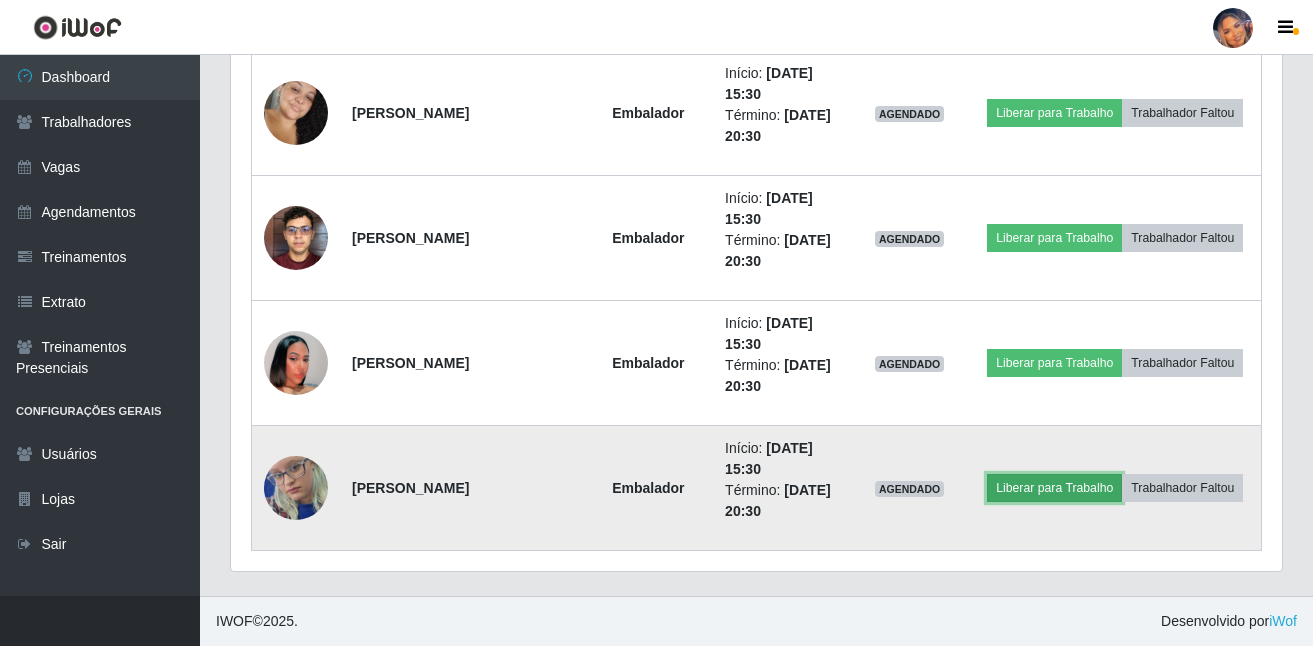 click on "Liberar para Trabalho" at bounding box center [1054, 488] 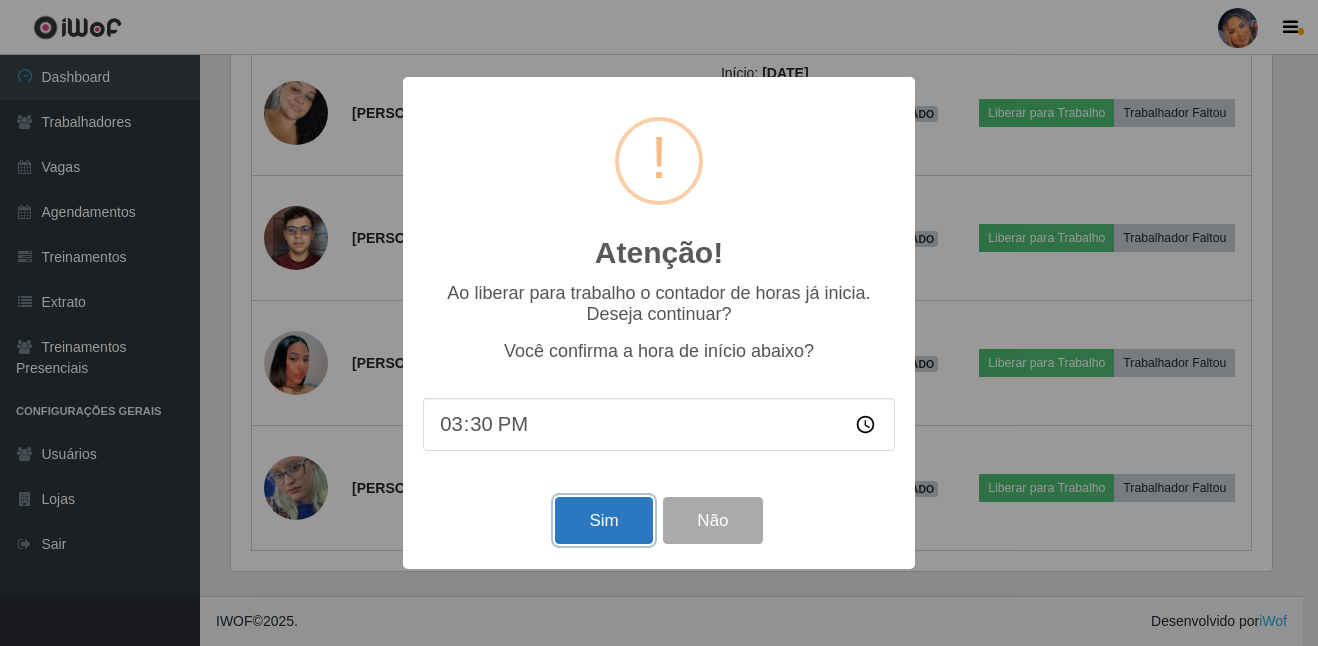 click on "Sim" at bounding box center (603, 520) 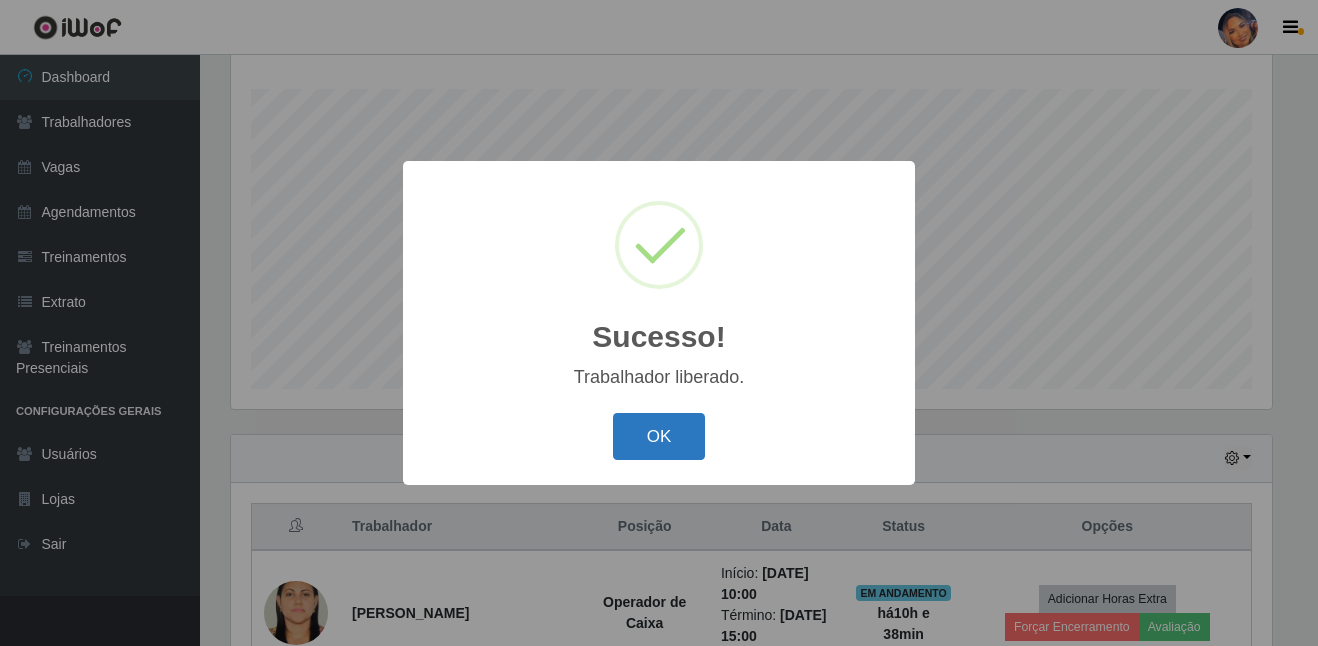 click on "OK" at bounding box center [659, 436] 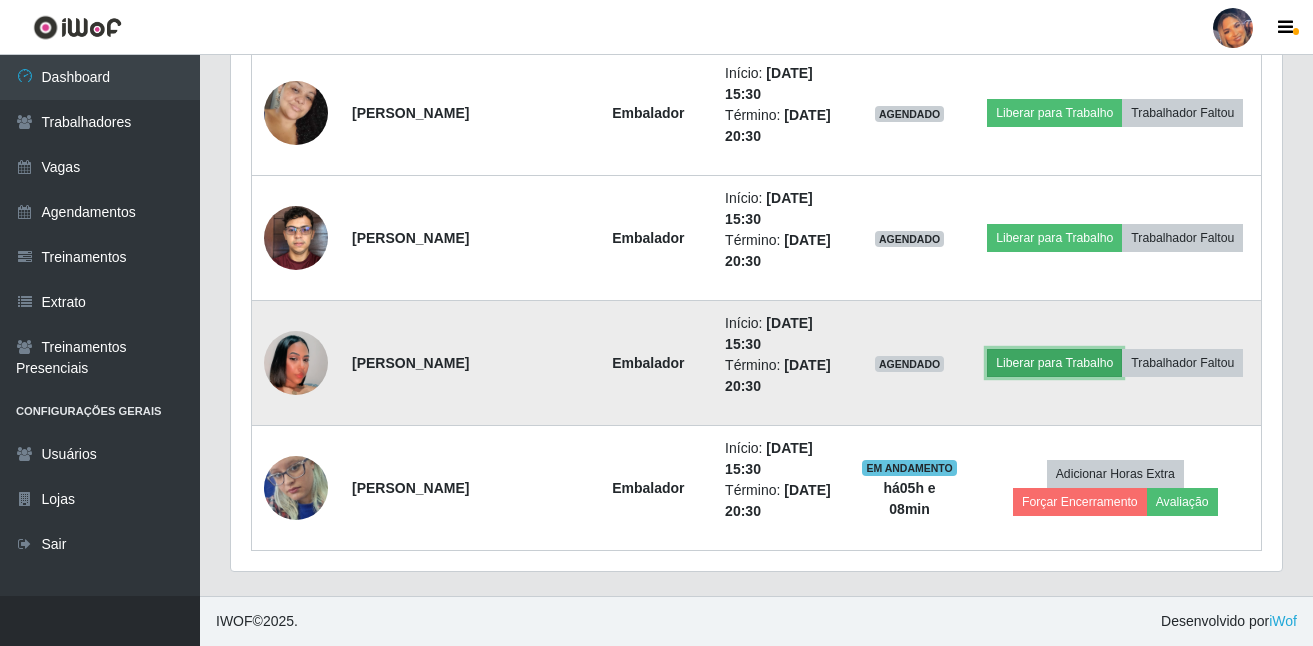 click on "Liberar para Trabalho" at bounding box center (1054, 363) 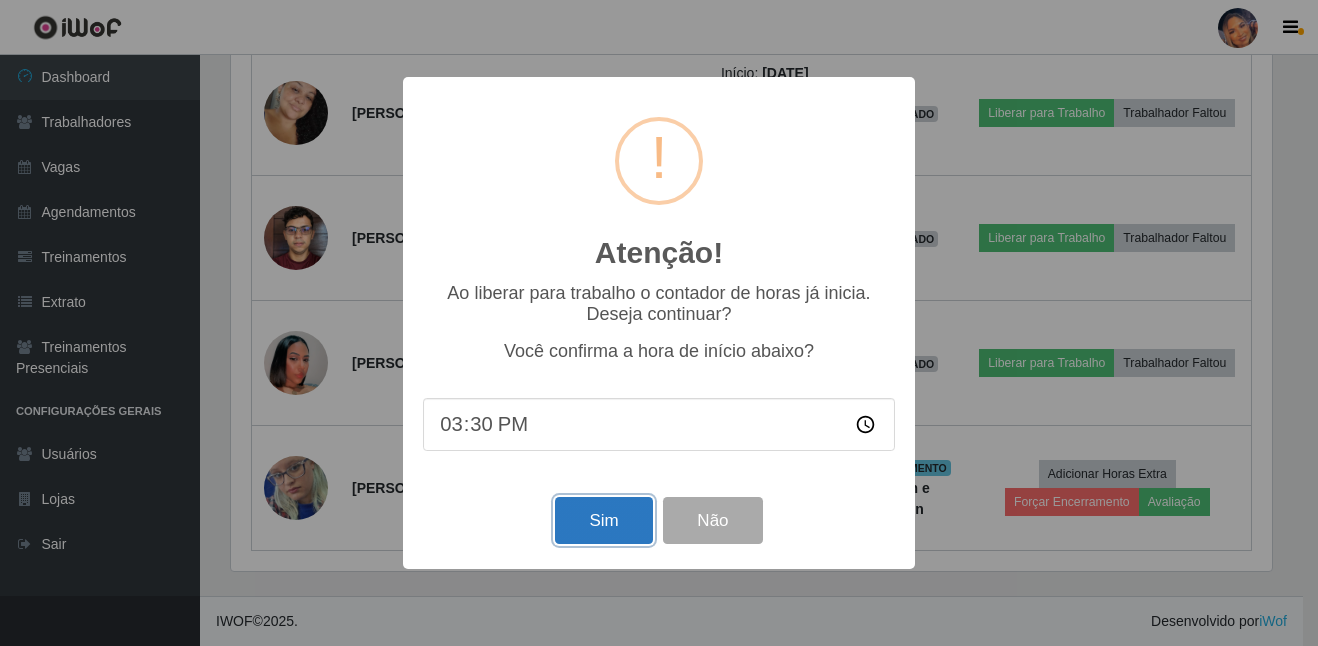 click on "Sim" at bounding box center [603, 520] 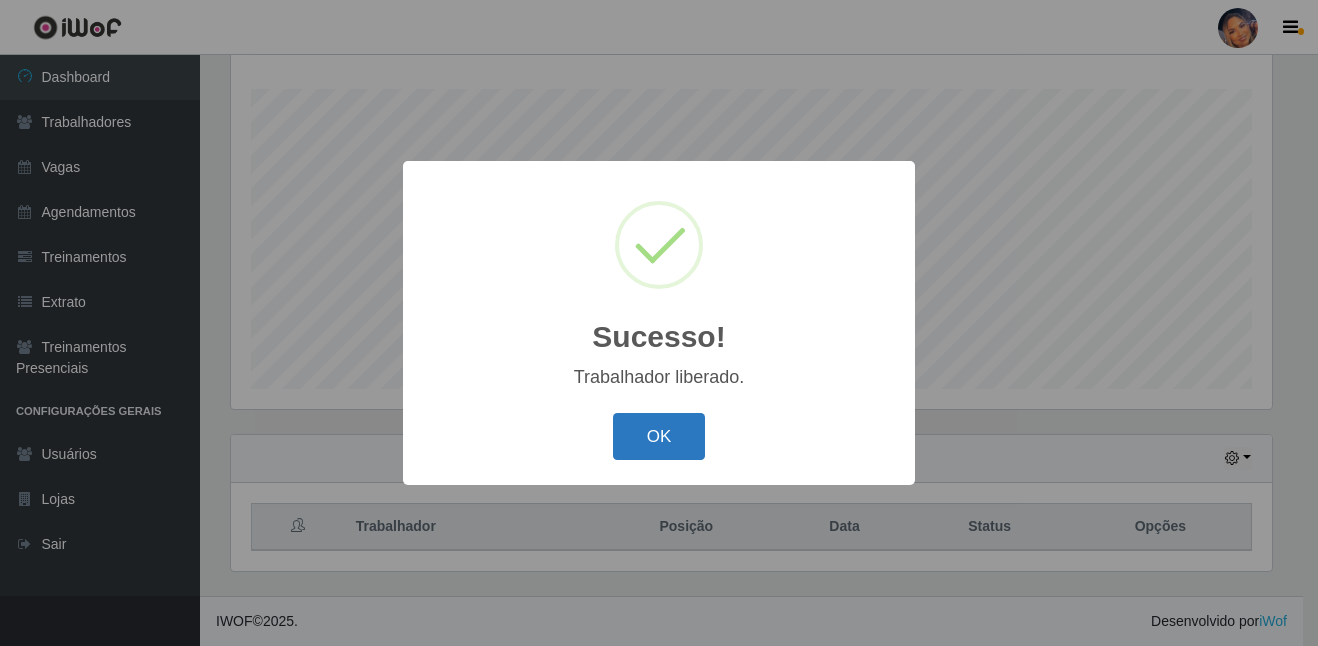 click on "OK" at bounding box center [659, 436] 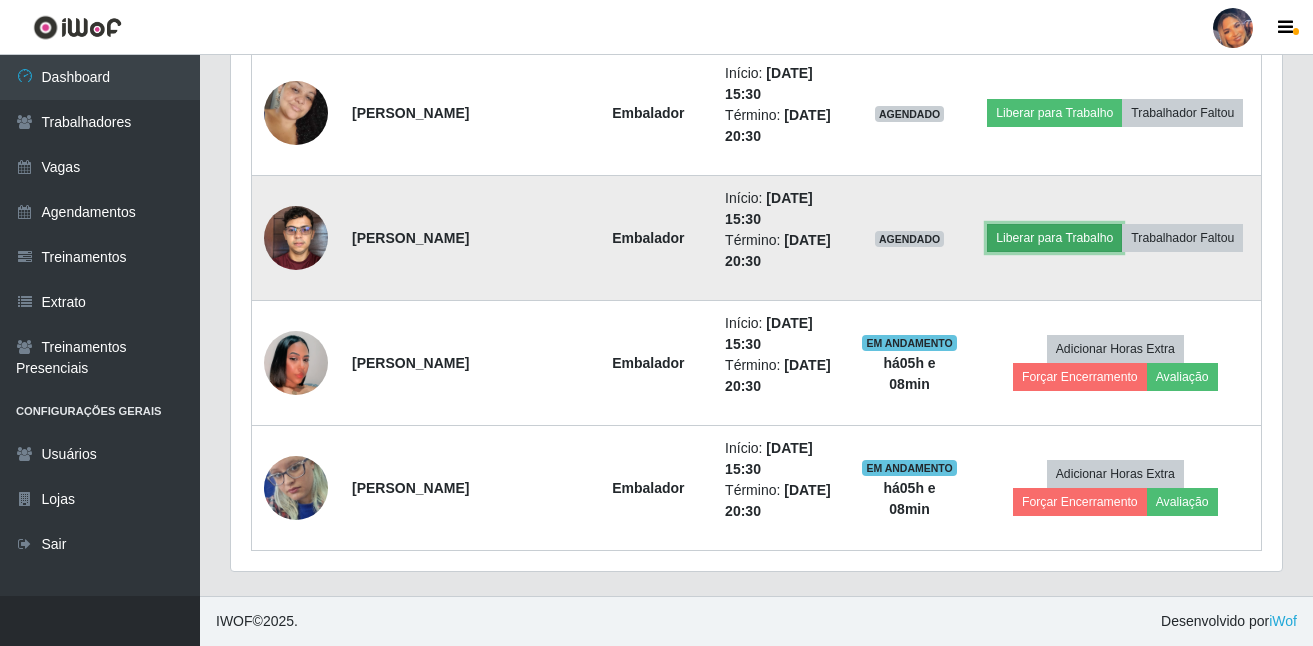click on "Liberar para Trabalho" at bounding box center [1054, 238] 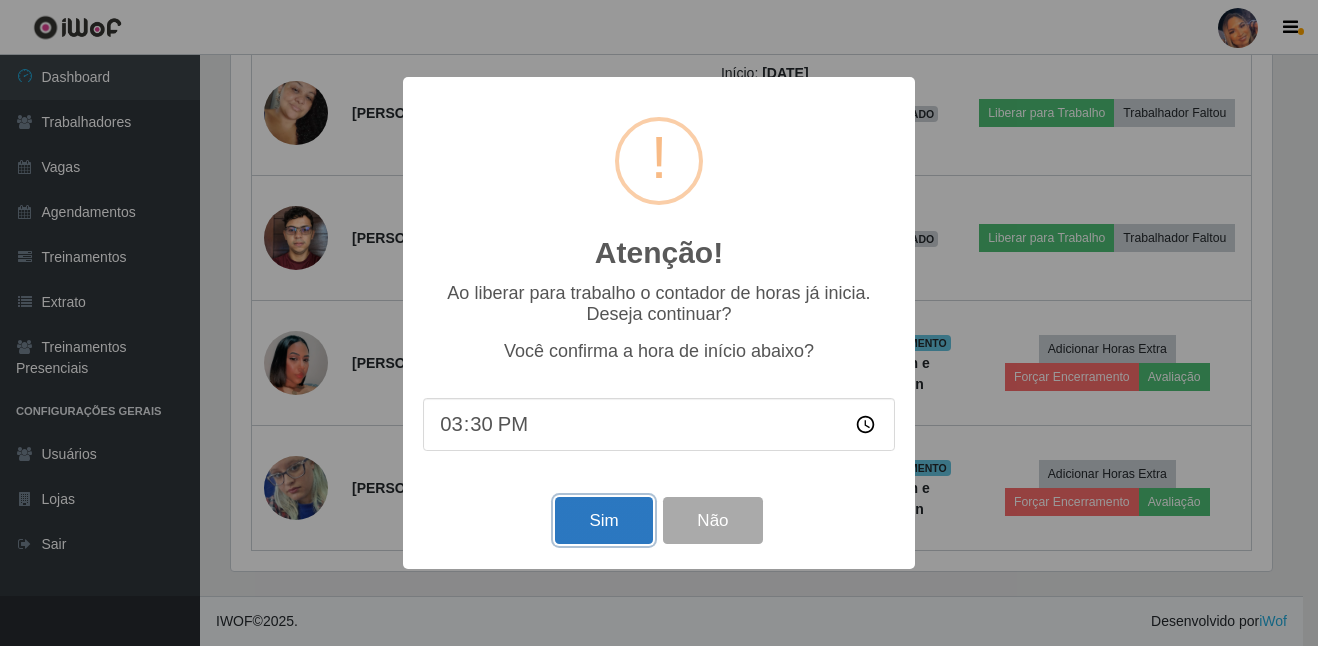 click on "Sim" at bounding box center [603, 520] 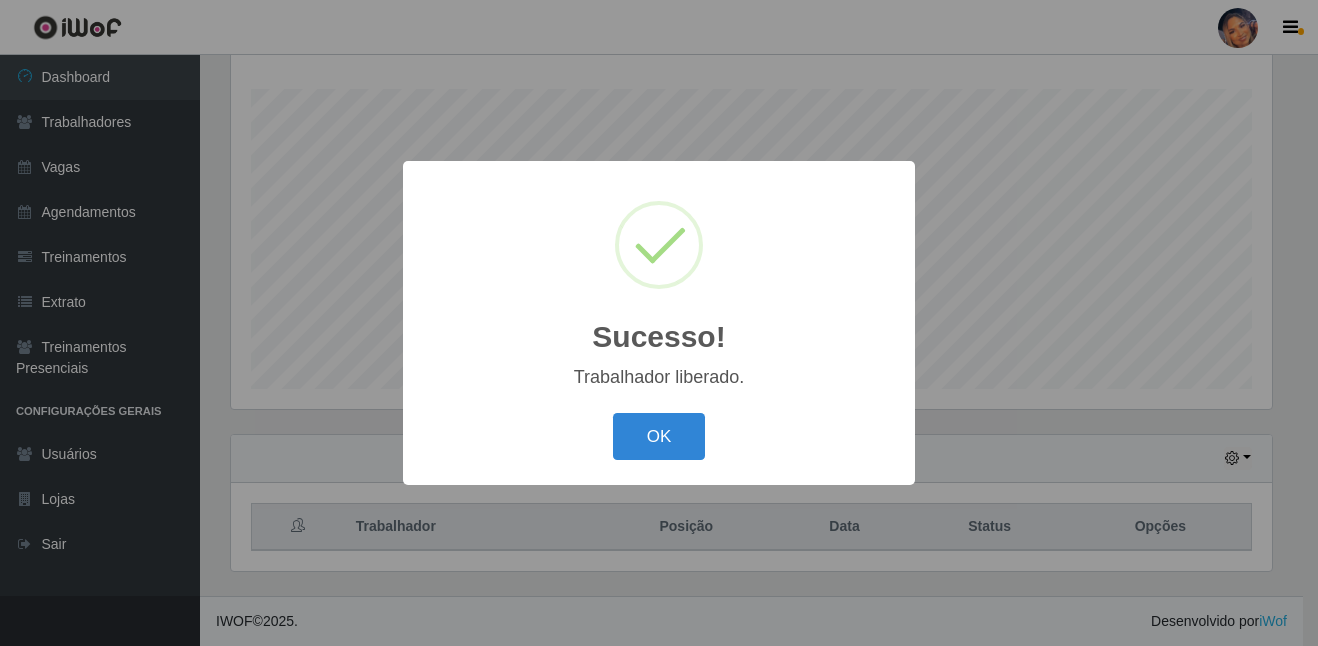 drag, startPoint x: 644, startPoint y: 435, endPoint x: 656, endPoint y: 437, distance: 12.165525 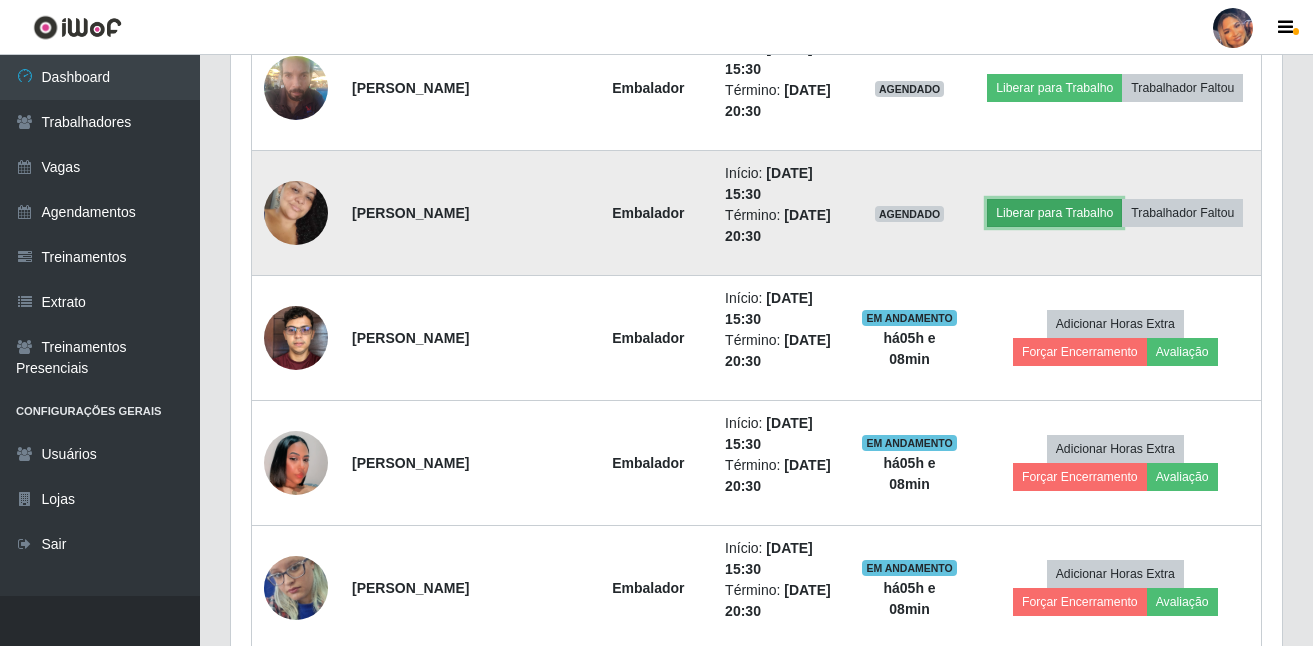 click on "Liberar para Trabalho" at bounding box center (1054, 213) 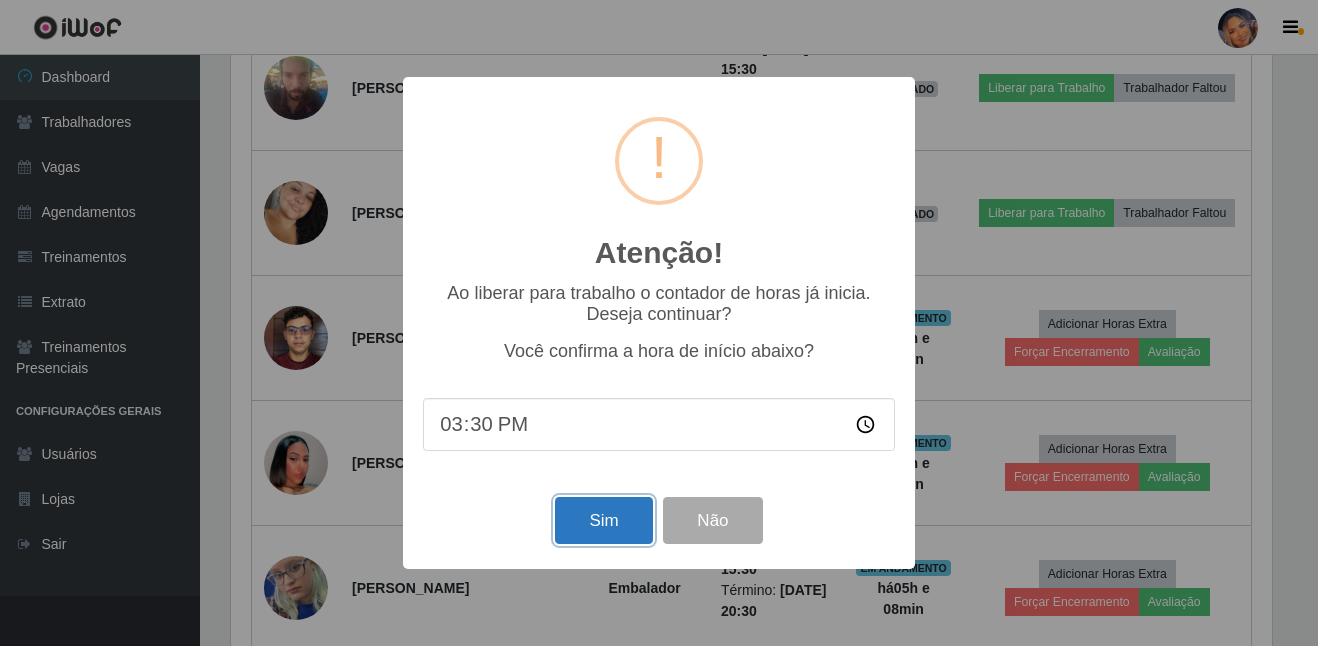 click on "Sim" at bounding box center [603, 520] 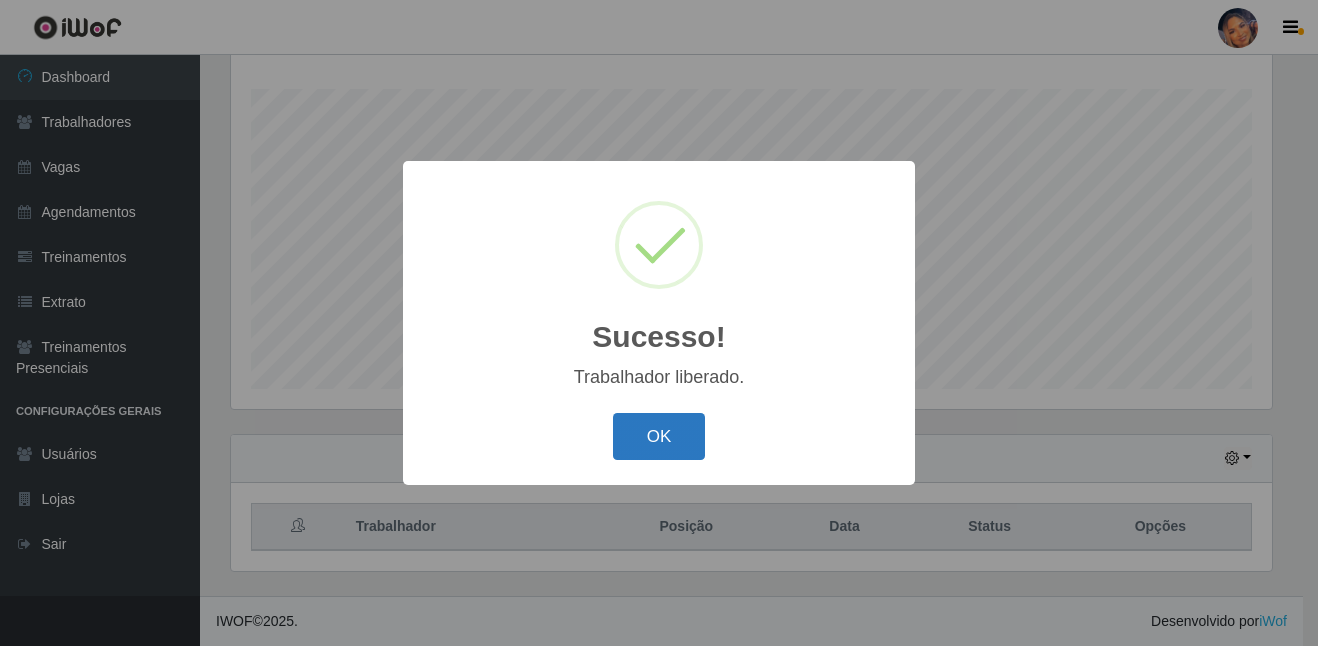click on "OK" at bounding box center (659, 436) 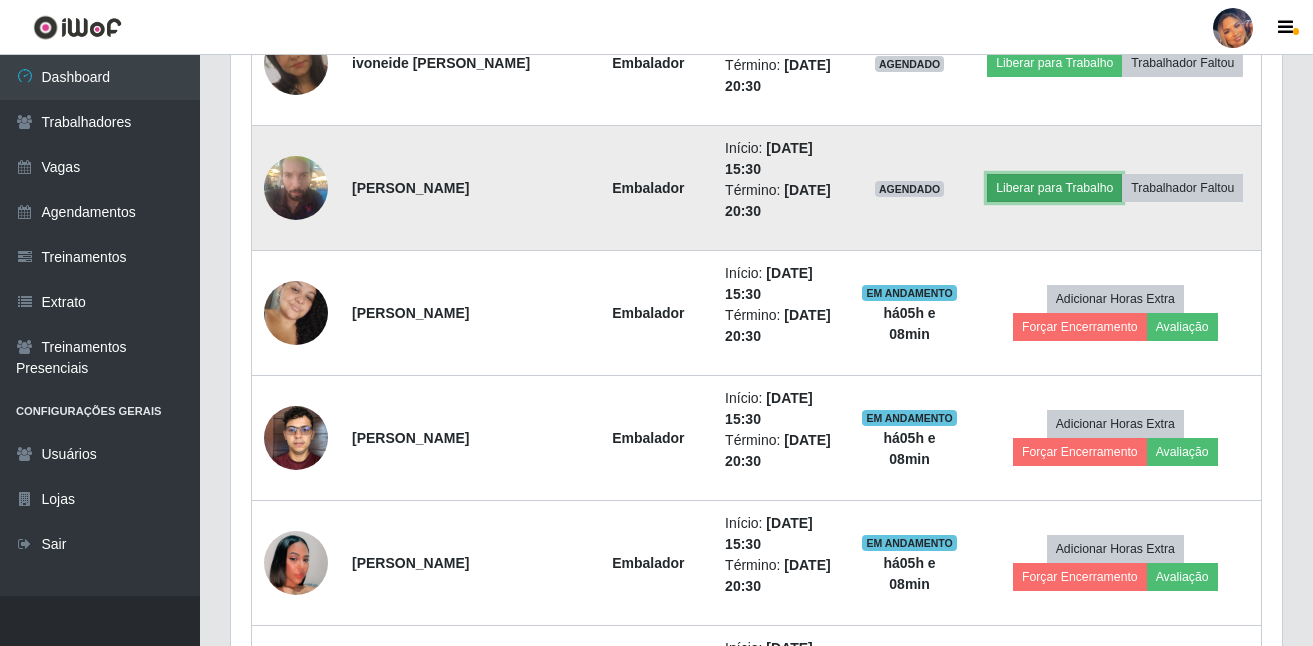 click on "Liberar para Trabalho" at bounding box center [1054, 188] 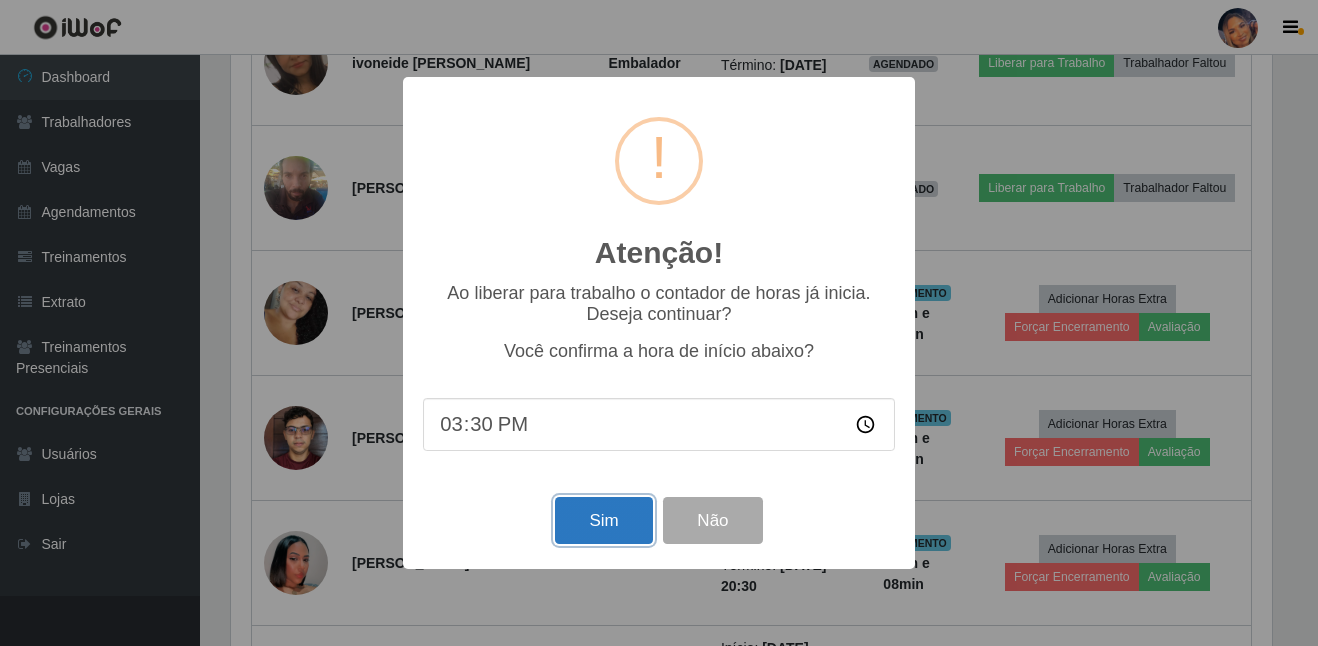 click on "Sim" at bounding box center [603, 520] 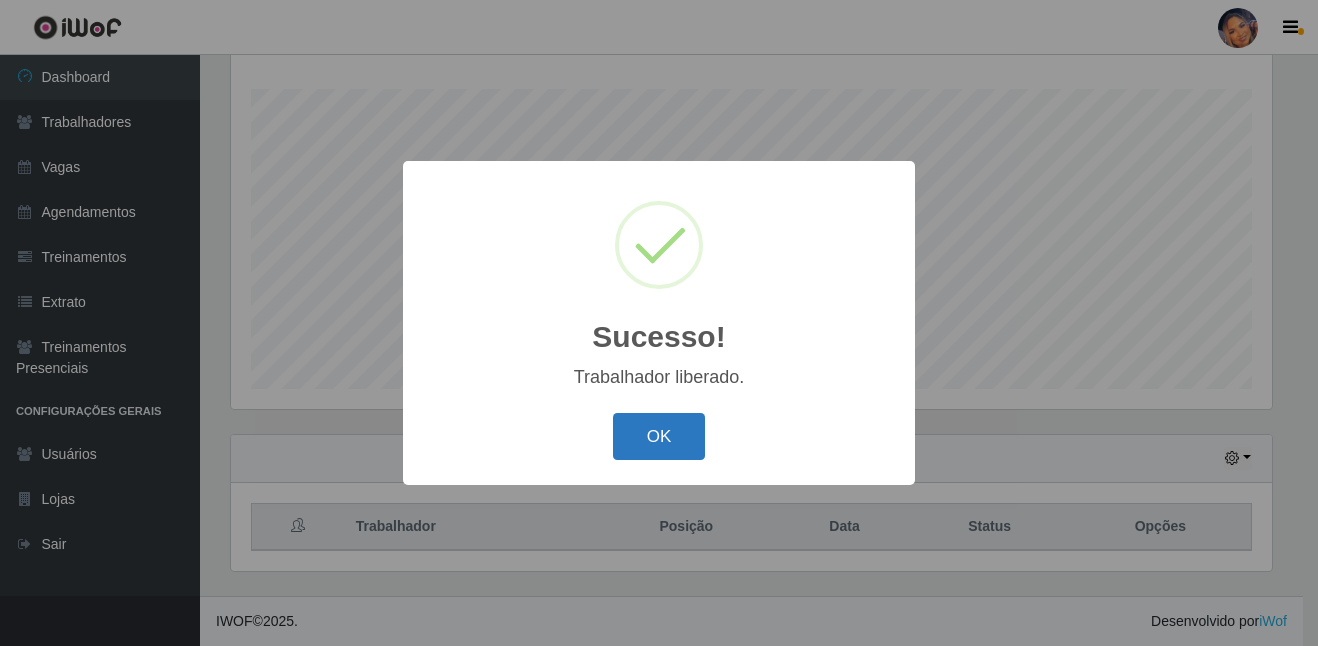 click on "OK" at bounding box center (659, 436) 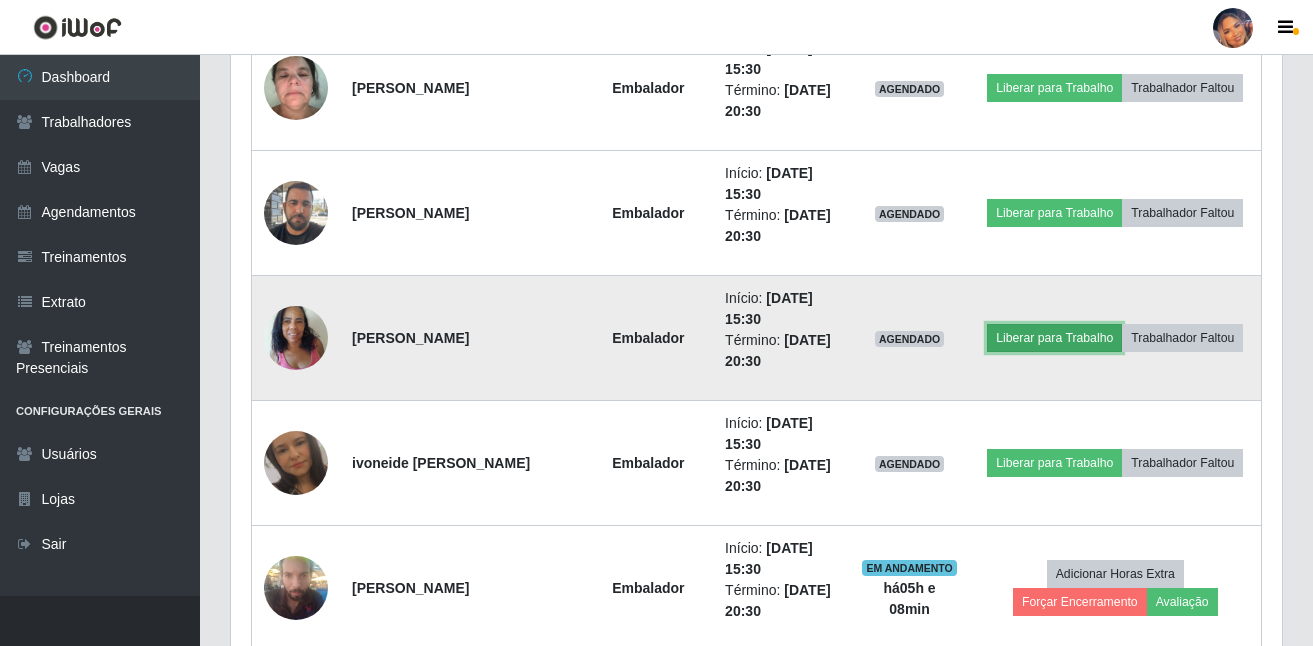 click on "Liberar para Trabalho" at bounding box center [1054, 338] 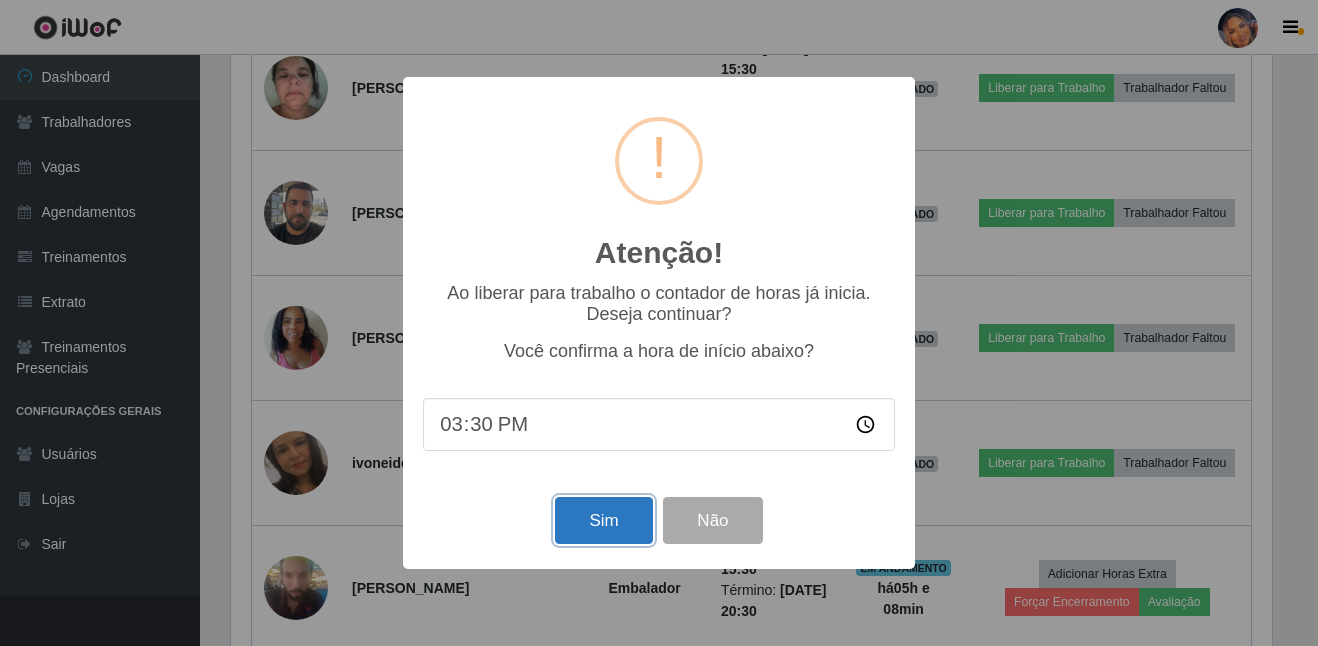 click on "Sim" at bounding box center (603, 520) 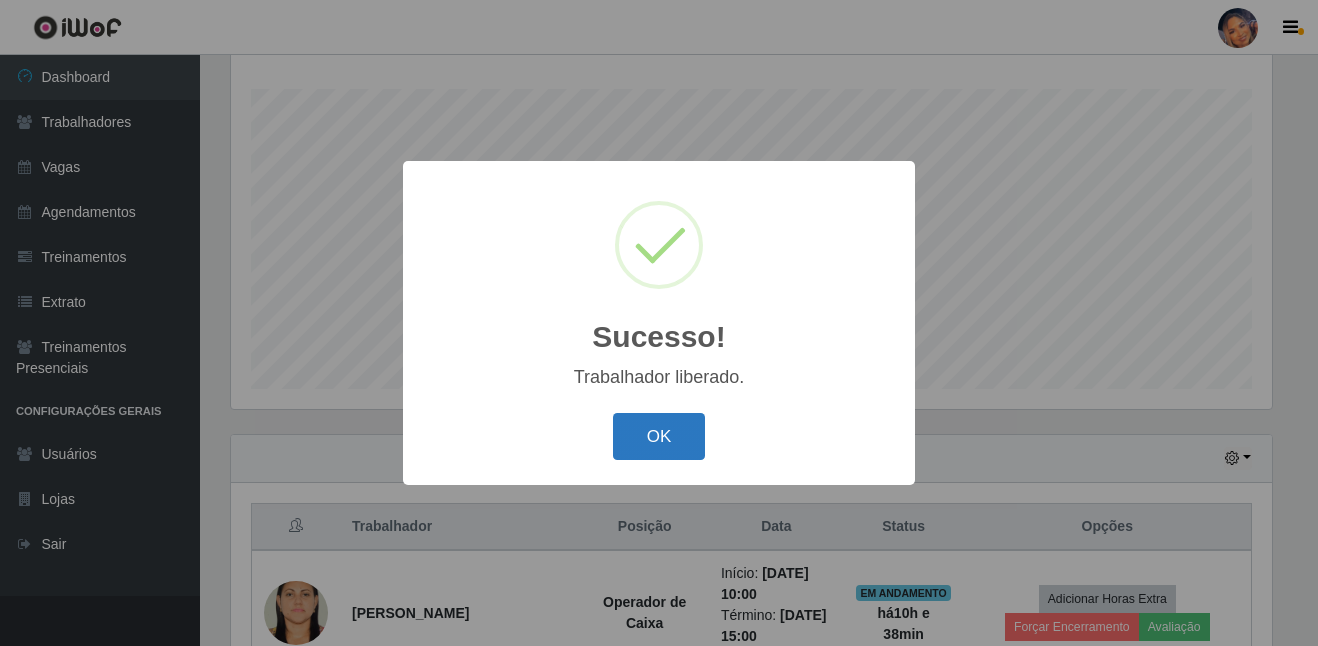 click on "OK" at bounding box center (659, 436) 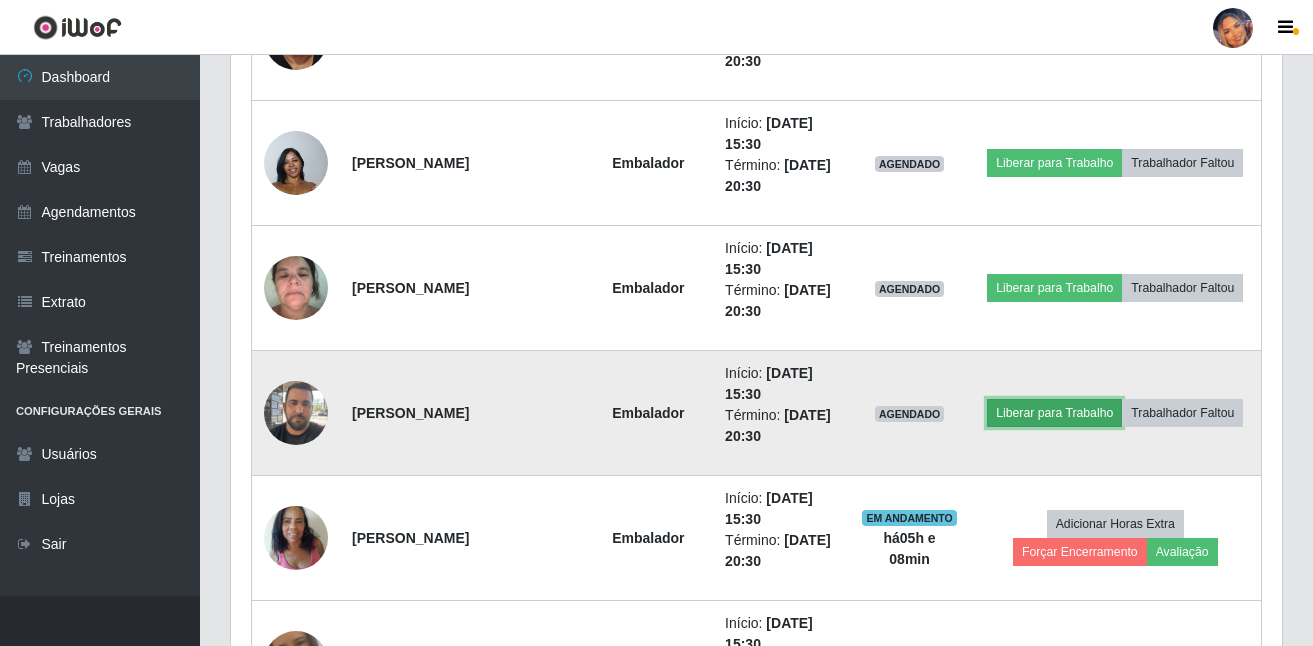 click on "Liberar para Trabalho" at bounding box center [1054, 413] 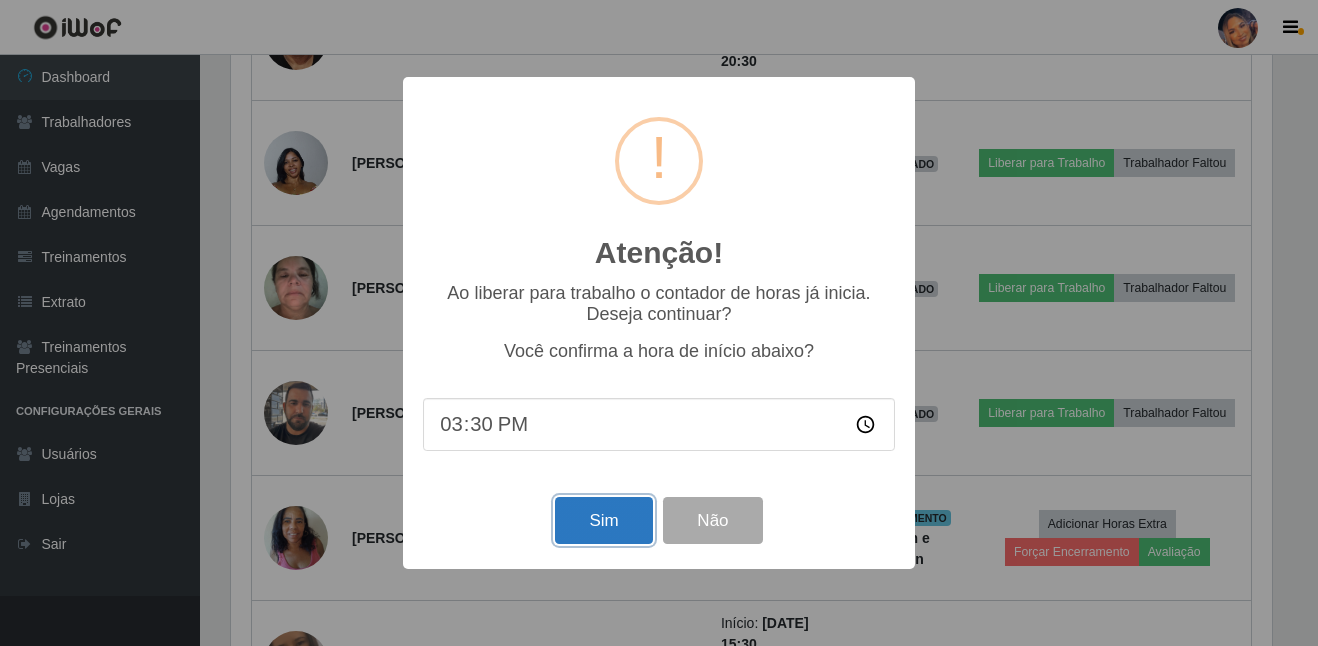 click on "Sim" at bounding box center (603, 520) 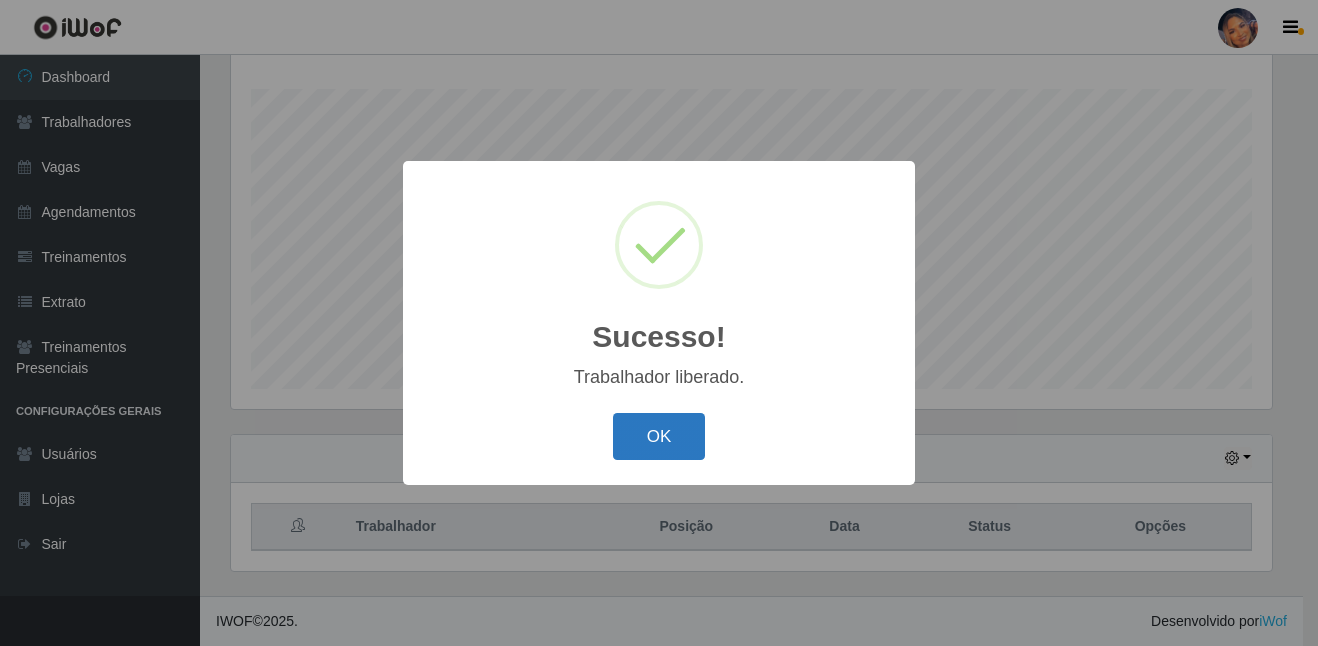 click on "OK" at bounding box center (659, 436) 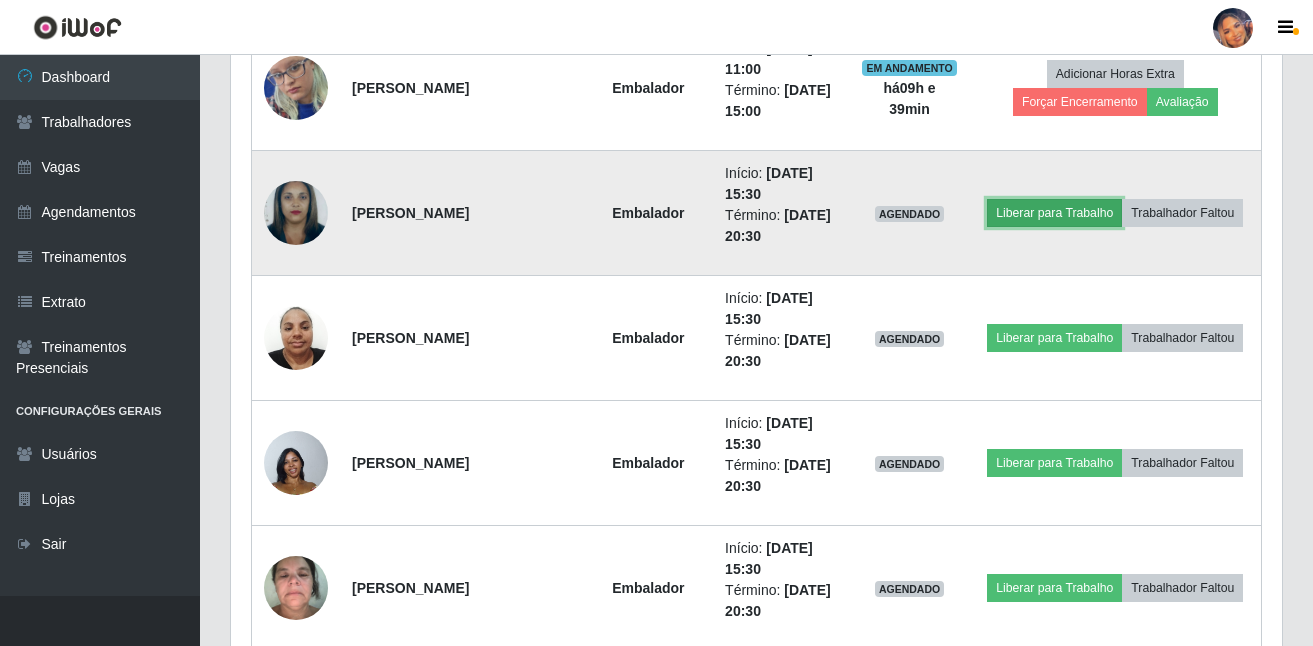 click on "Liberar para Trabalho" at bounding box center [1054, 213] 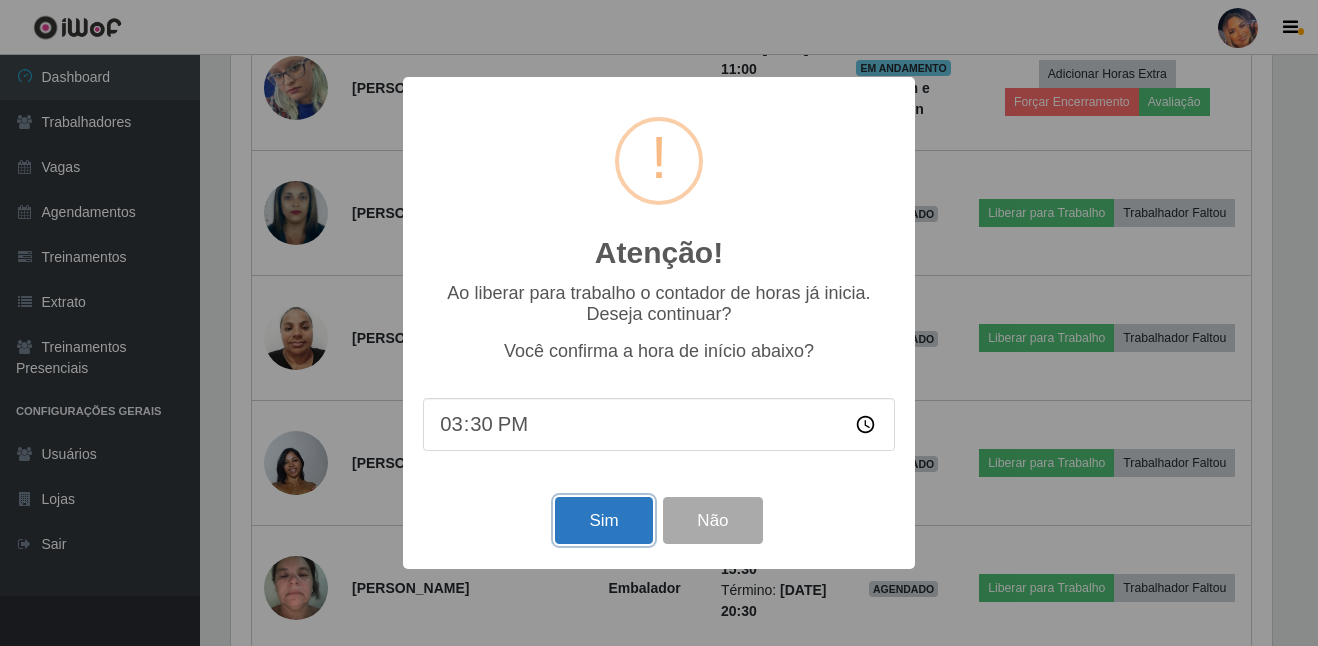 click on "Sim" at bounding box center [603, 520] 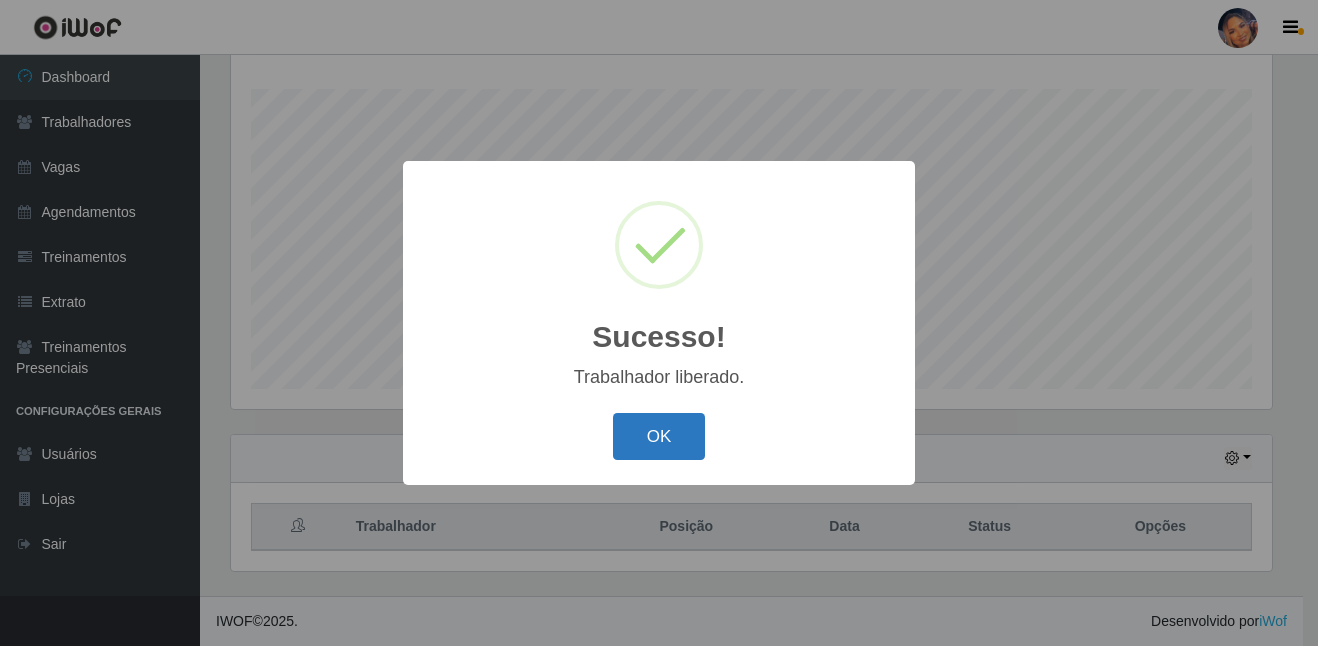 click on "OK" at bounding box center (659, 436) 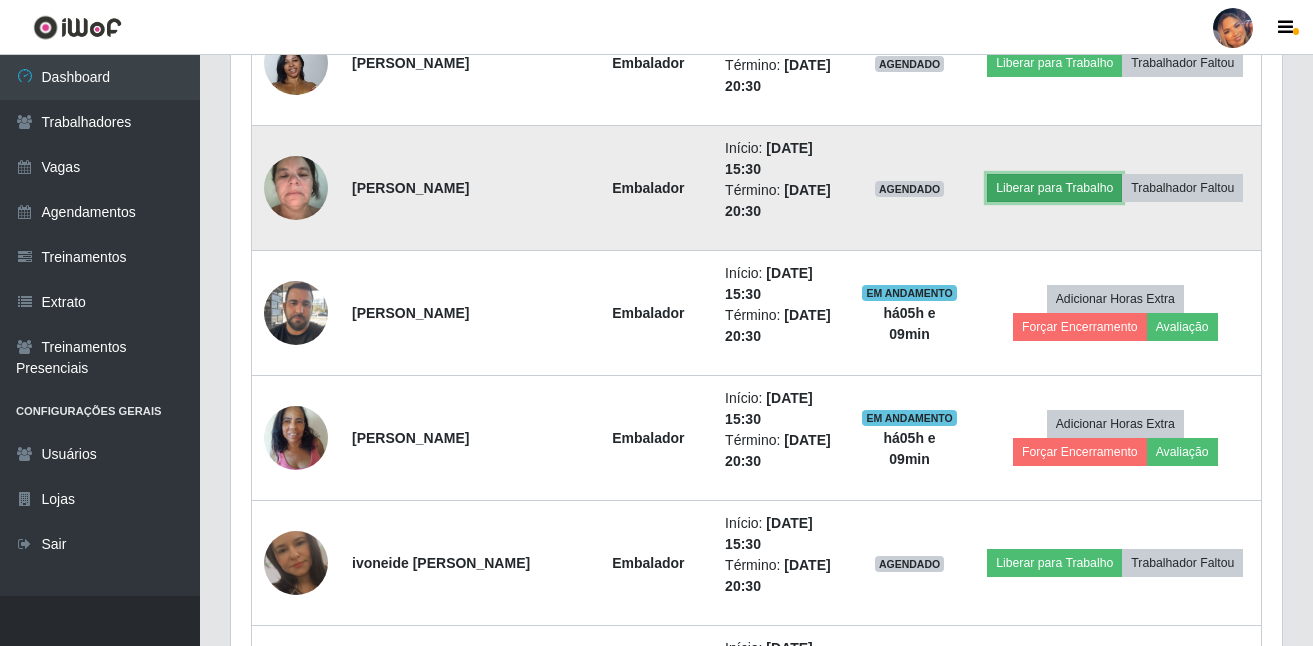 click on "Liberar para Trabalho" at bounding box center [1054, 188] 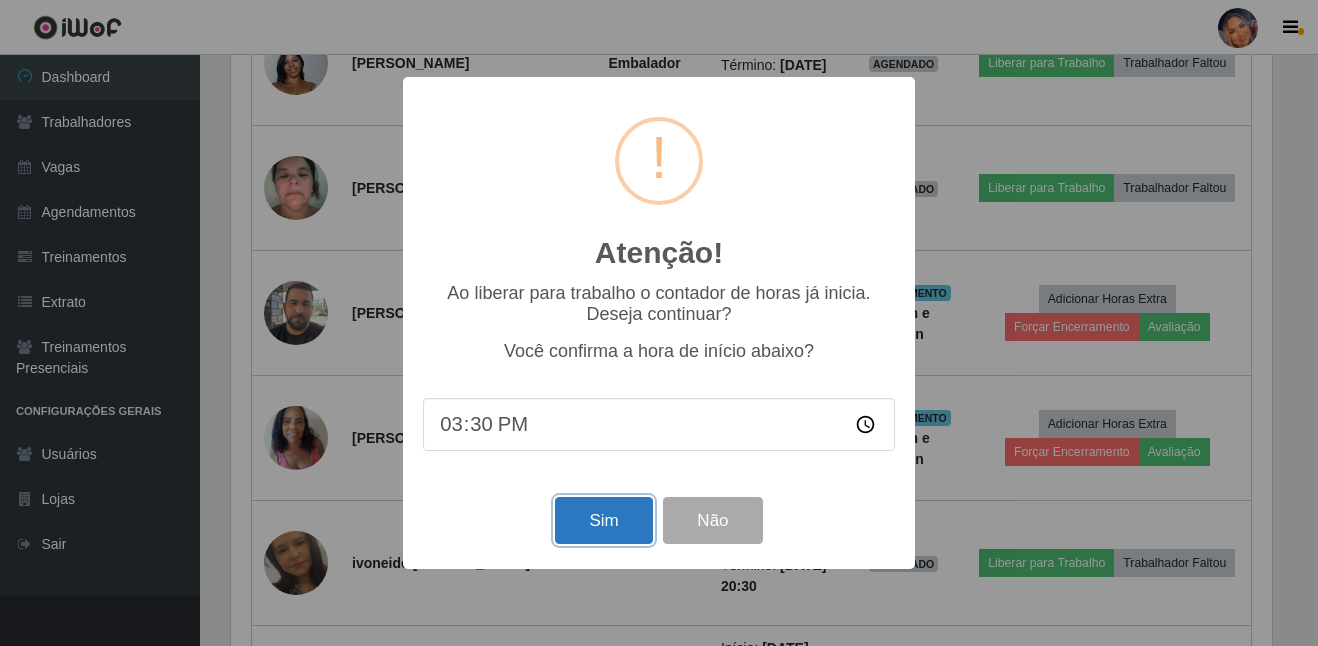 click on "Sim" at bounding box center [603, 520] 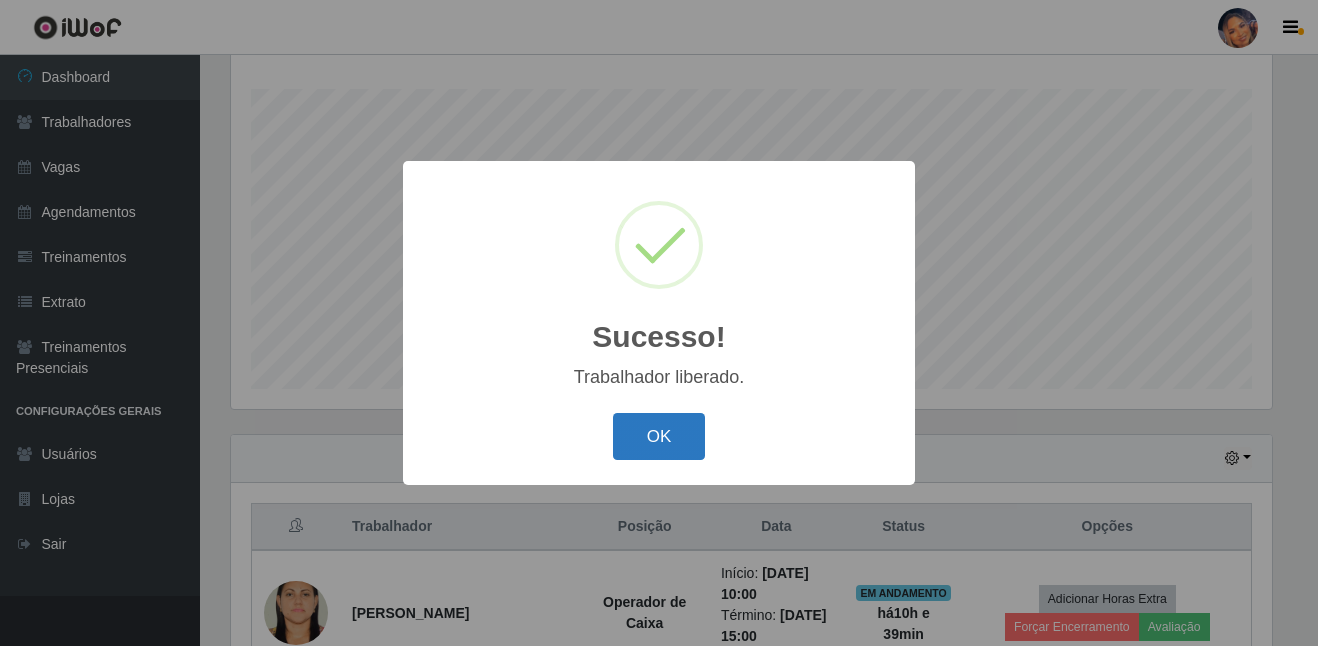 click on "OK" at bounding box center [659, 436] 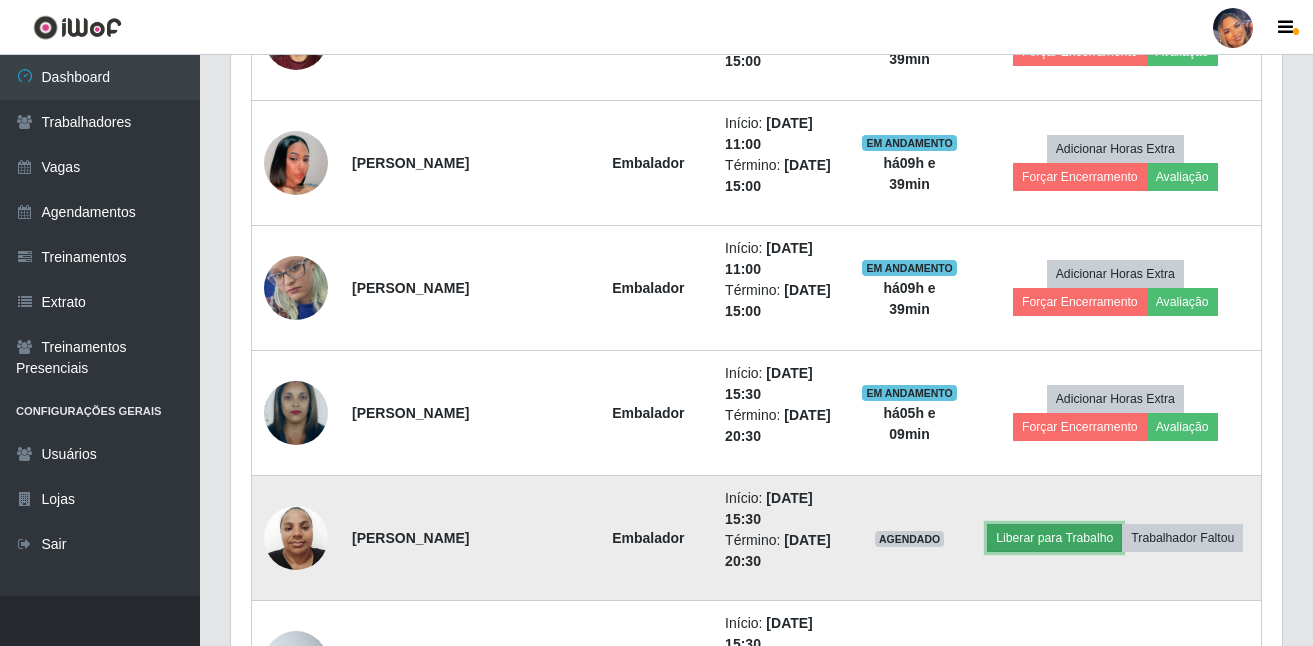 click on "Liberar para Trabalho" at bounding box center [1054, 538] 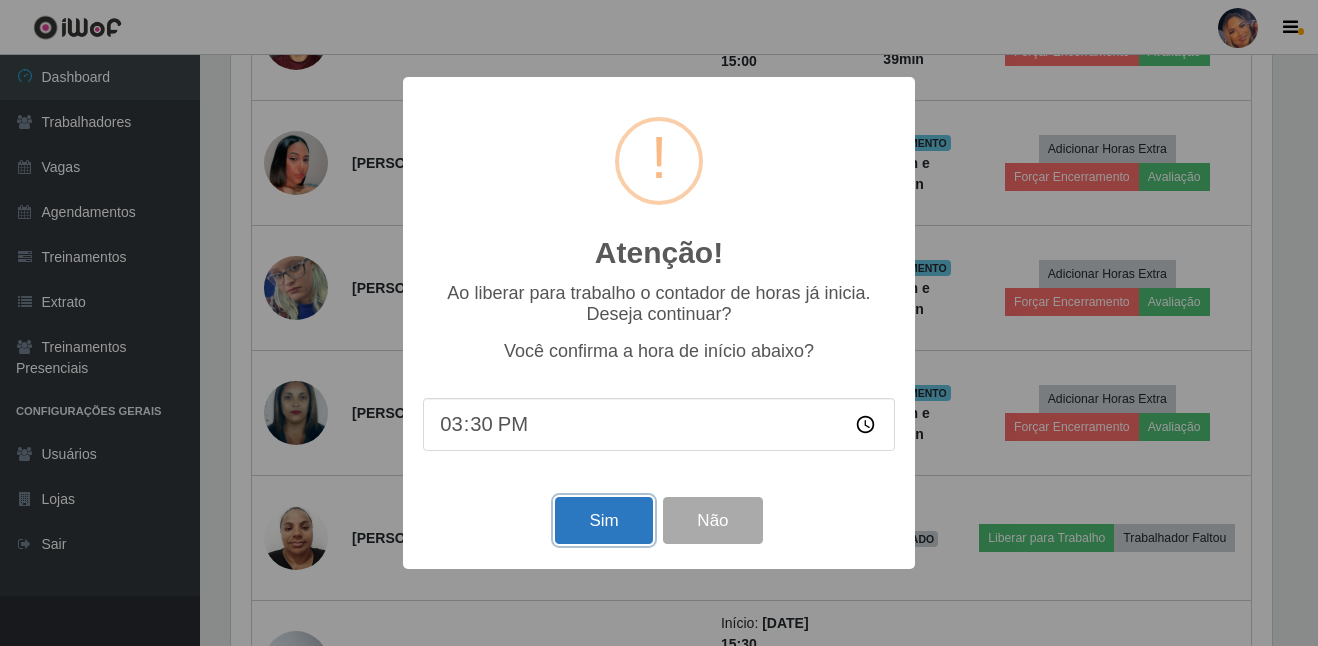 click on "Sim" at bounding box center (603, 520) 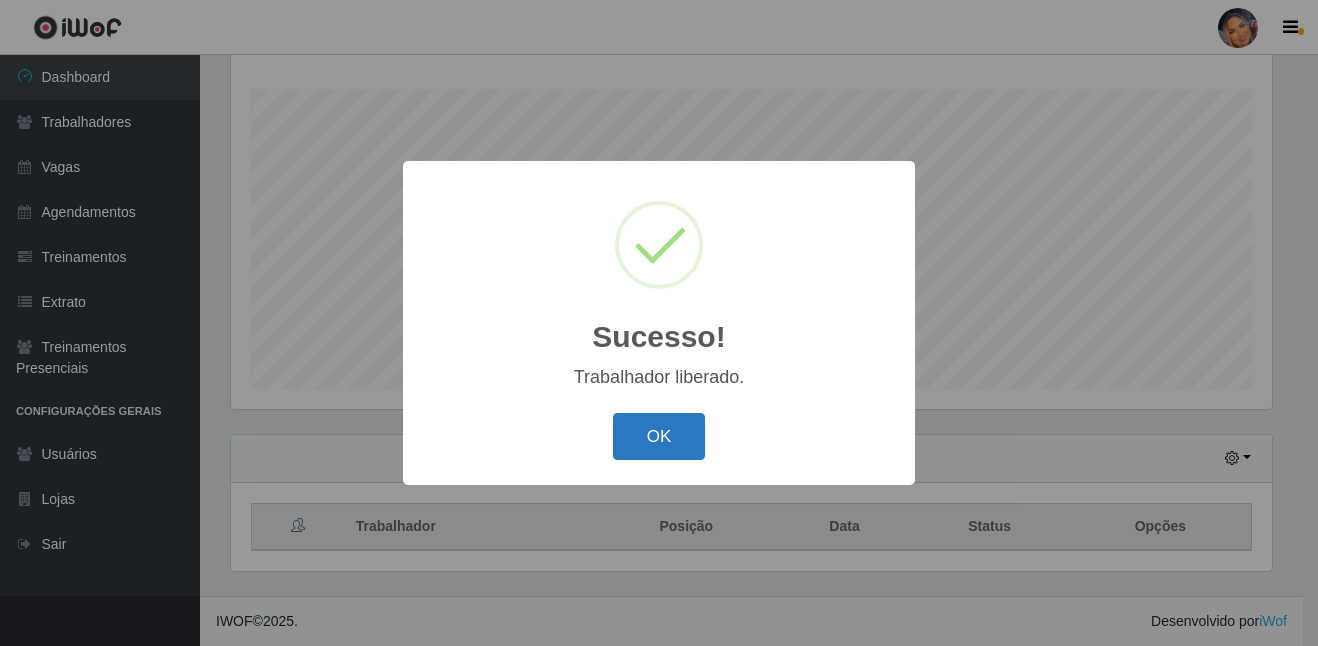 click on "OK" at bounding box center (659, 436) 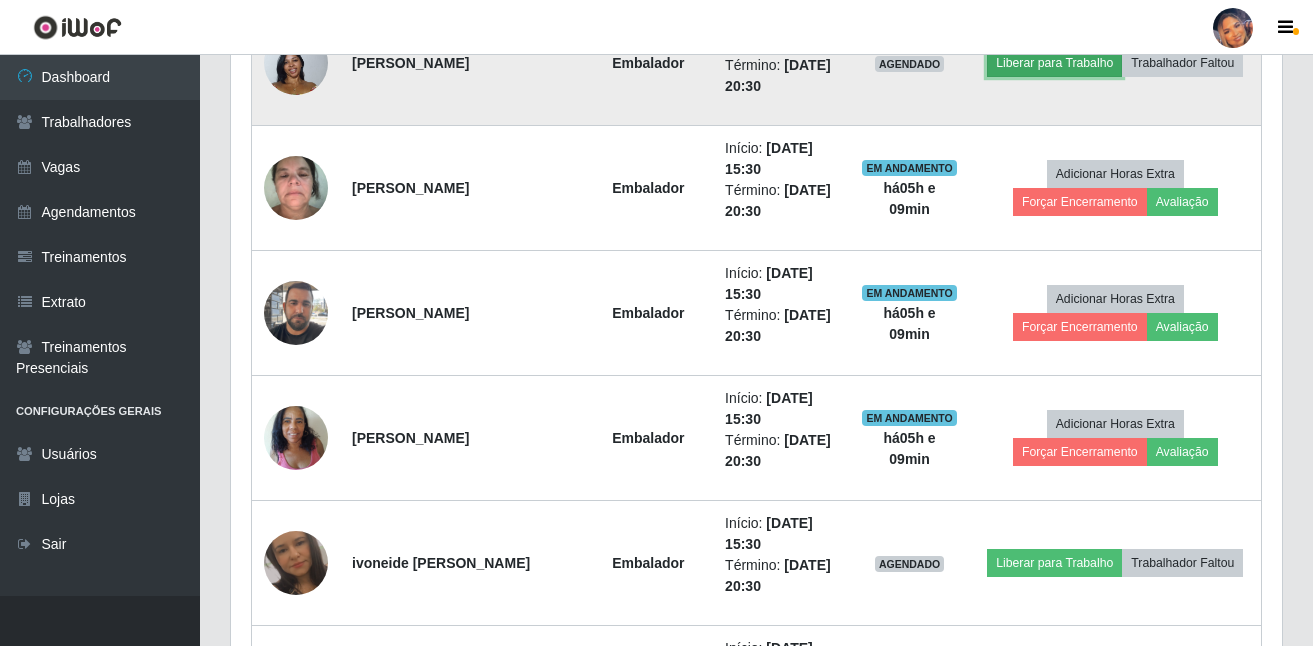 click on "Liberar para Trabalho" at bounding box center (1054, 63) 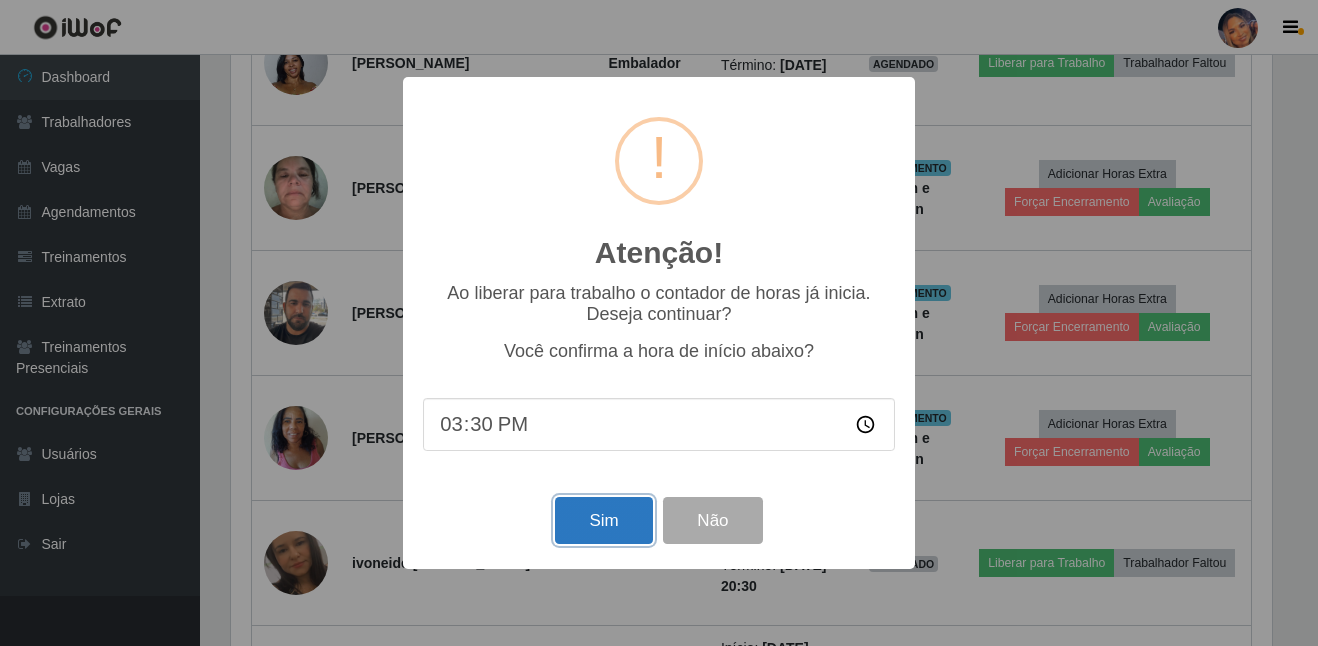 click on "Sim" at bounding box center (603, 520) 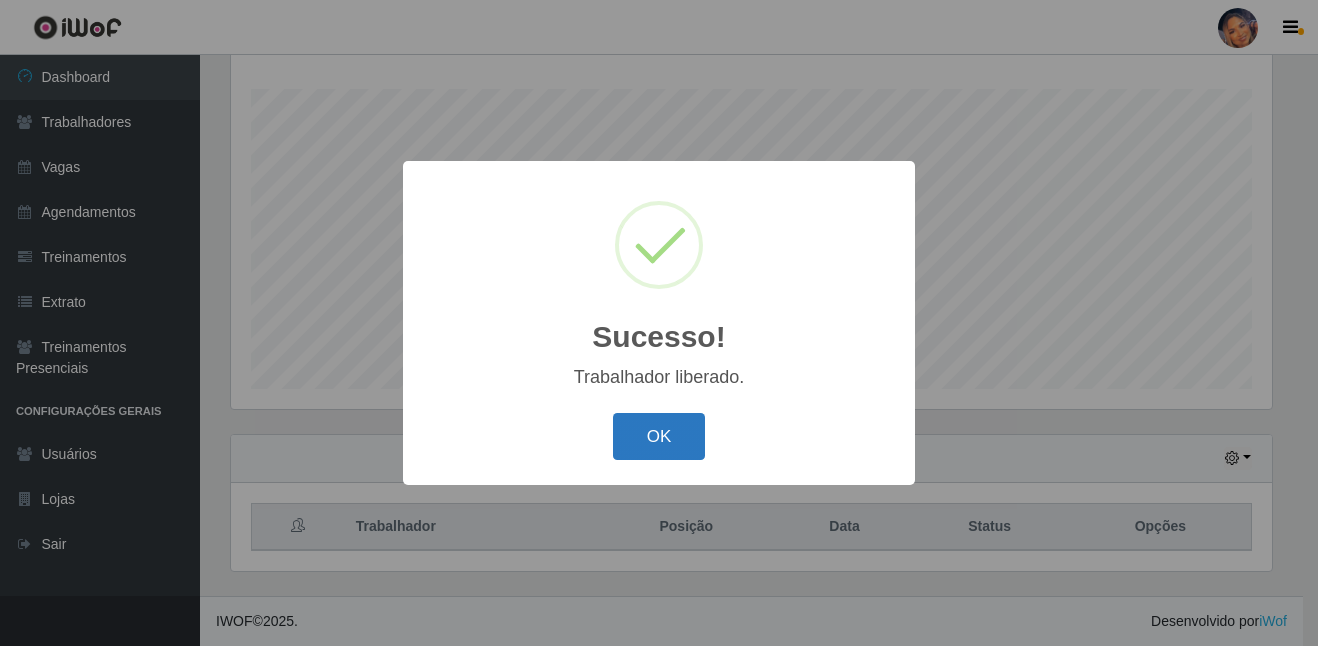 click on "OK" at bounding box center (659, 436) 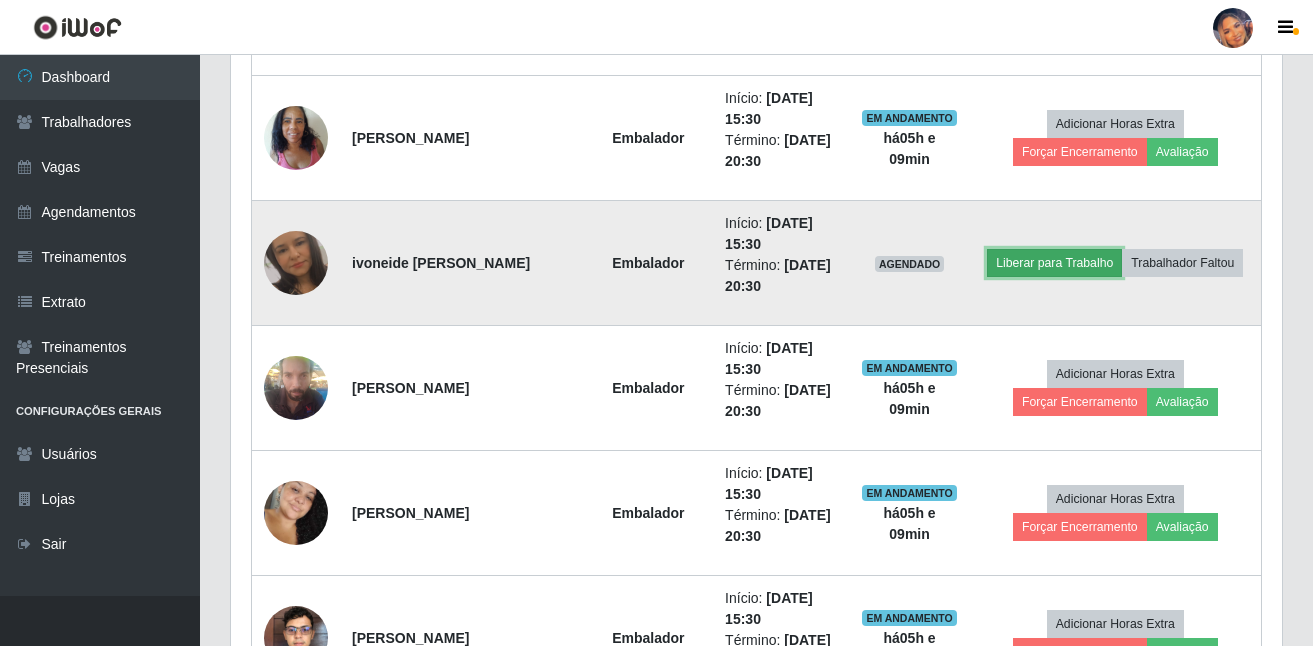 click on "Liberar para Trabalho" at bounding box center (1054, 263) 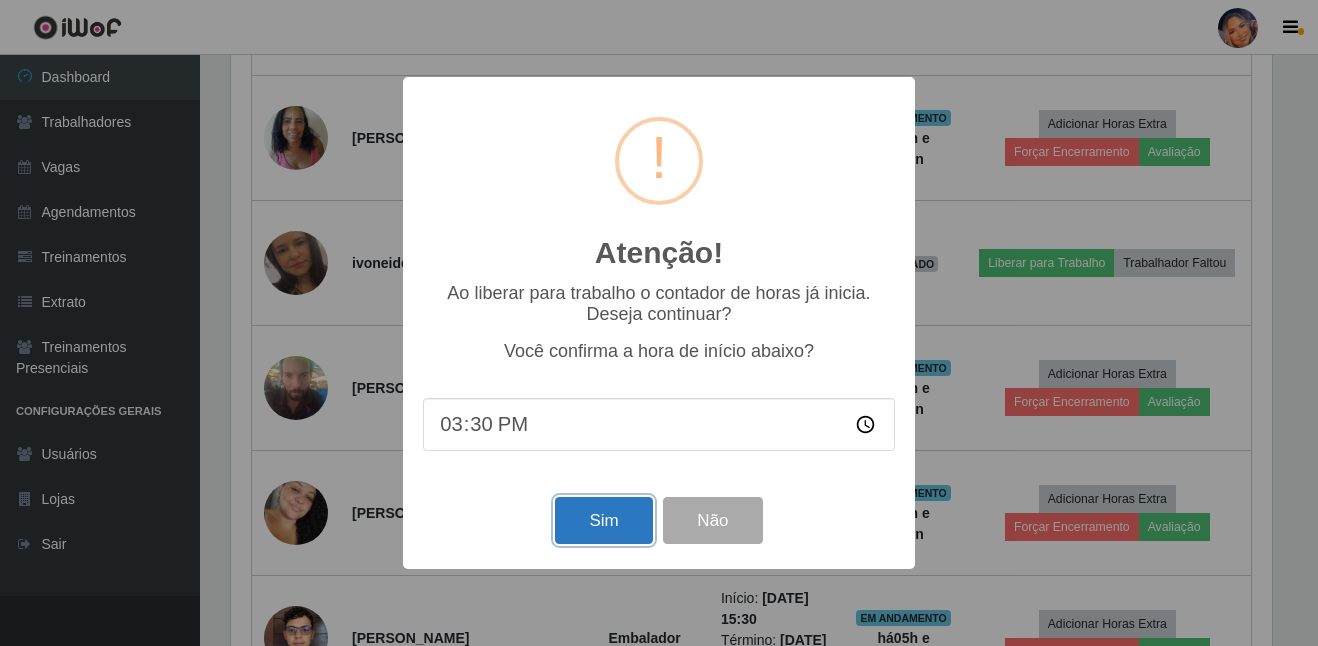 click on "Sim" at bounding box center (603, 520) 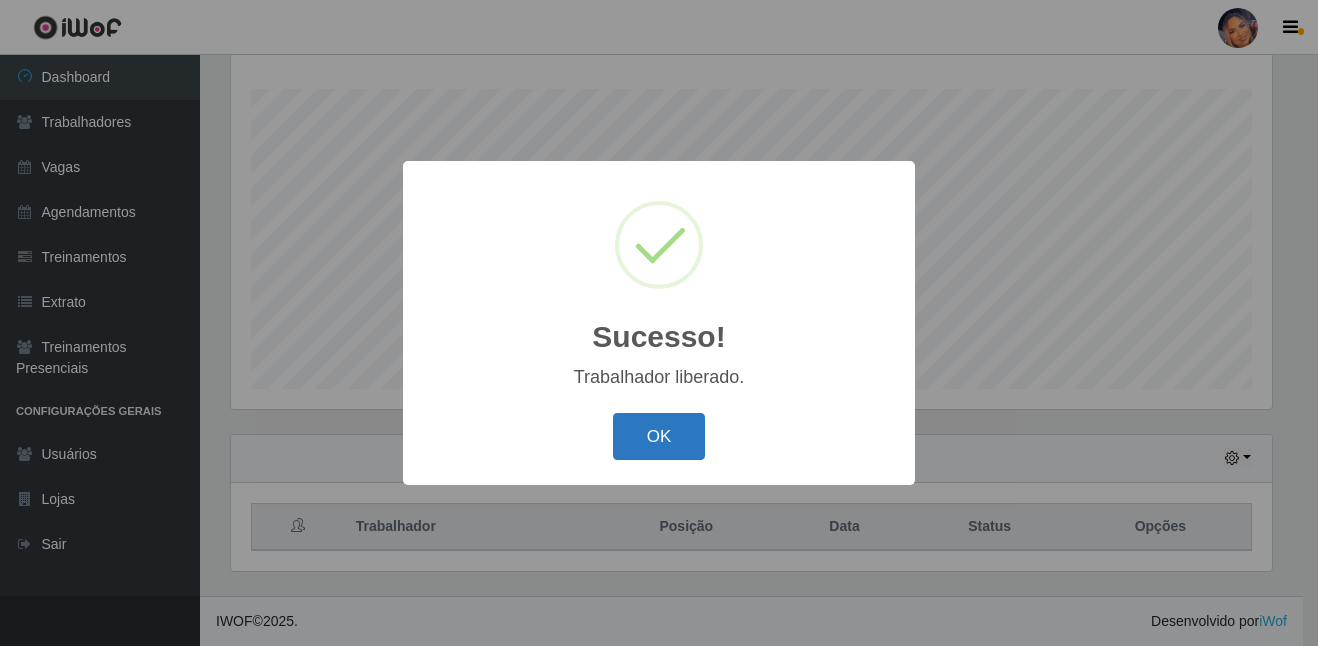 click on "OK" at bounding box center (659, 436) 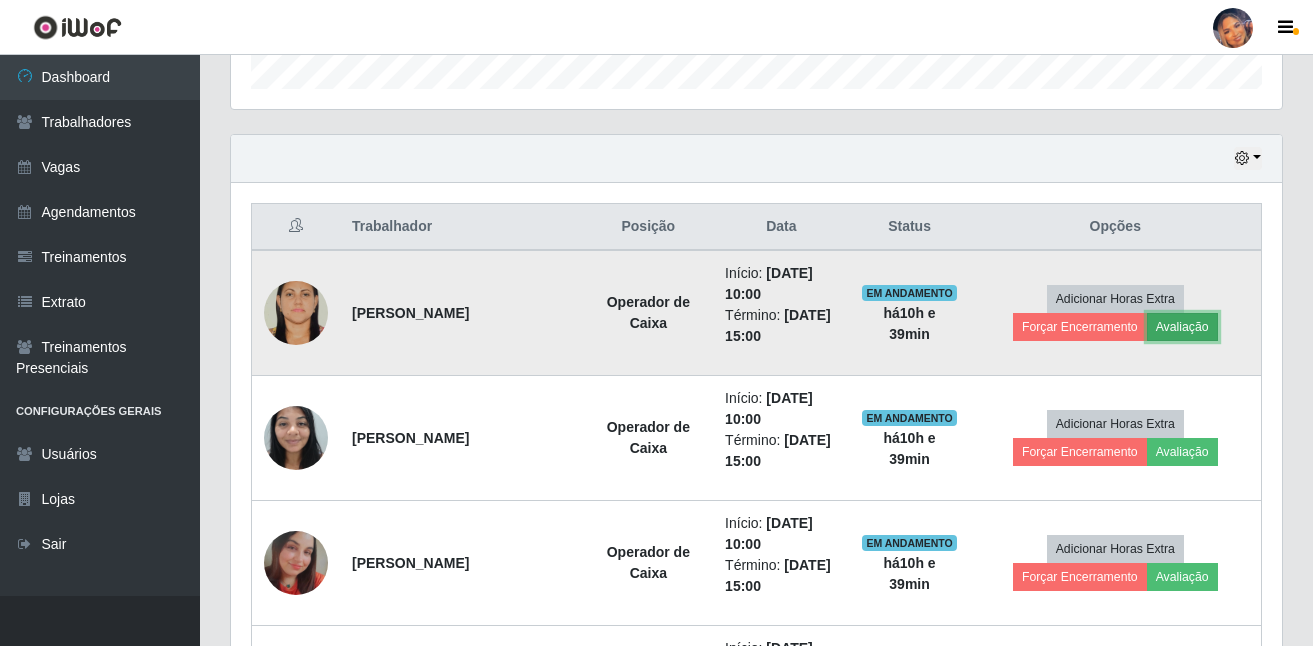 click on "Avaliação" at bounding box center (1182, 327) 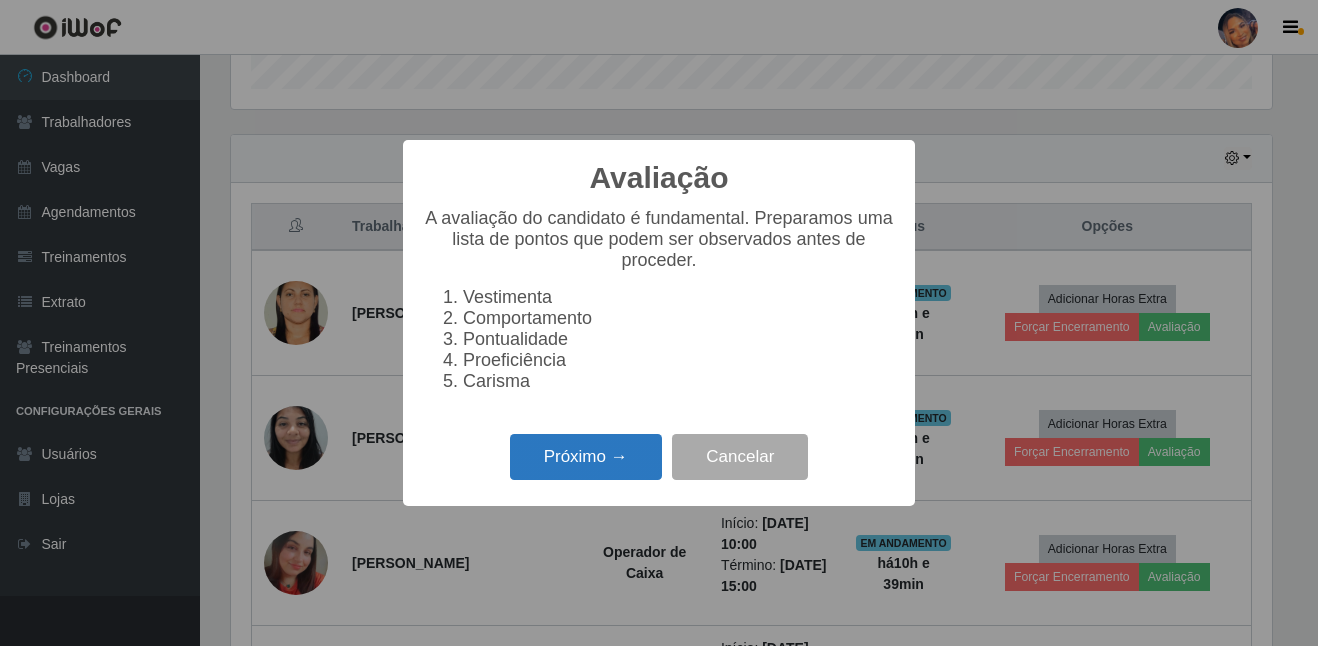 click on "Próximo →" at bounding box center [586, 457] 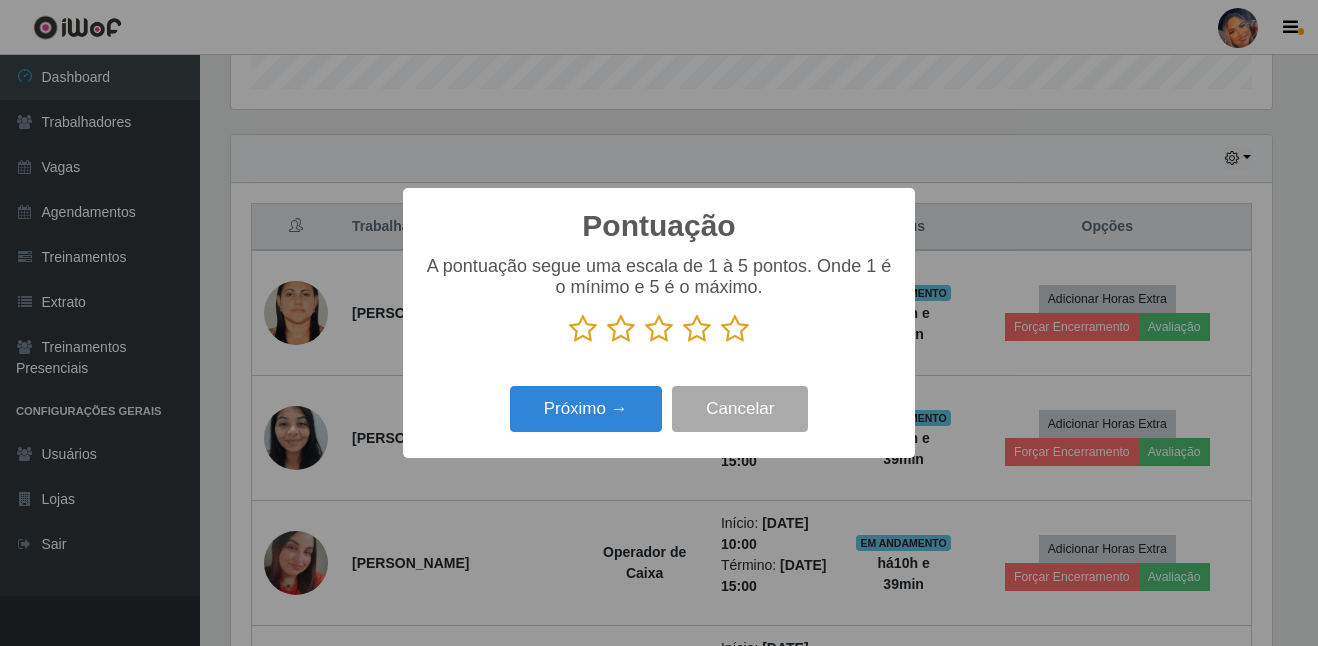 click at bounding box center [735, 329] 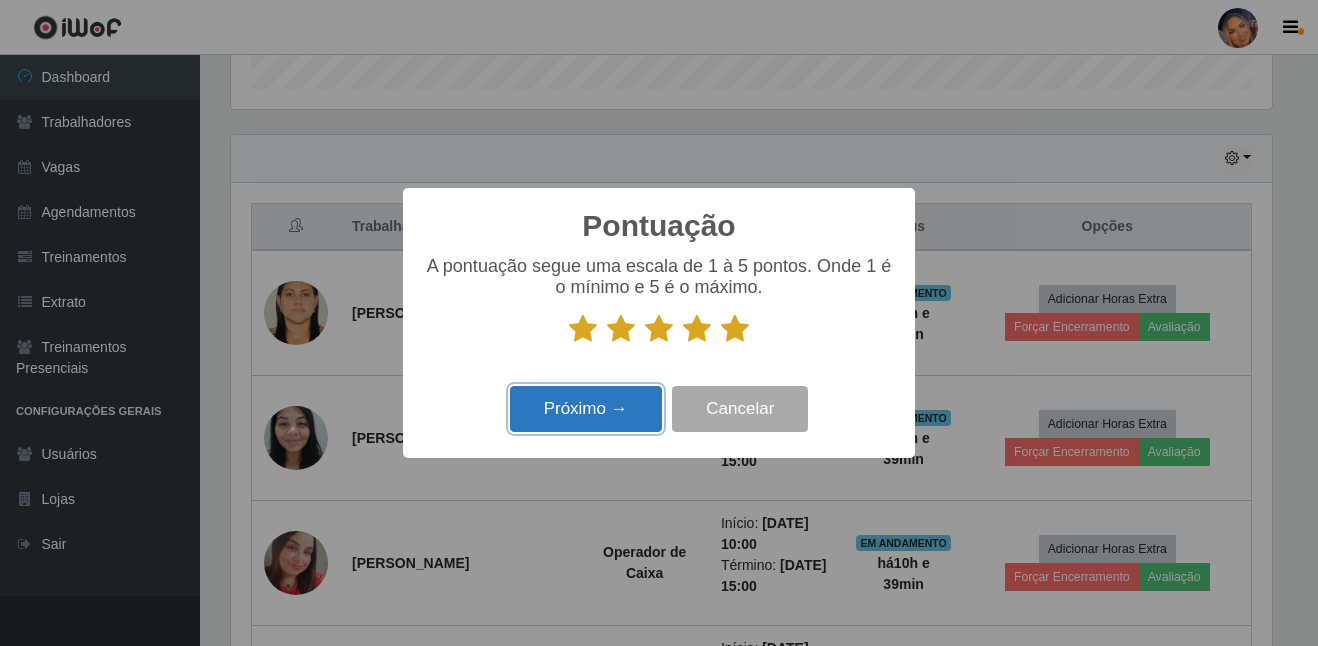 click on "Próximo →" at bounding box center (586, 409) 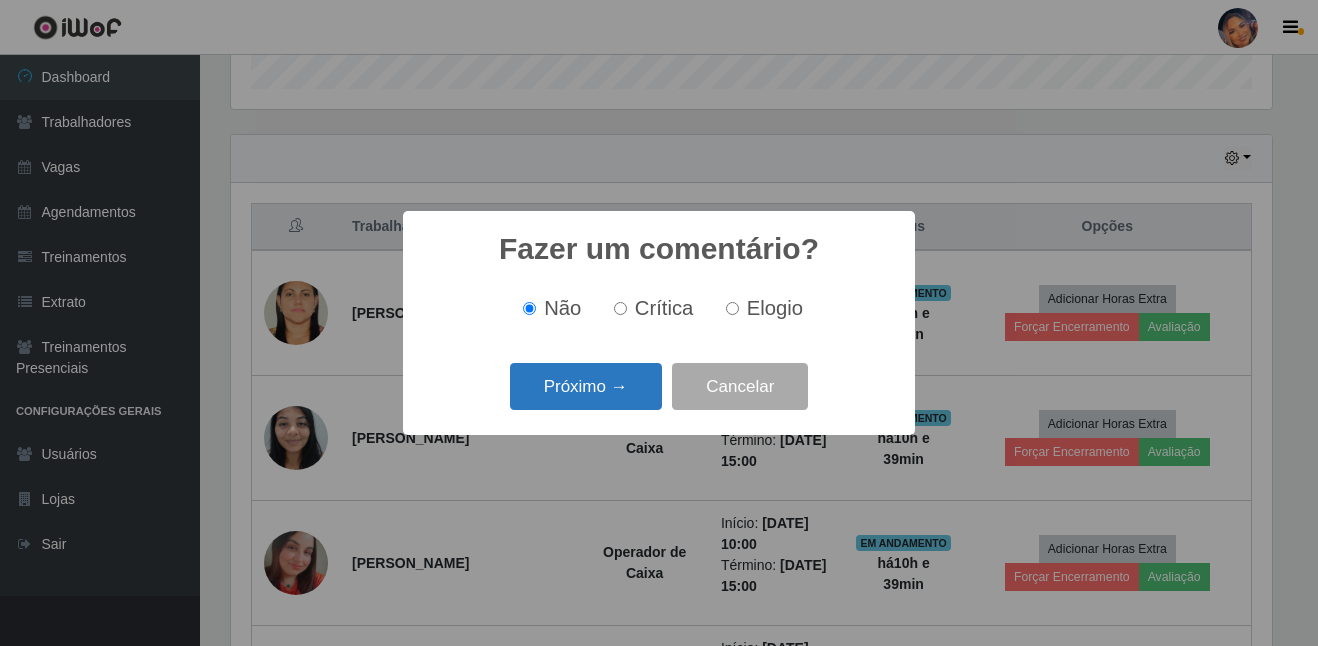 click on "Próximo →" at bounding box center (586, 386) 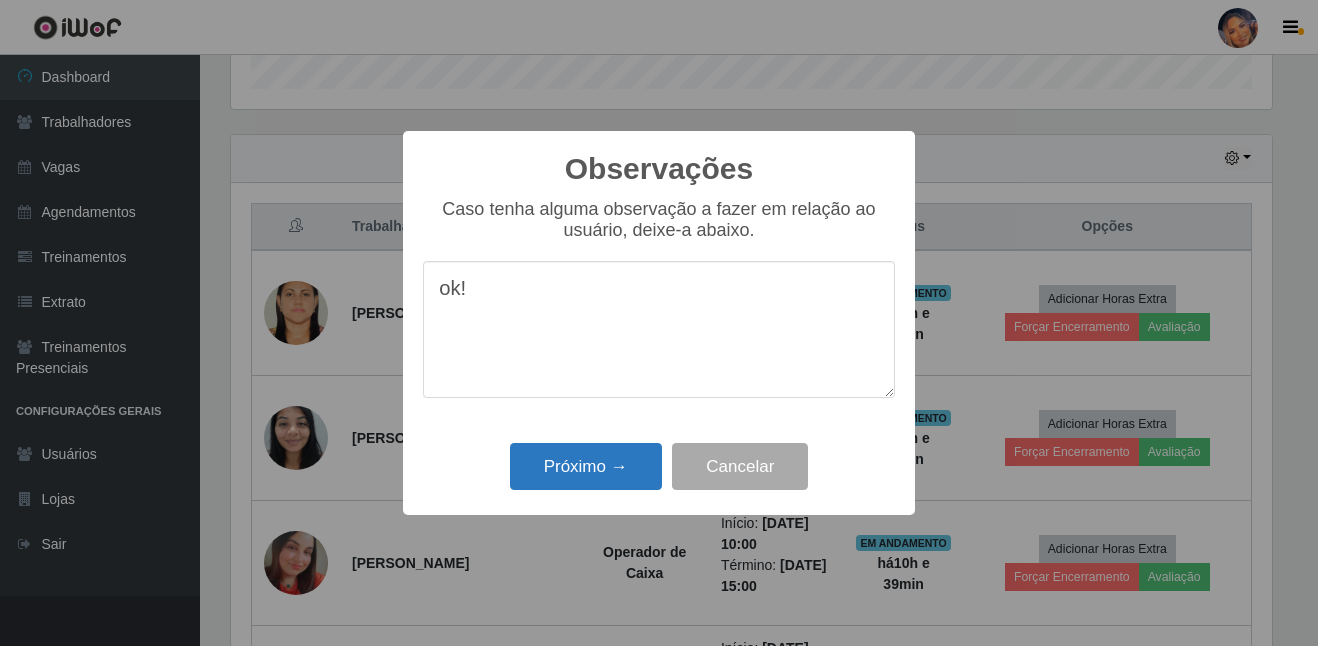 type on "ok!" 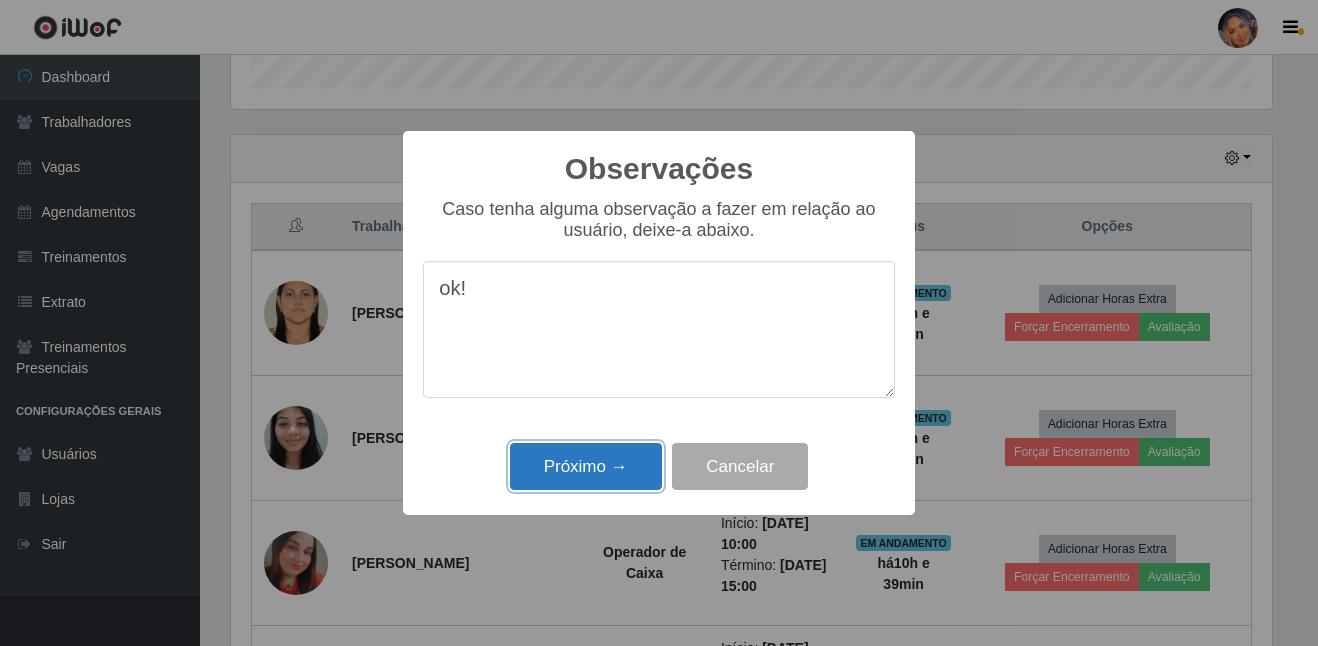 click on "Próximo →" at bounding box center (586, 466) 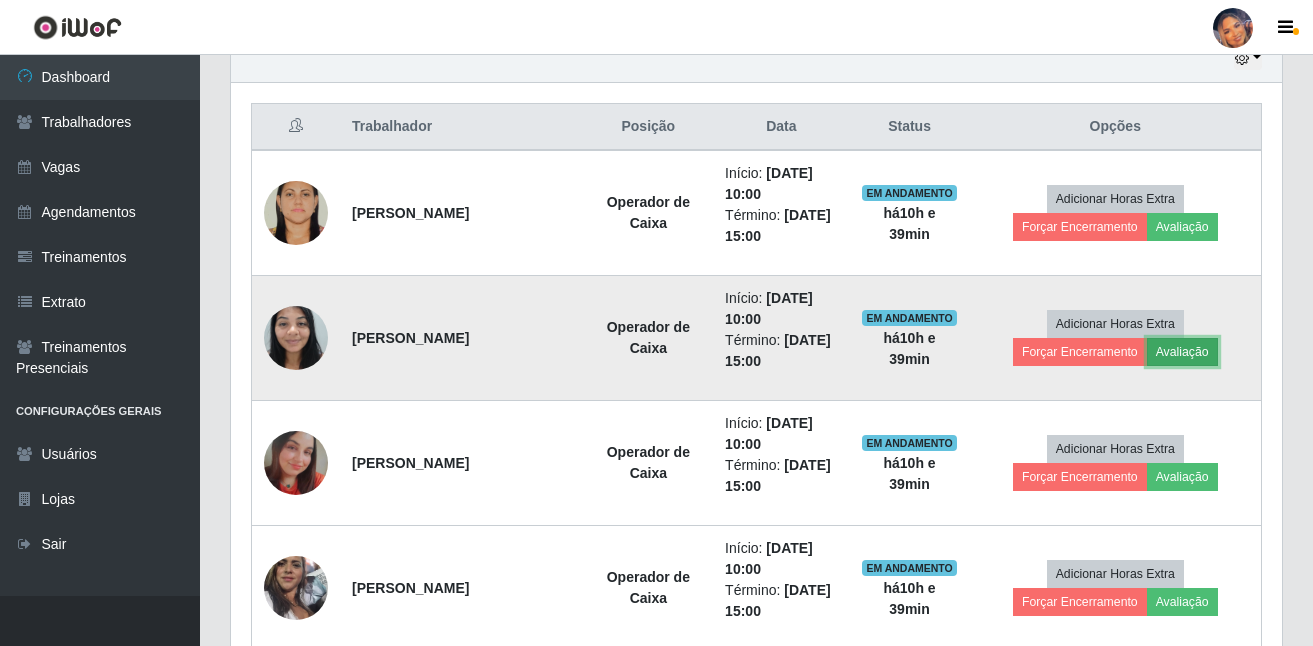 click on "Avaliação" at bounding box center (1182, 352) 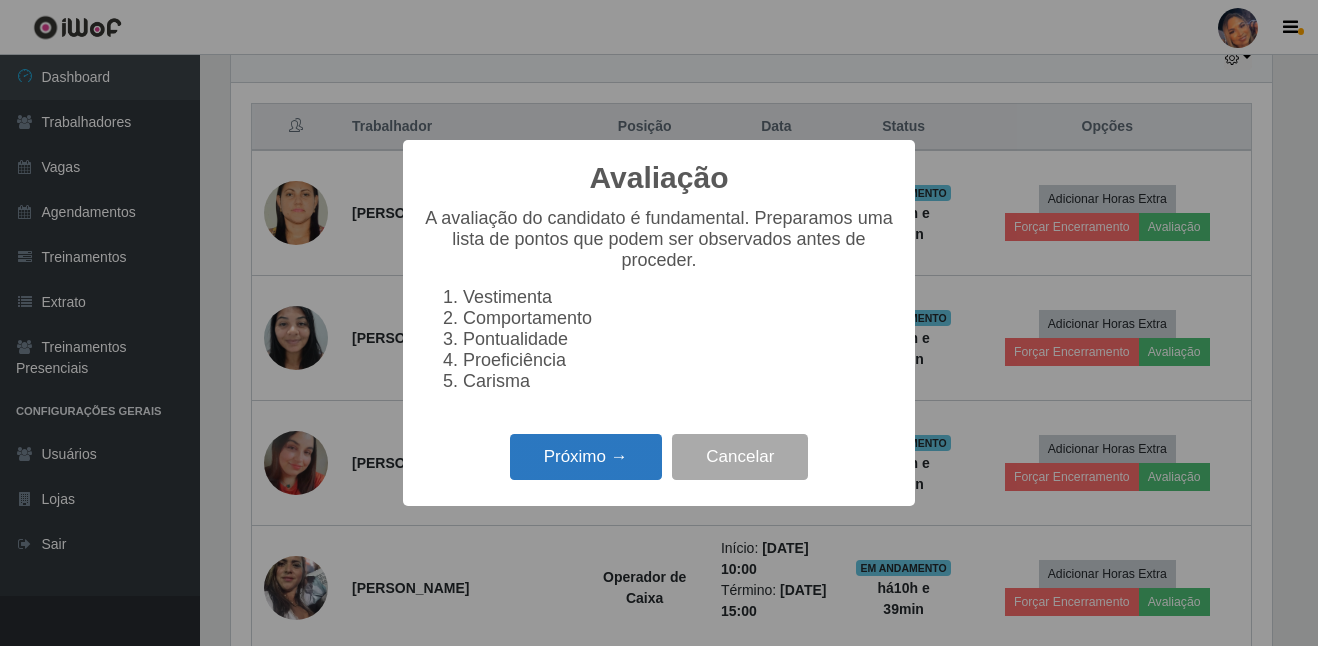 click on "Próximo →" at bounding box center [586, 457] 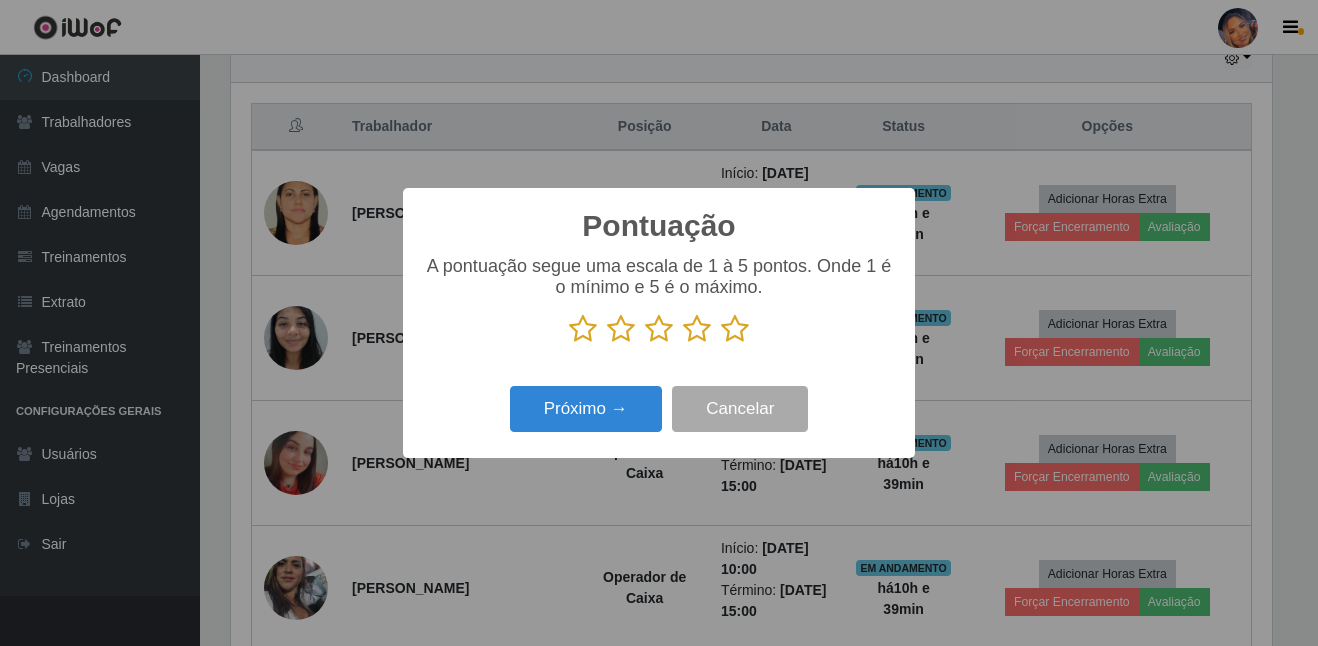 click at bounding box center [735, 329] 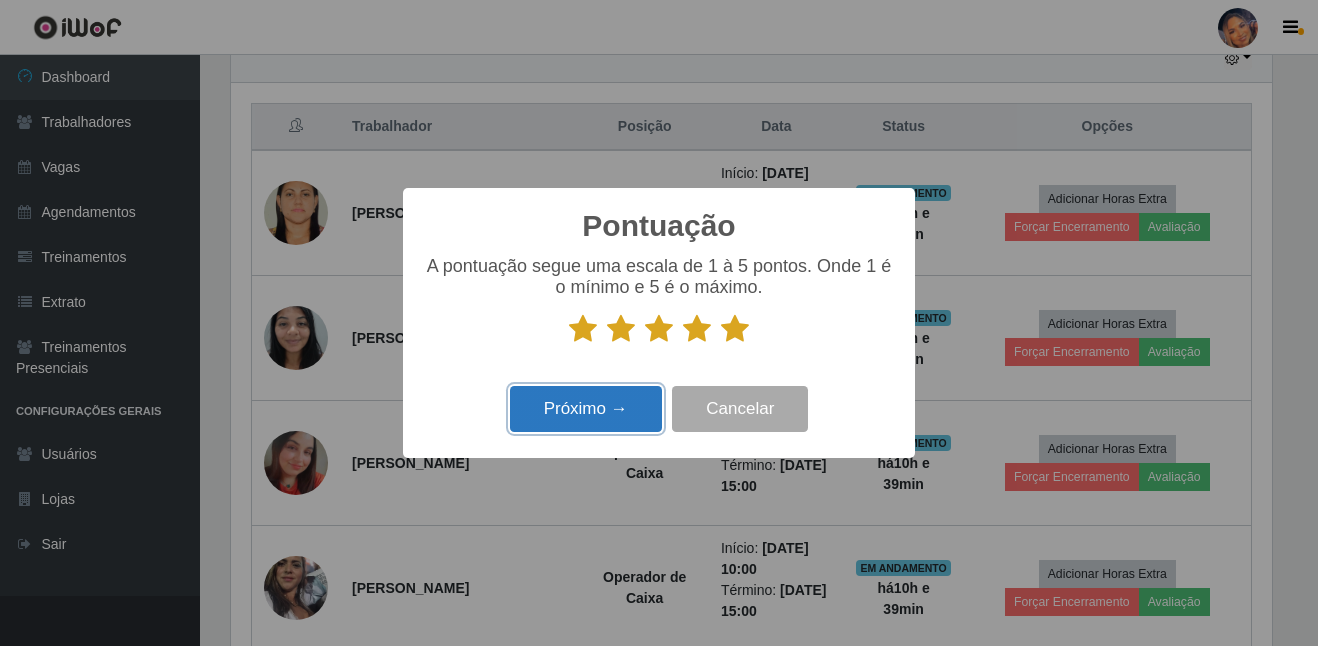 click on "Próximo →" at bounding box center (586, 409) 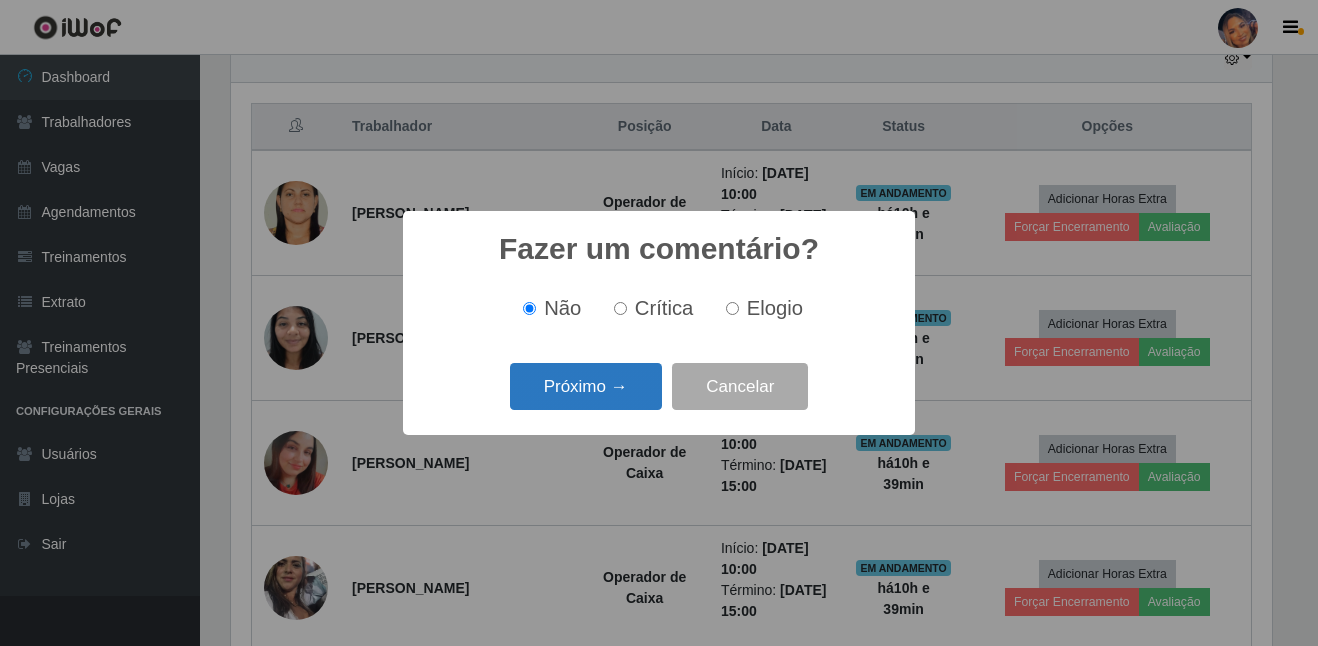 click on "Próximo →" at bounding box center (586, 386) 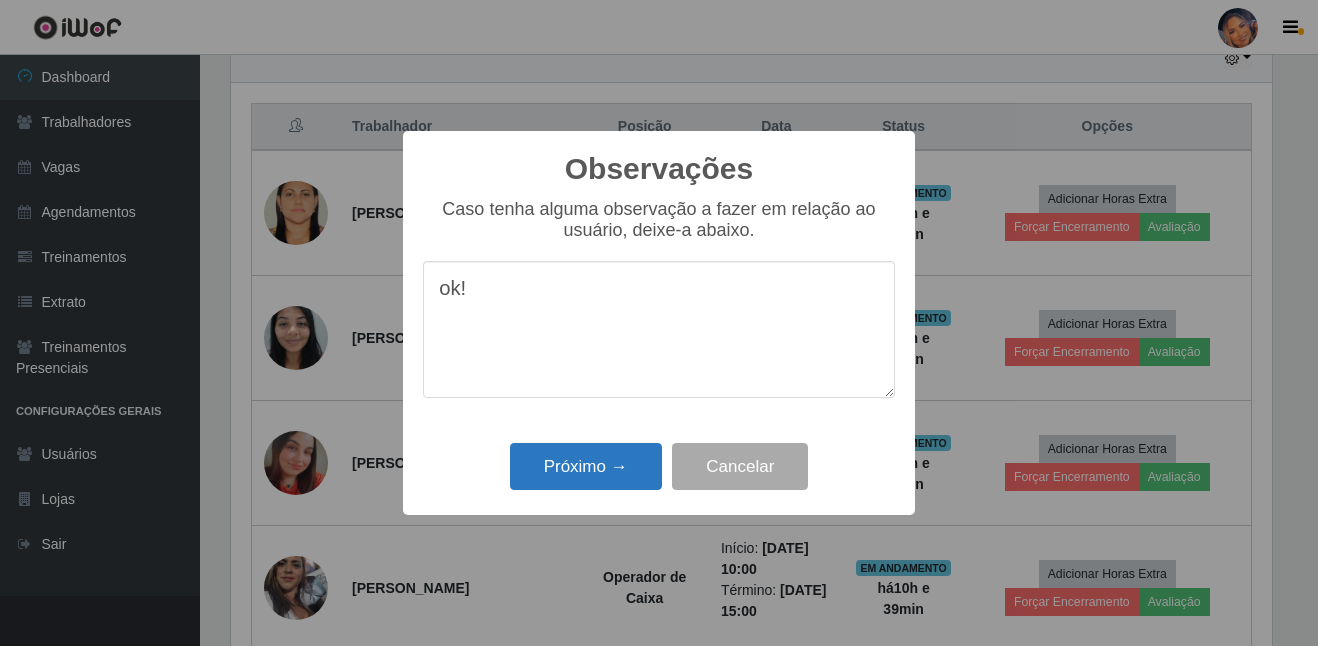 type on "ok!" 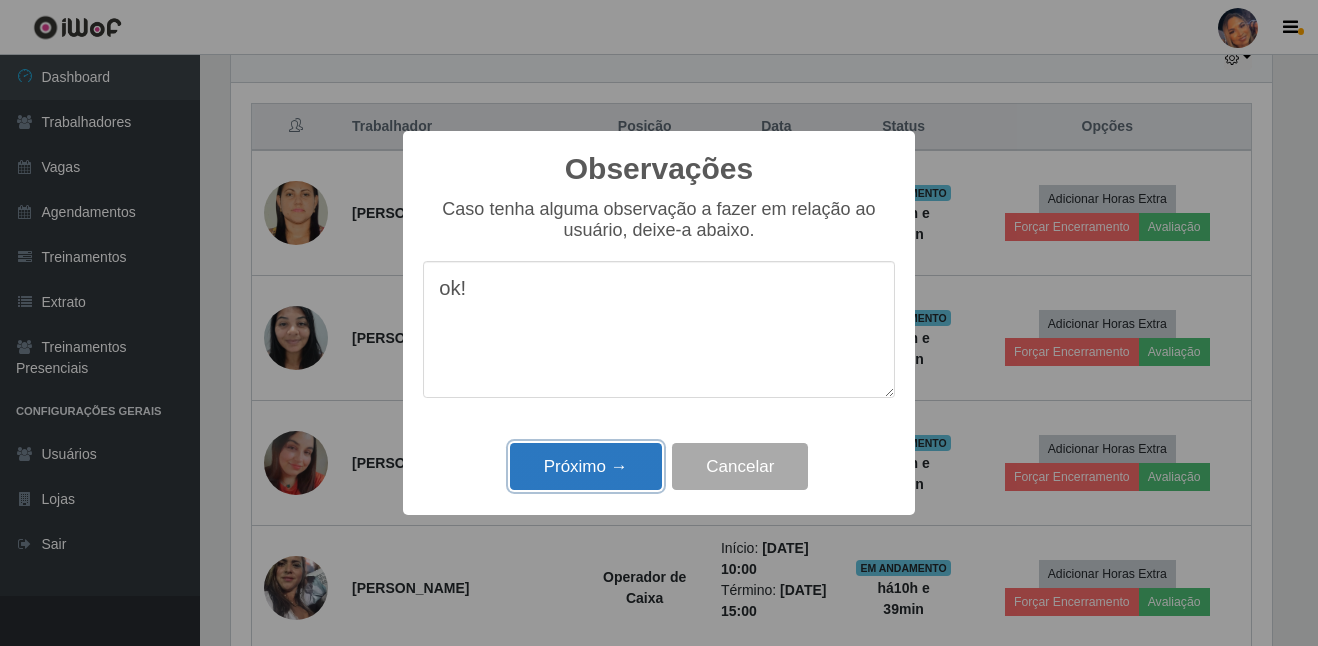 click on "Próximo →" at bounding box center (586, 466) 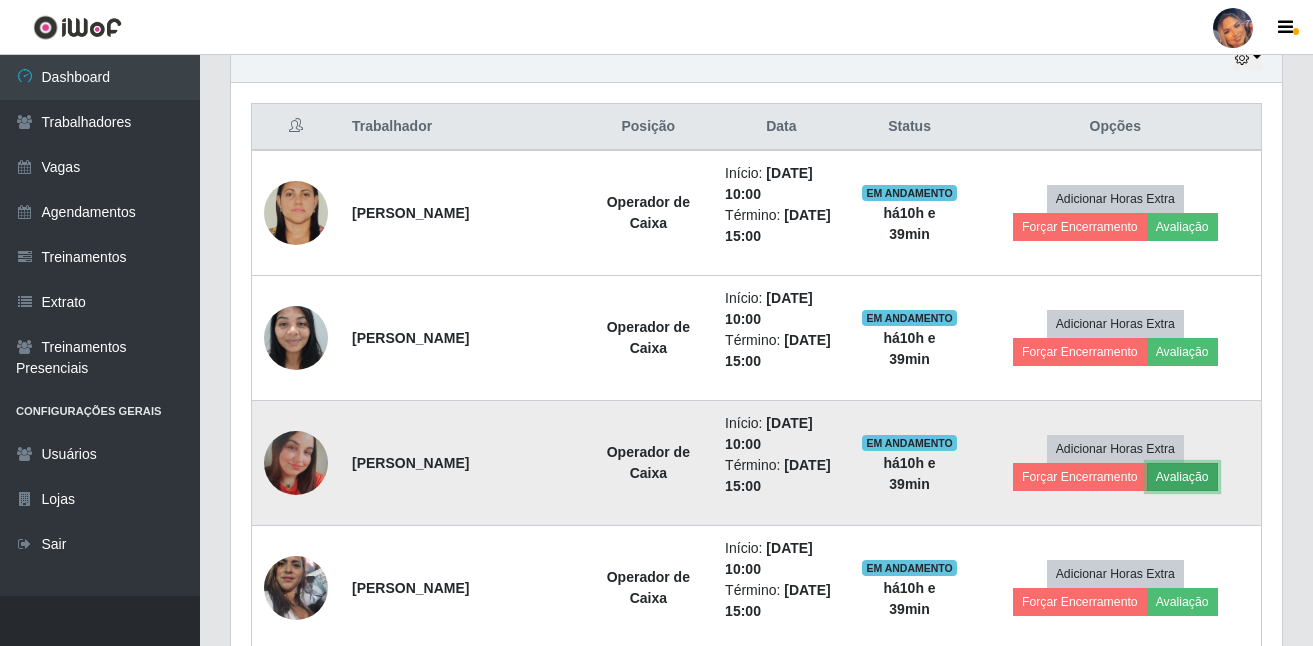 click on "Avaliação" at bounding box center [1182, 477] 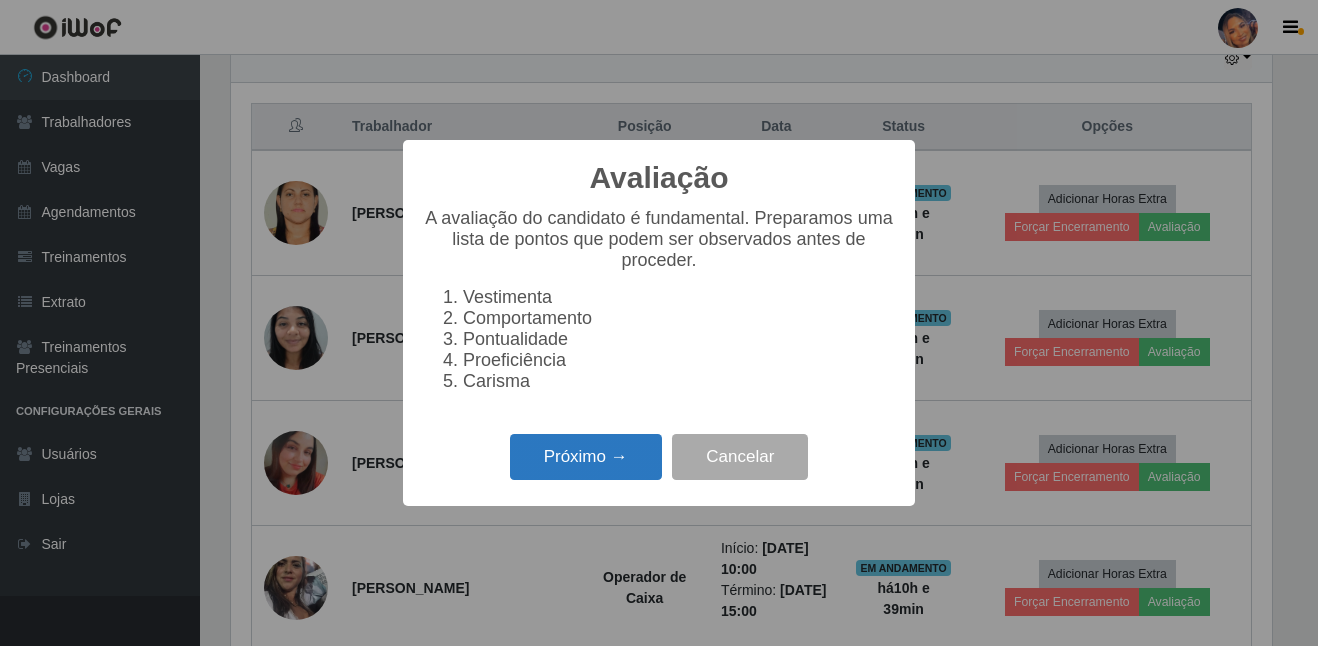 click on "Próximo →" at bounding box center (586, 457) 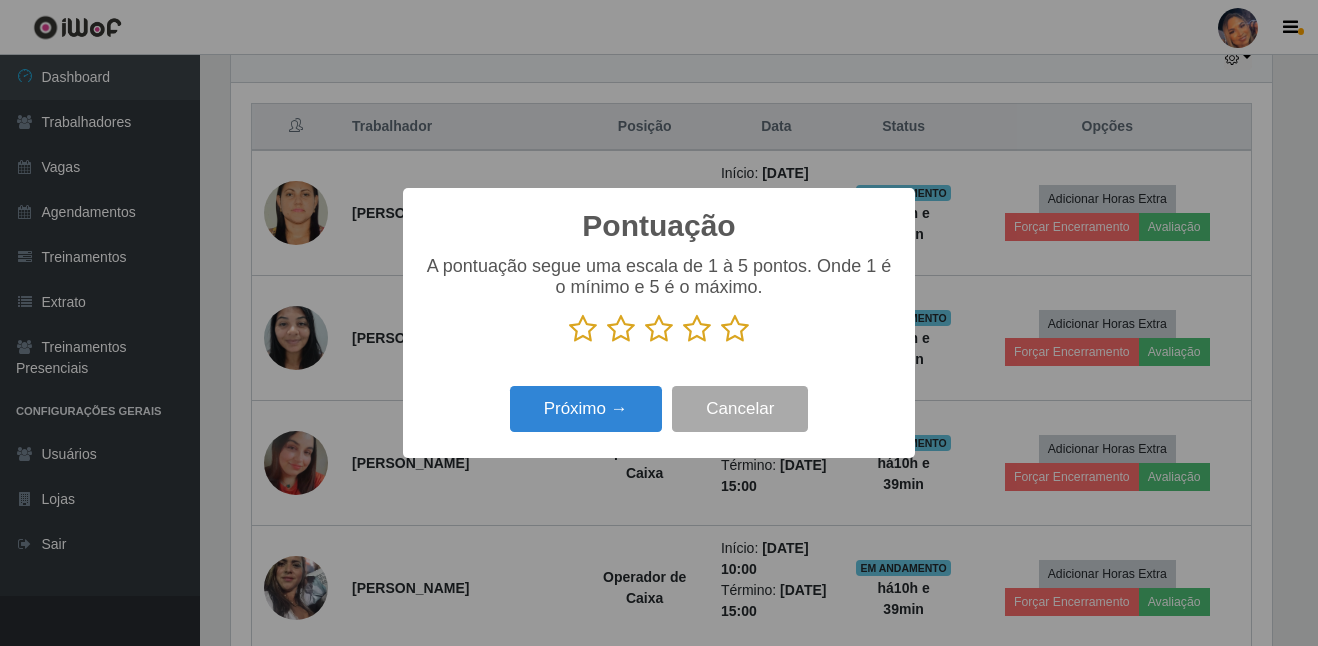 click at bounding box center (735, 329) 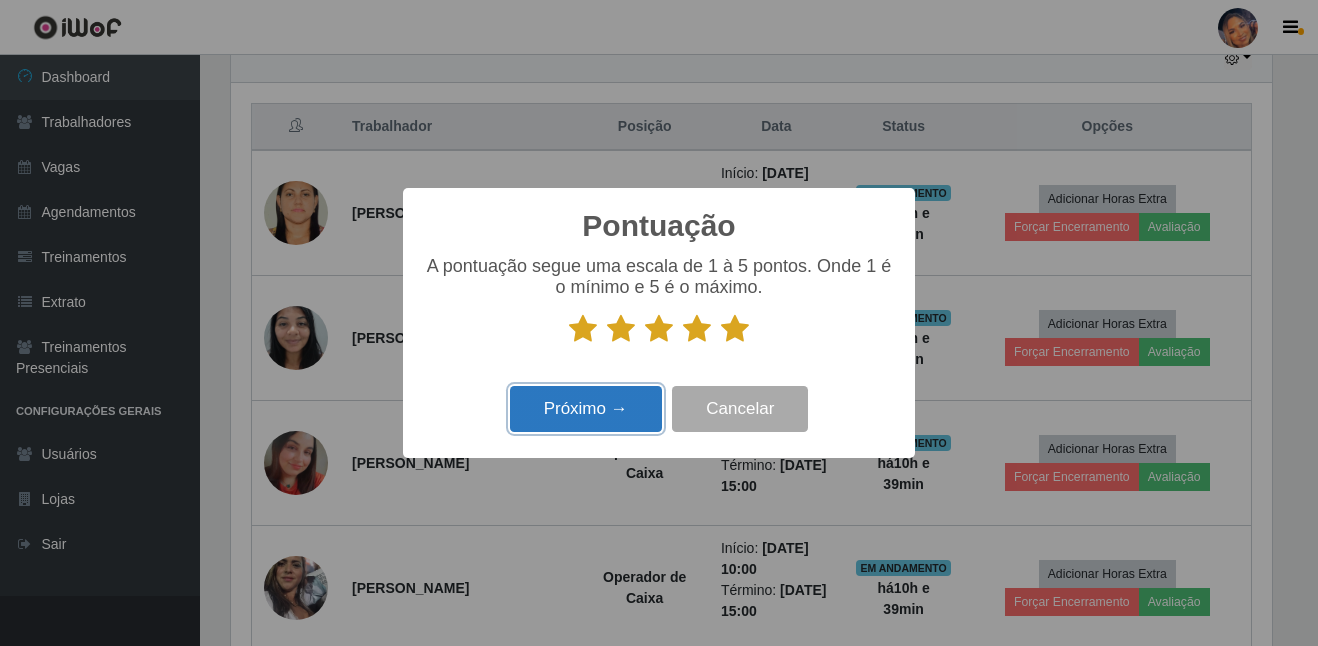 click on "Próximo →" at bounding box center (586, 409) 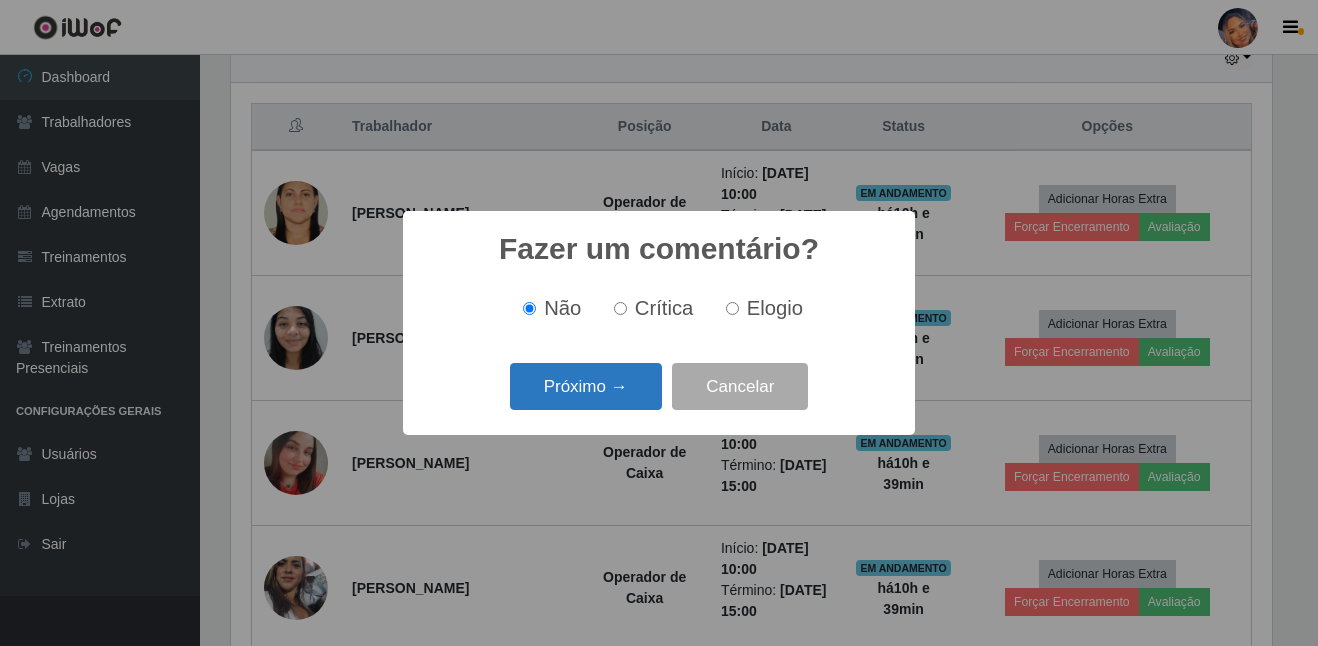 click on "Próximo →" at bounding box center (586, 386) 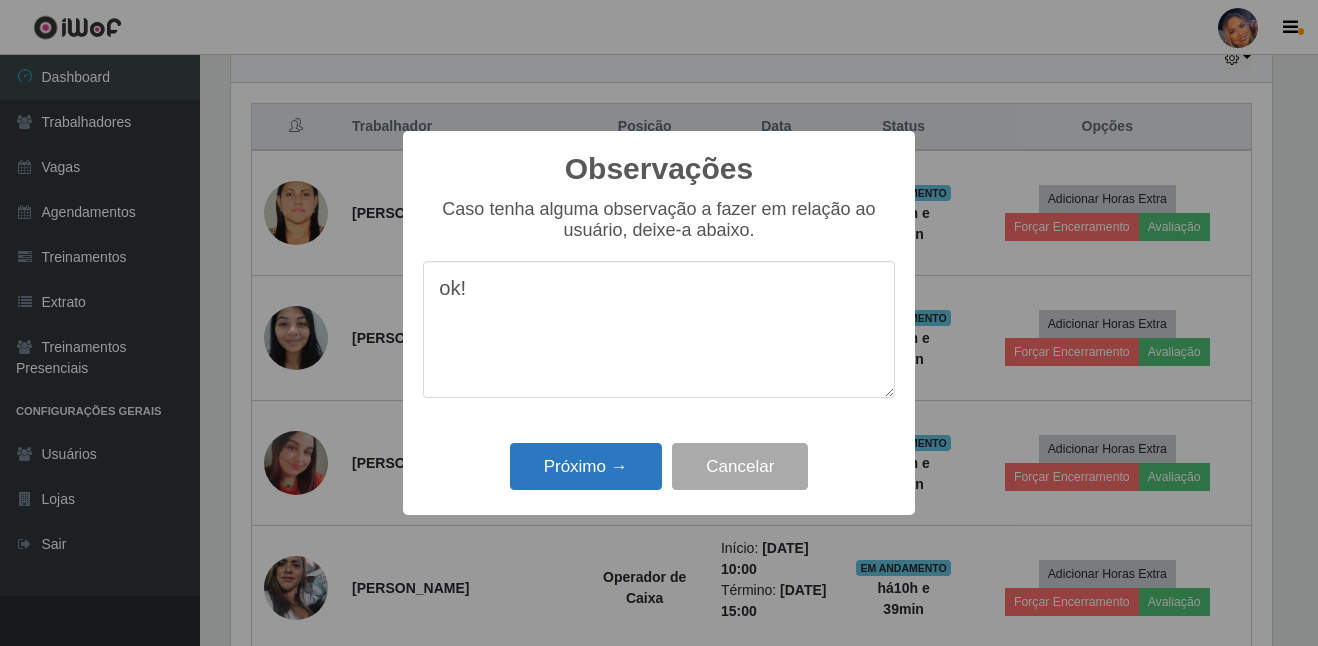 type on "ok!" 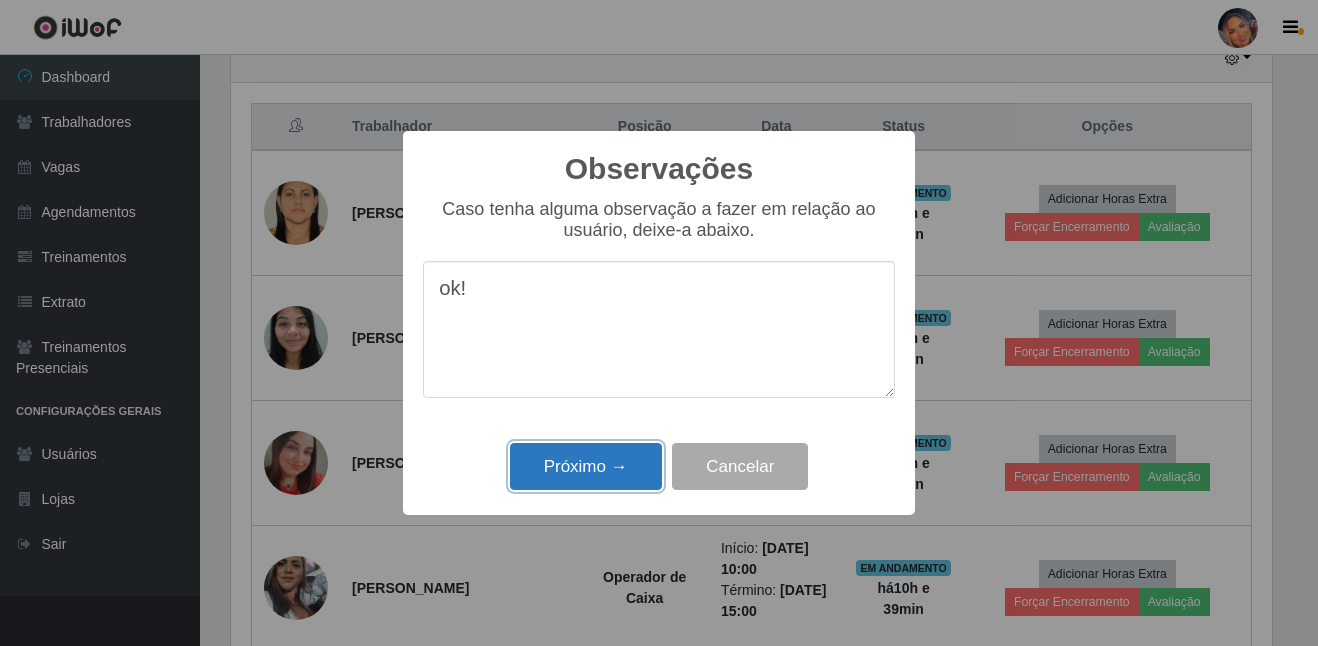 click on "Próximo →" at bounding box center [586, 466] 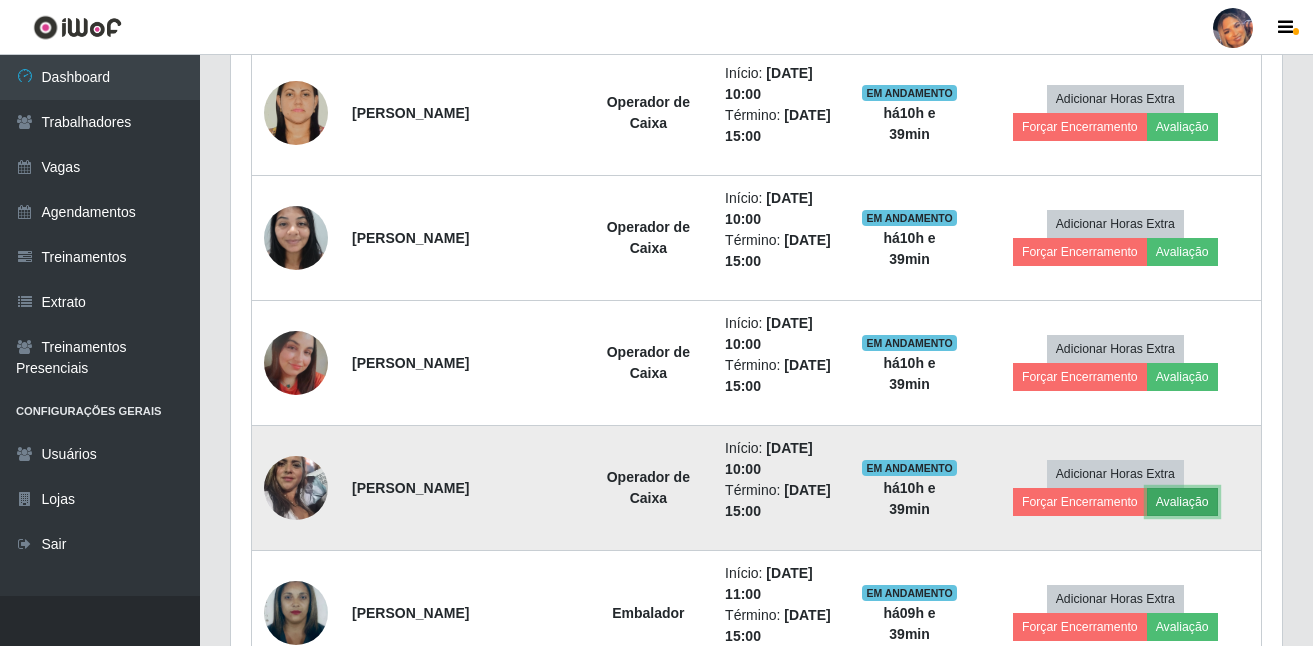 click on "Avaliação" at bounding box center [1182, 502] 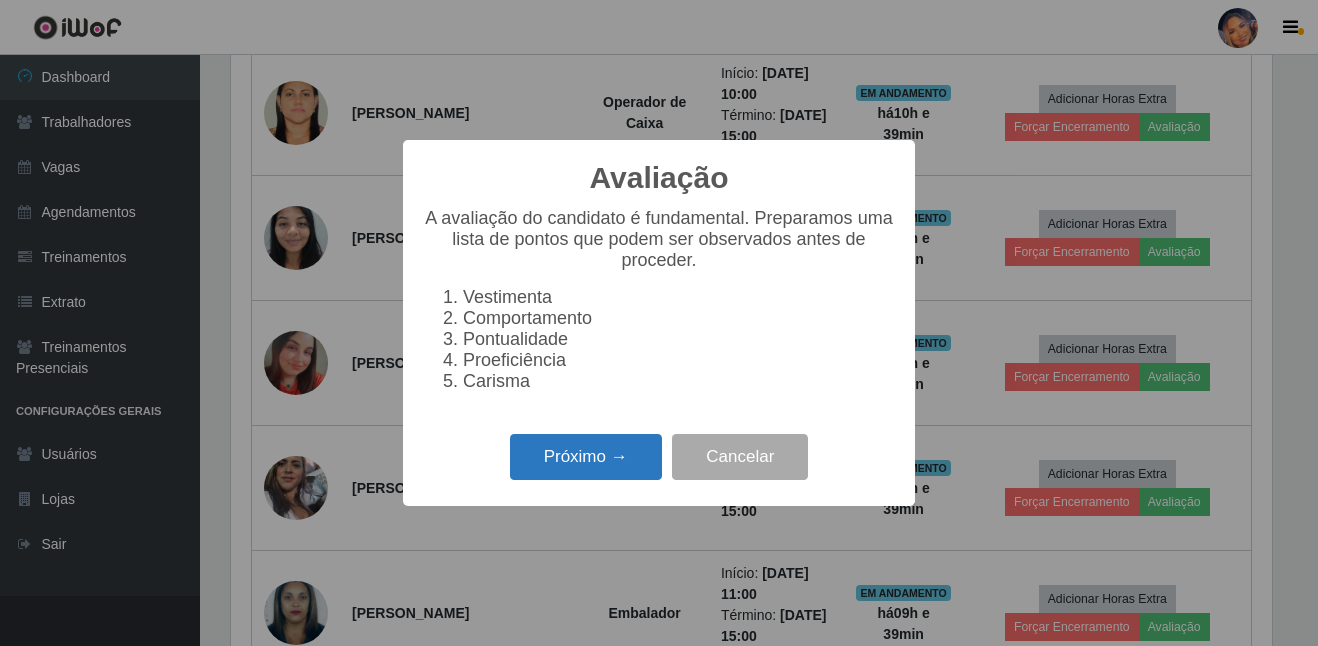 click on "Próximo →" at bounding box center [586, 457] 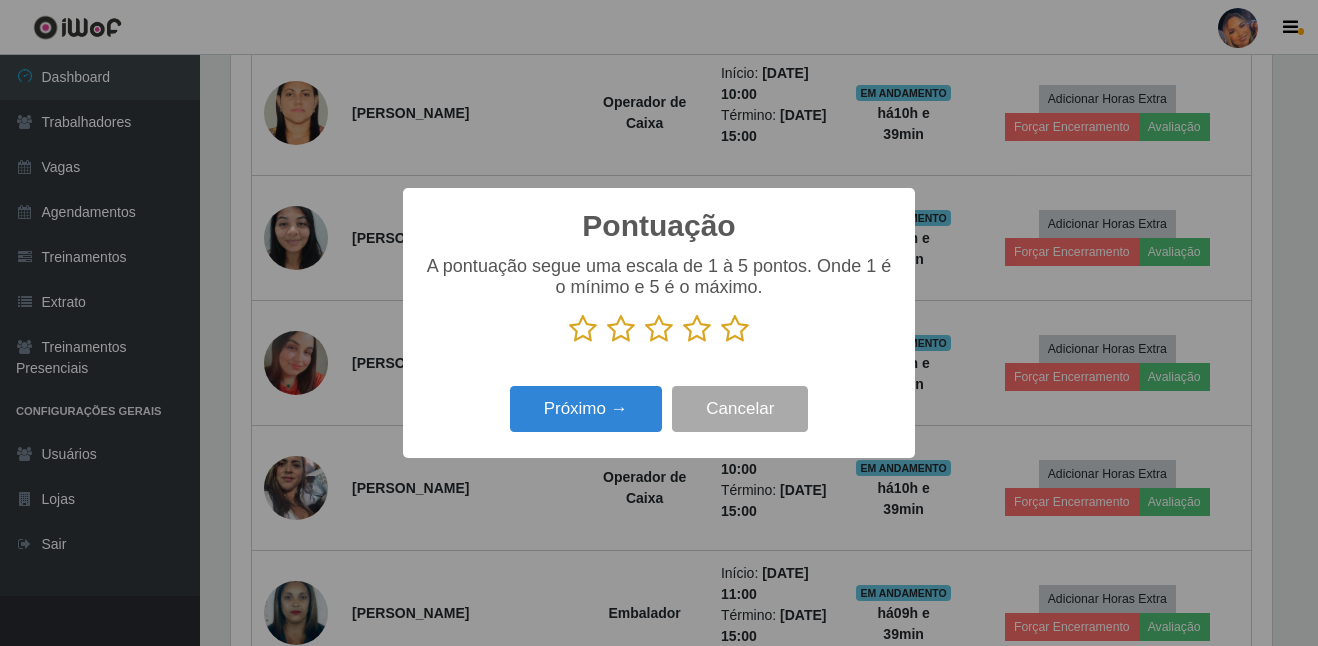 drag, startPoint x: 737, startPoint y: 327, endPoint x: 660, endPoint y: 354, distance: 81.596565 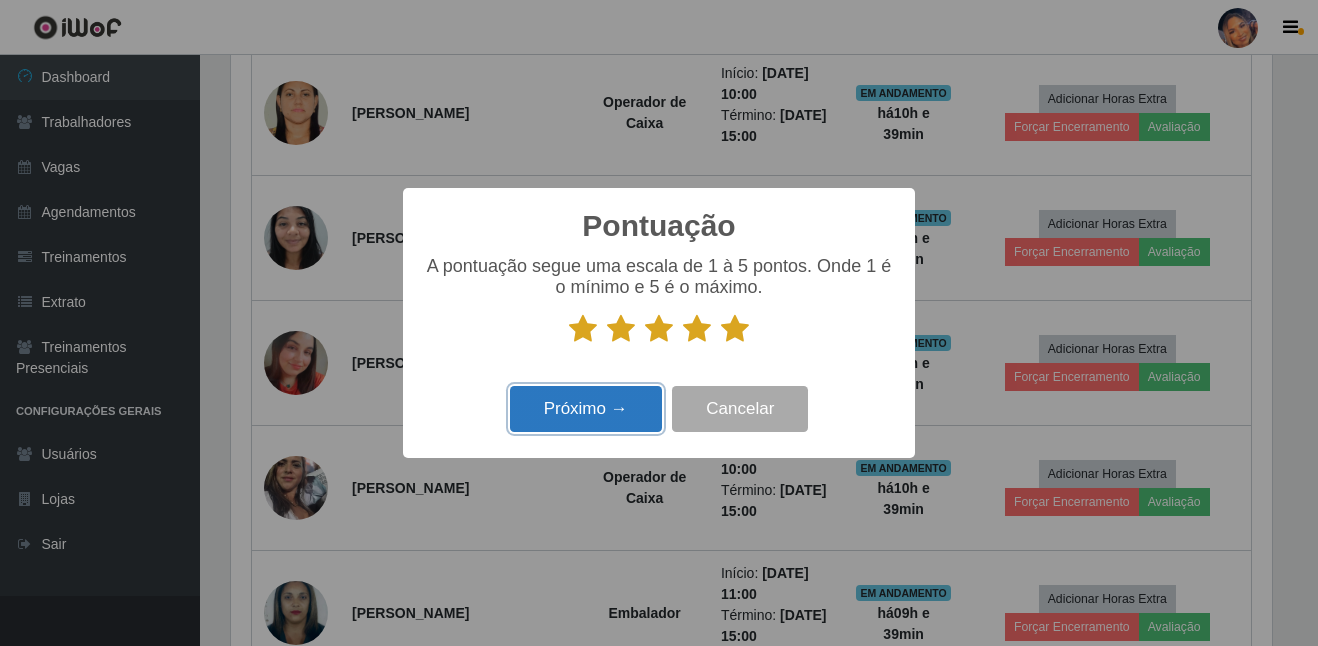 click on "Próximo →" at bounding box center (586, 409) 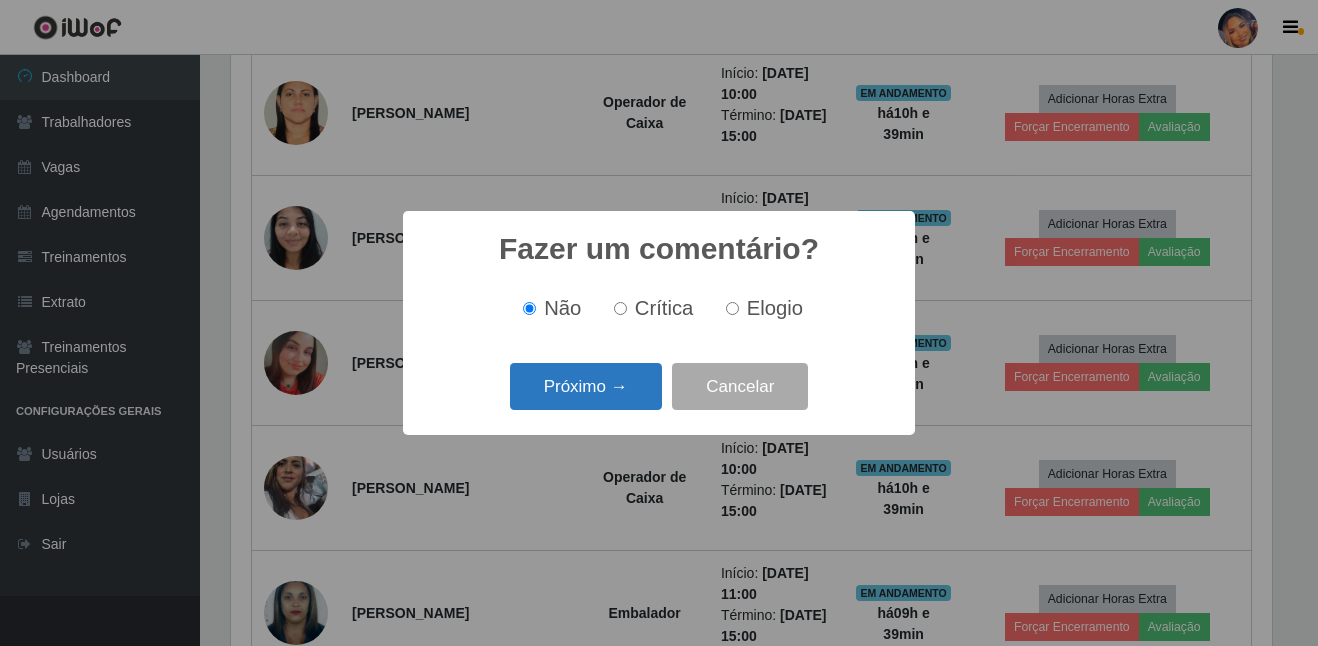 click on "Próximo →" at bounding box center (586, 386) 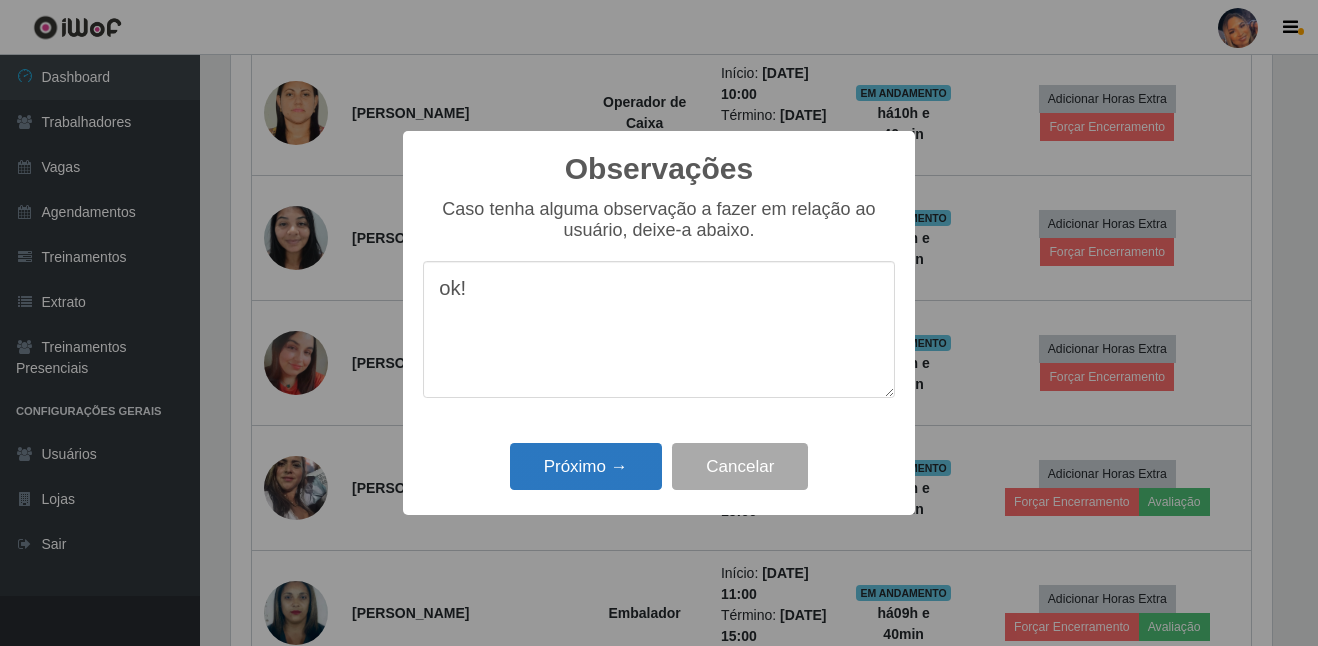 type on "ok!" 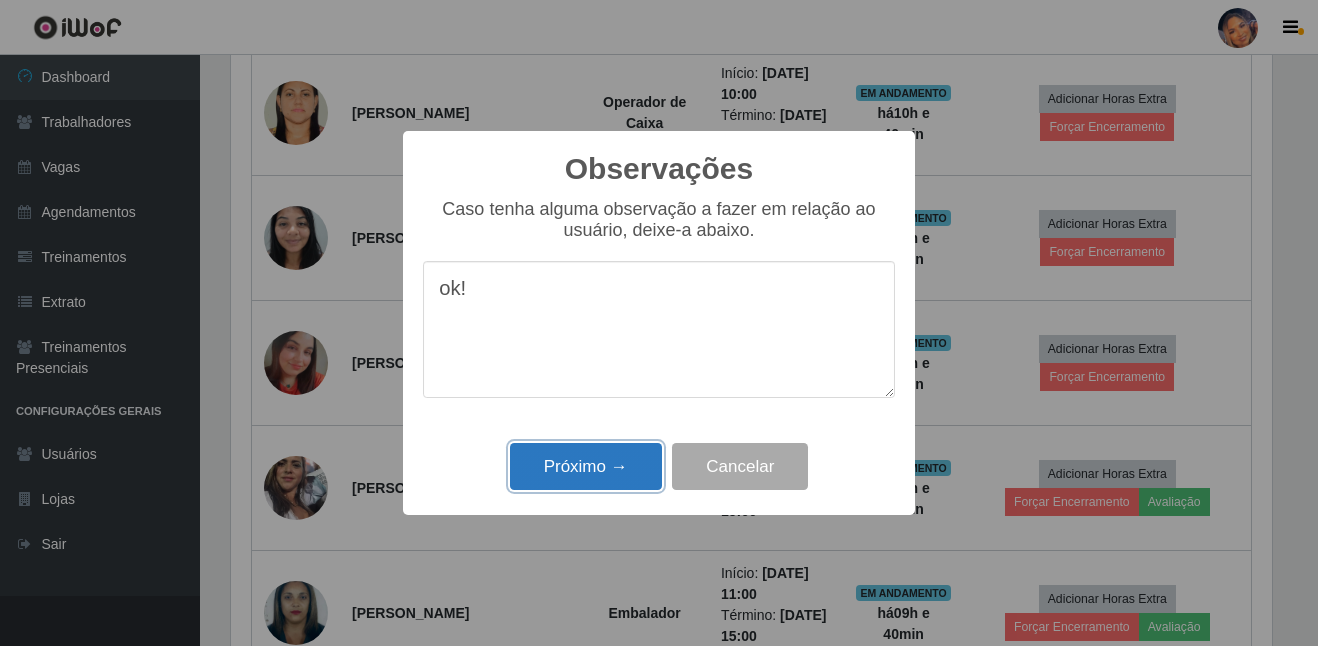 click on "Próximo →" at bounding box center [586, 466] 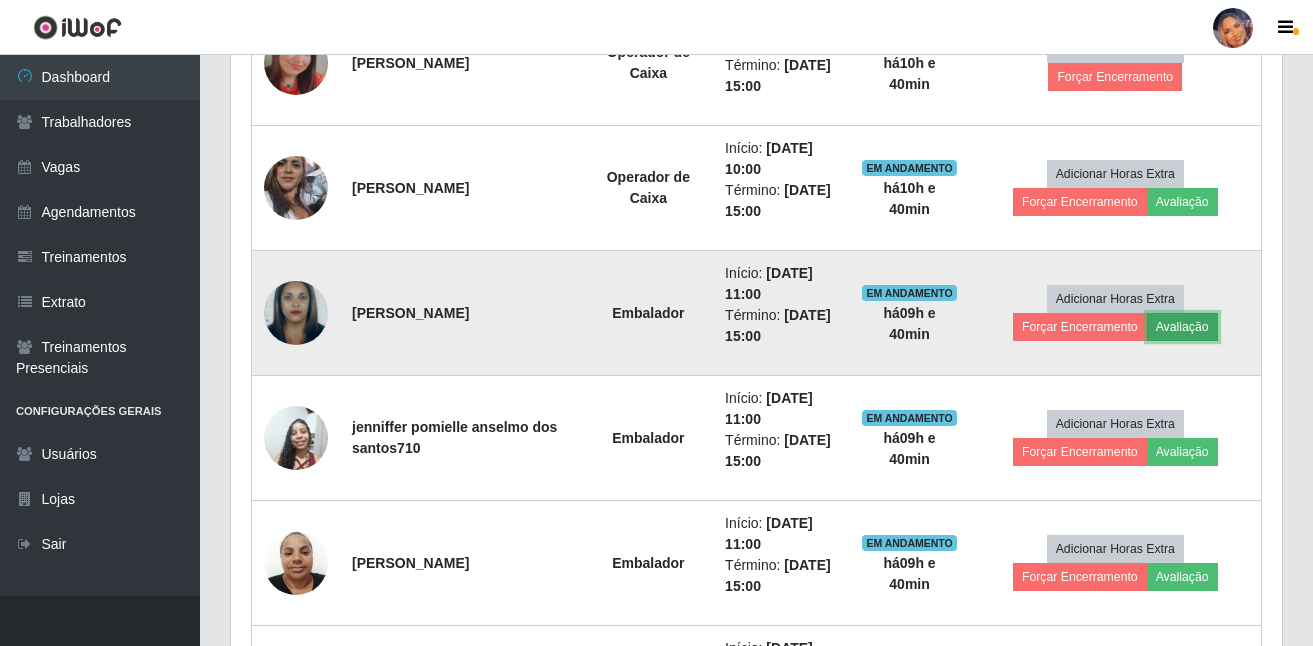 click on "Avaliação" at bounding box center [1182, 327] 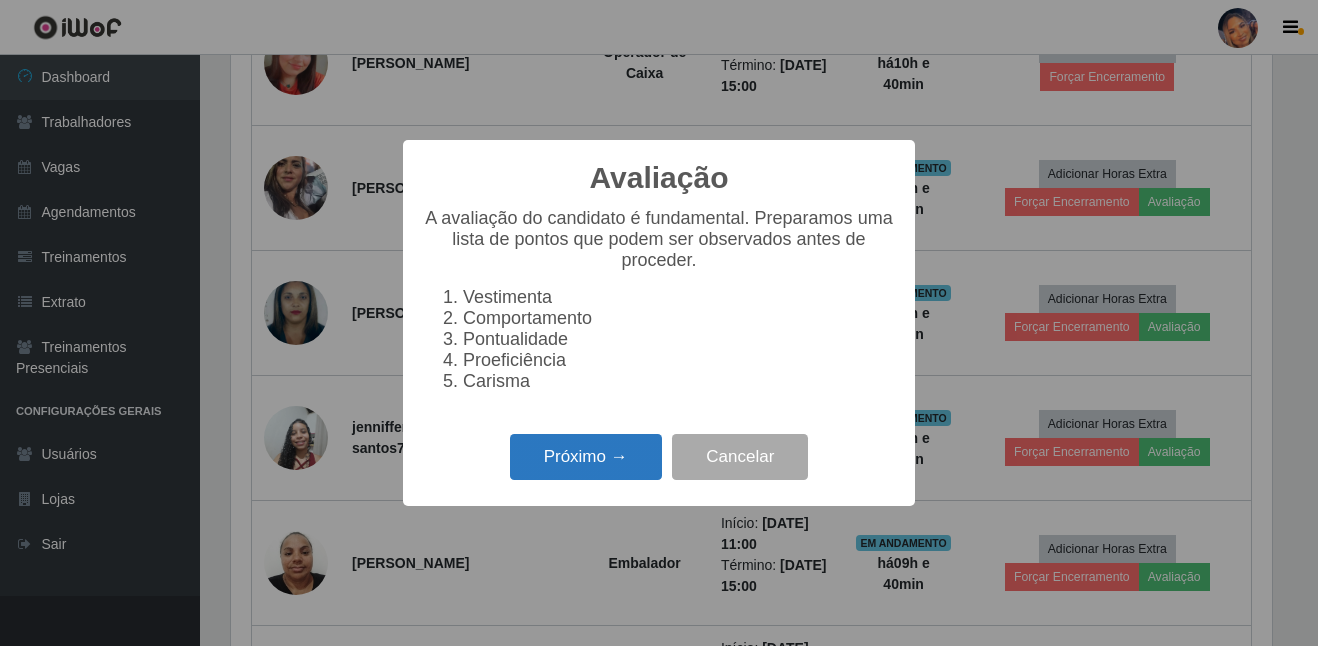 click on "Próximo →" at bounding box center (586, 457) 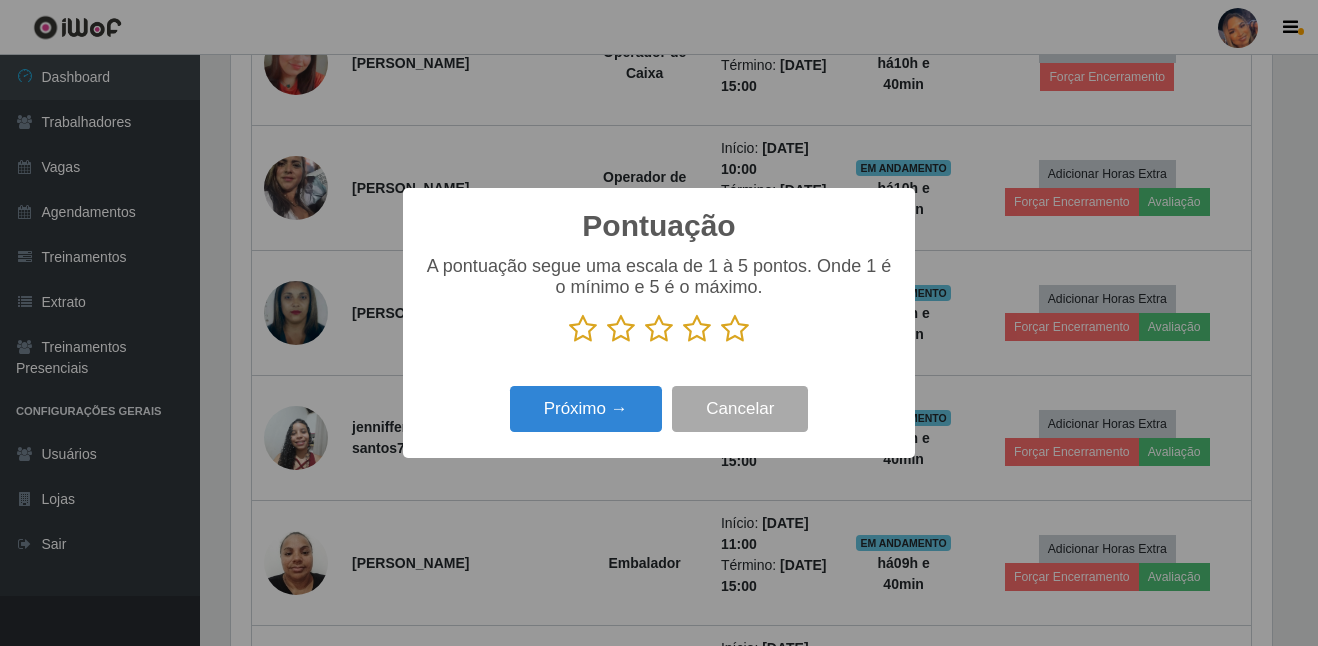 click at bounding box center (735, 329) 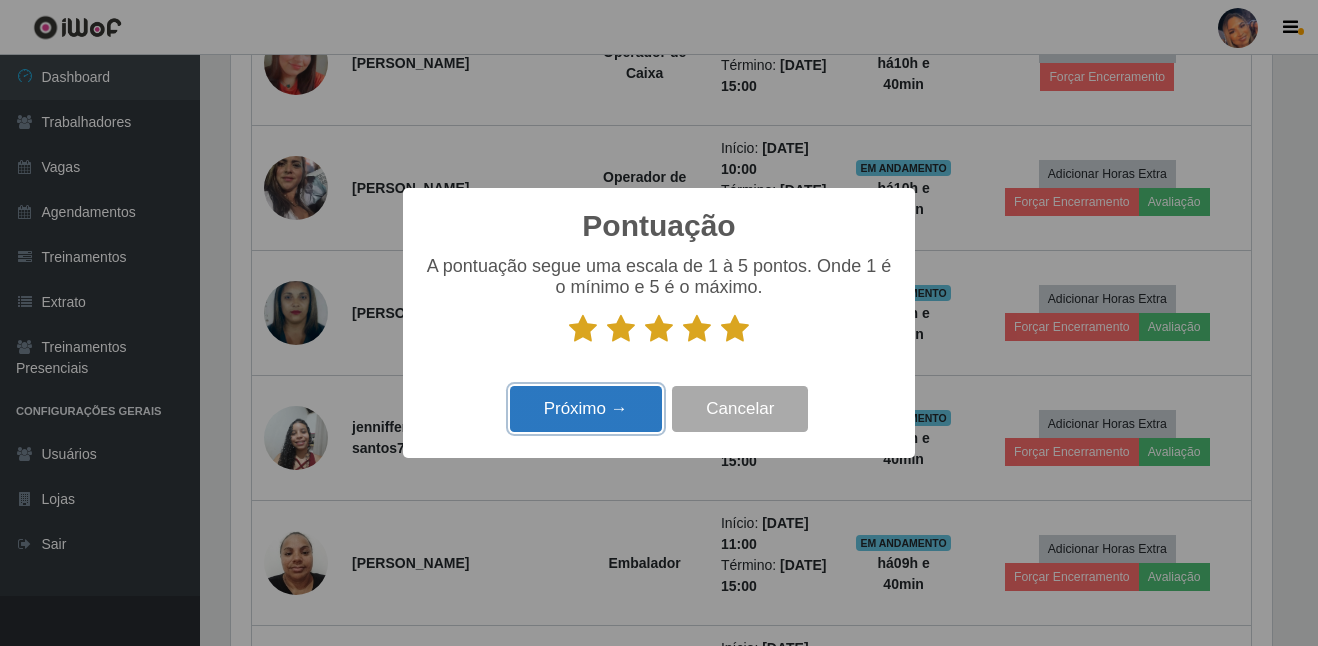 click on "Próximo →" at bounding box center (586, 409) 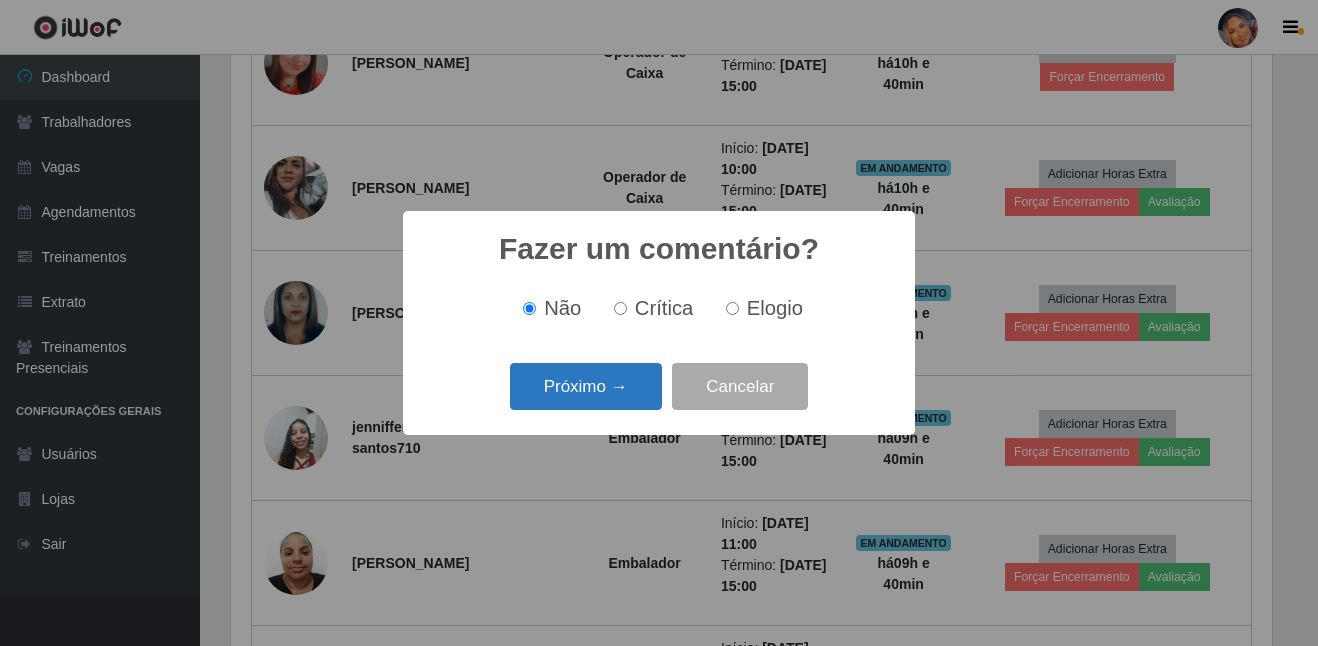 click on "Próximo →" at bounding box center [586, 386] 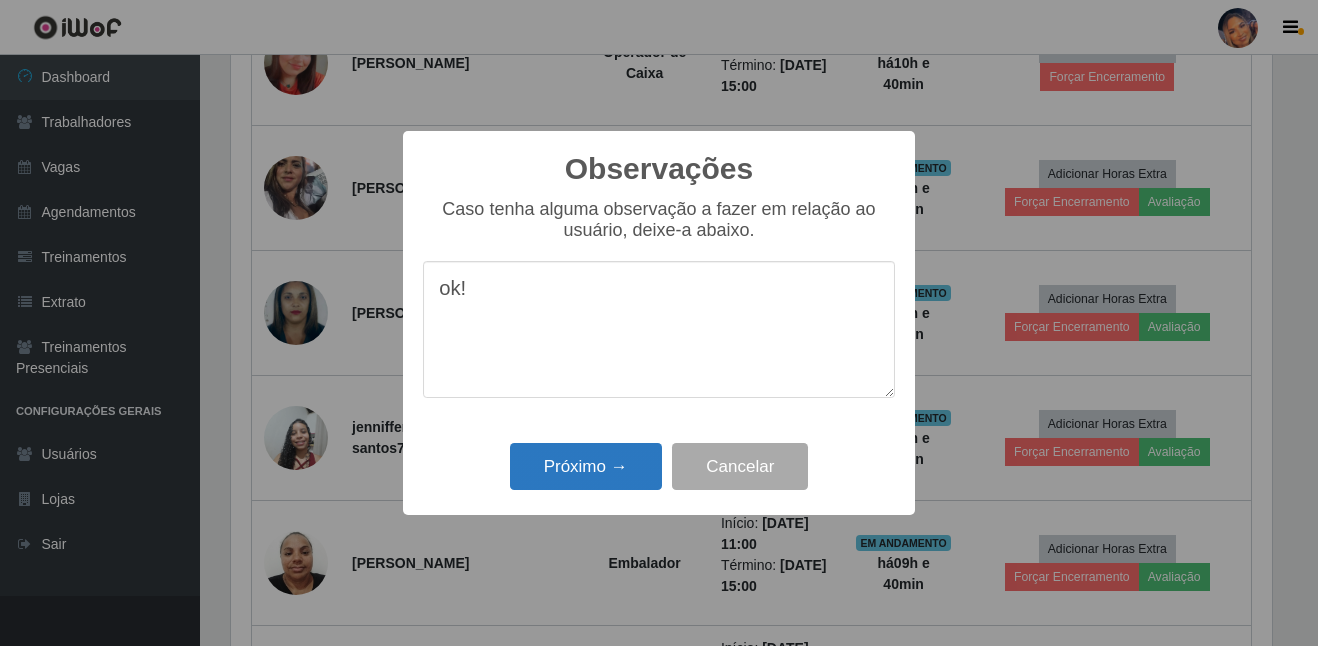 type on "ok!" 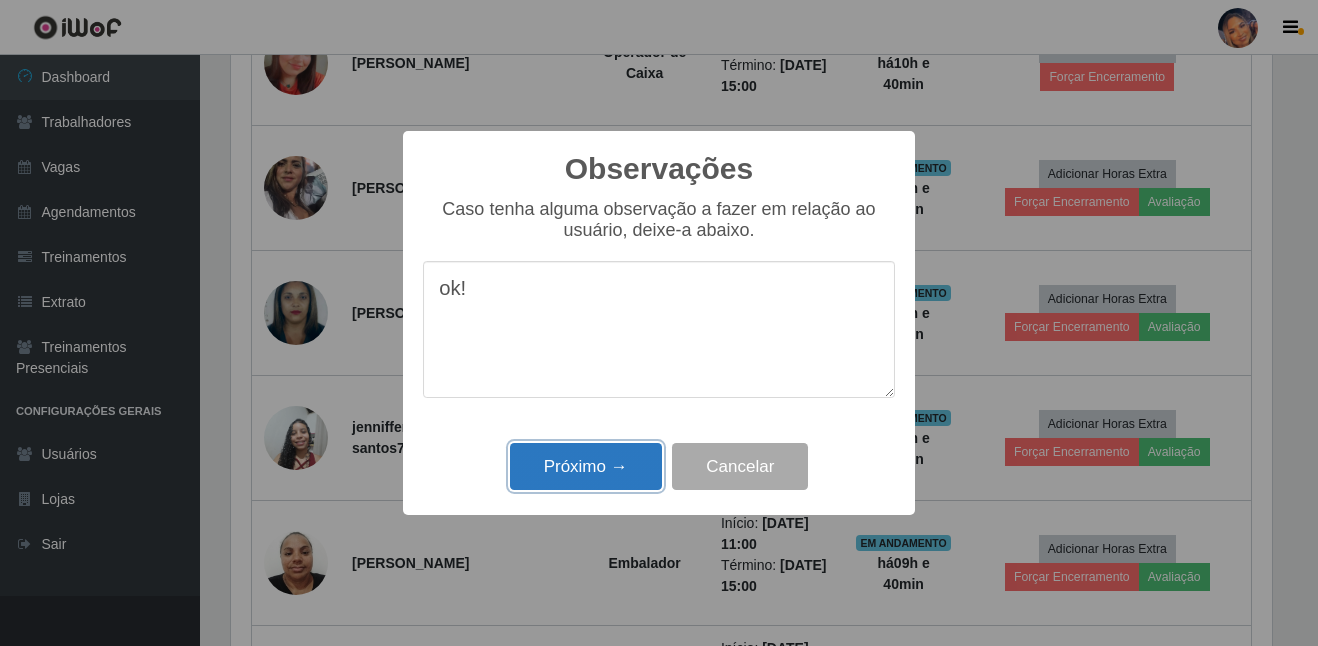 click on "Próximo →" at bounding box center (586, 466) 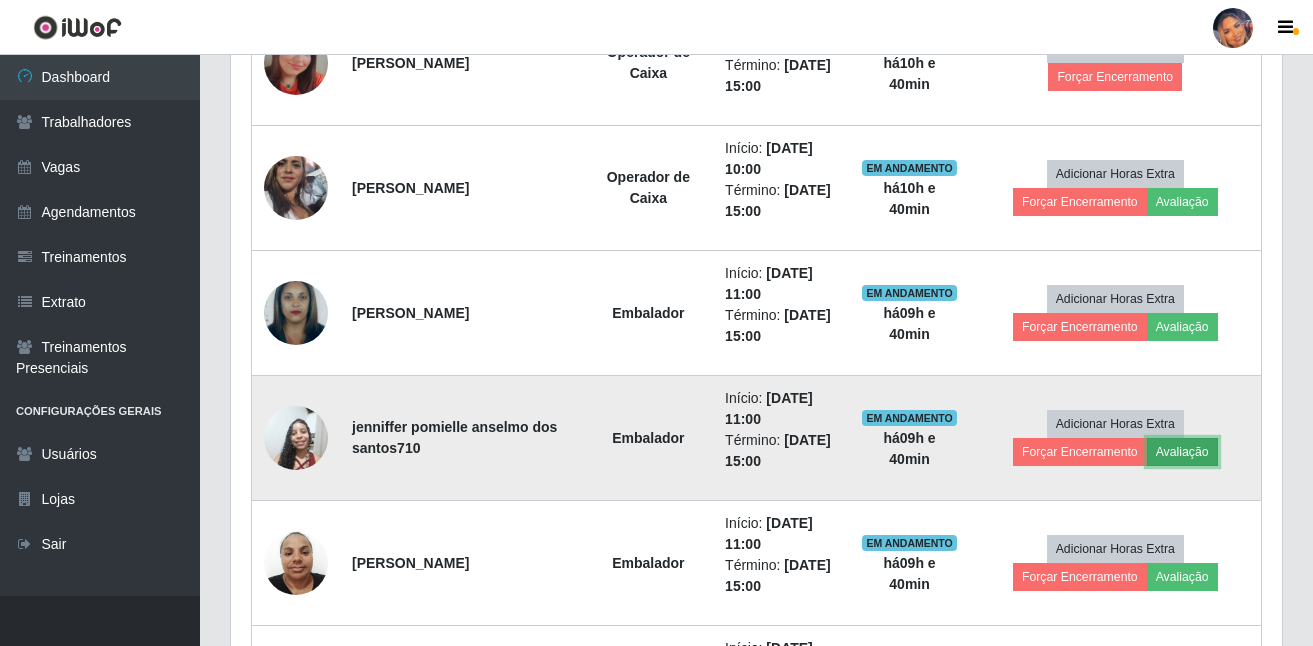 click on "Avaliação" at bounding box center (1182, 452) 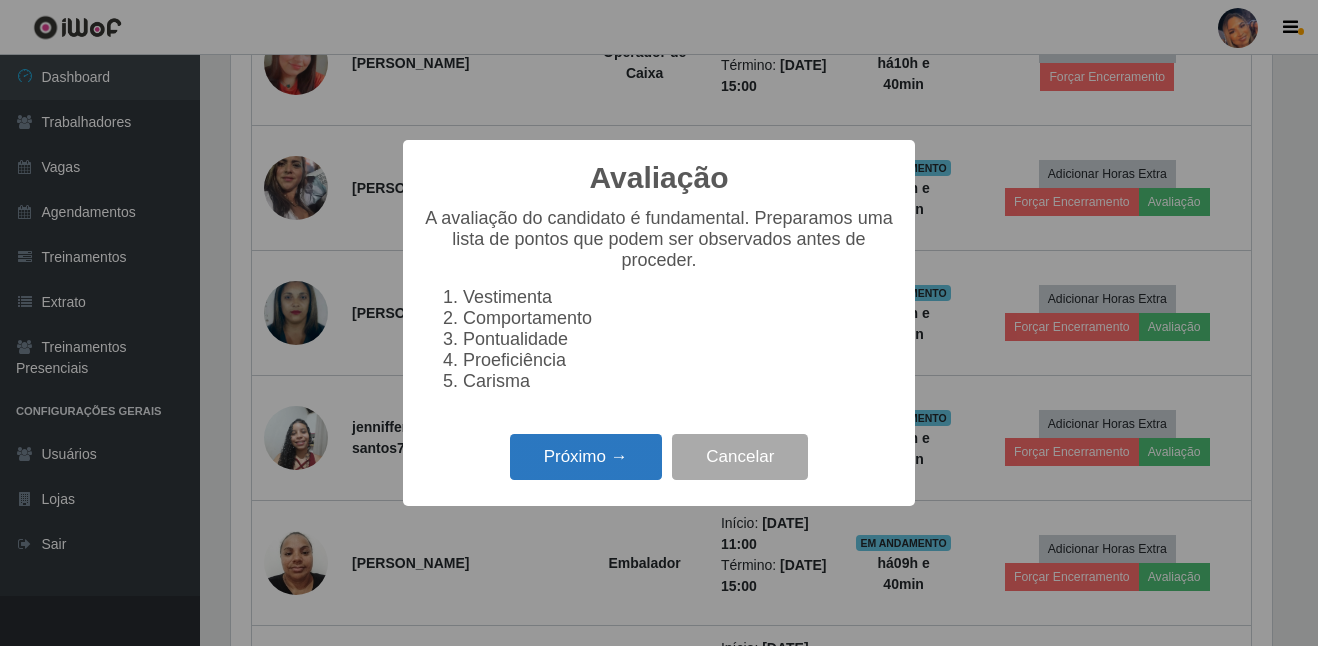click on "Próximo →" at bounding box center [586, 457] 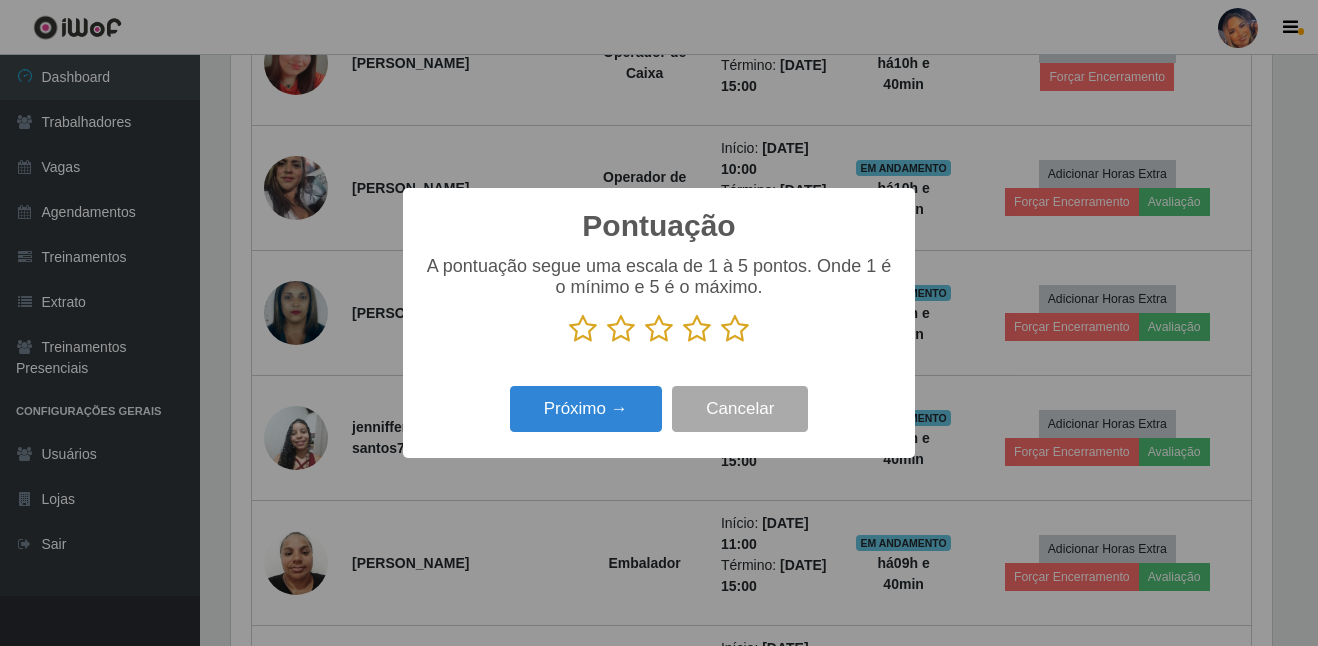 click at bounding box center (735, 329) 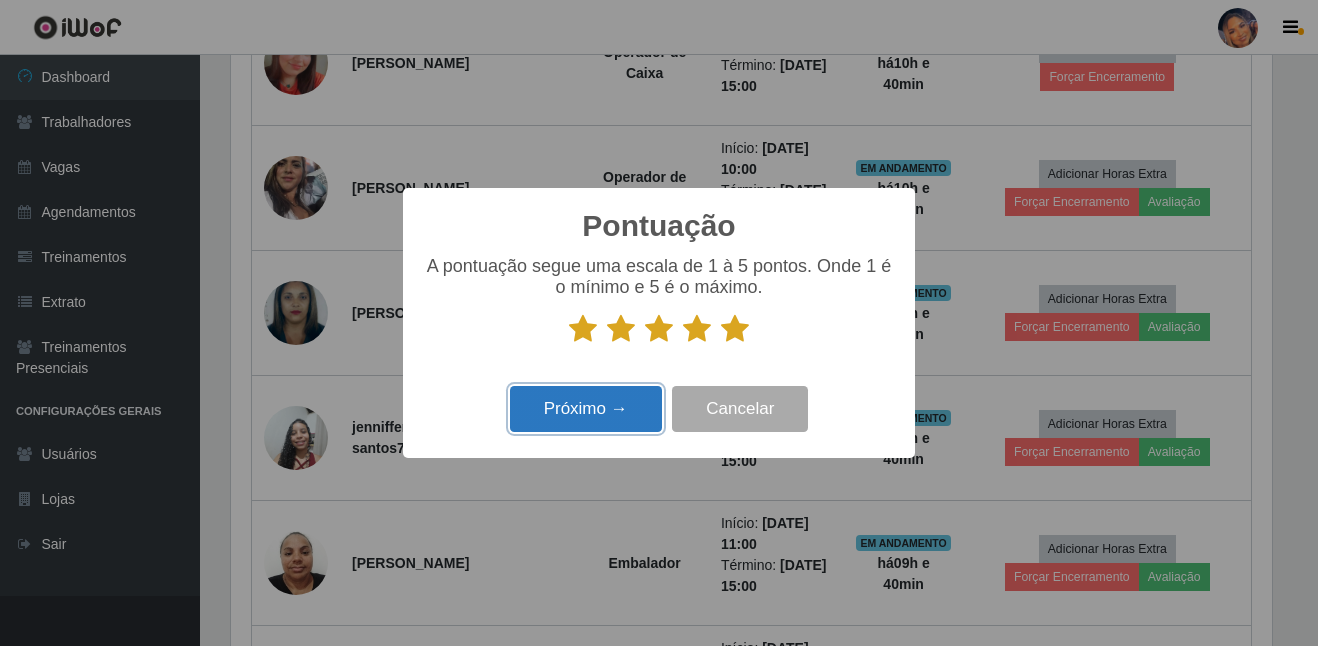 click on "Próximo →" at bounding box center [586, 409] 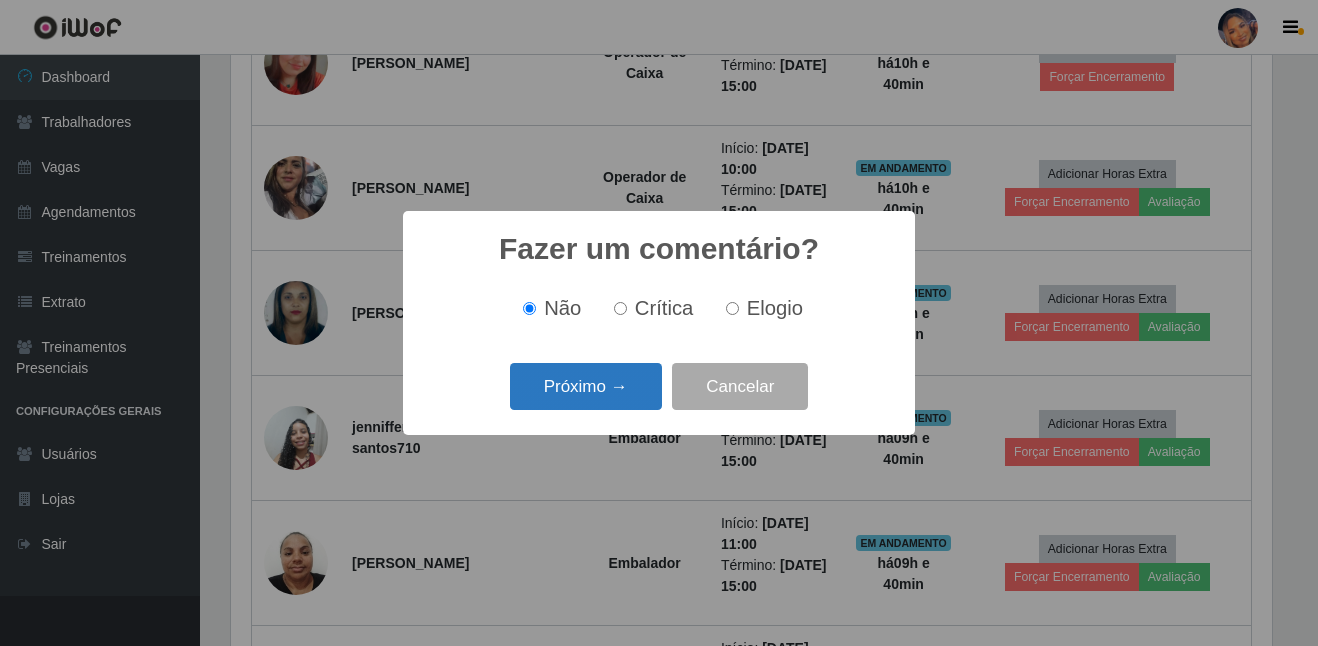 click on "Próximo →" at bounding box center (586, 386) 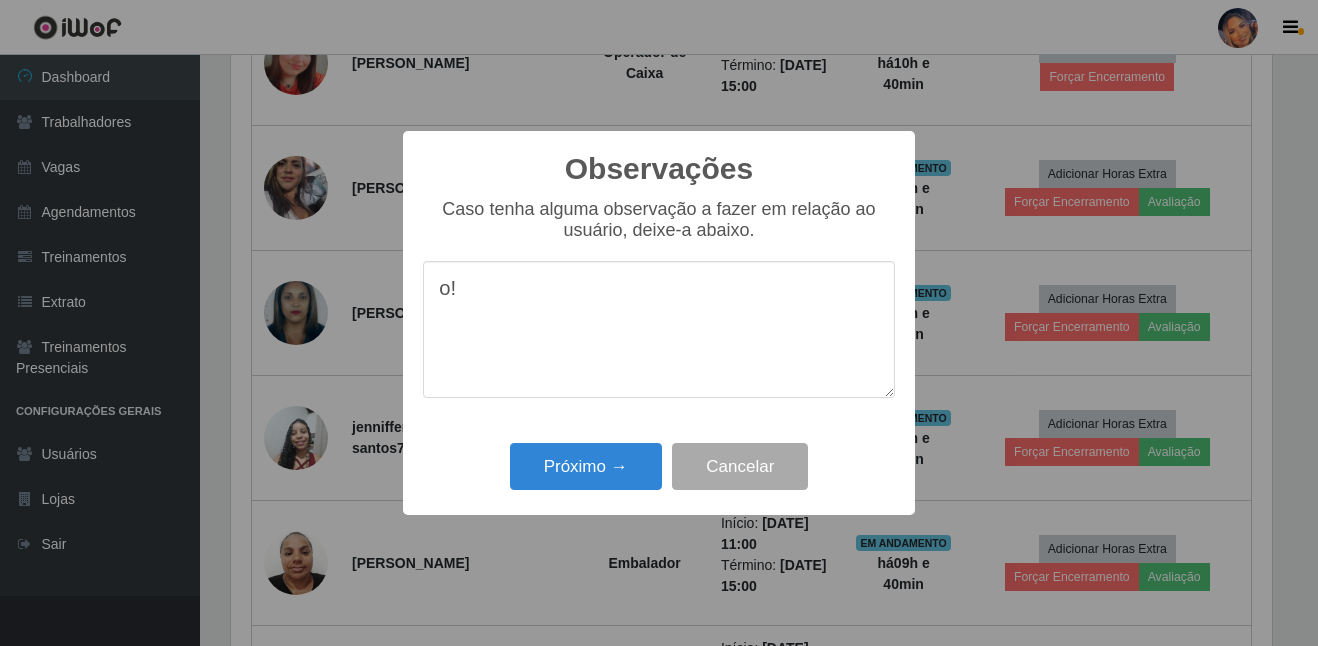 type on "o" 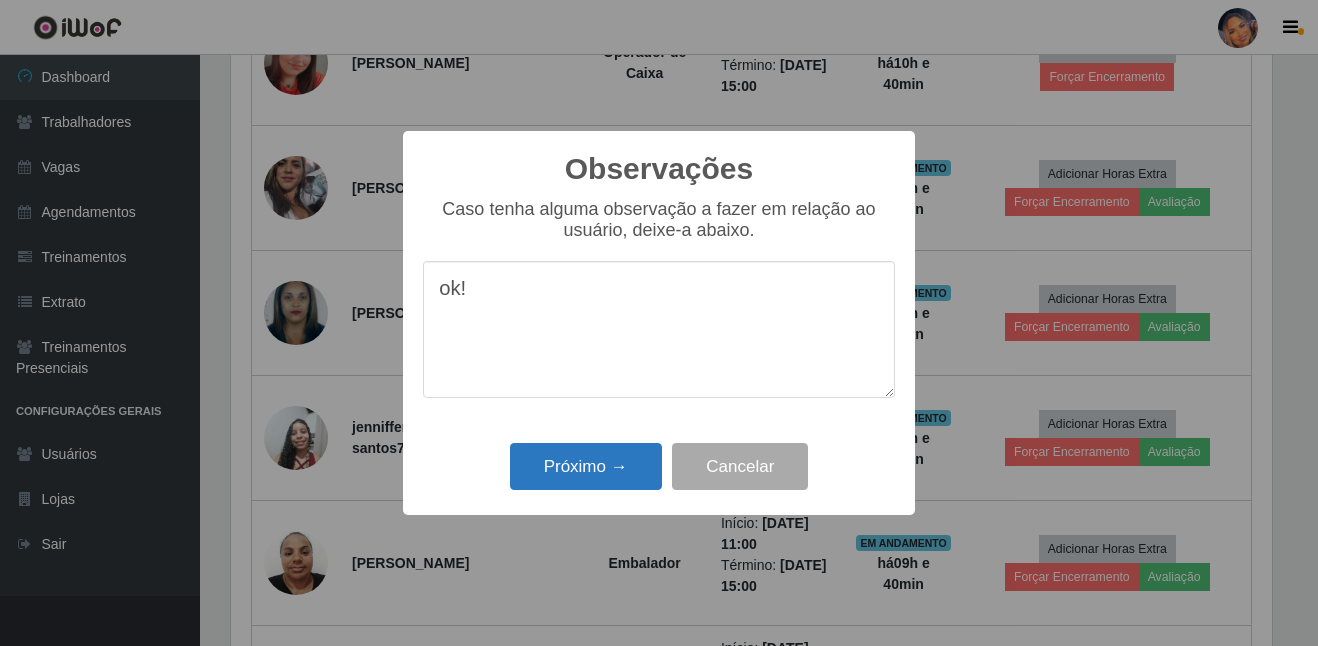 type on "ok!" 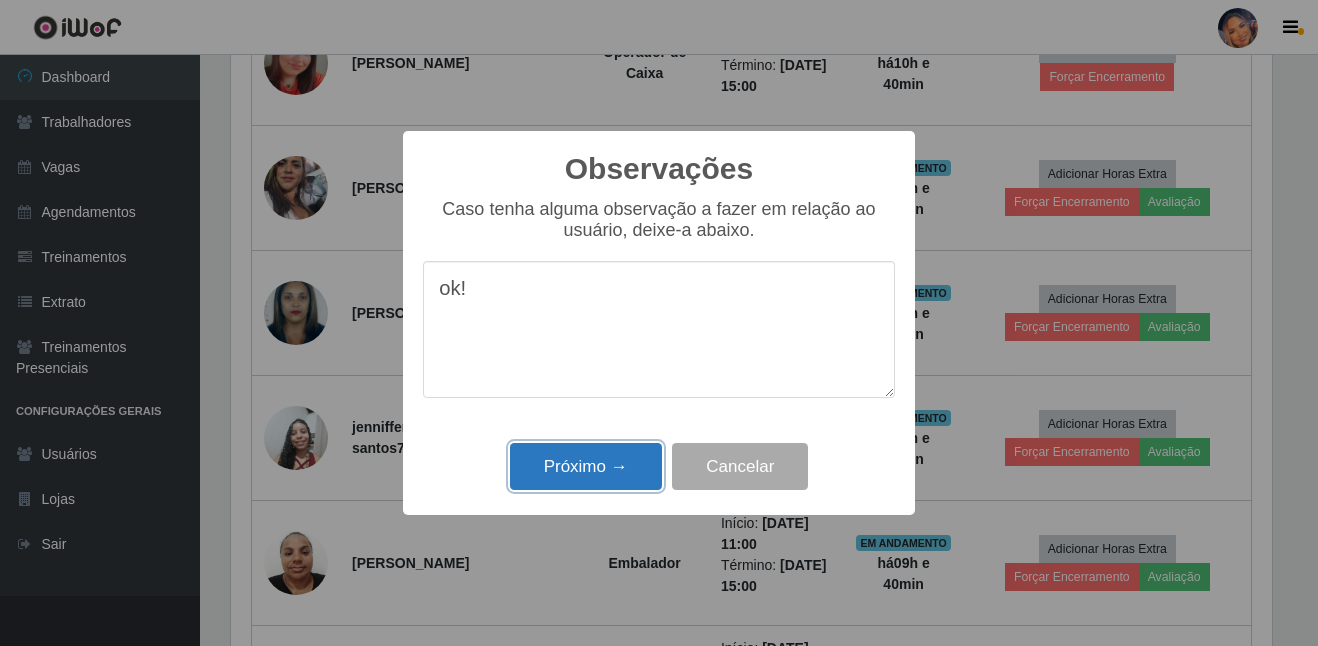 click on "Próximo →" at bounding box center (586, 466) 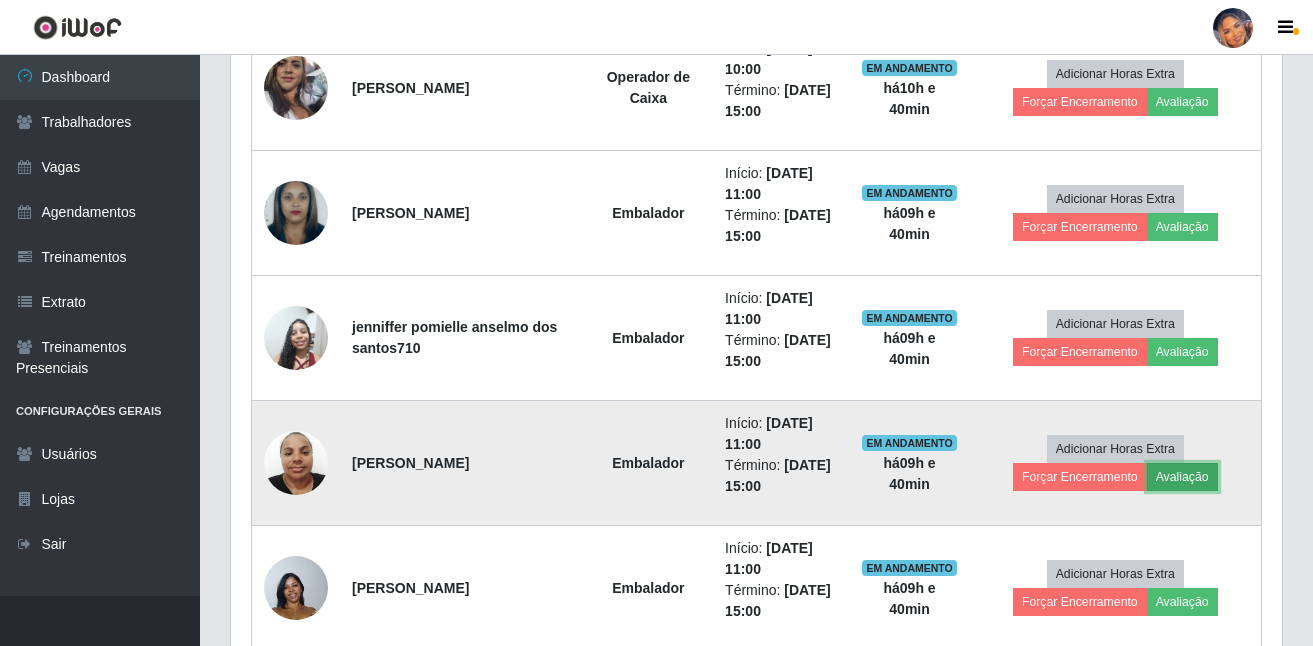 click on "Avaliação" at bounding box center (1182, 477) 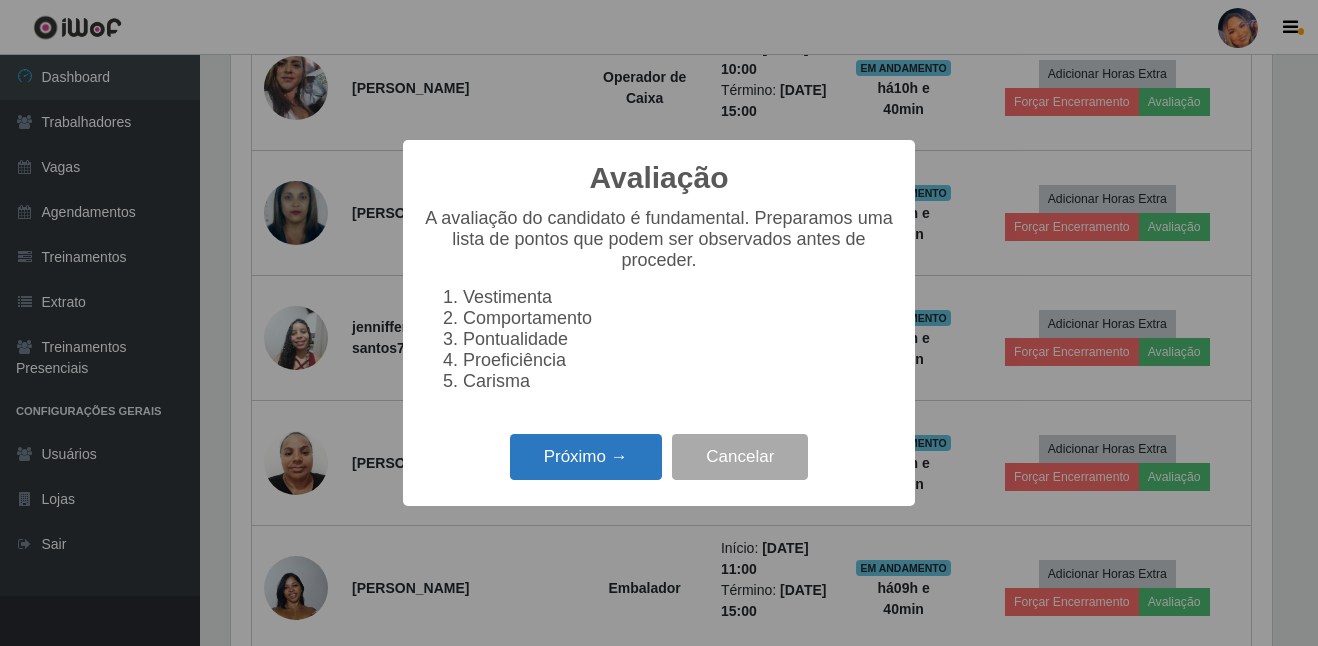 click on "Próximo →" at bounding box center (586, 457) 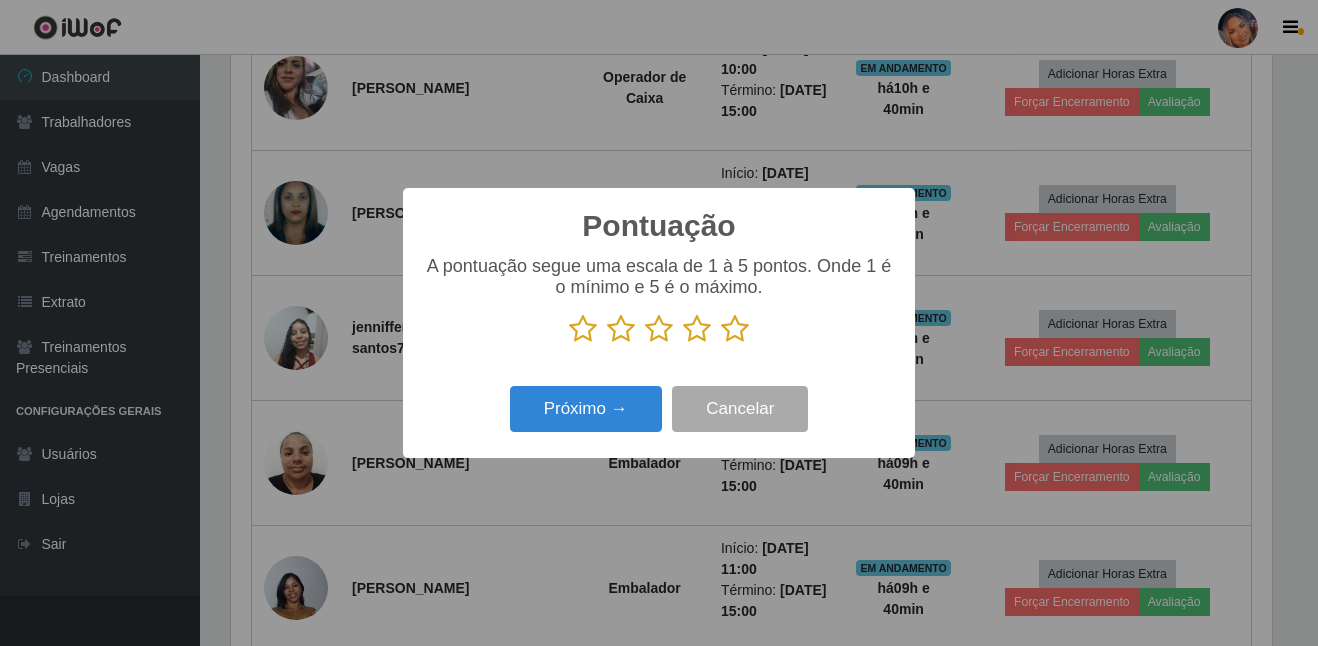 drag, startPoint x: 735, startPoint y: 342, endPoint x: 719, endPoint y: 357, distance: 21.931713 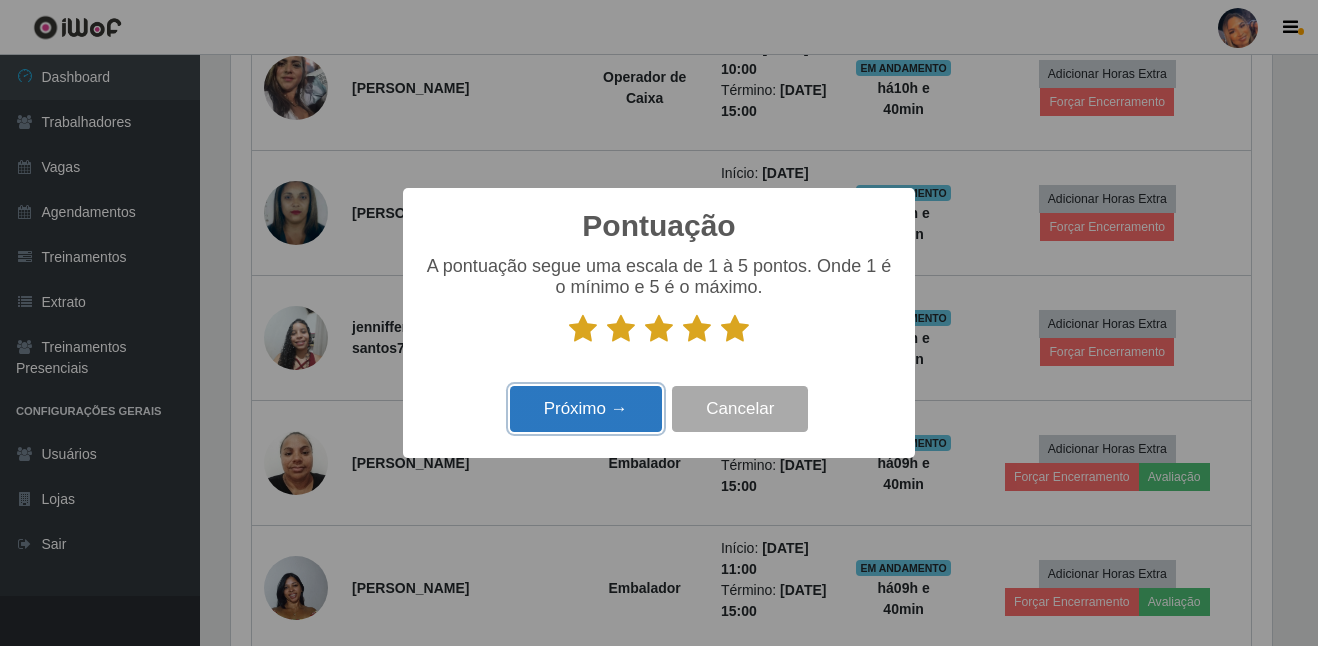 click on "Próximo →" at bounding box center [586, 409] 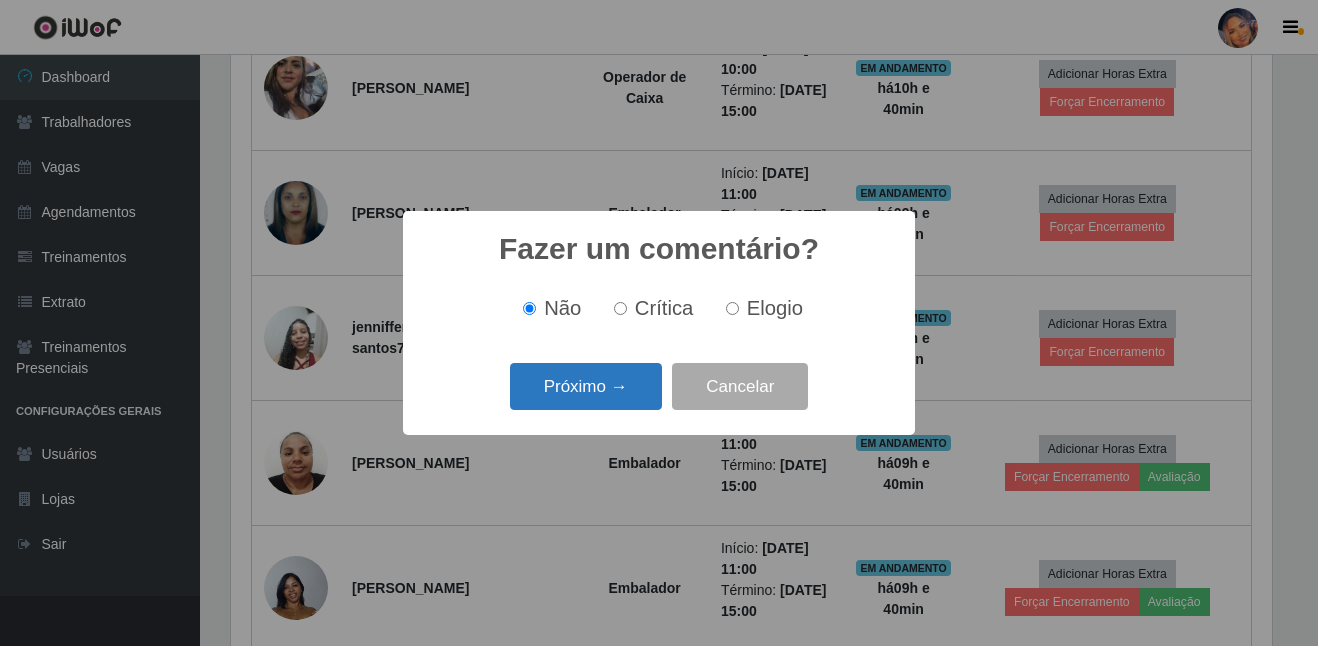 click on "Próximo →" at bounding box center [586, 386] 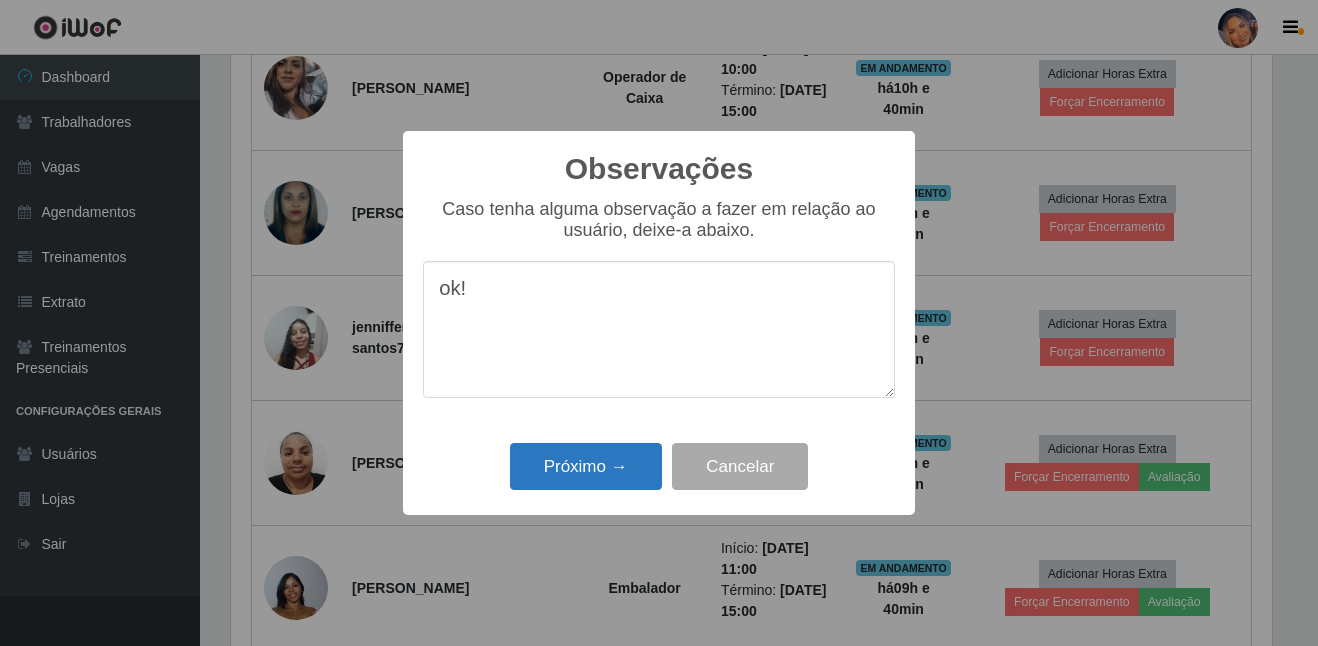 type on "ok!" 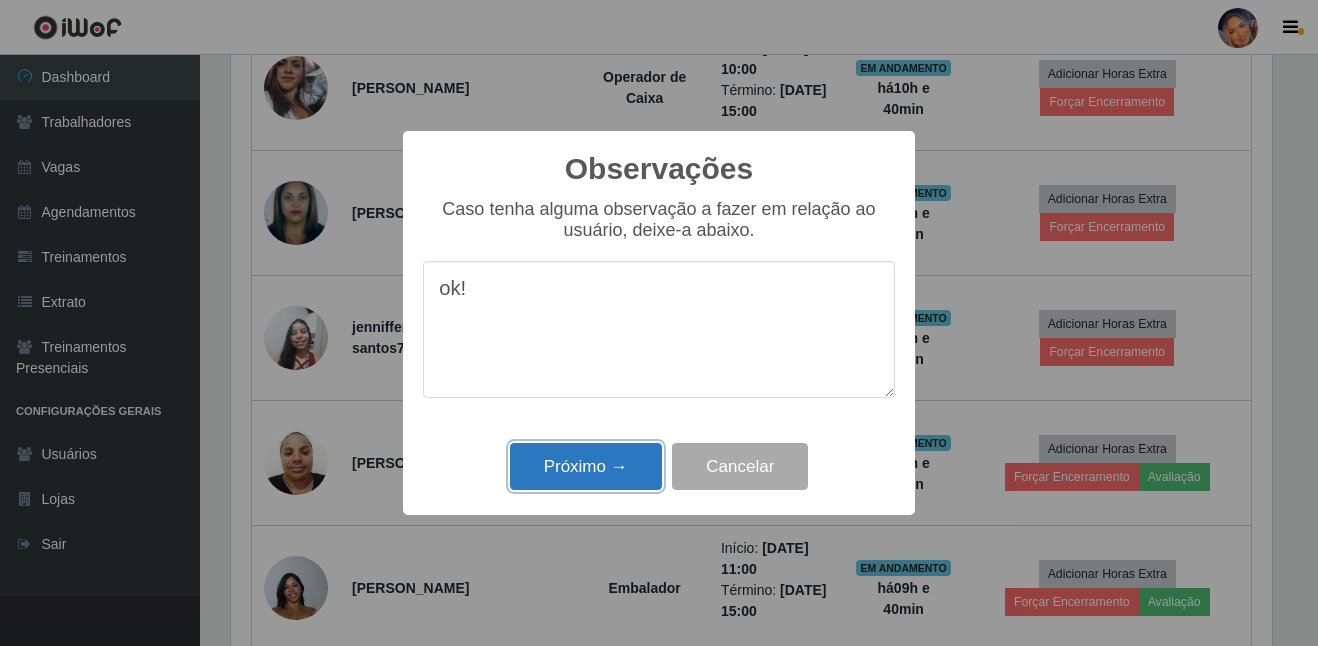 click on "Próximo →" at bounding box center [586, 466] 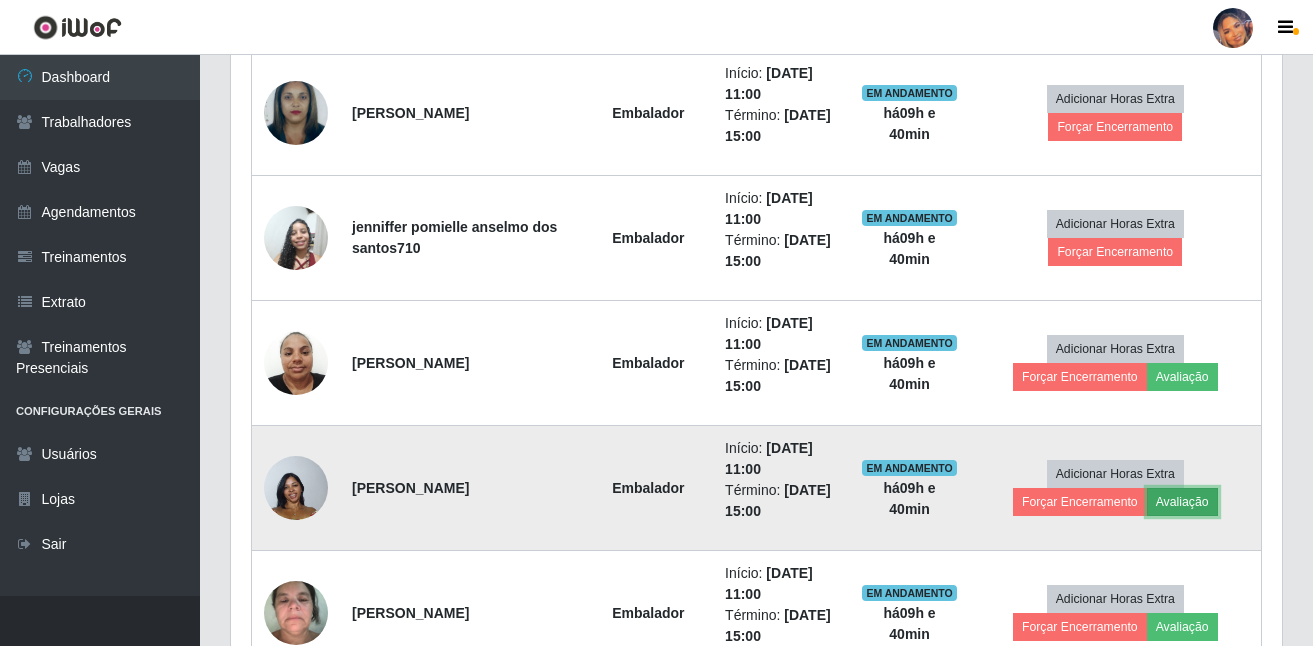 click on "Avaliação" at bounding box center [1182, 502] 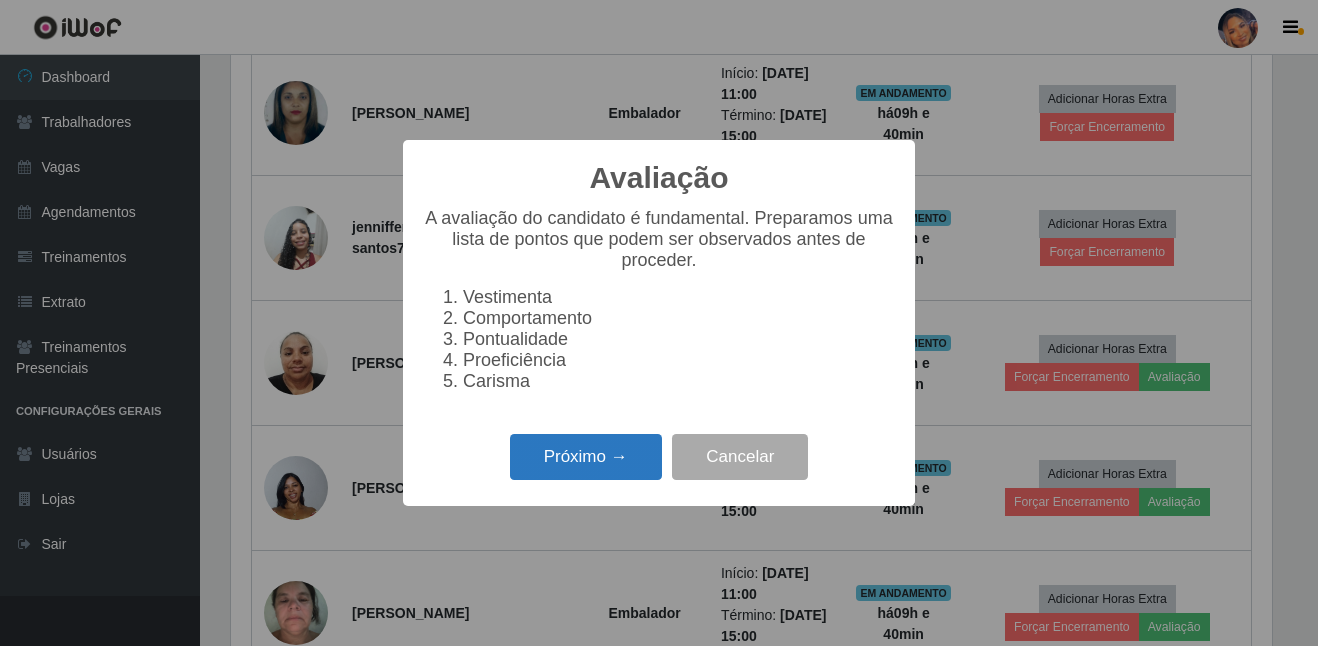 click on "Próximo →" at bounding box center (586, 457) 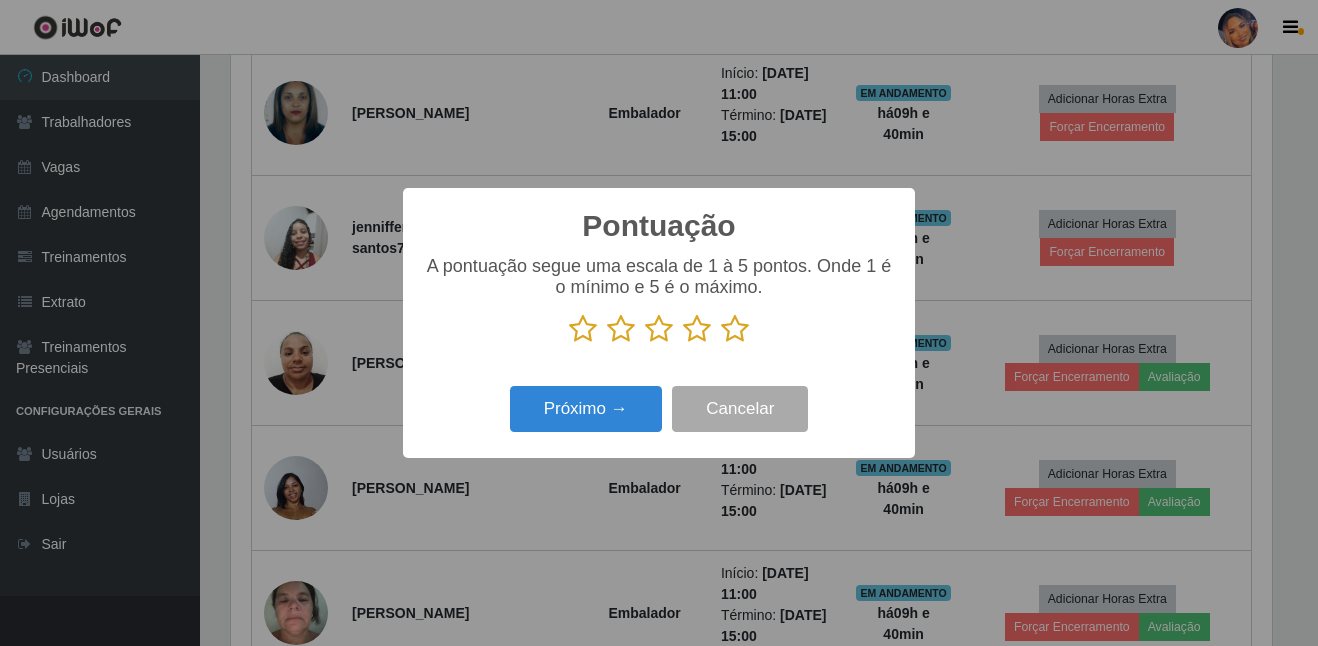drag, startPoint x: 741, startPoint y: 343, endPoint x: 697, endPoint y: 355, distance: 45.607018 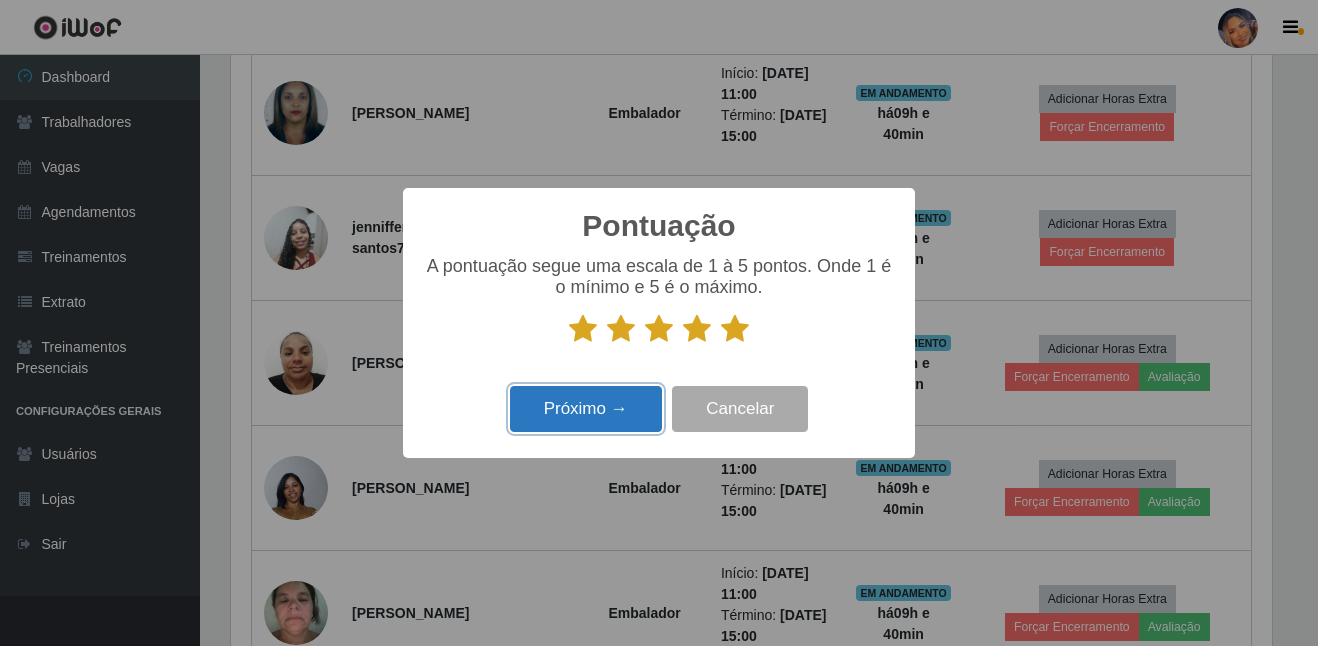 click on "Próximo →" at bounding box center (586, 409) 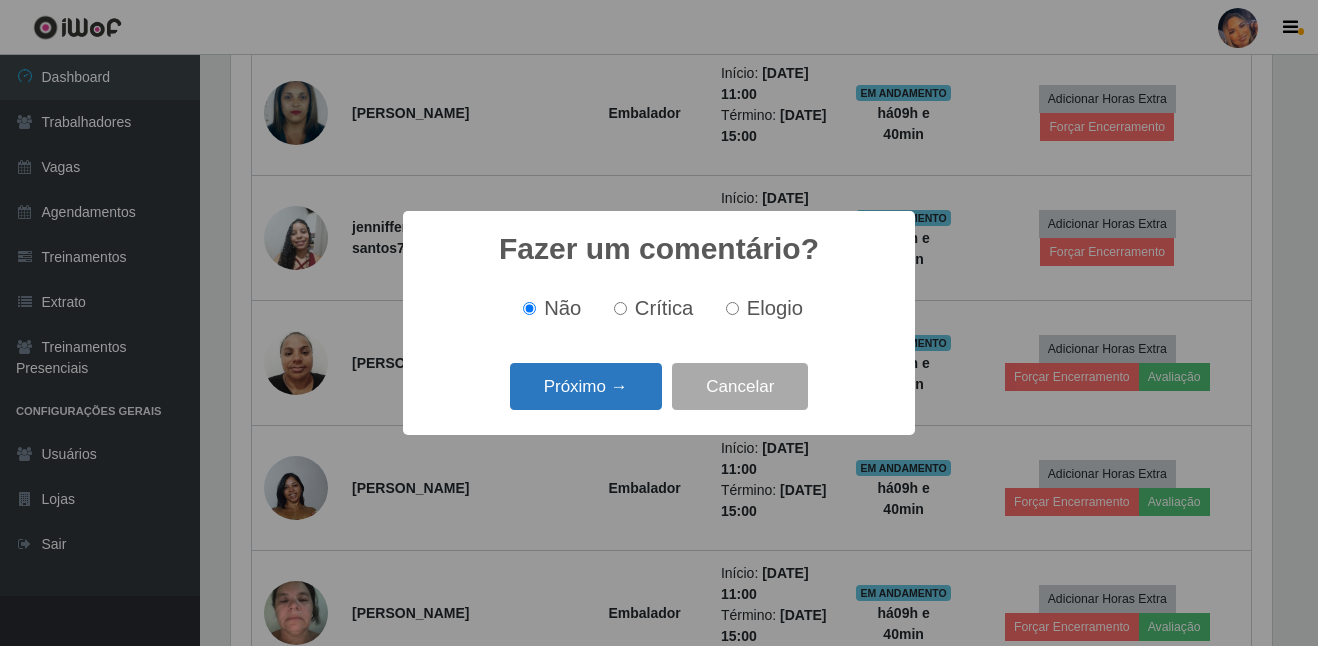 click on "Próximo →" at bounding box center [586, 386] 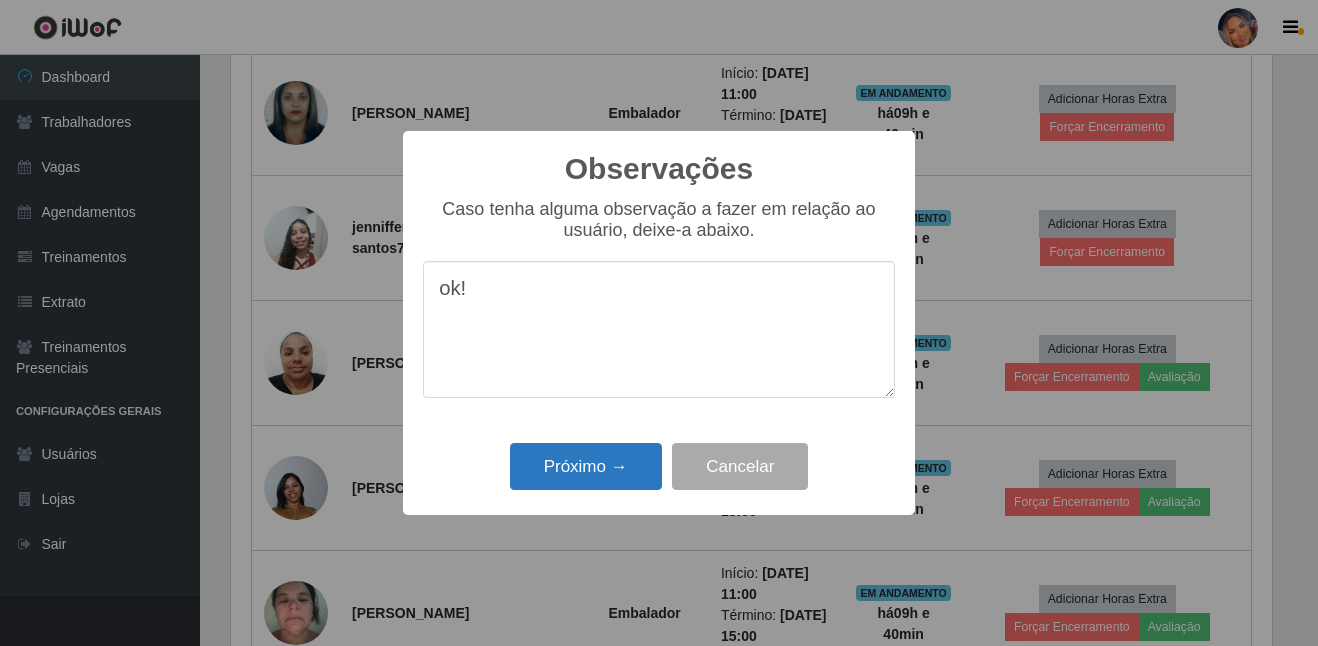 type on "ok!" 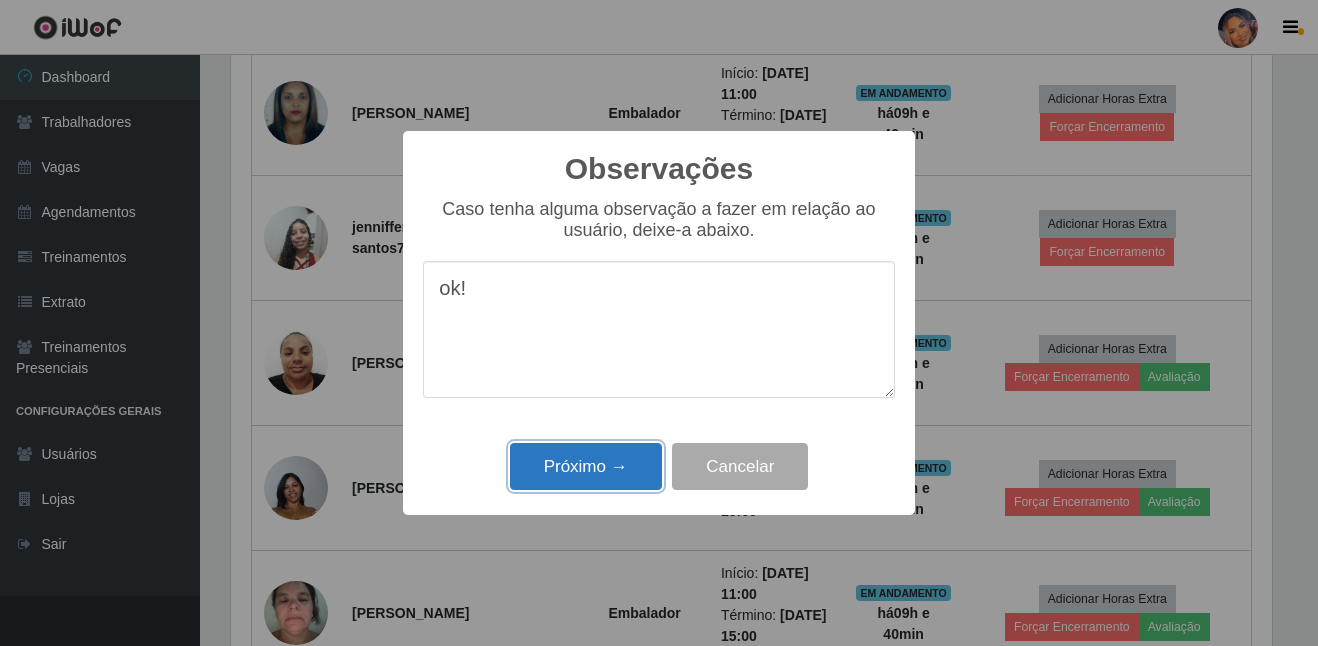 click on "Próximo →" at bounding box center [586, 466] 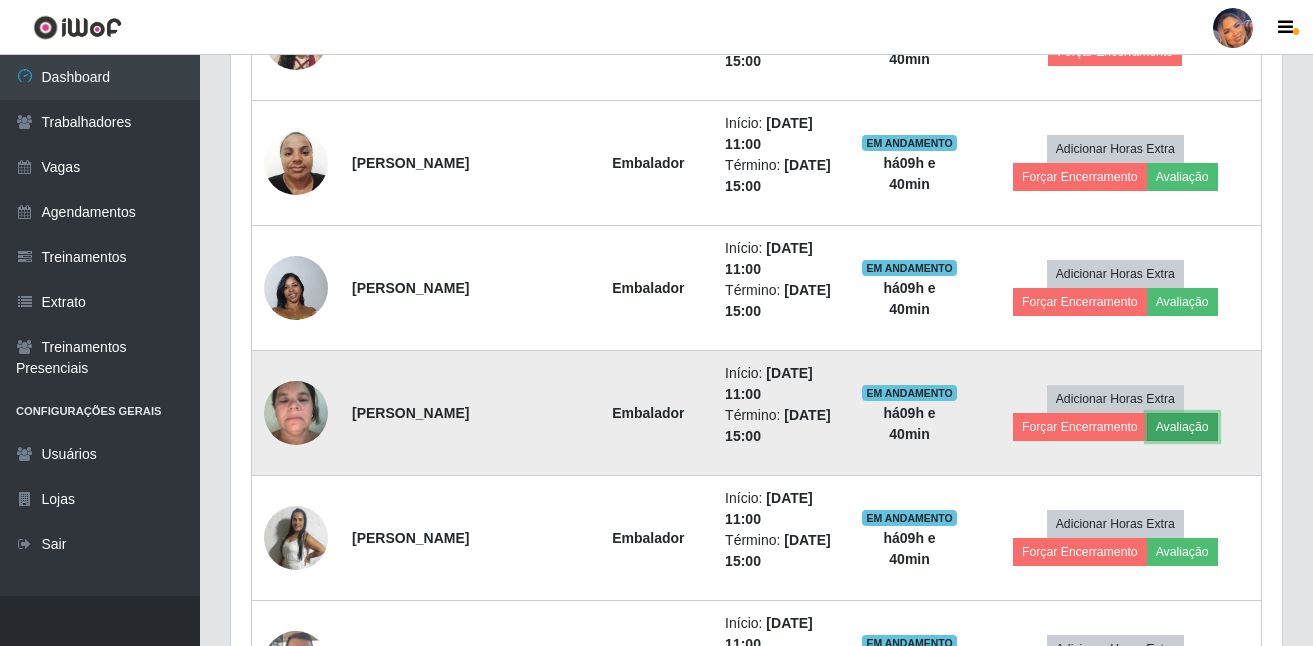 click on "Avaliação" at bounding box center (1182, 427) 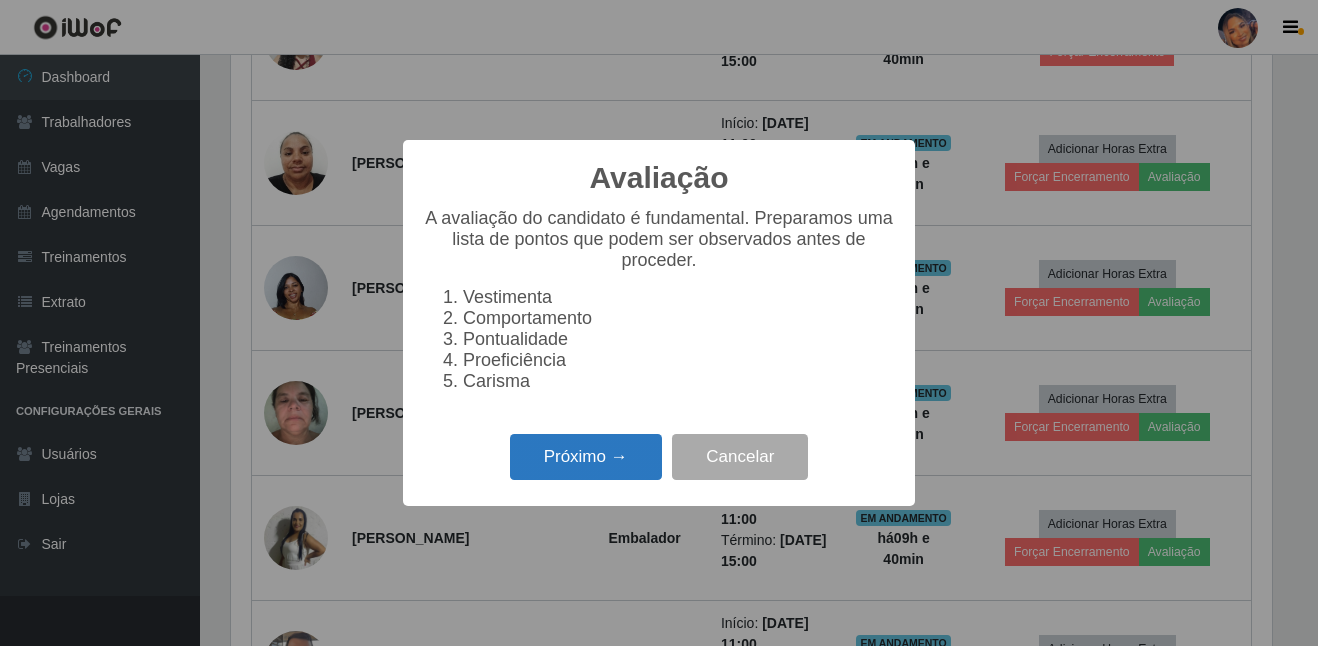 click on "Próximo →" at bounding box center (586, 457) 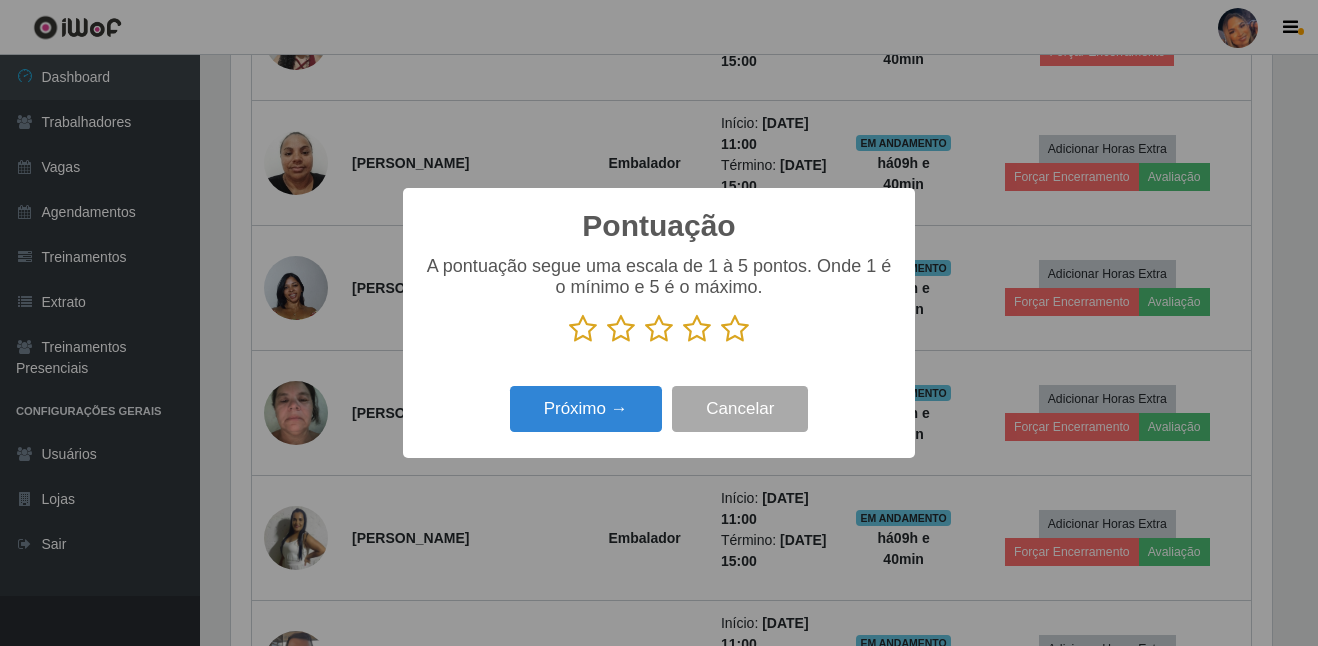 click at bounding box center [735, 329] 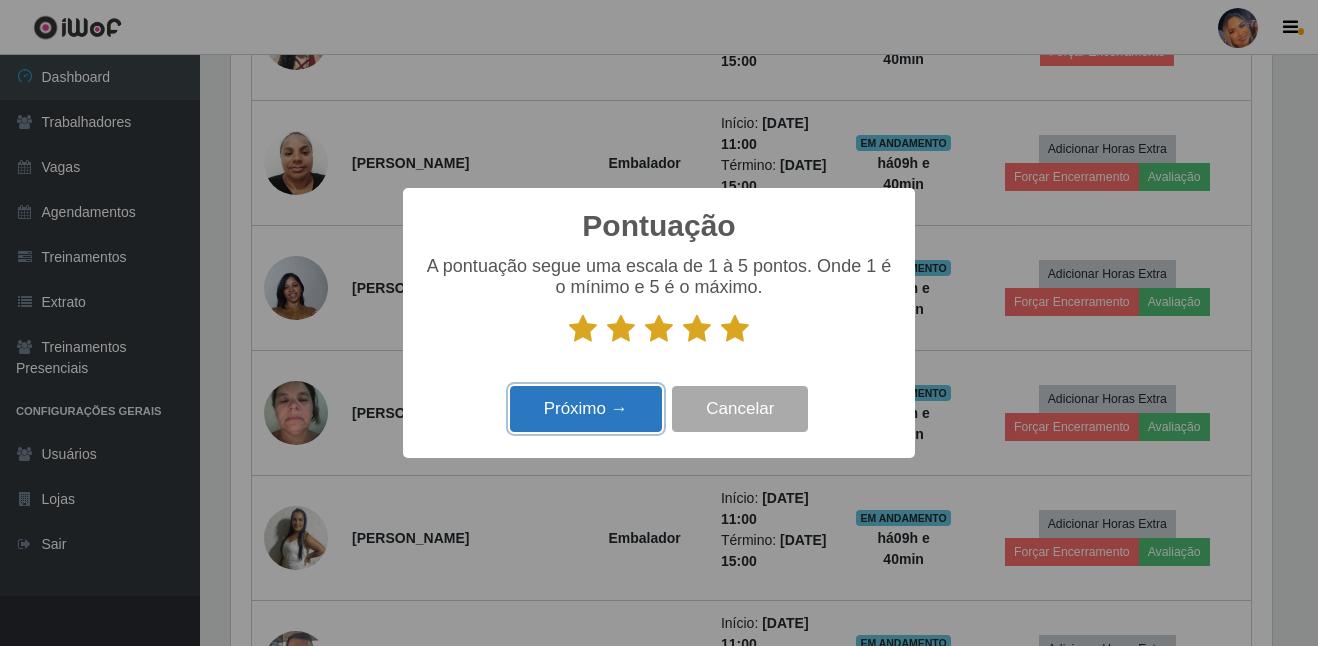 click on "Próximo →" at bounding box center [586, 409] 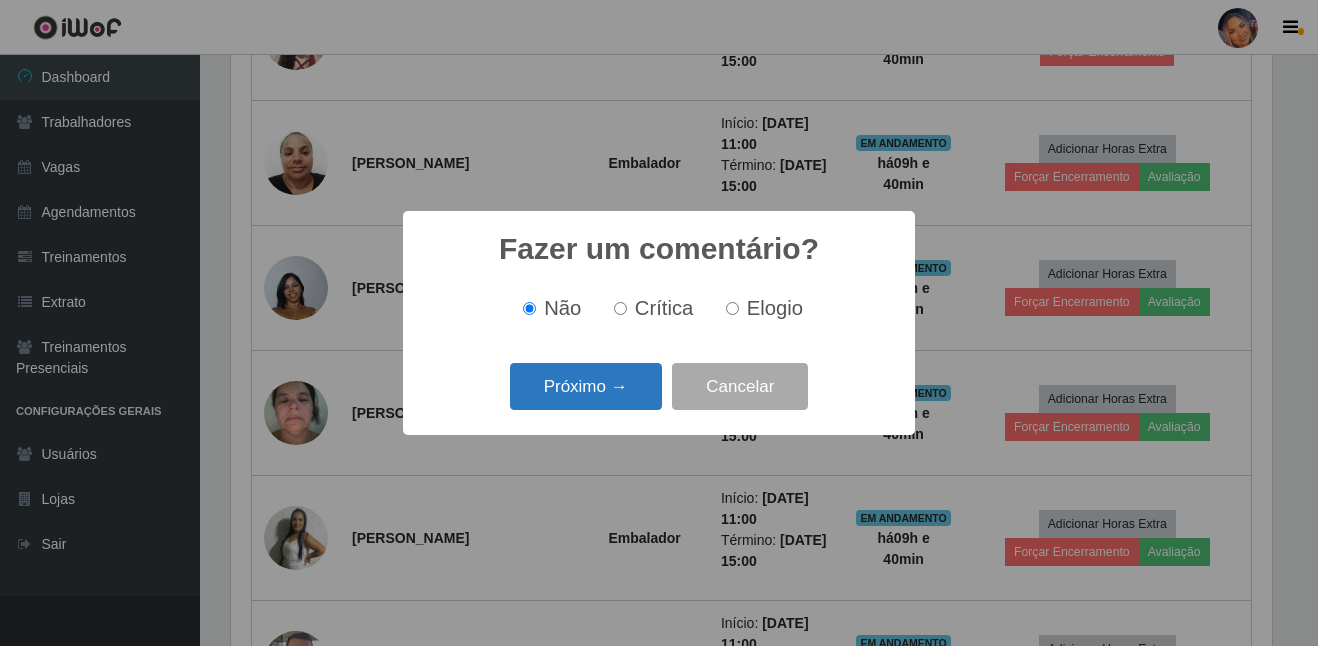 click on "Próximo →" at bounding box center [586, 386] 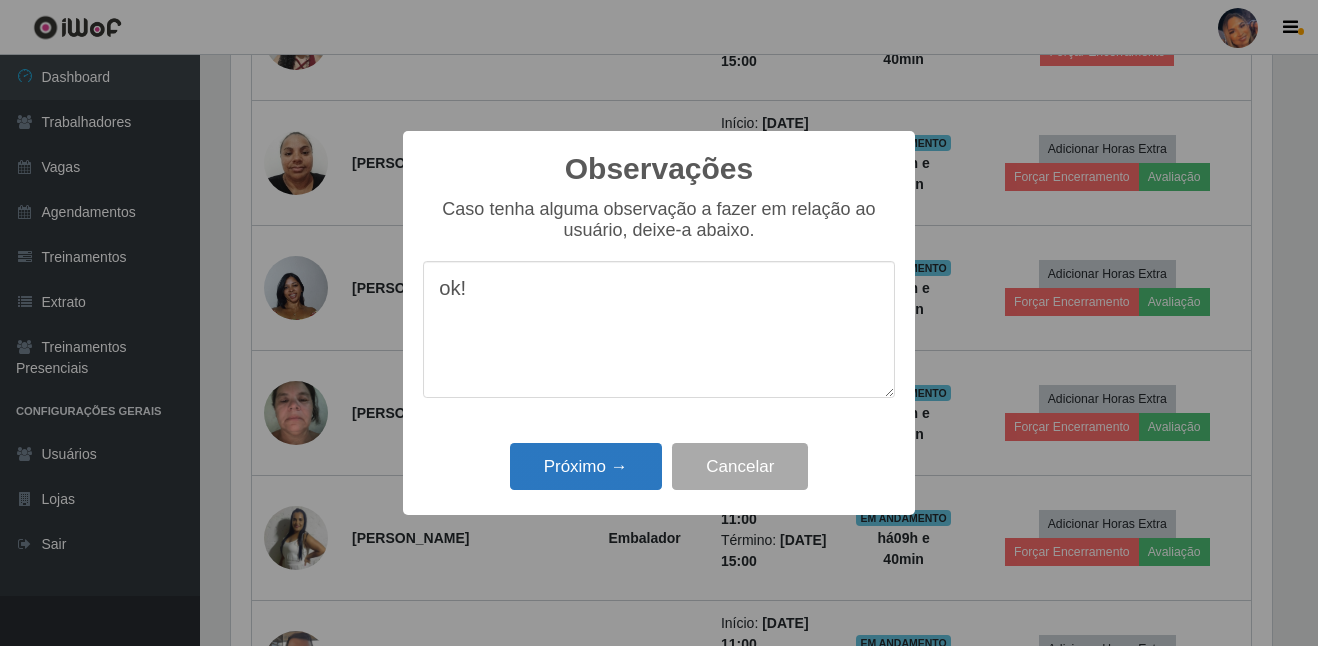 type on "ok!" 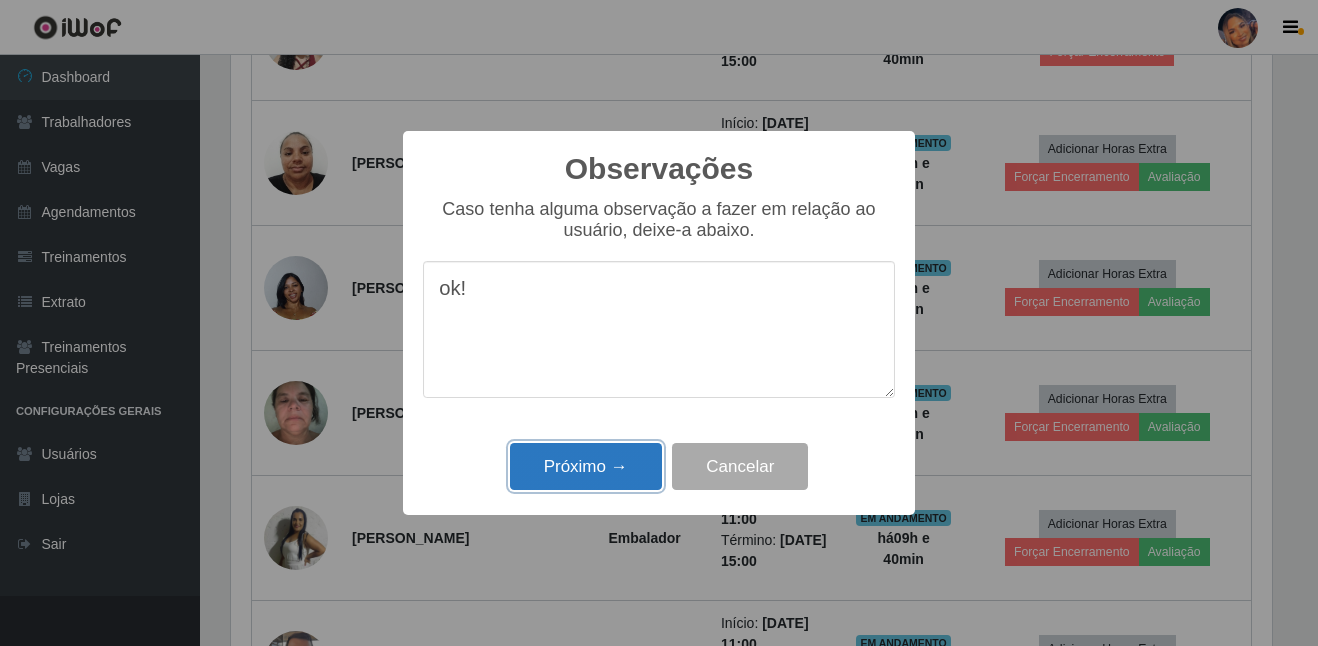 click on "Próximo →" at bounding box center [586, 466] 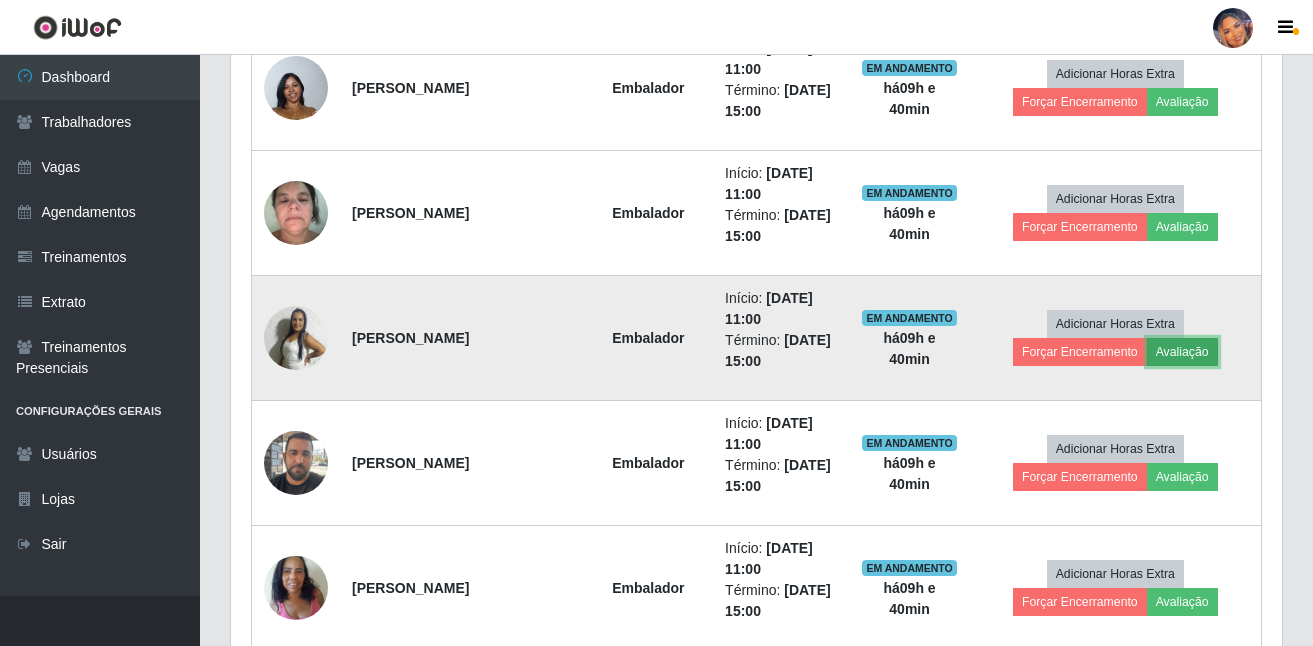 click on "Avaliação" at bounding box center (1182, 352) 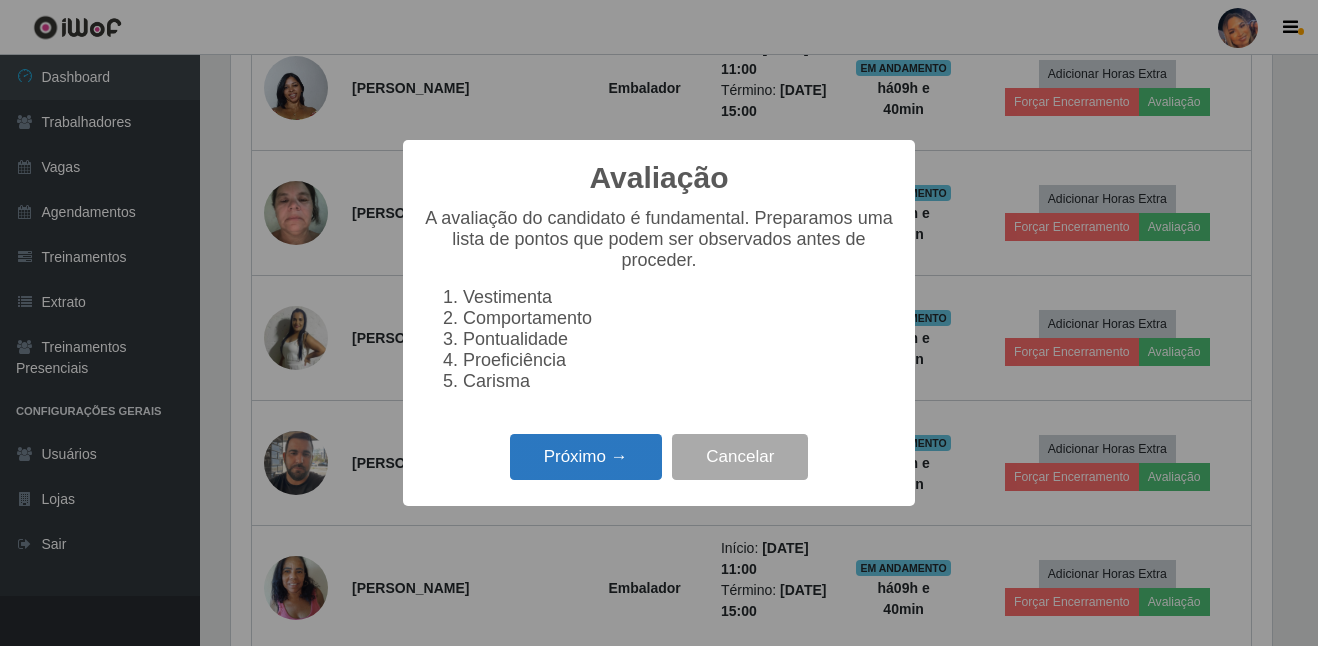 click on "Próximo →" at bounding box center (586, 457) 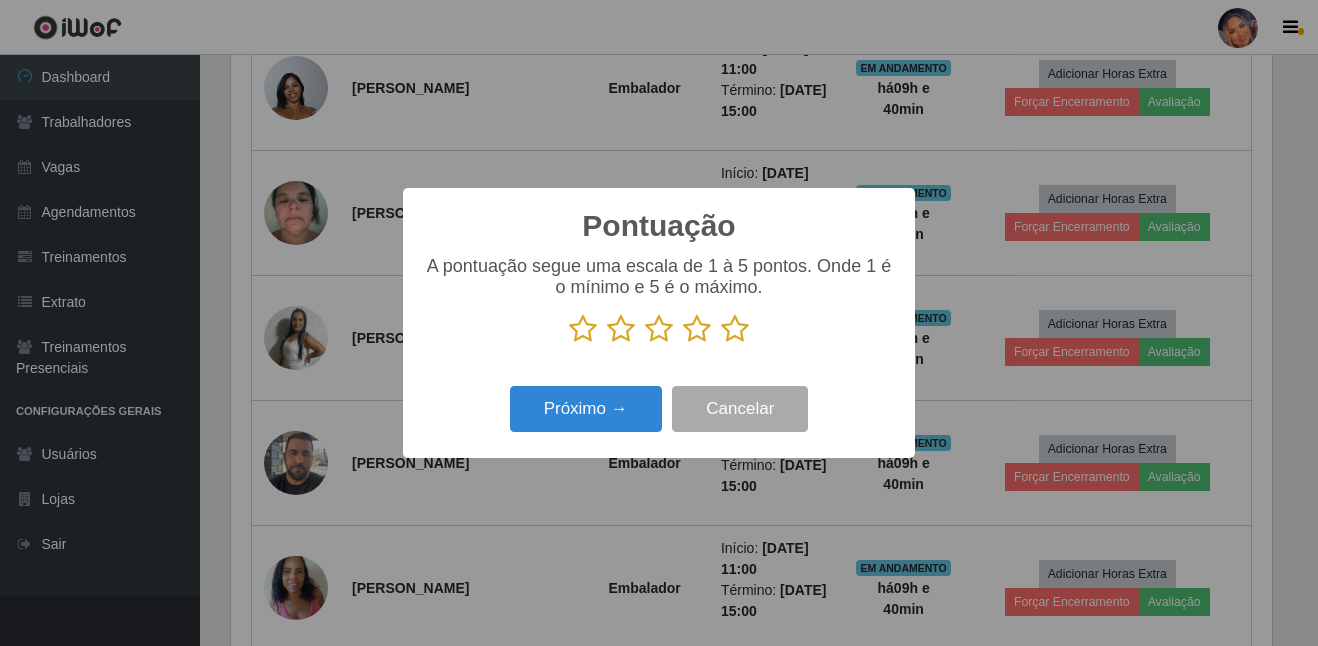 click at bounding box center [735, 329] 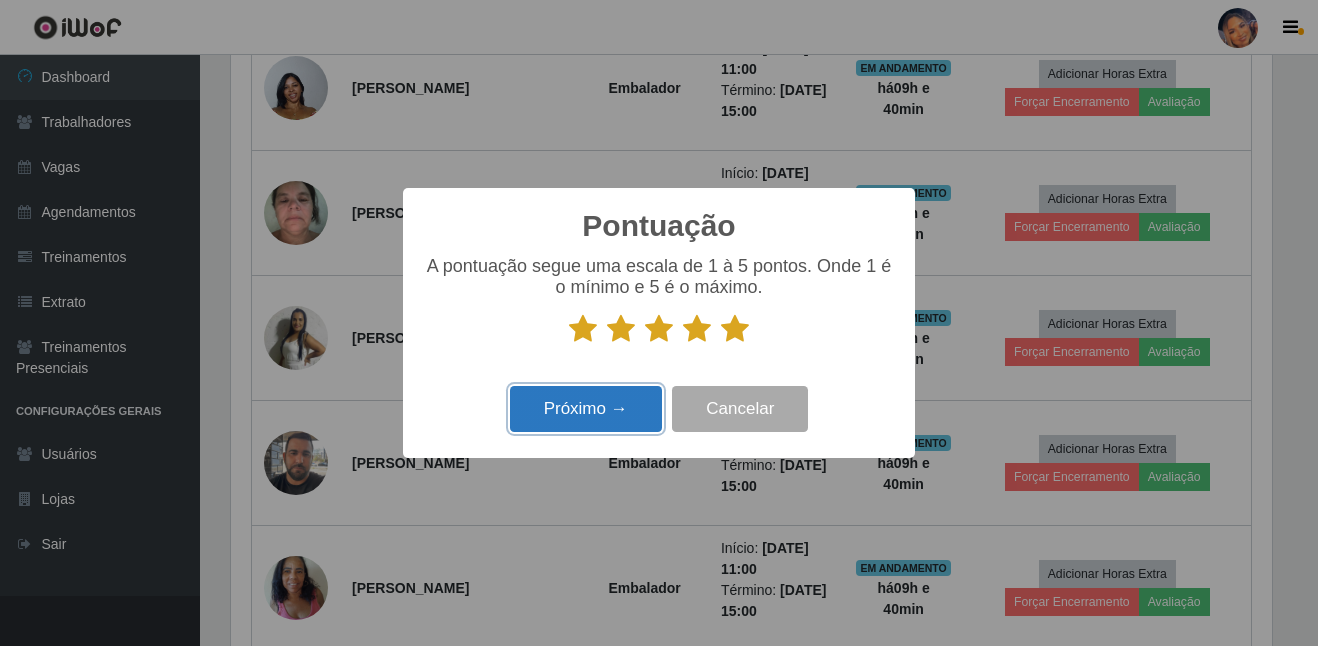 click on "Próximo →" at bounding box center [586, 409] 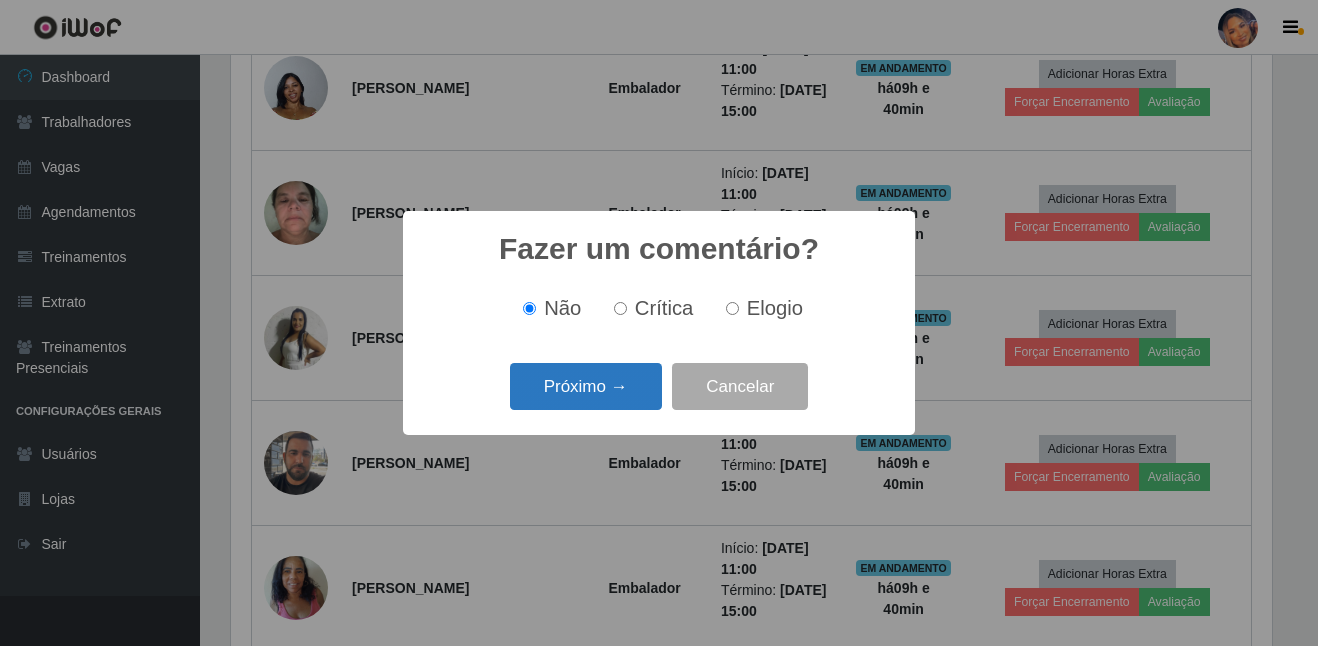 click on "Próximo →" at bounding box center [586, 386] 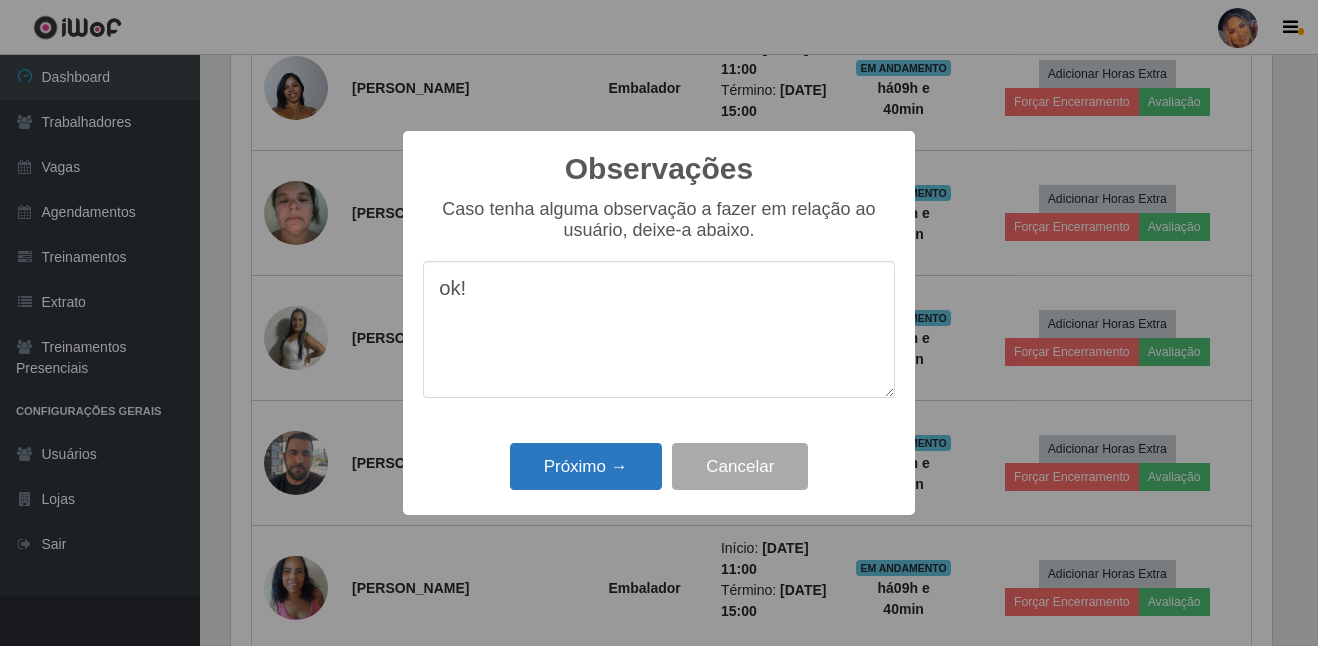 type on "ok!" 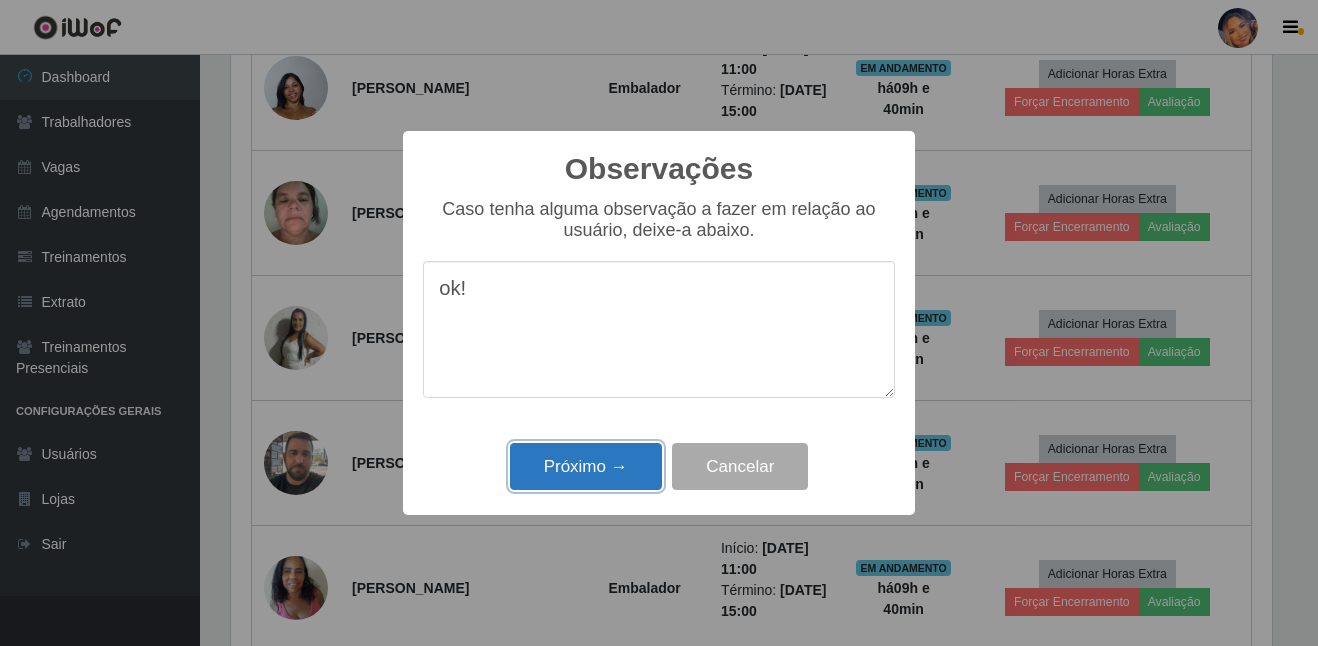 click on "Próximo →" at bounding box center (586, 466) 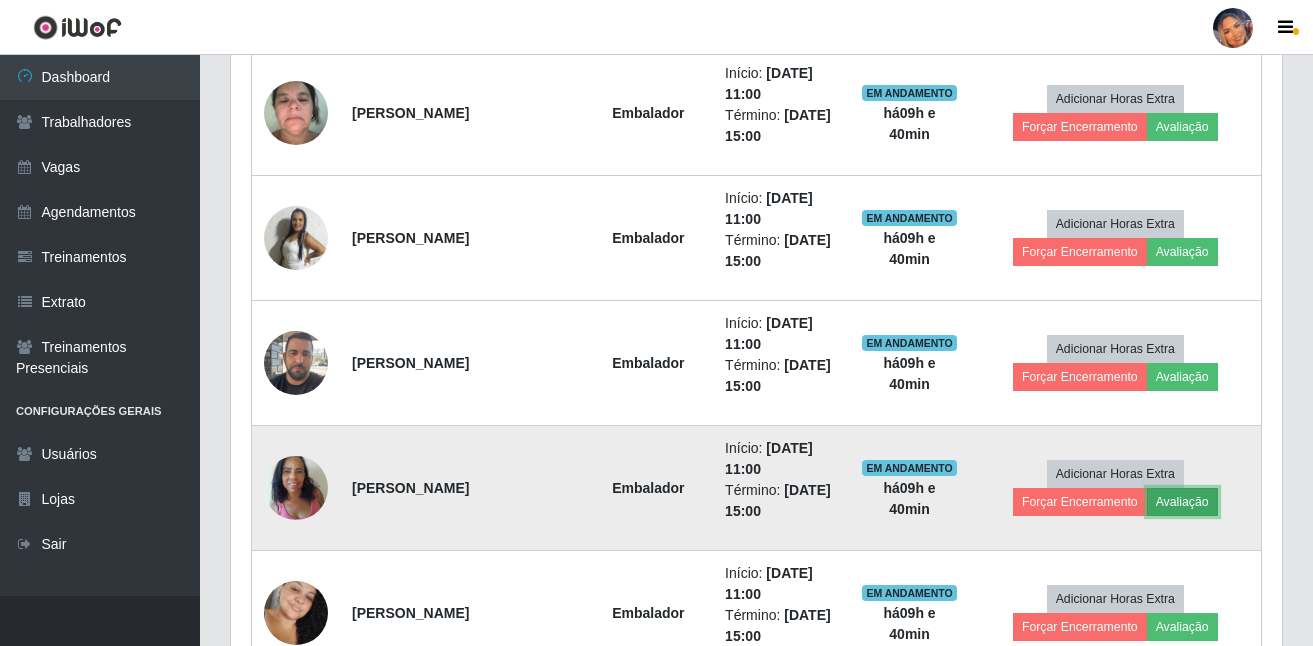 click on "Avaliação" at bounding box center [1182, 502] 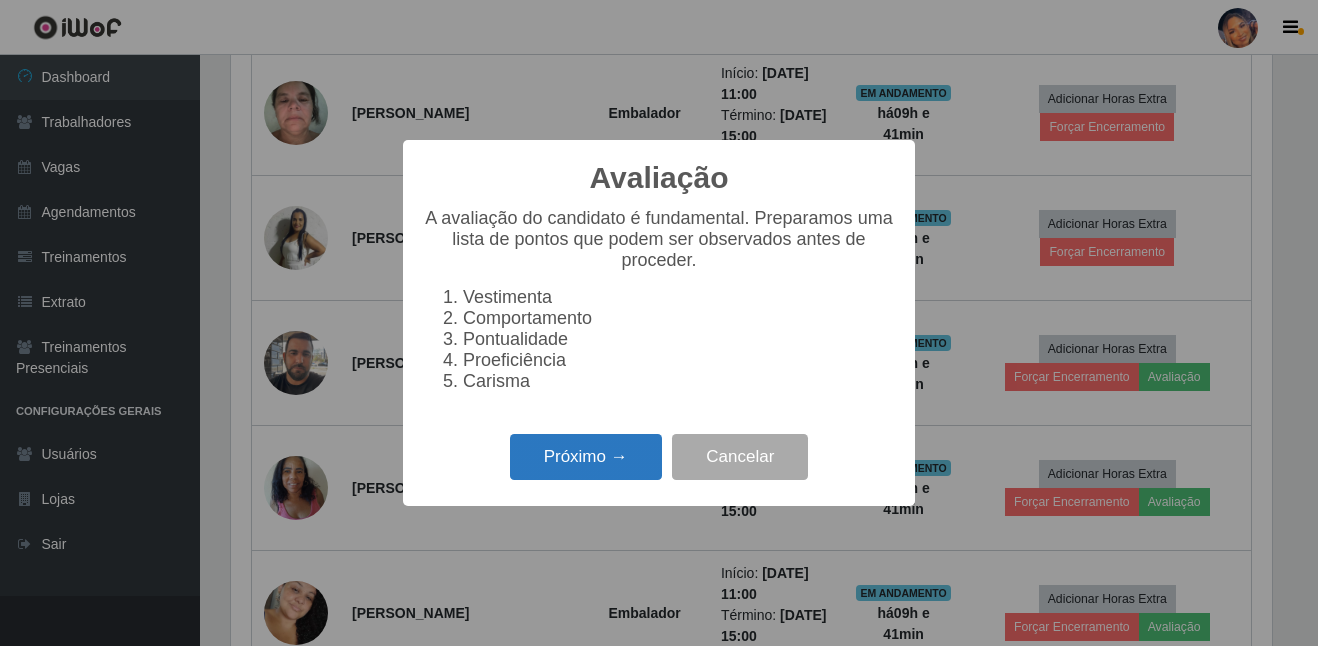 click on "Próximo →" at bounding box center (586, 457) 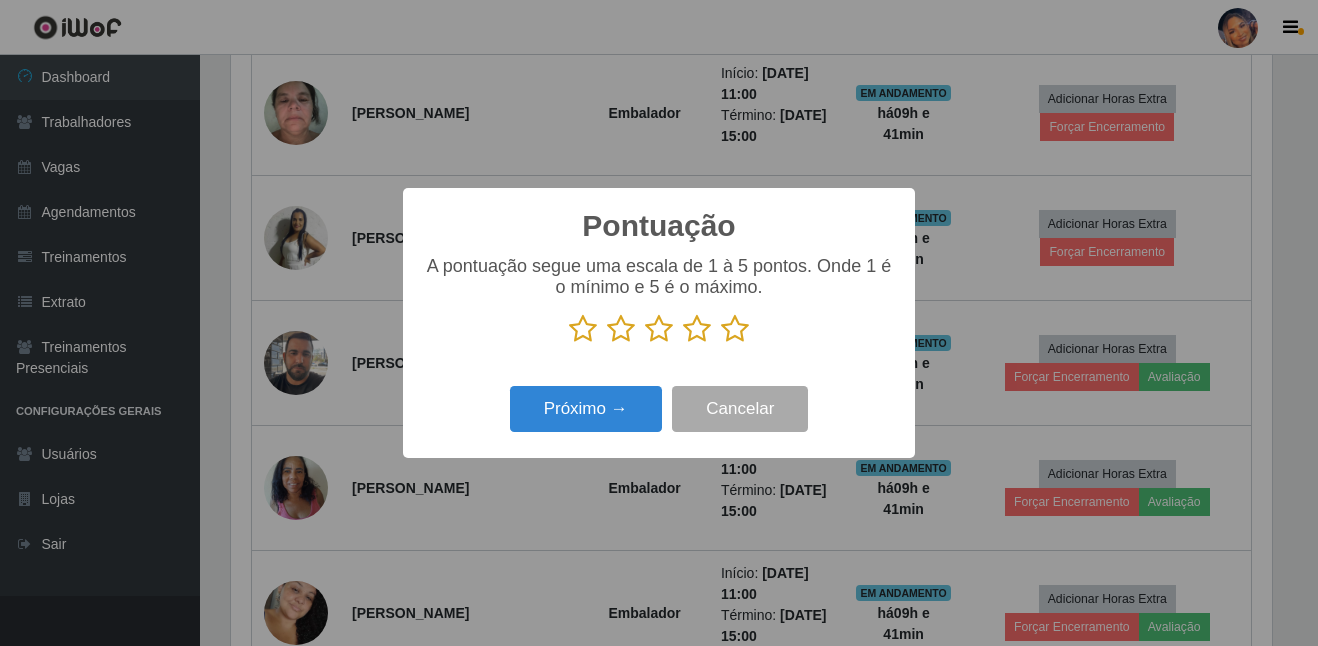 click at bounding box center (735, 329) 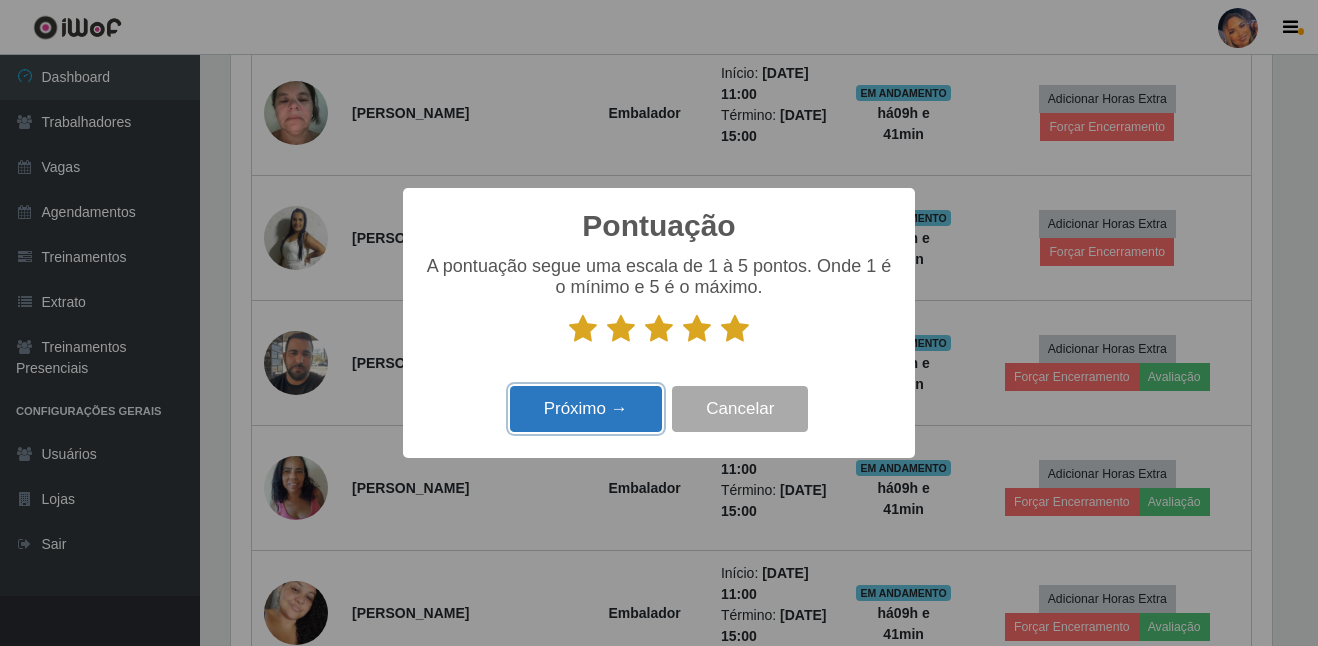 click on "Próximo →" at bounding box center [586, 409] 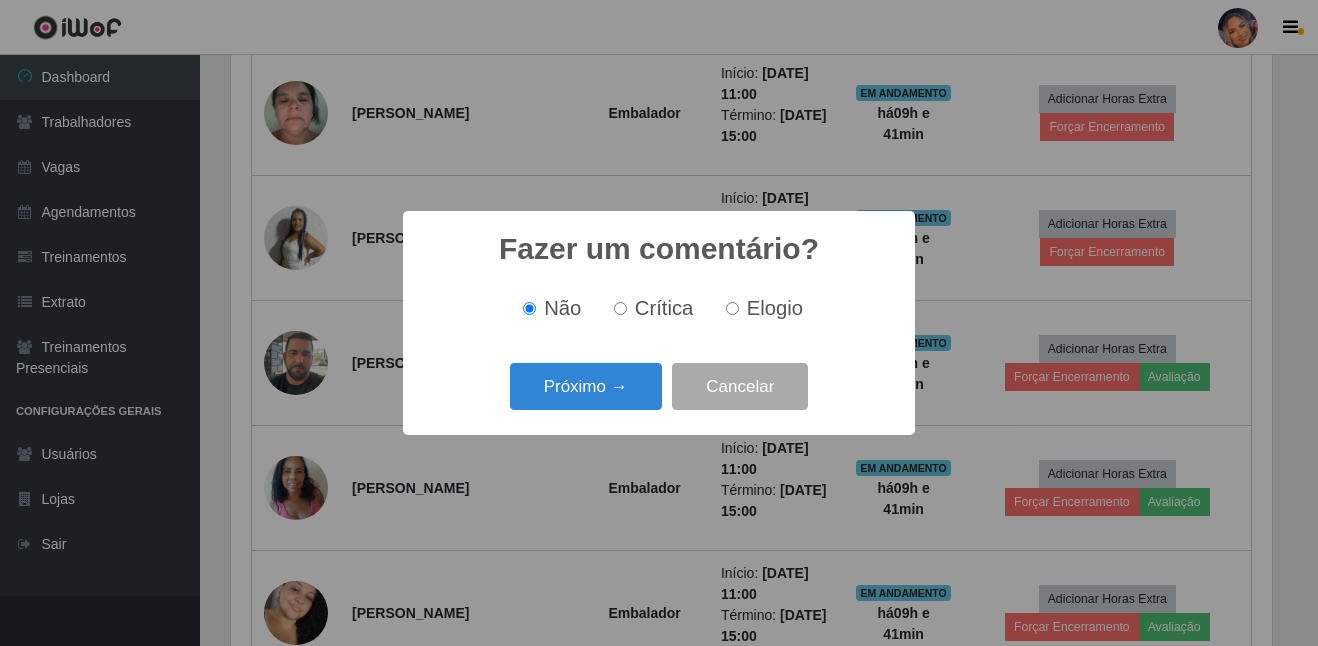 click on "Próximo →" at bounding box center [586, 386] 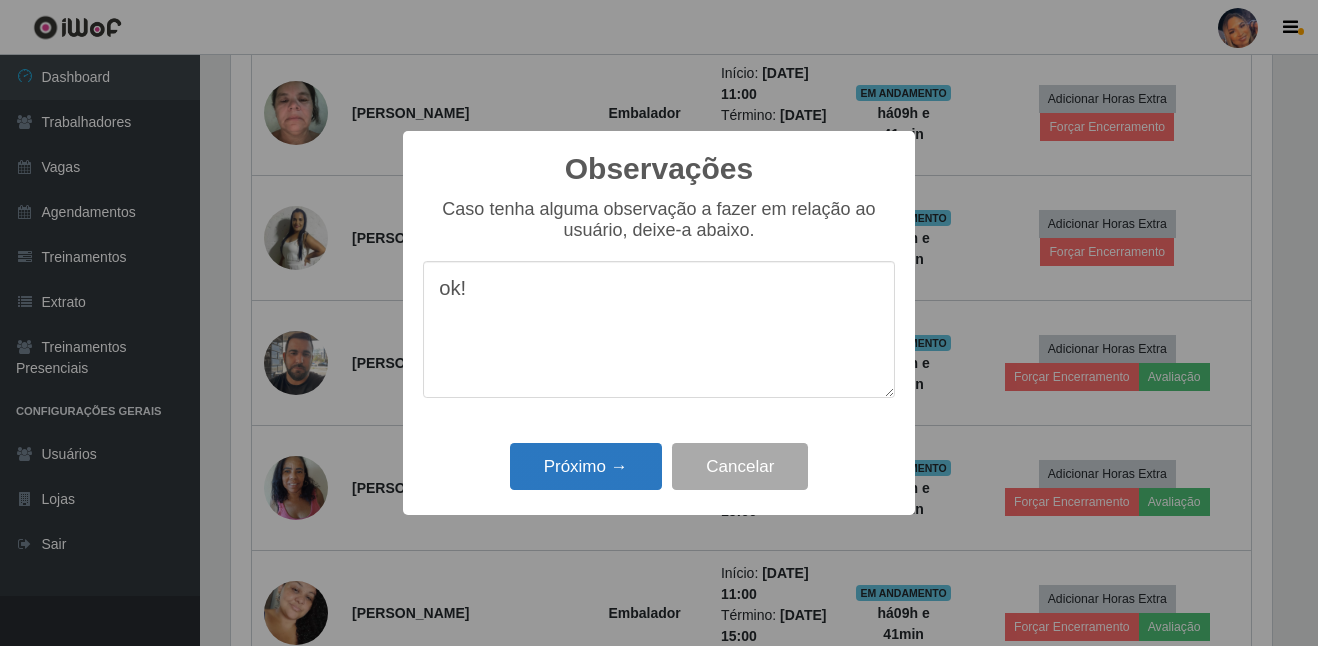 type on "ok!" 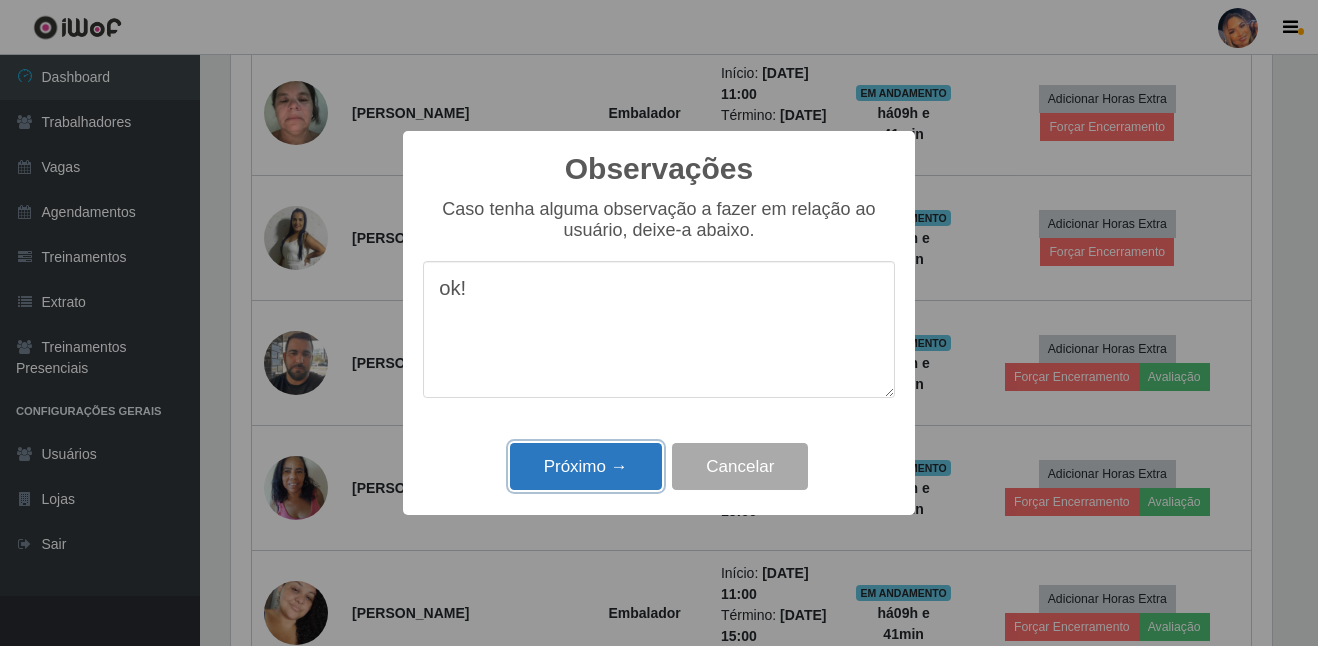 click on "Próximo →" at bounding box center (586, 466) 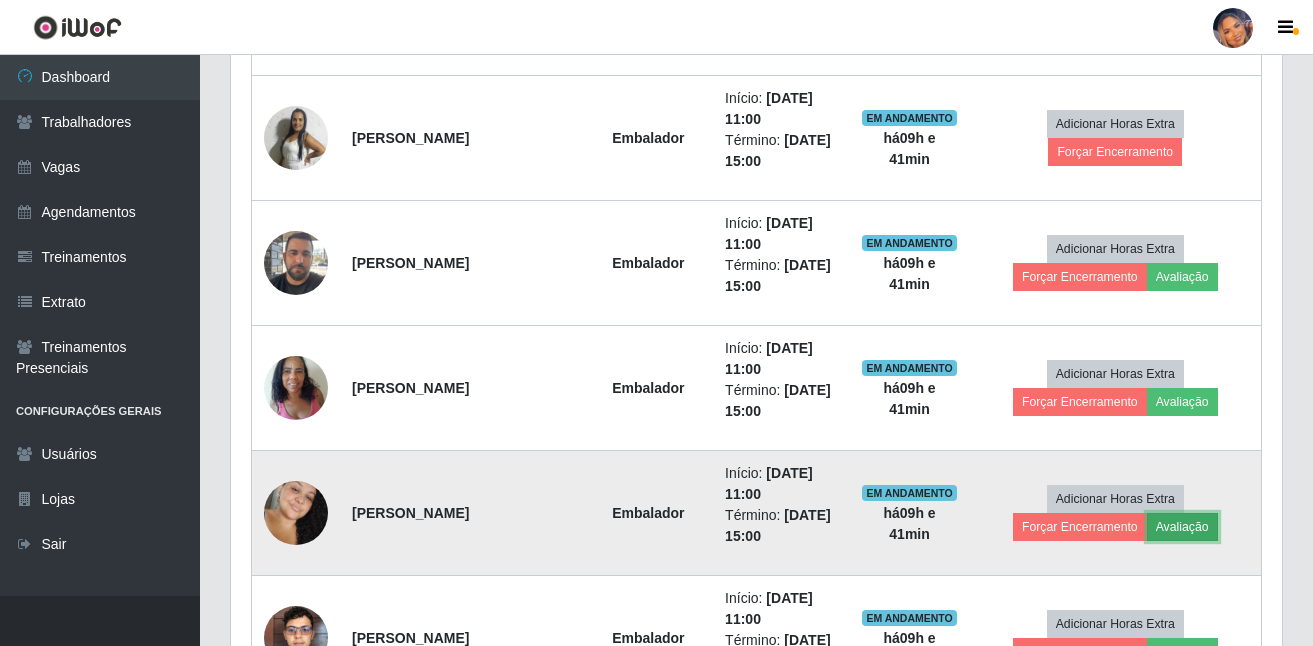 click on "Avaliação" at bounding box center [1182, 527] 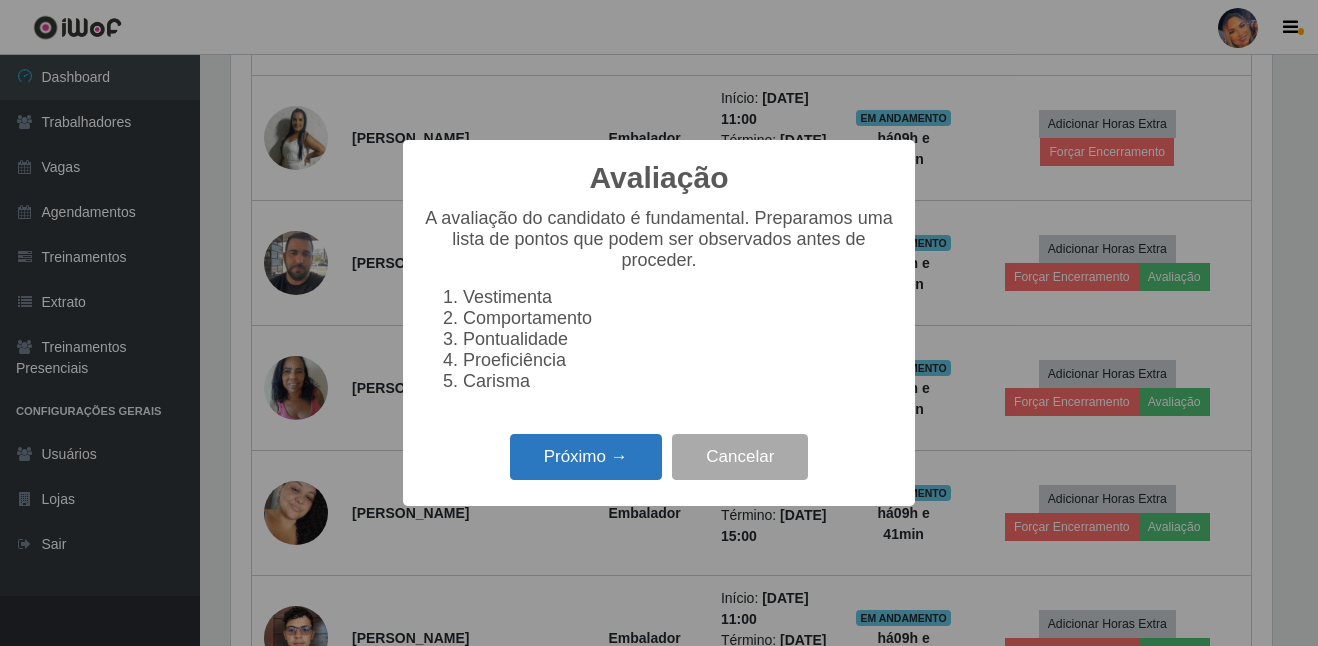 click on "Próximo →" at bounding box center (586, 457) 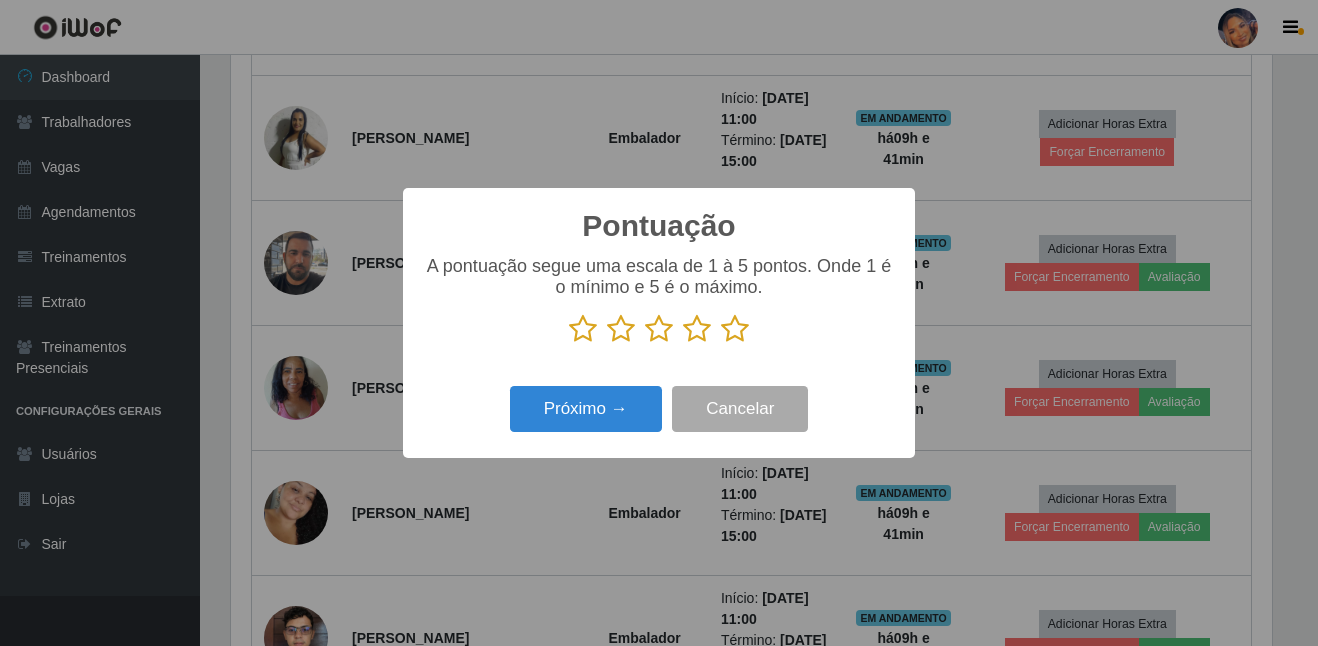drag, startPoint x: 745, startPoint y: 335, endPoint x: 621, endPoint y: 361, distance: 126.69649 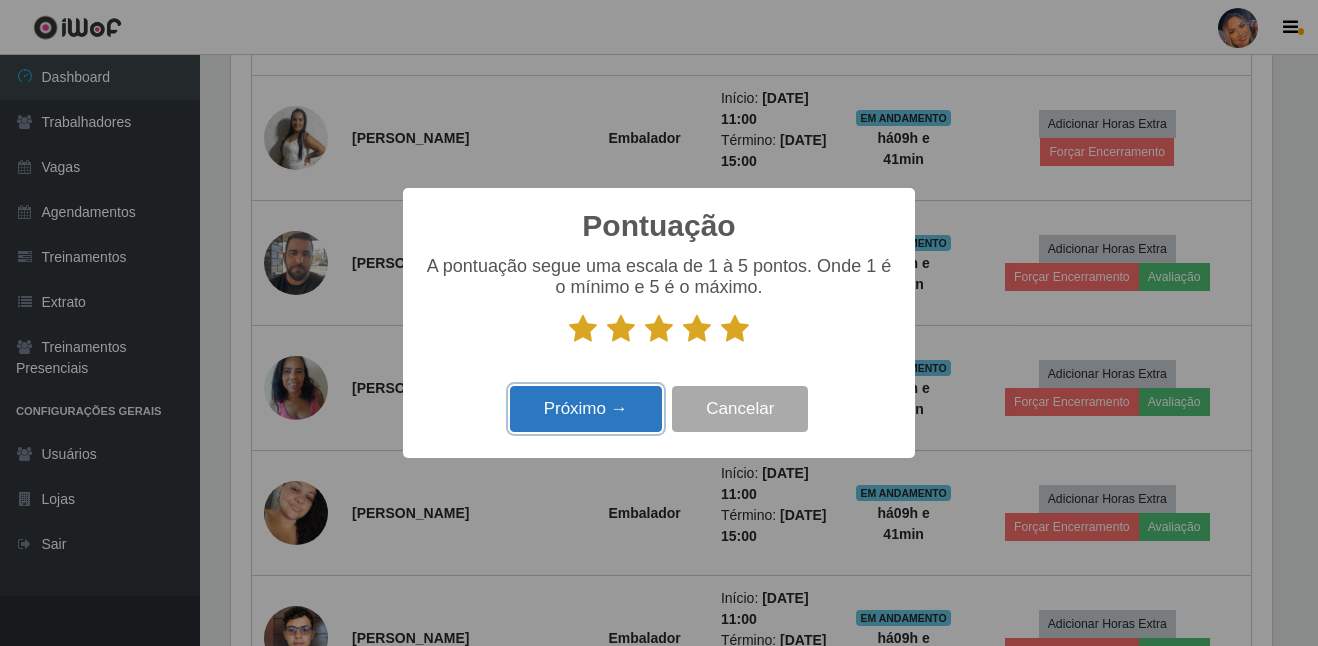 click on "Próximo →" at bounding box center [586, 409] 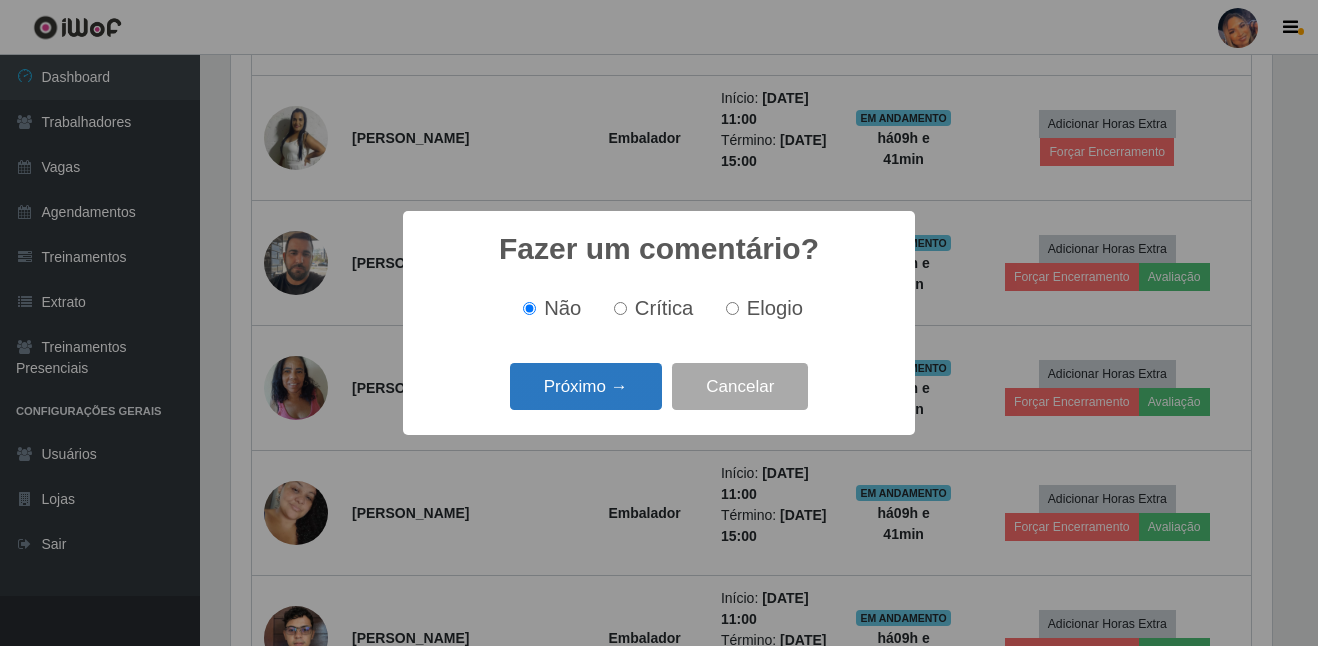 click on "Próximo →" at bounding box center (586, 386) 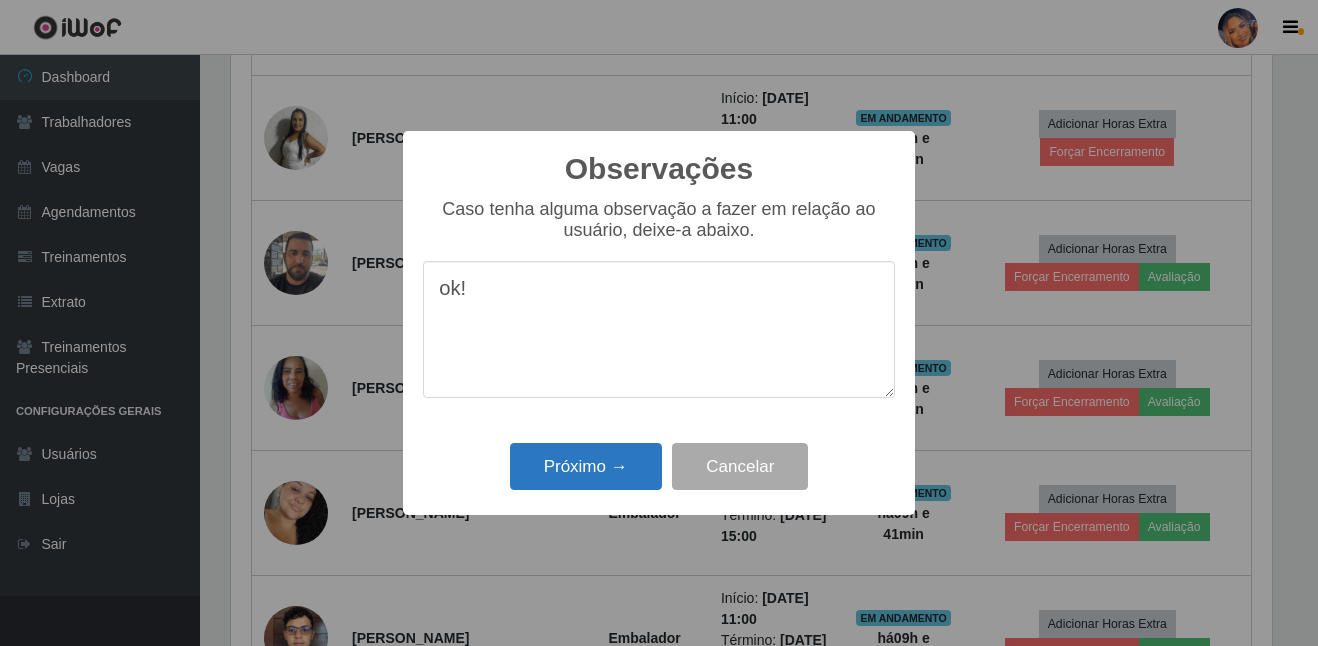 type on "ok!" 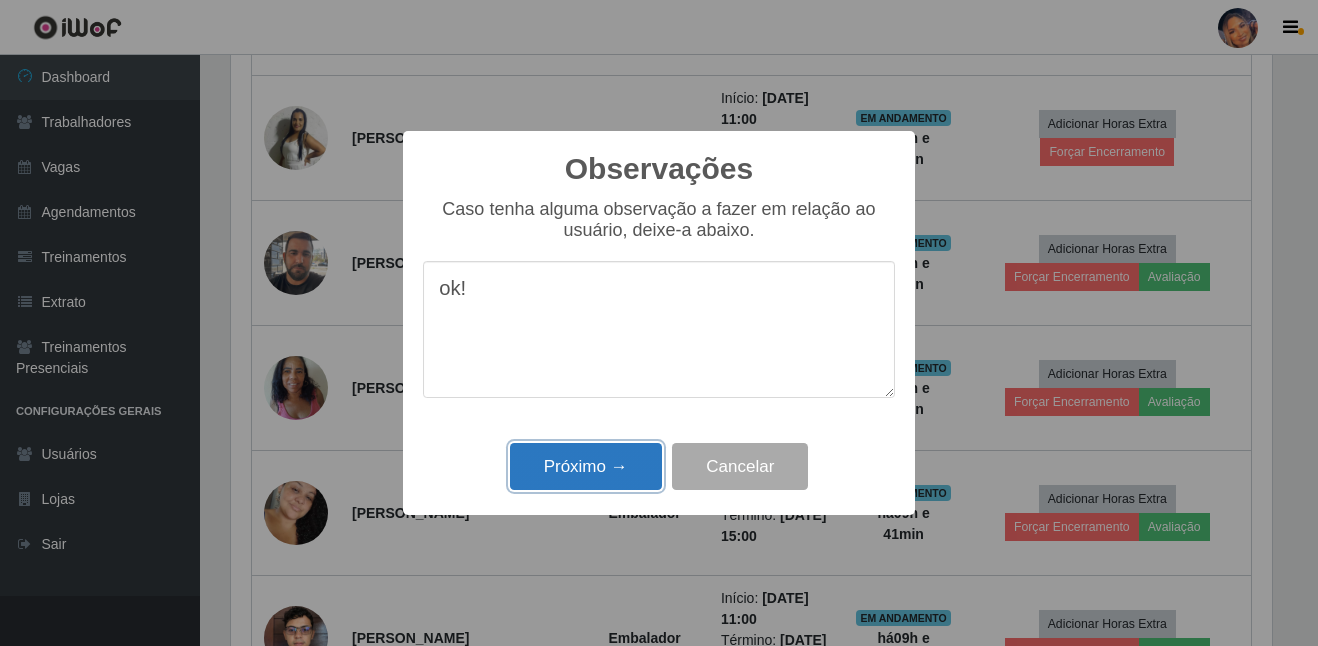 click on "Próximo →" at bounding box center (586, 466) 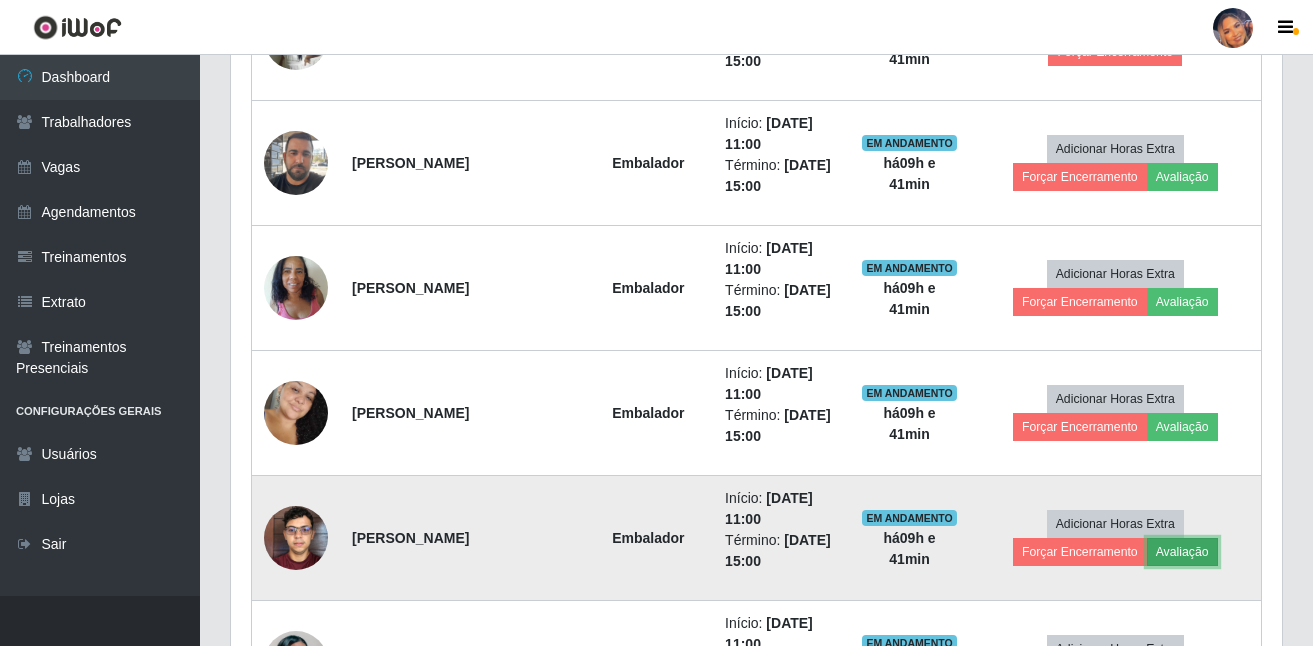 click on "Avaliação" at bounding box center [1182, 552] 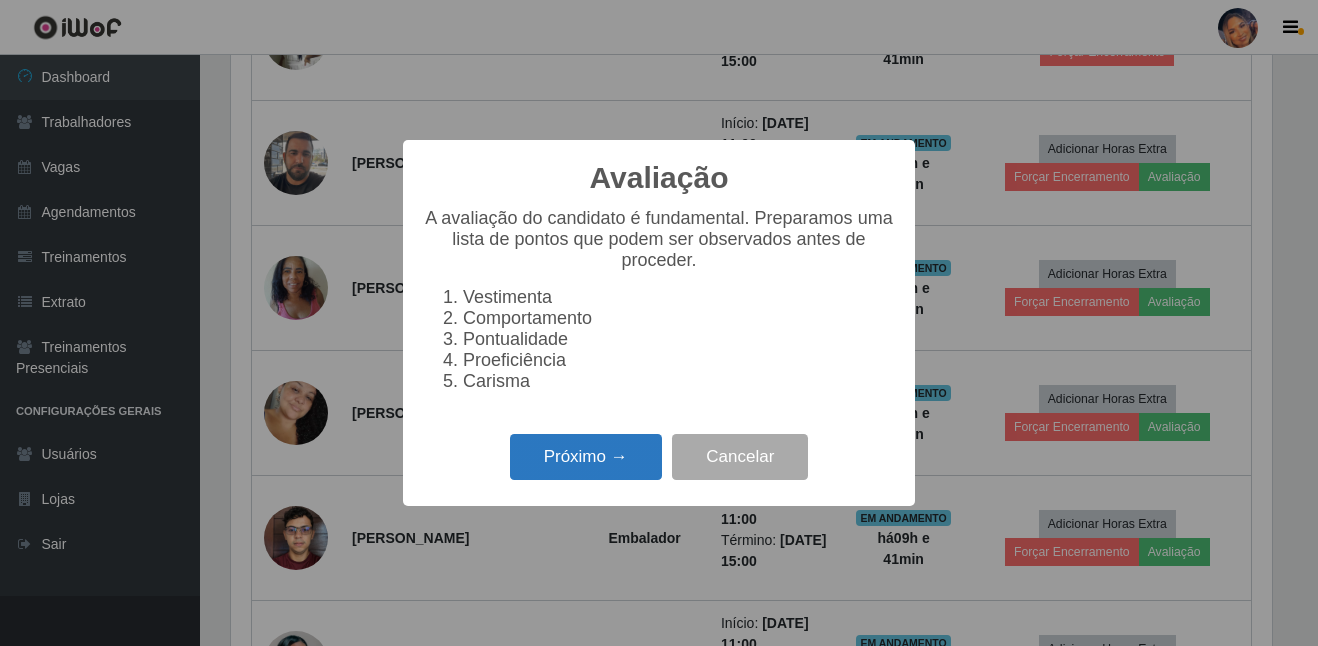 click on "Próximo →" at bounding box center (586, 457) 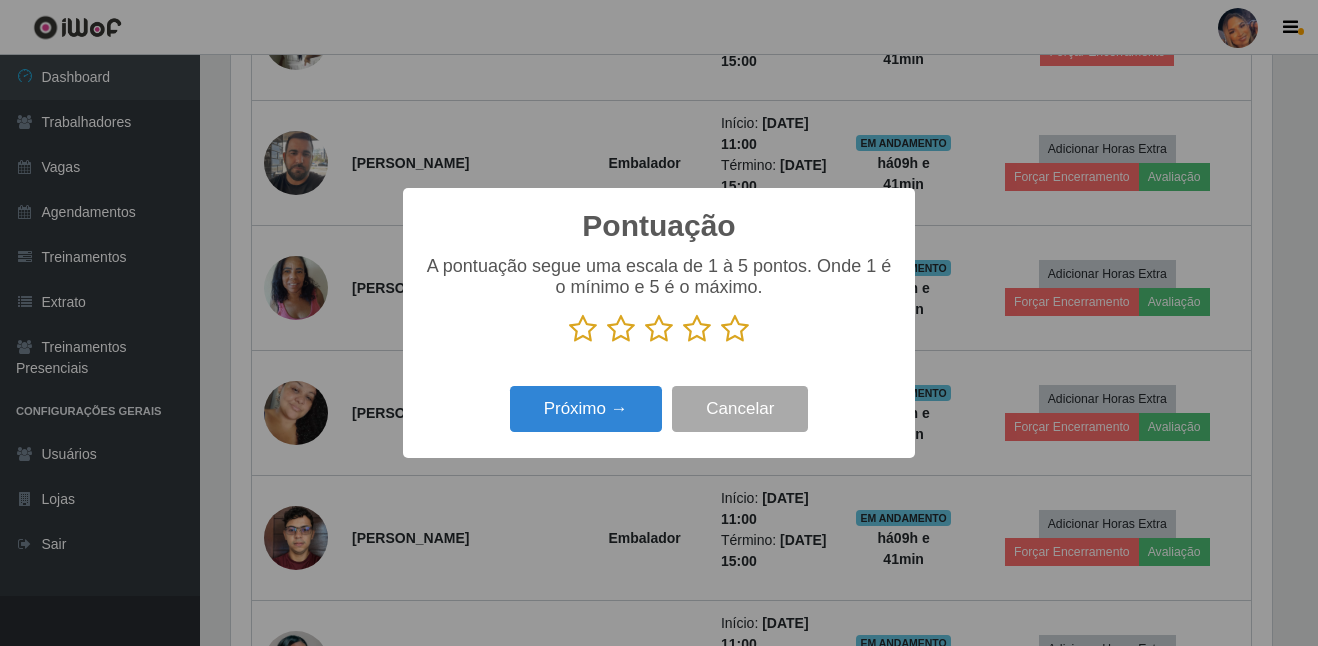 click at bounding box center (735, 329) 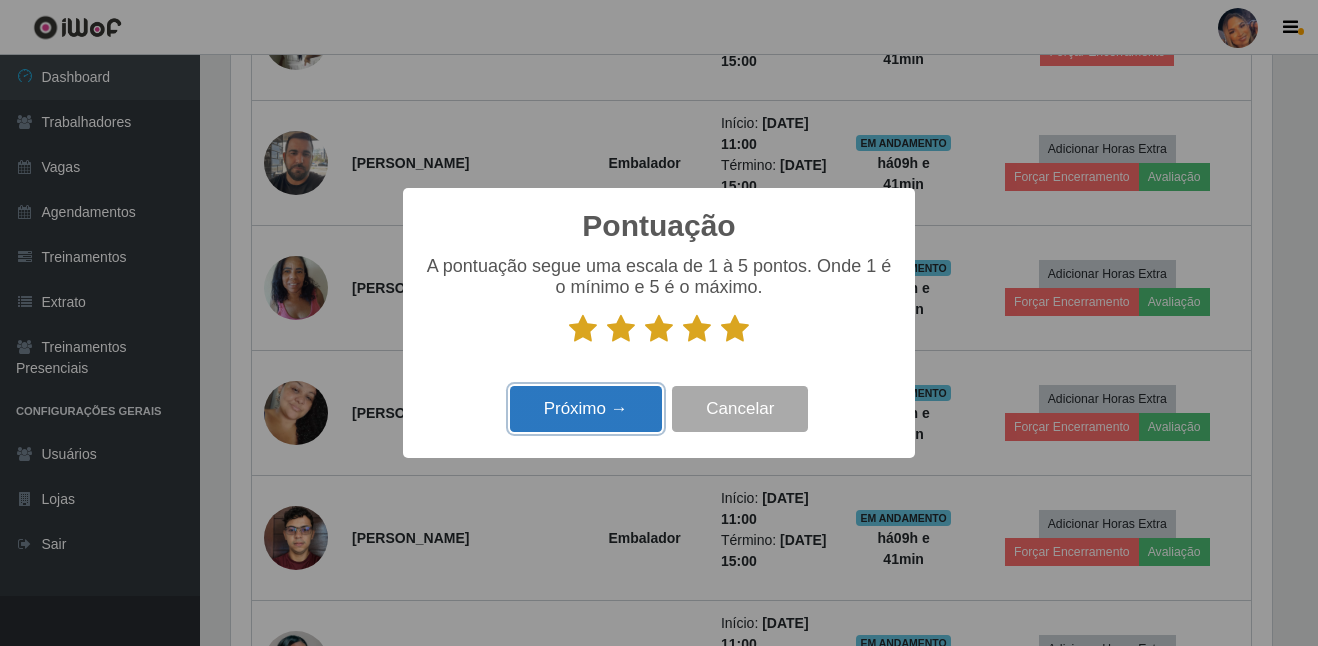 click on "Próximo →" at bounding box center [586, 409] 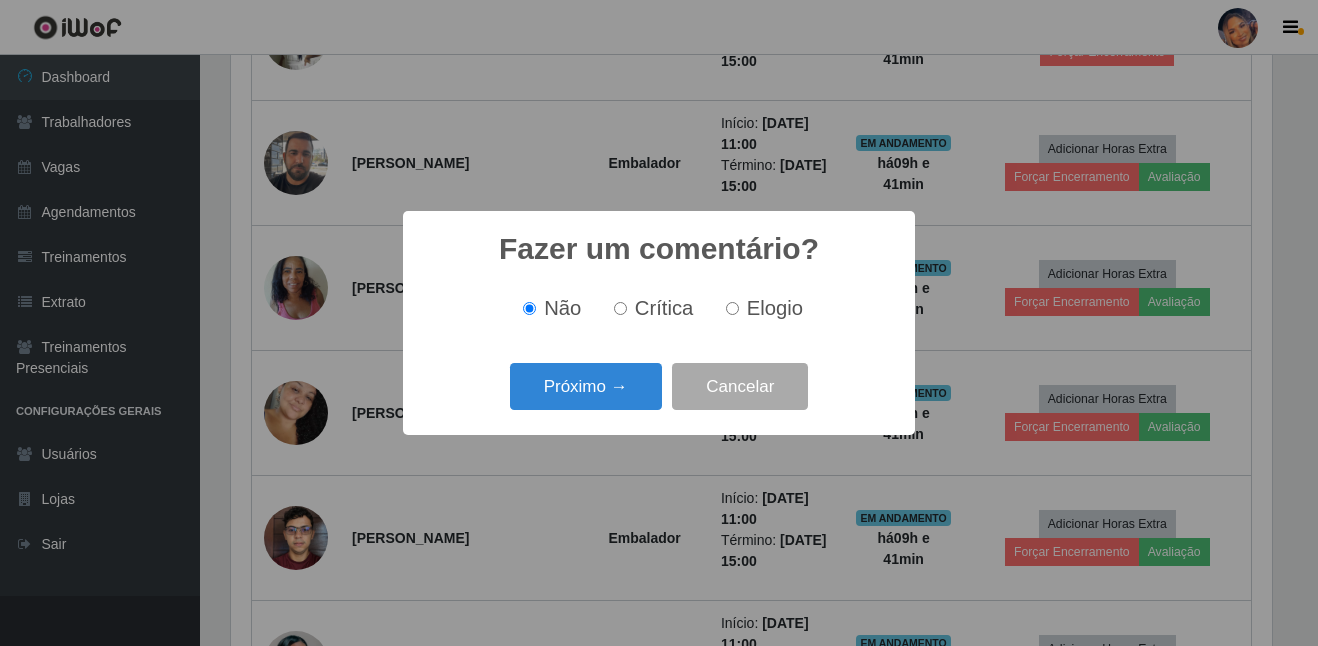 click on "Próximo →" at bounding box center (586, 386) 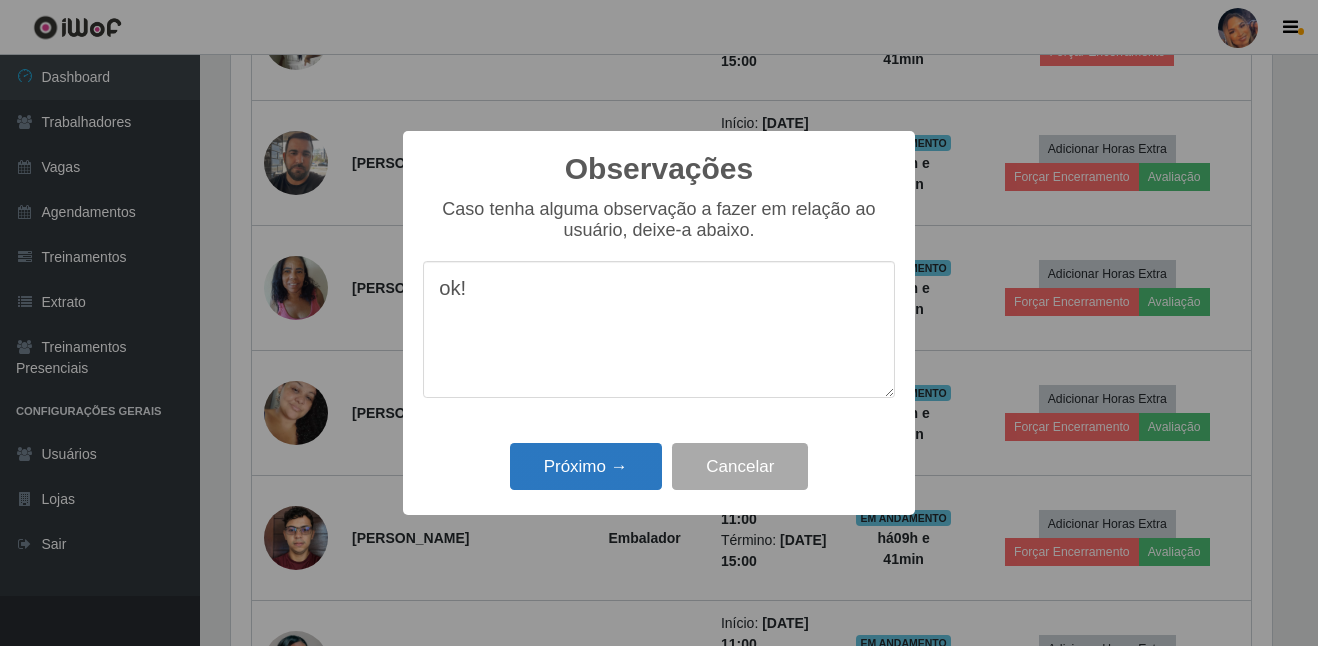 type on "ok!" 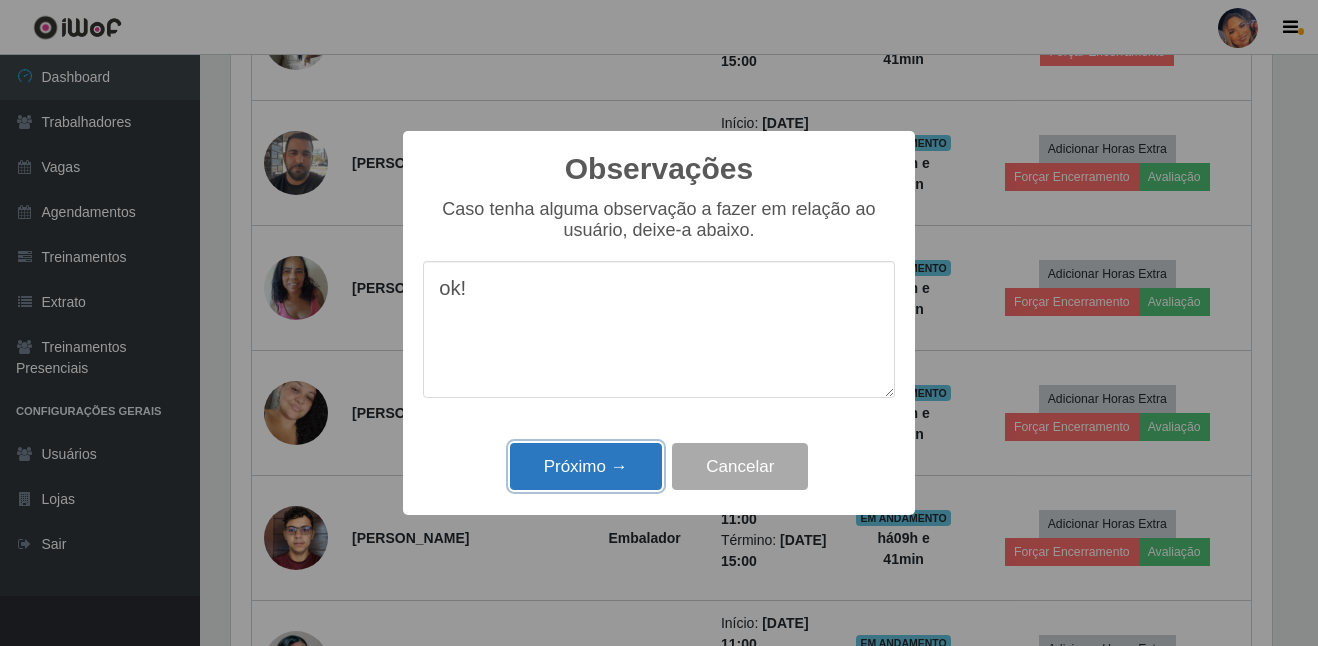 click on "Próximo →" at bounding box center (586, 466) 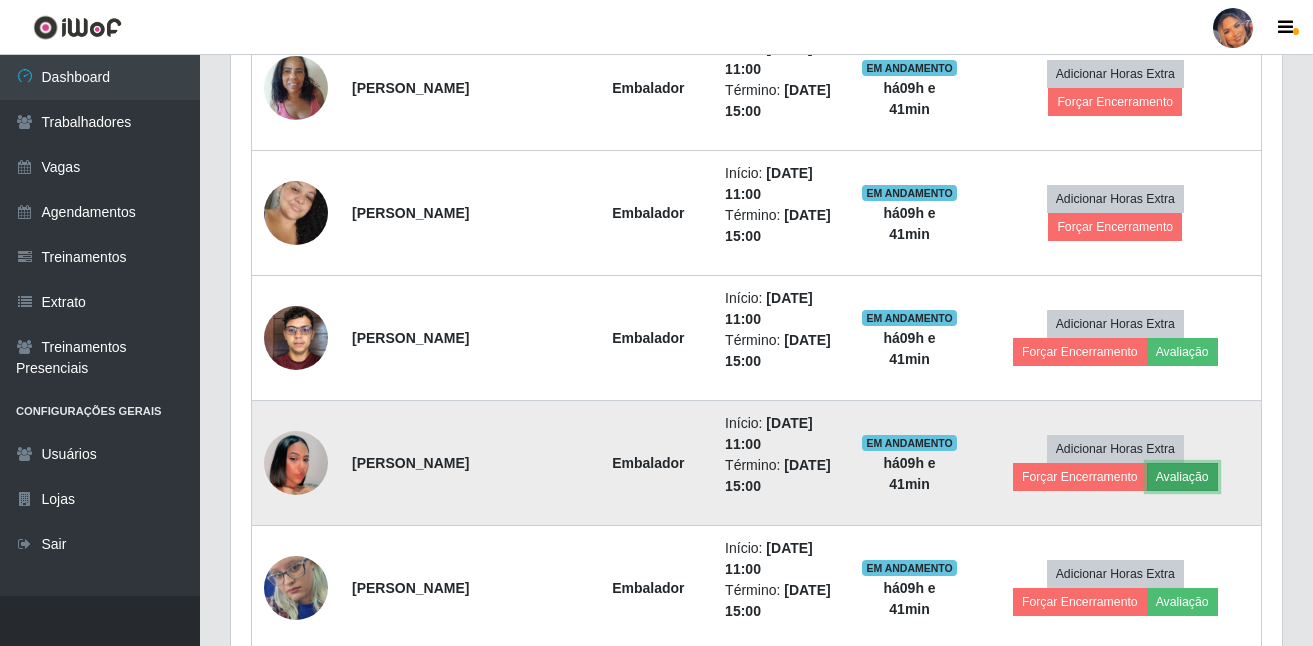 click on "Avaliação" at bounding box center (1182, 477) 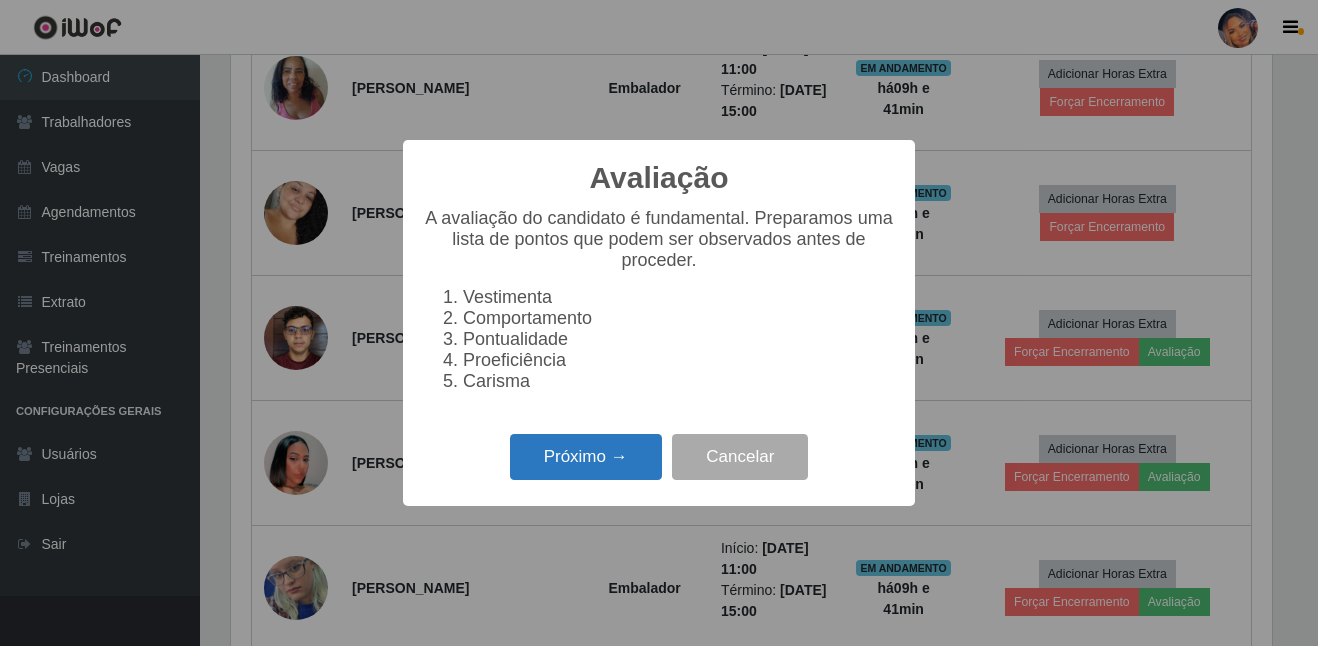 click on "Próximo →" at bounding box center [586, 457] 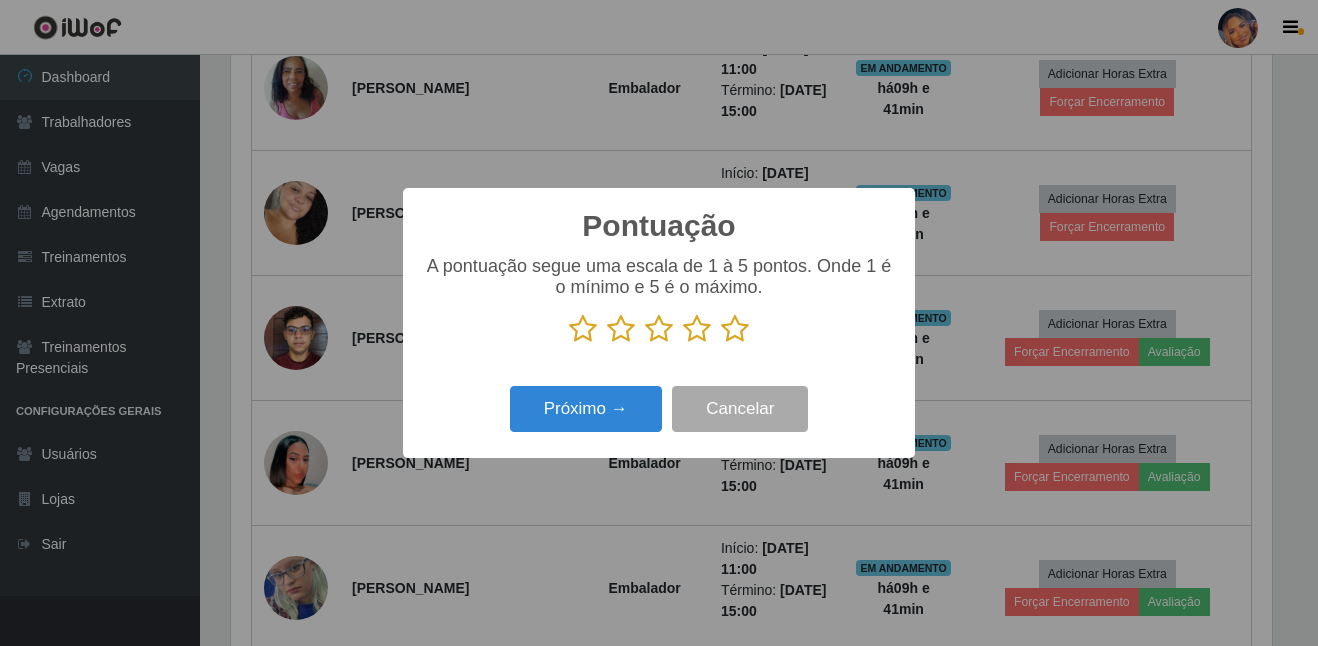 click at bounding box center (735, 329) 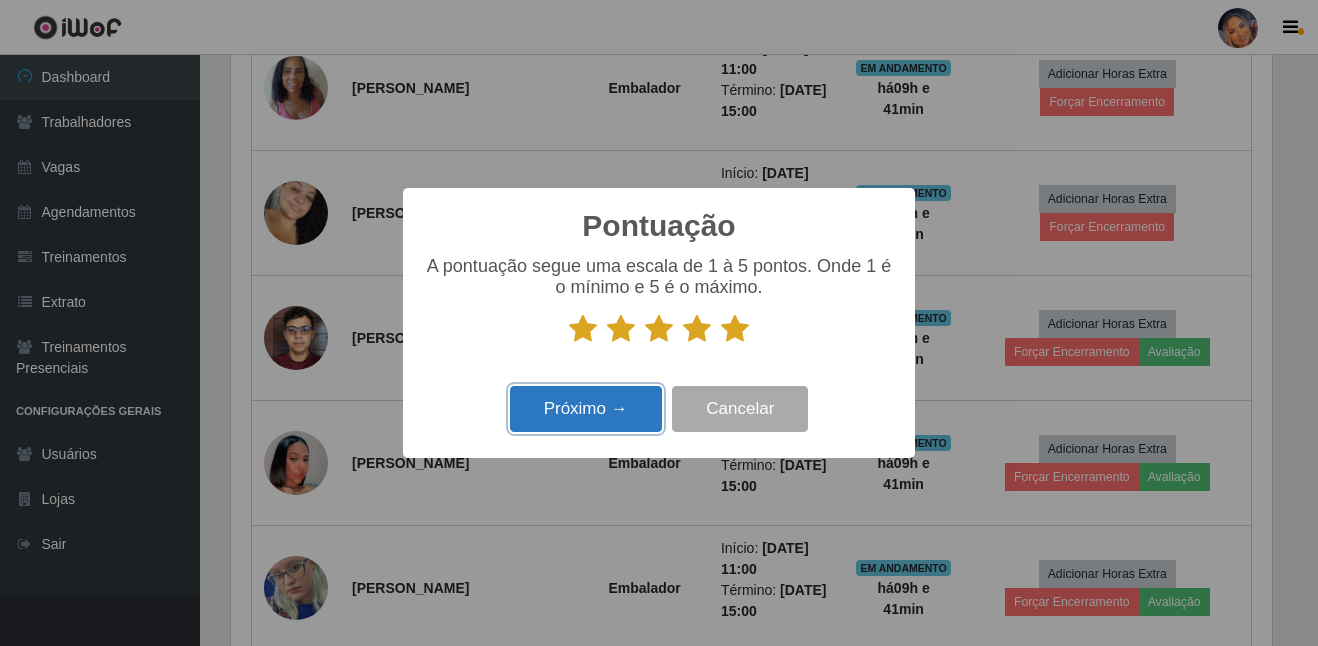 click on "Próximo →" at bounding box center [586, 409] 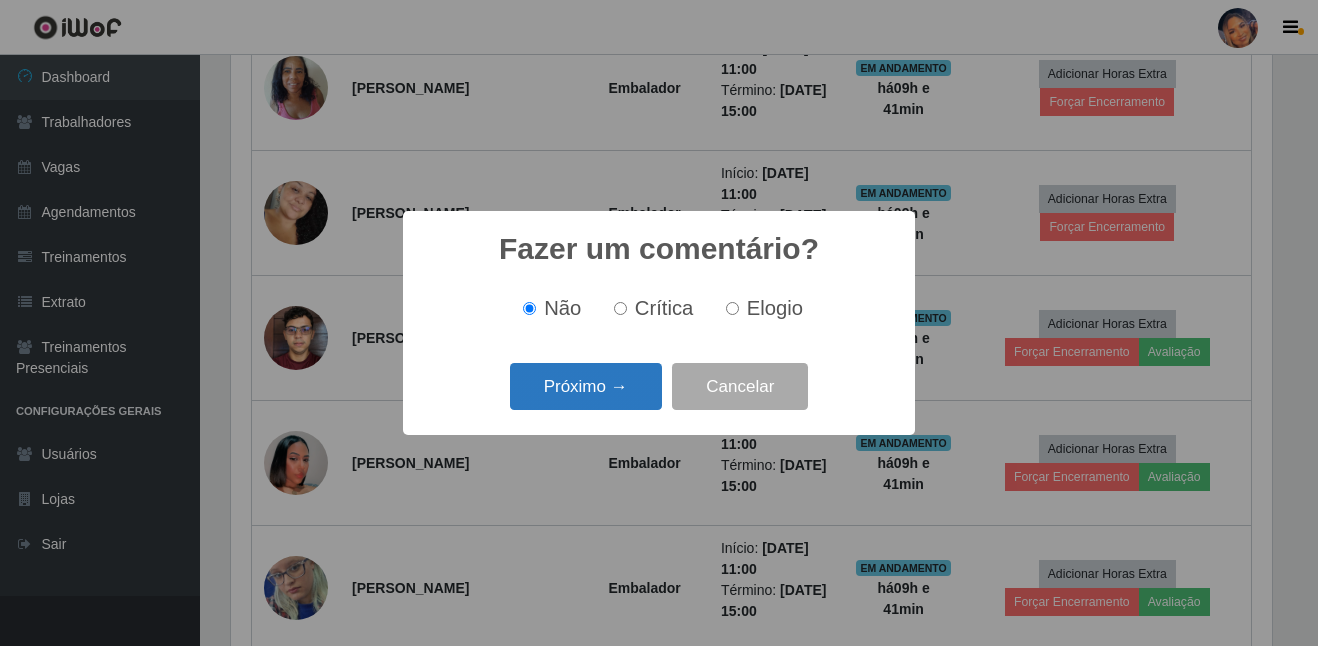 click on "Próximo →" at bounding box center [586, 386] 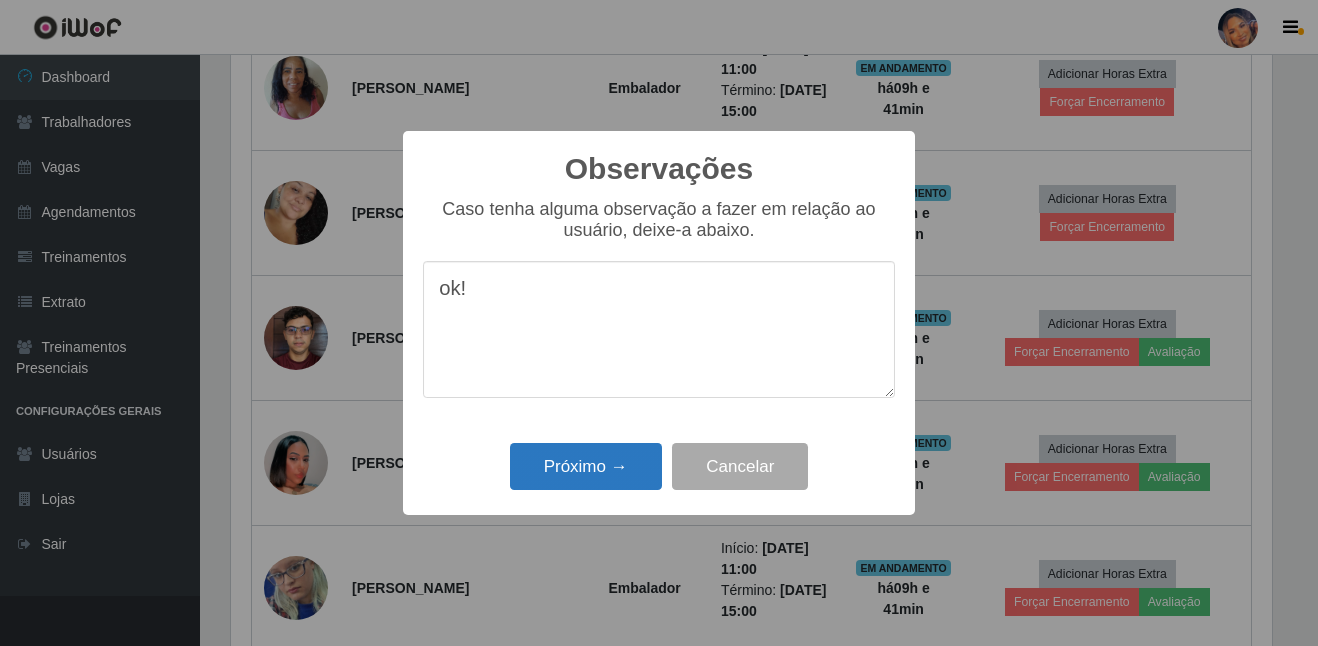 type on "ok!" 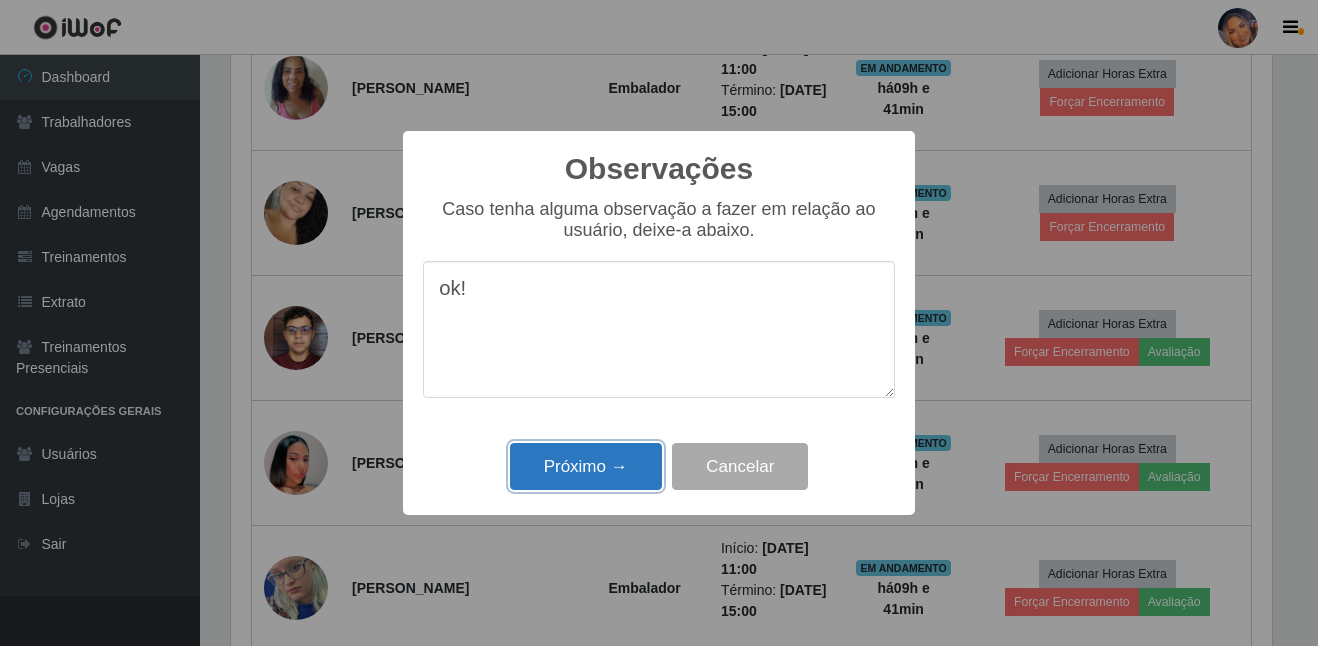 click on "Próximo →" at bounding box center [586, 466] 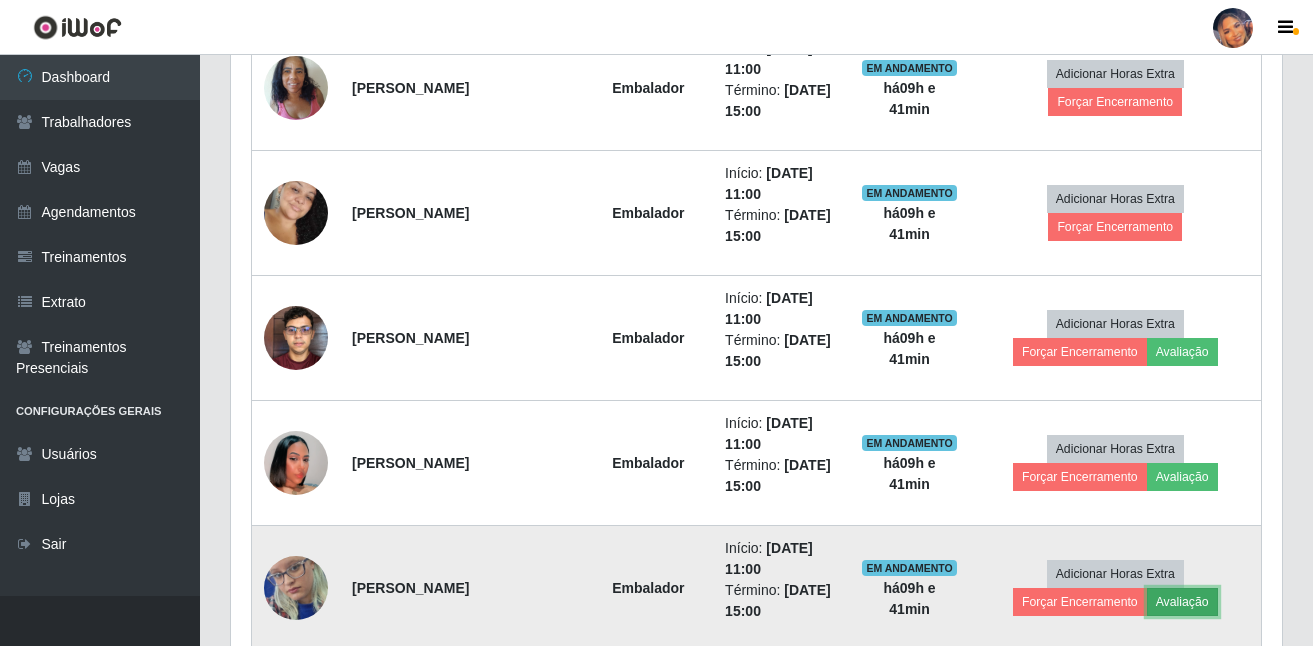 click on "Avaliação" at bounding box center (1182, 602) 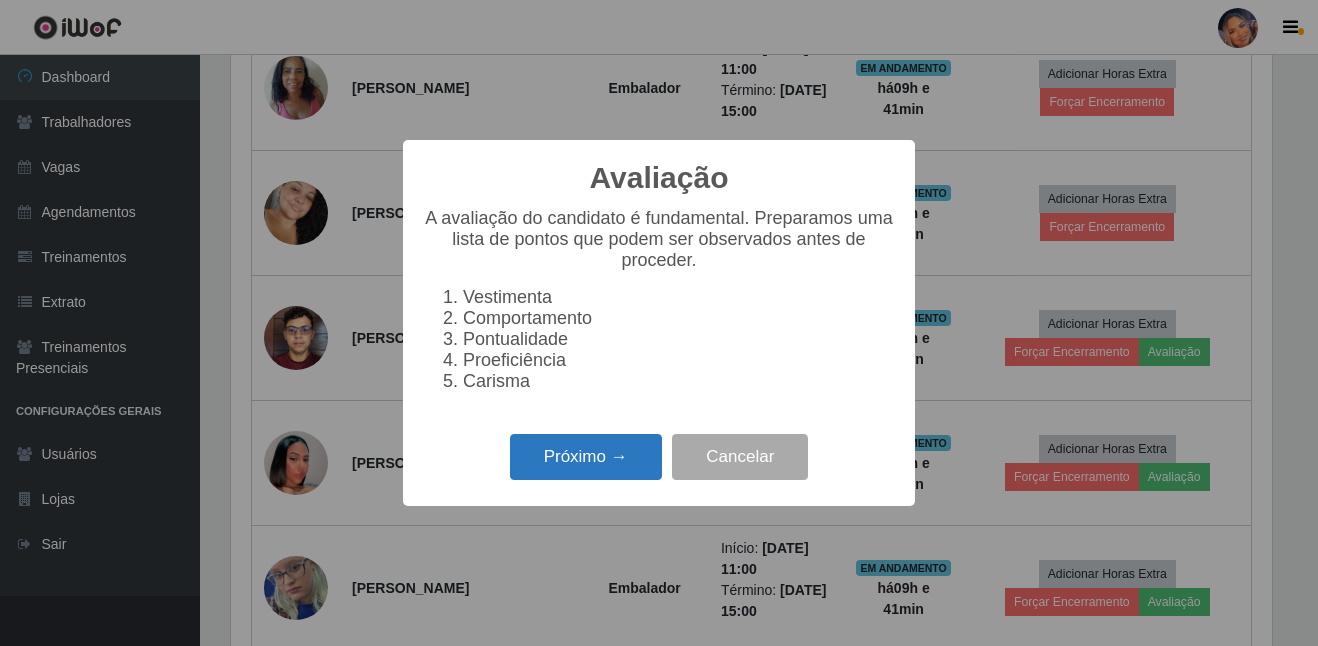 click on "Próximo →" at bounding box center (586, 457) 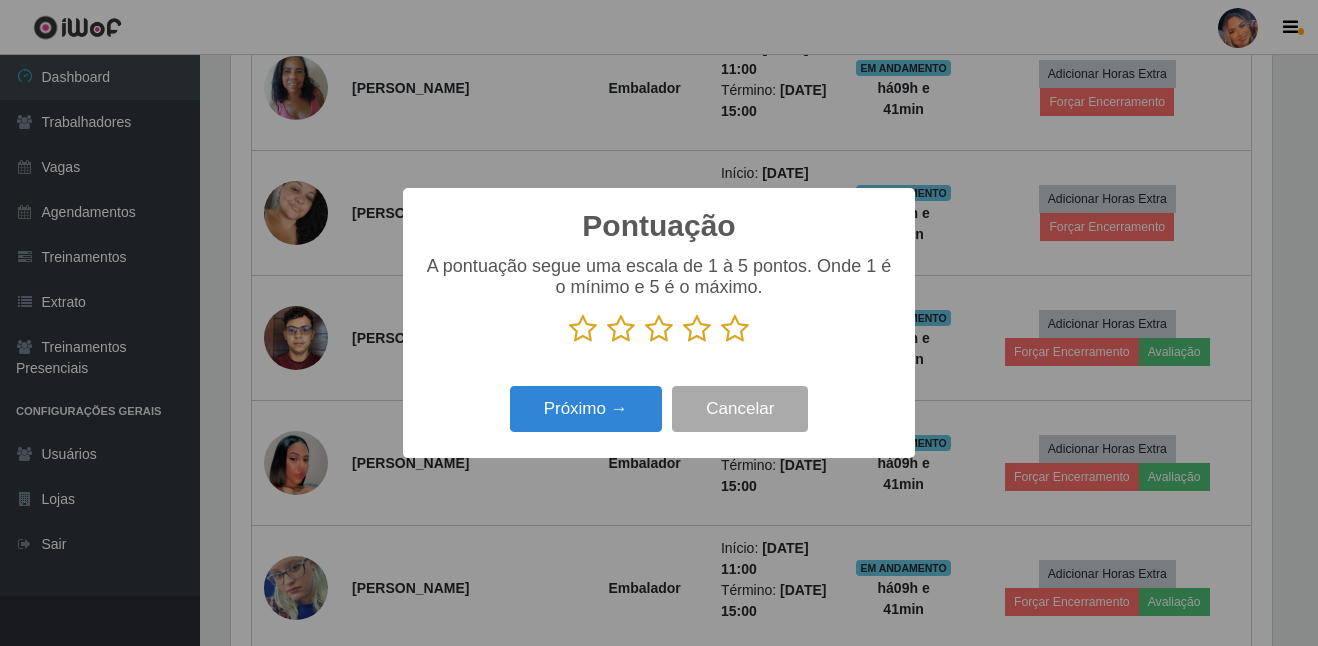 drag, startPoint x: 736, startPoint y: 335, endPoint x: 634, endPoint y: 381, distance: 111.89281 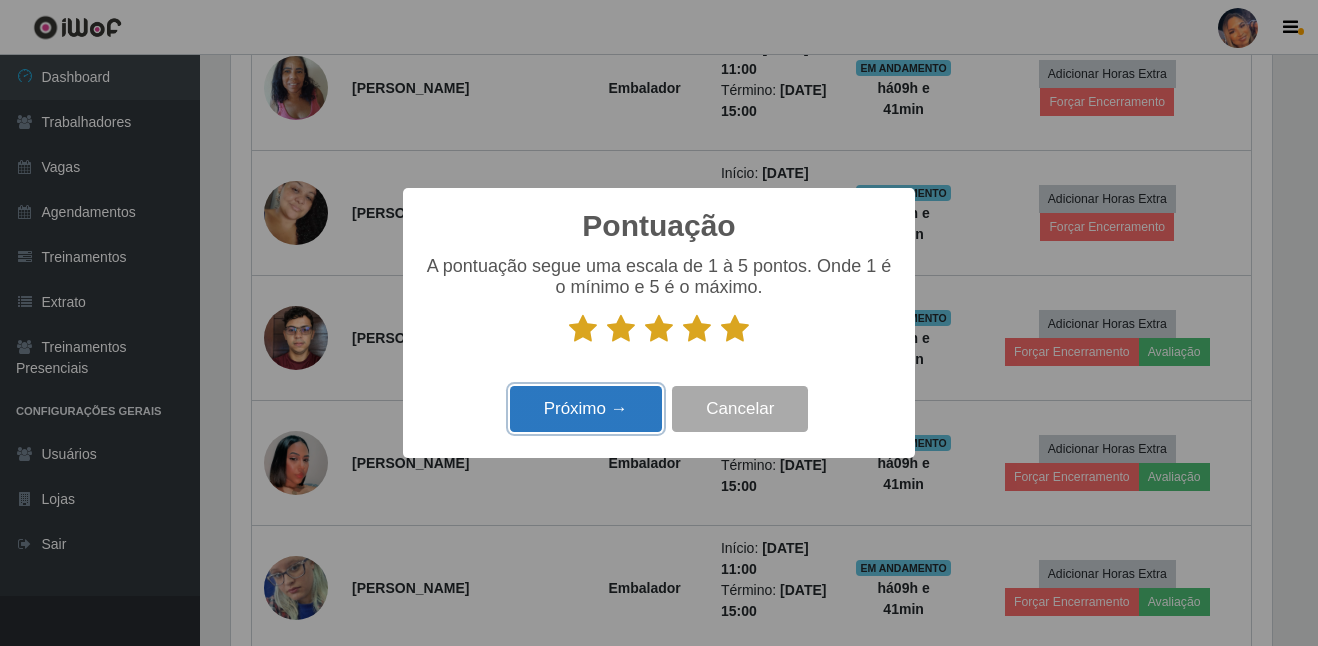 click on "Próximo →" at bounding box center (586, 409) 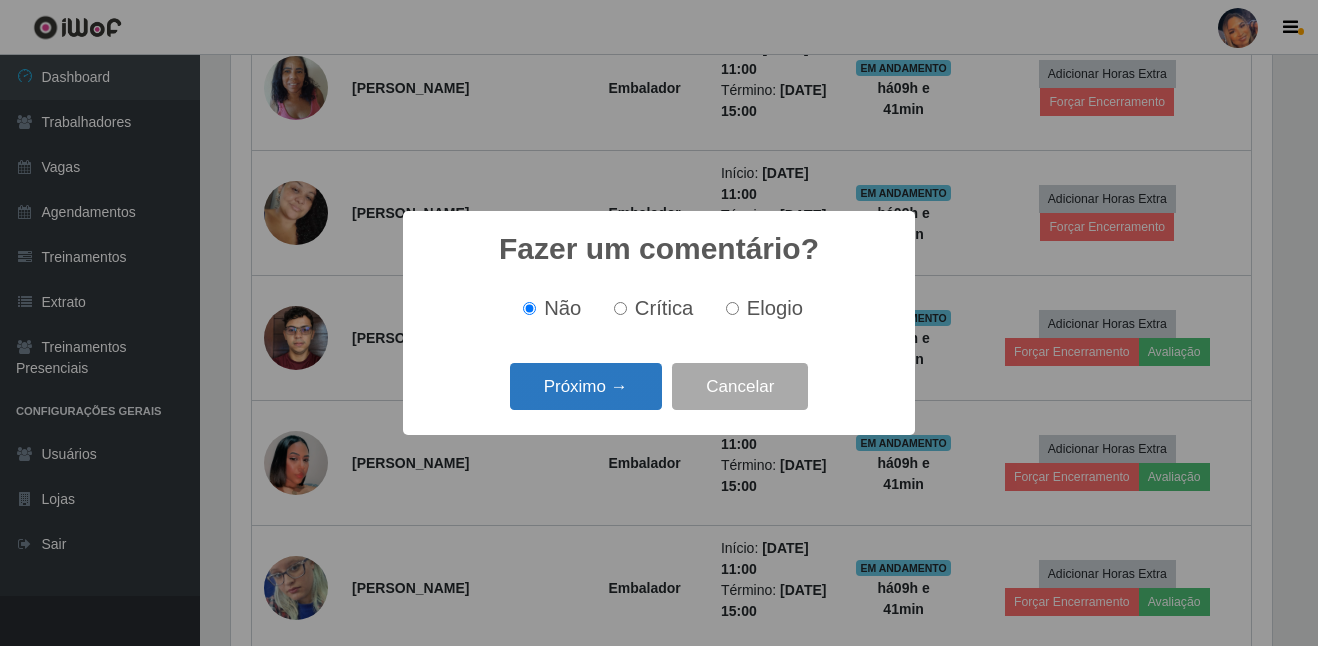 click on "Próximo →" at bounding box center [586, 386] 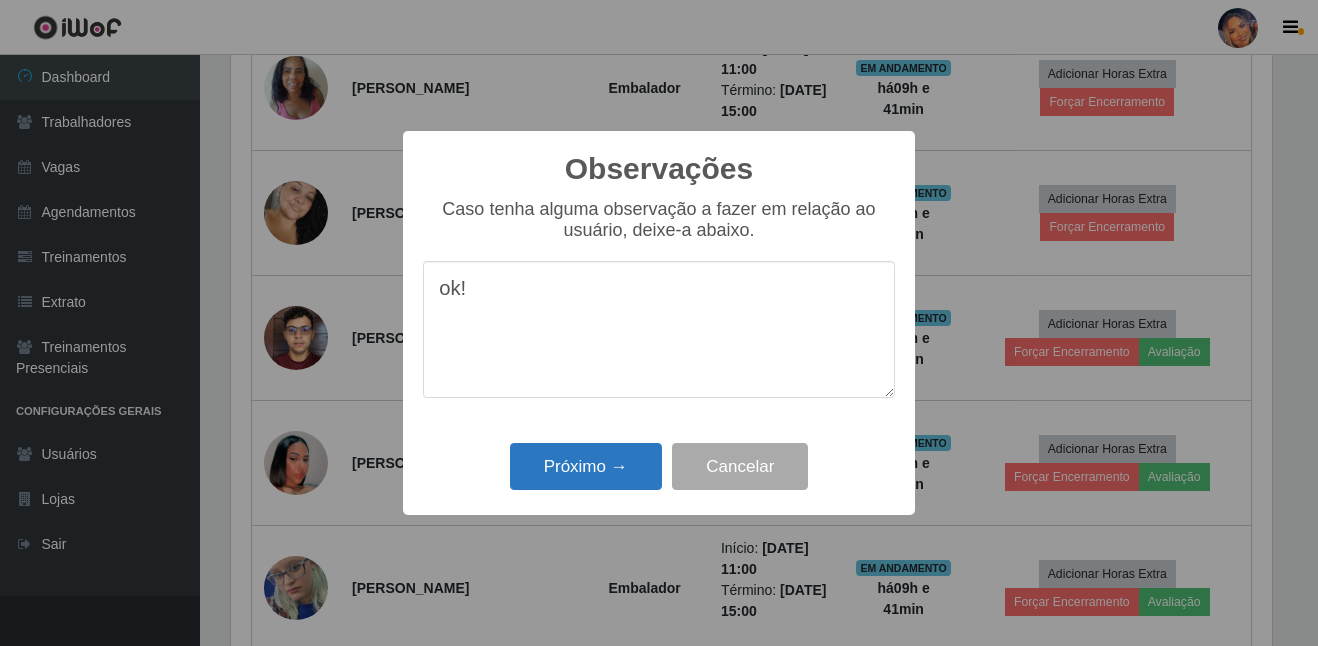 type on "ok!" 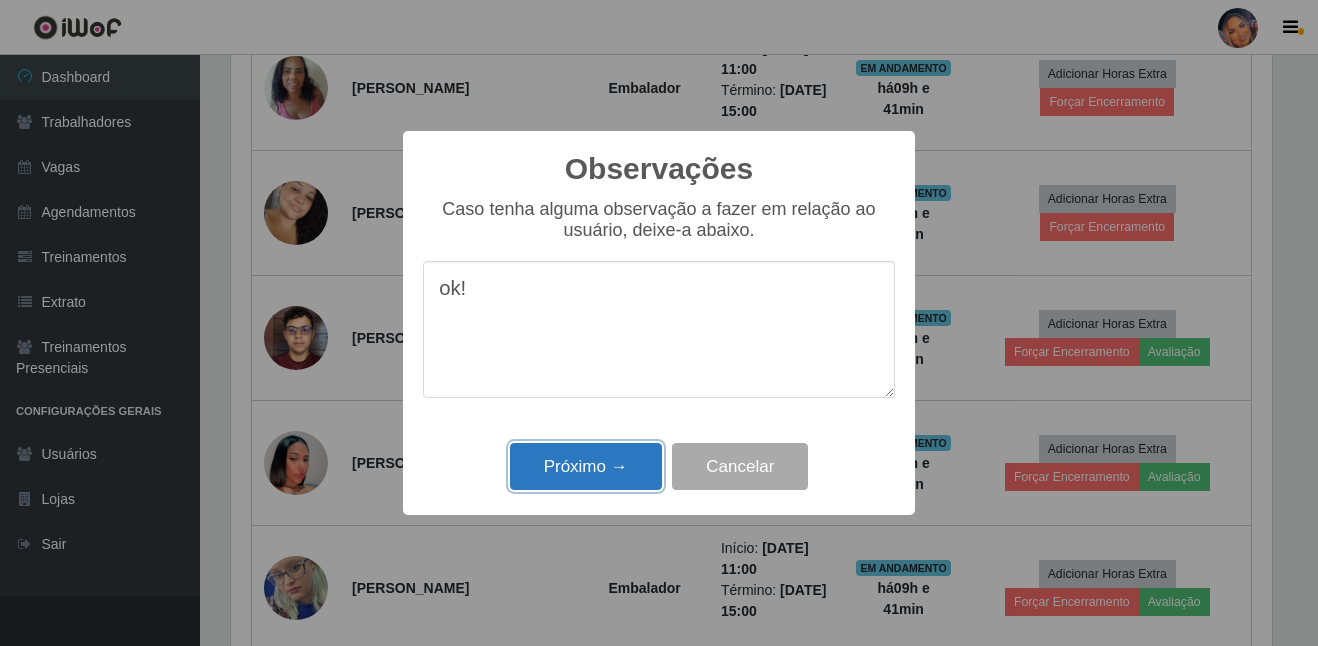 click on "Próximo →" at bounding box center (586, 466) 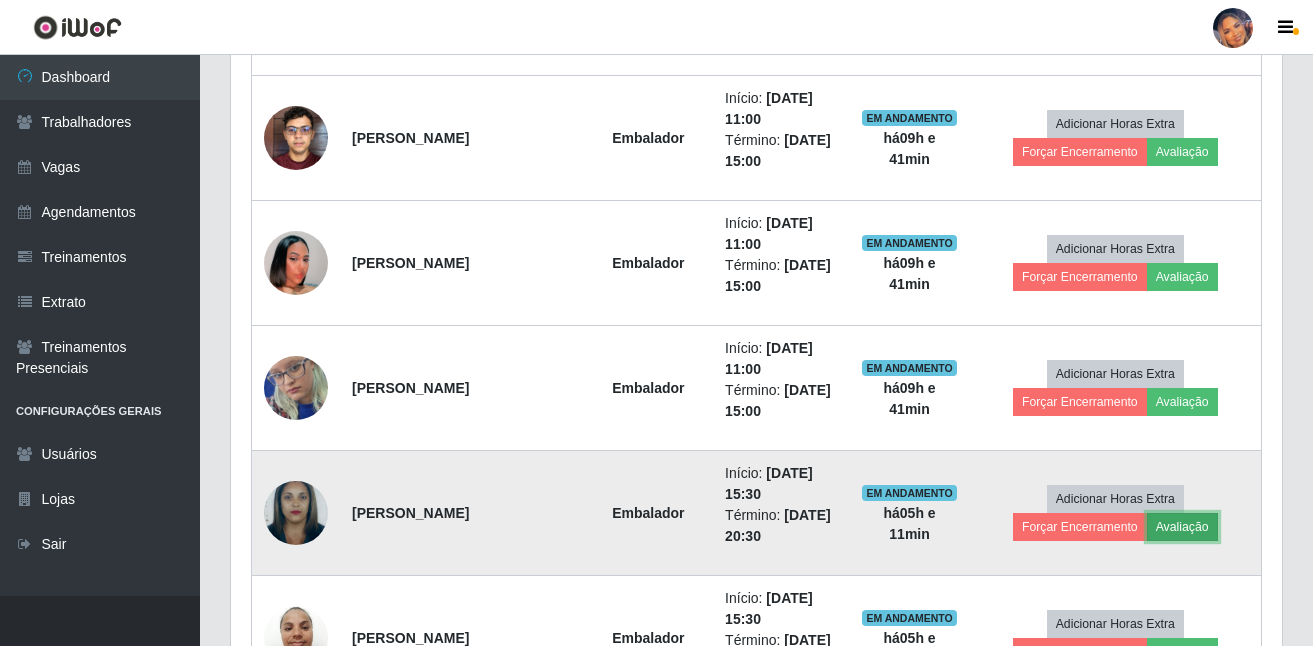 click on "Avaliação" at bounding box center [1182, 527] 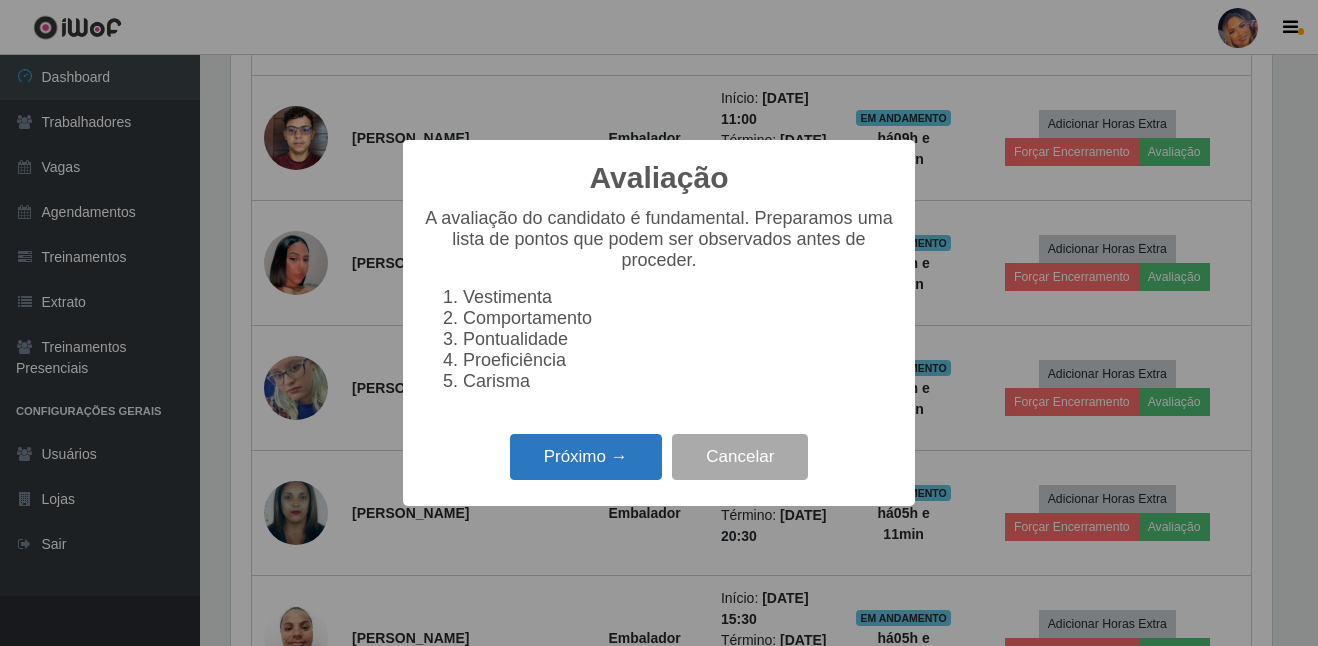 click on "Próximo →" at bounding box center [586, 457] 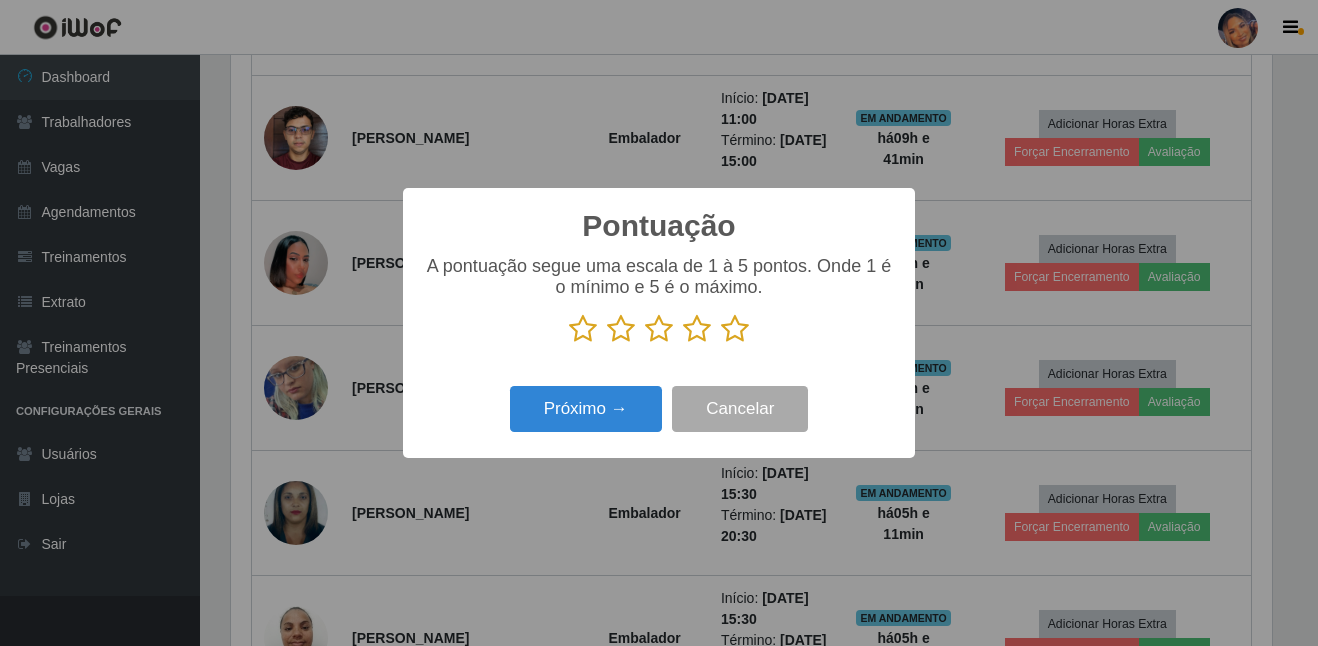 click at bounding box center [735, 329] 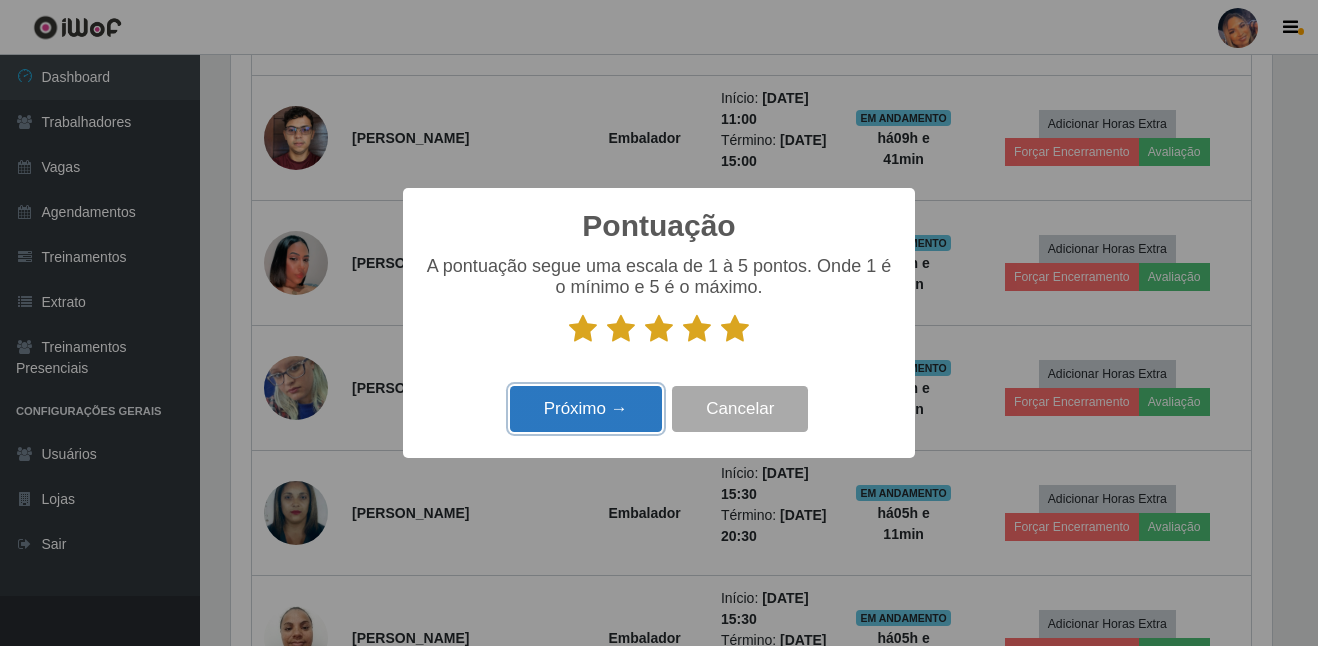 click on "Próximo →" at bounding box center [586, 409] 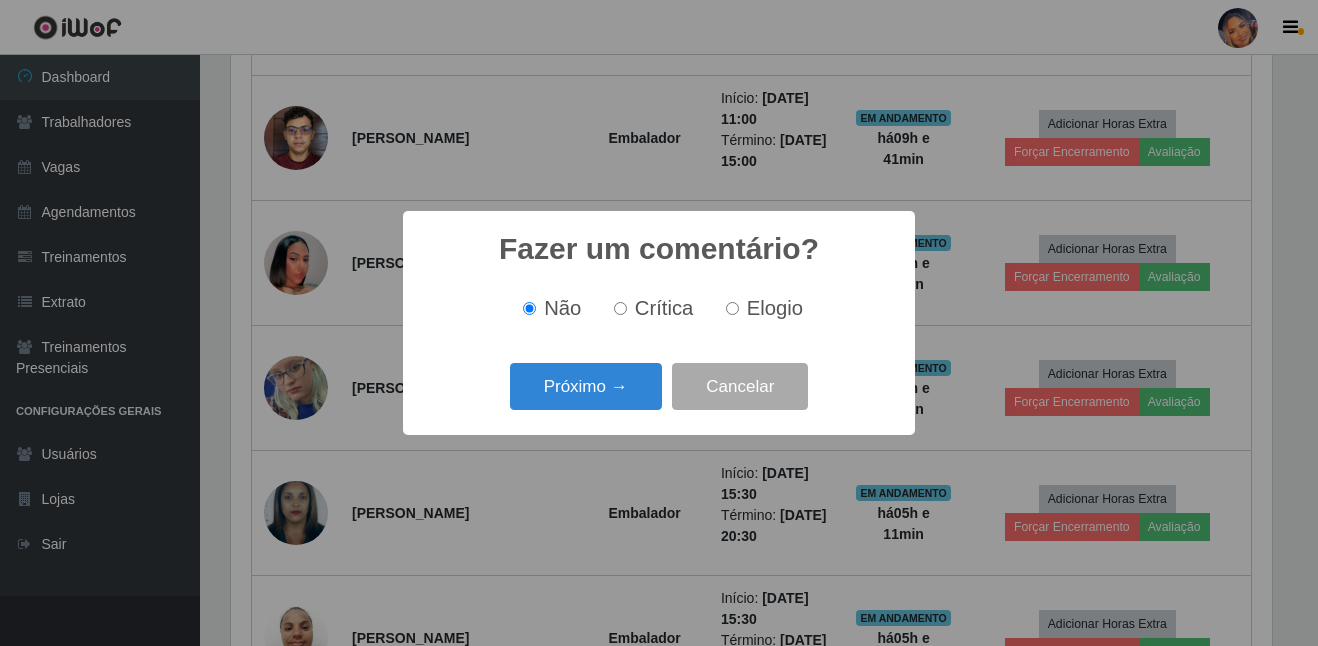 click on "Próximo →" at bounding box center (586, 386) 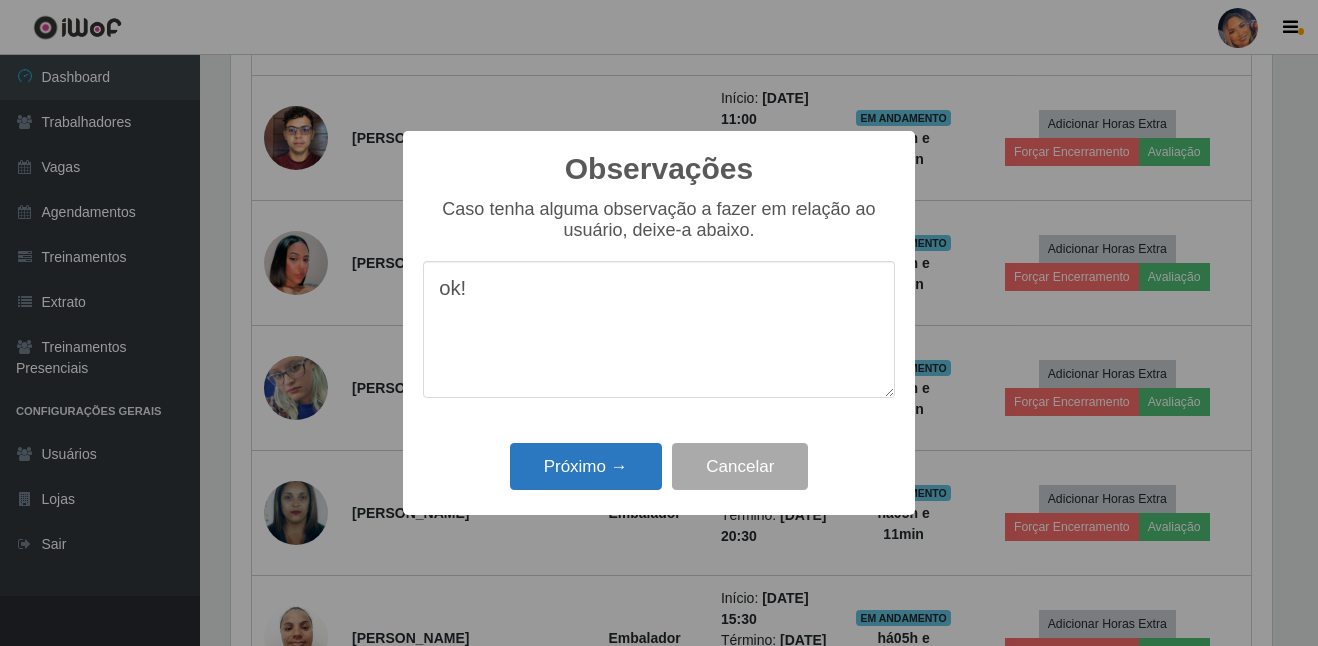 type on "ok!" 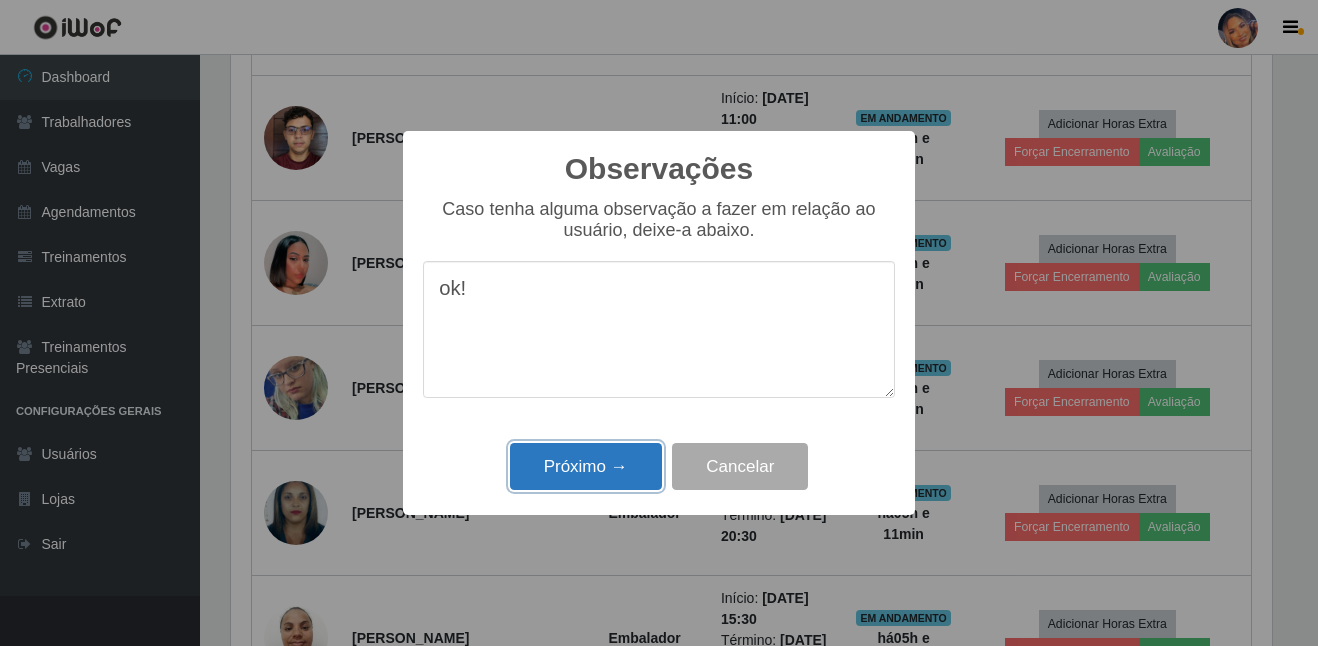 click on "Próximo →" at bounding box center (586, 466) 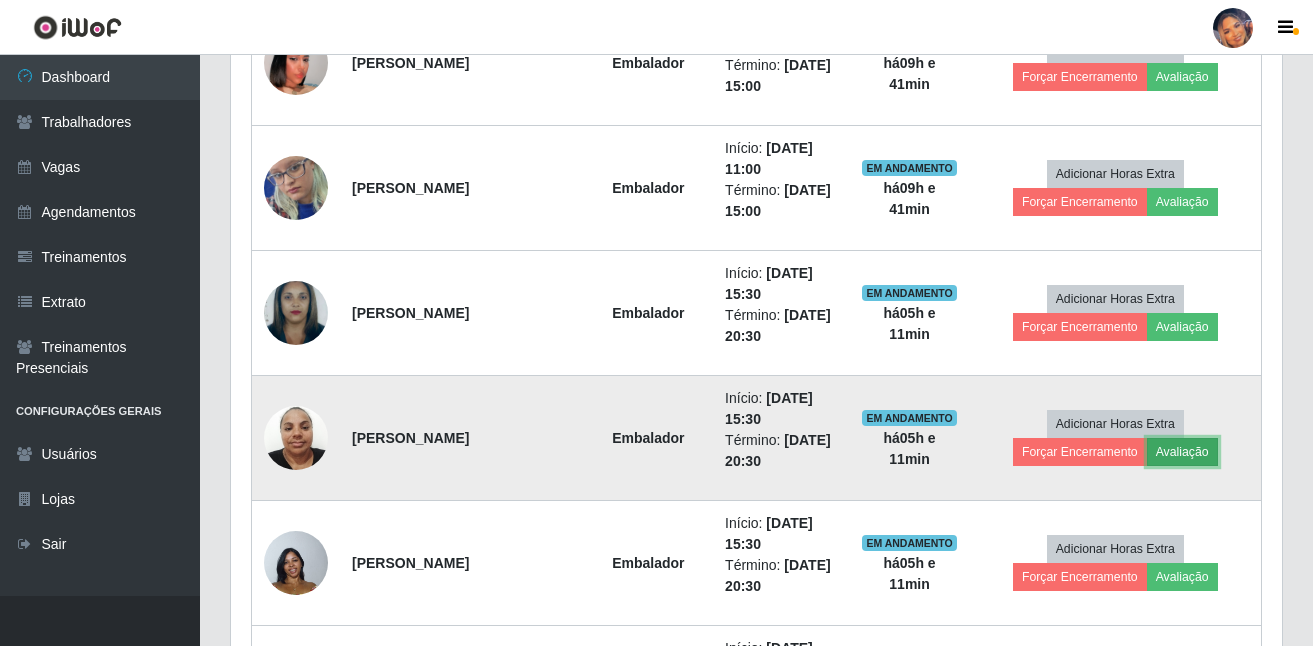 click on "Avaliação" at bounding box center [1182, 452] 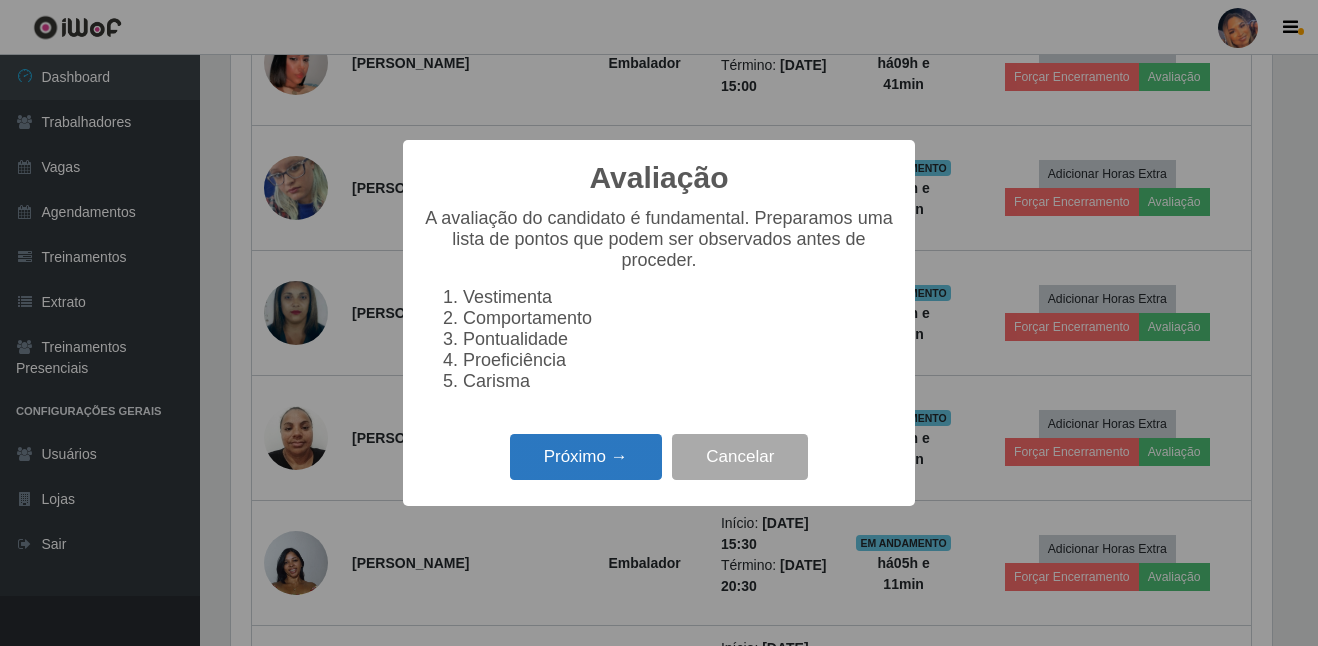 click on "Próximo →" at bounding box center (586, 457) 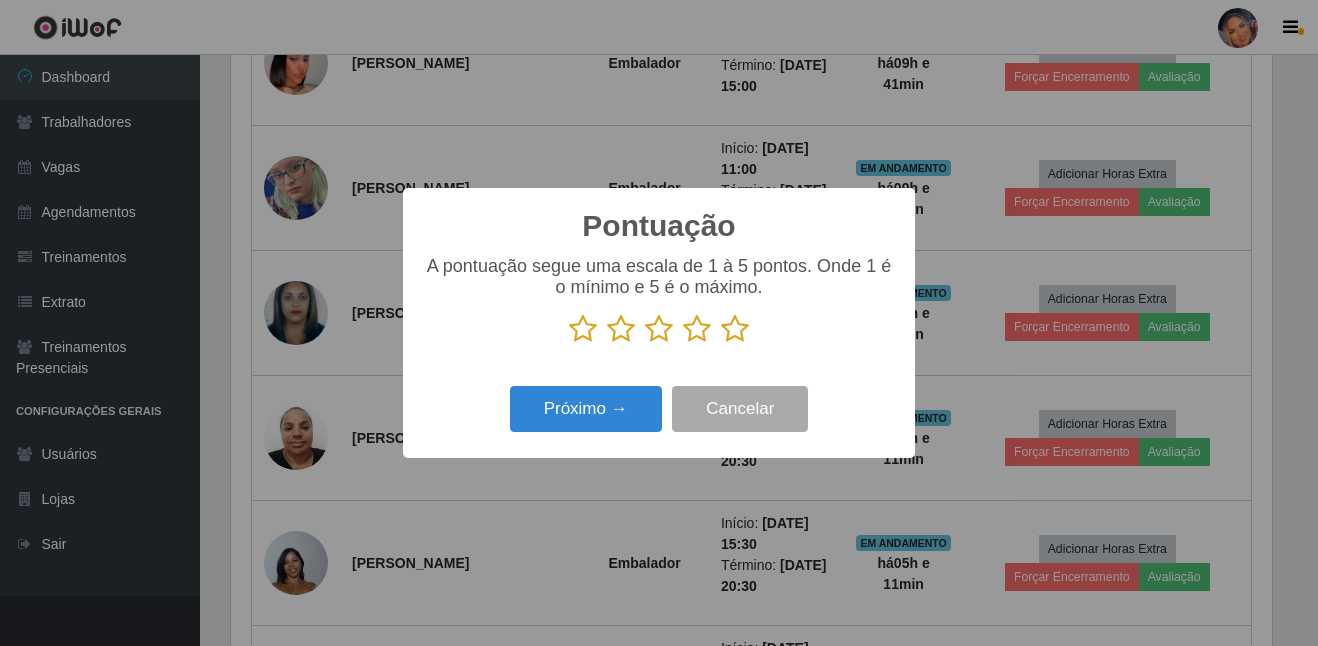 drag, startPoint x: 735, startPoint y: 340, endPoint x: 707, endPoint y: 355, distance: 31.764761 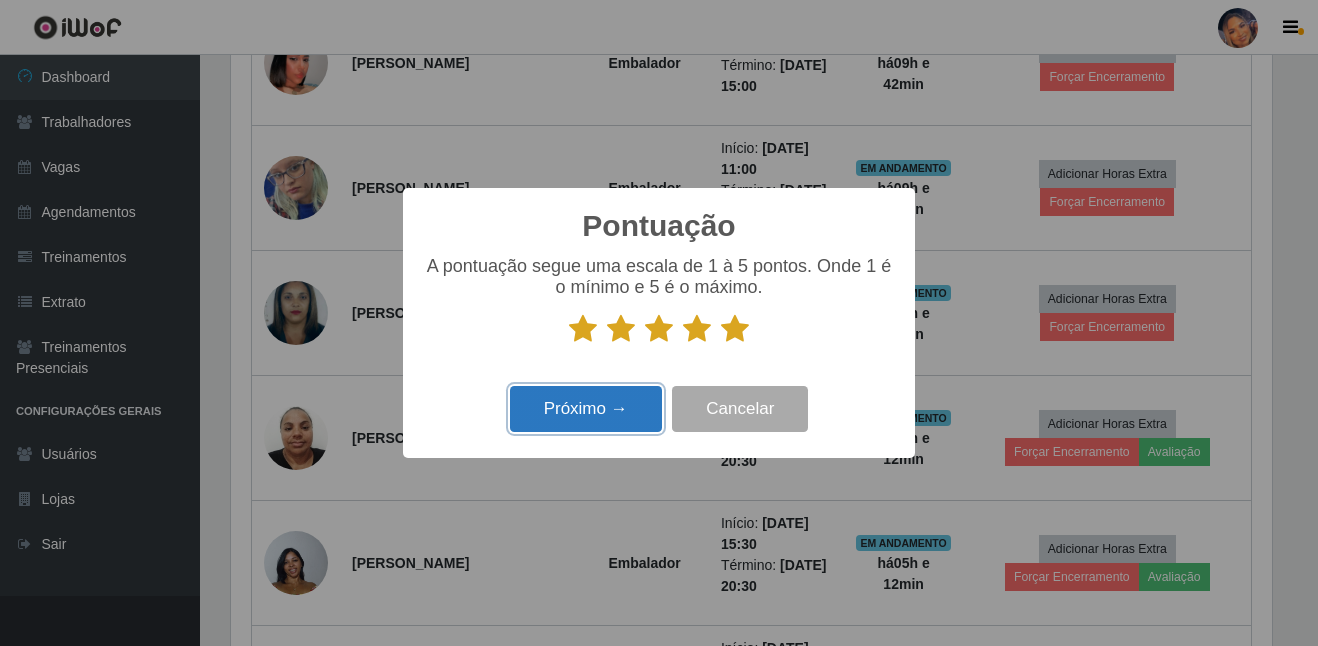 click on "Próximo →" at bounding box center (586, 409) 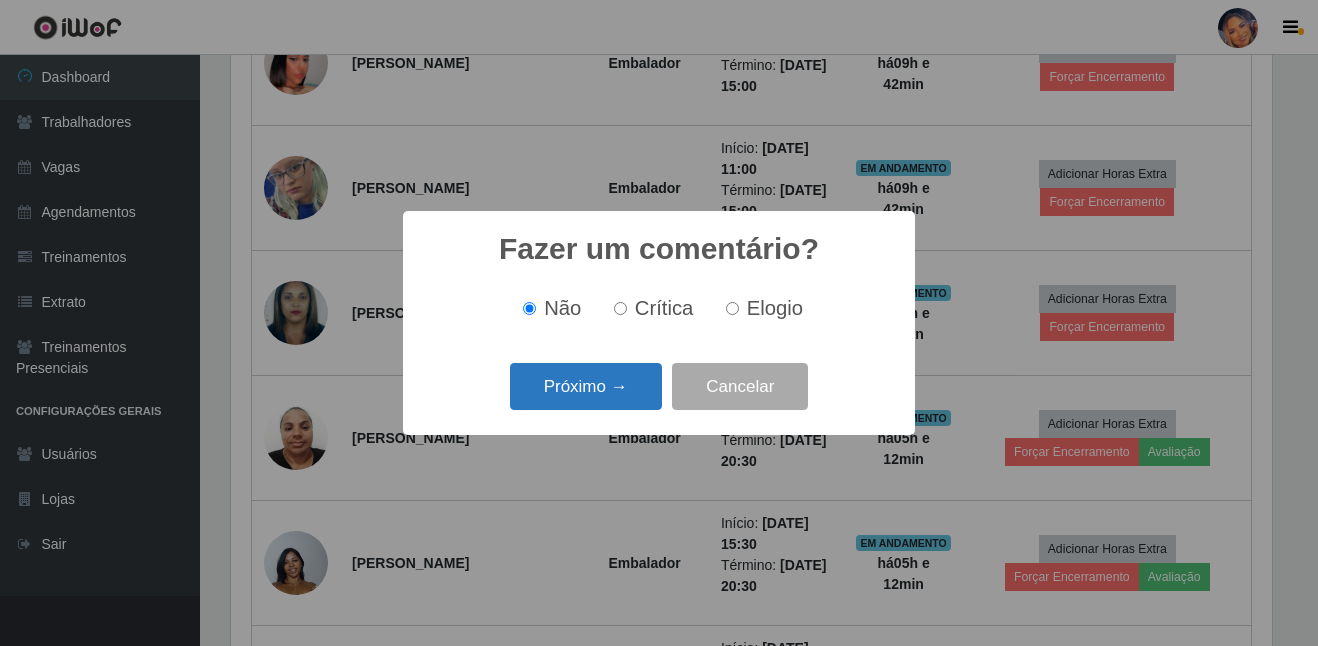 click on "Próximo →" at bounding box center [586, 386] 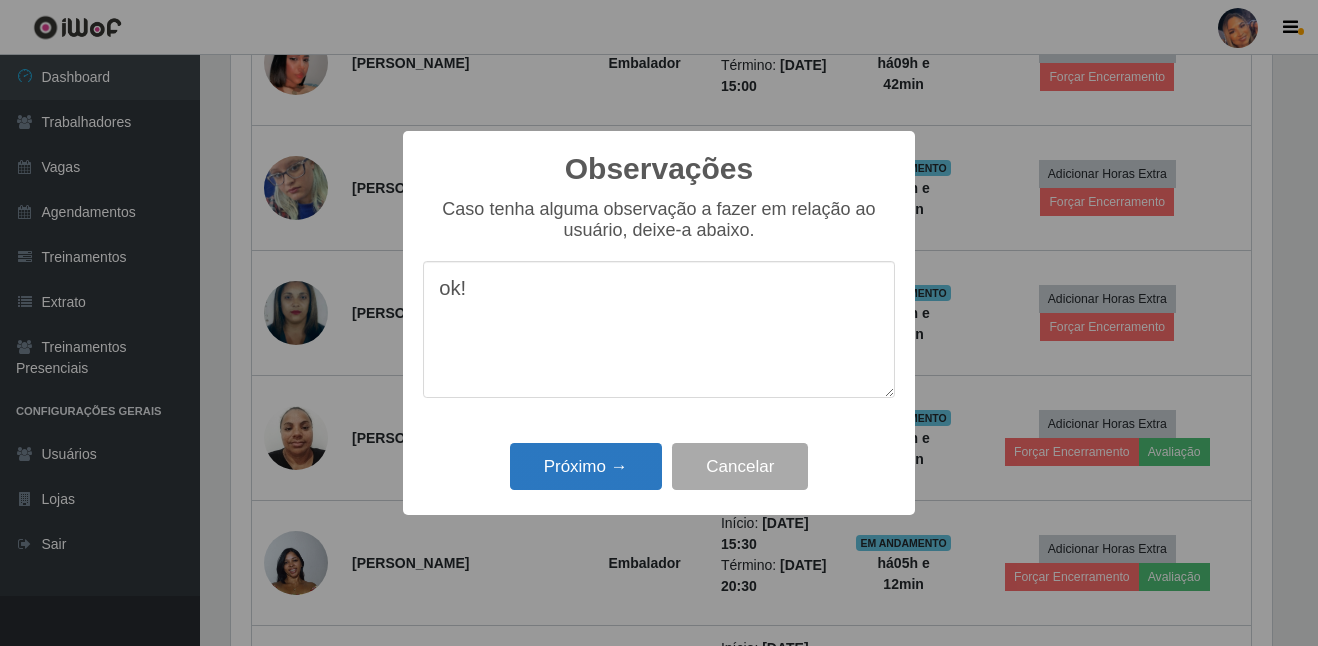 type on "ok!" 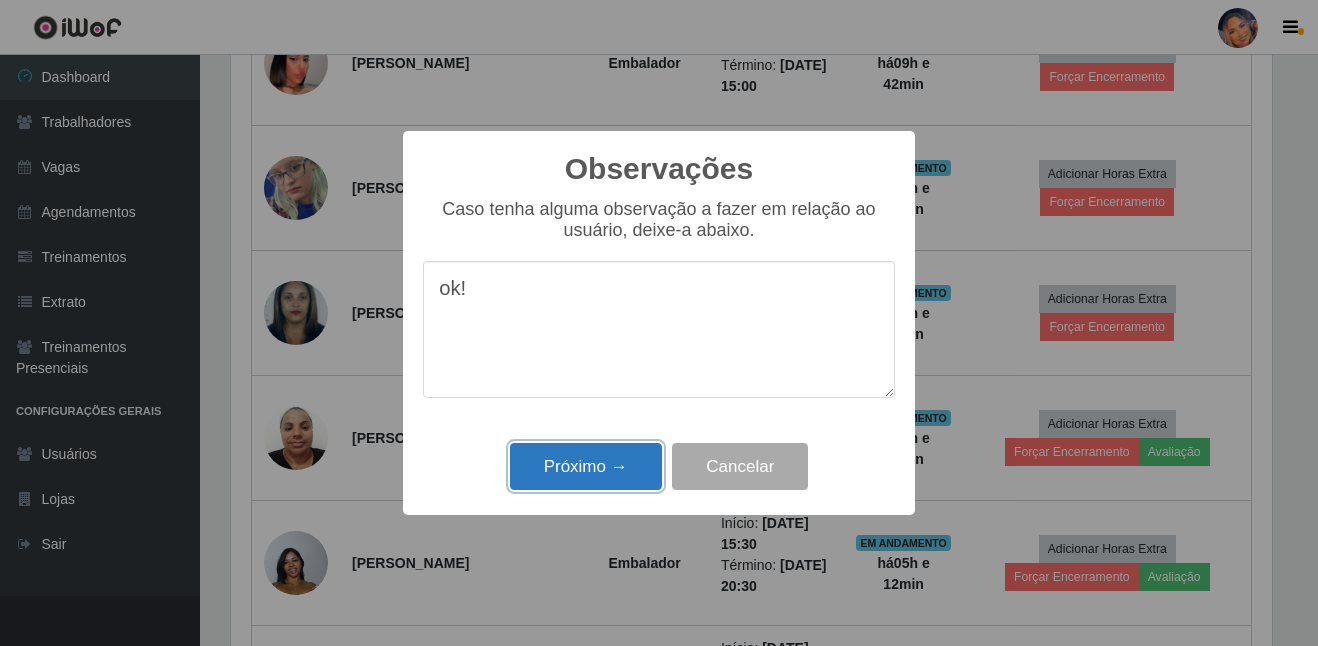 click on "Próximo →" at bounding box center [586, 466] 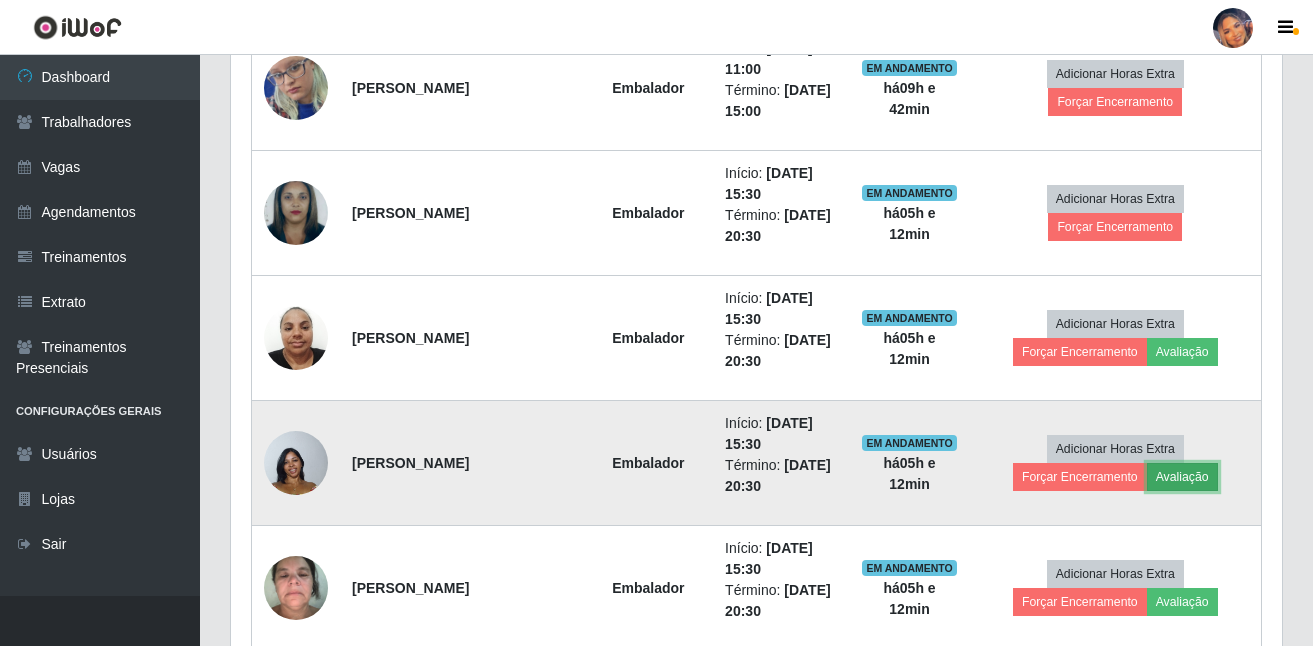 click on "Avaliação" at bounding box center [1182, 477] 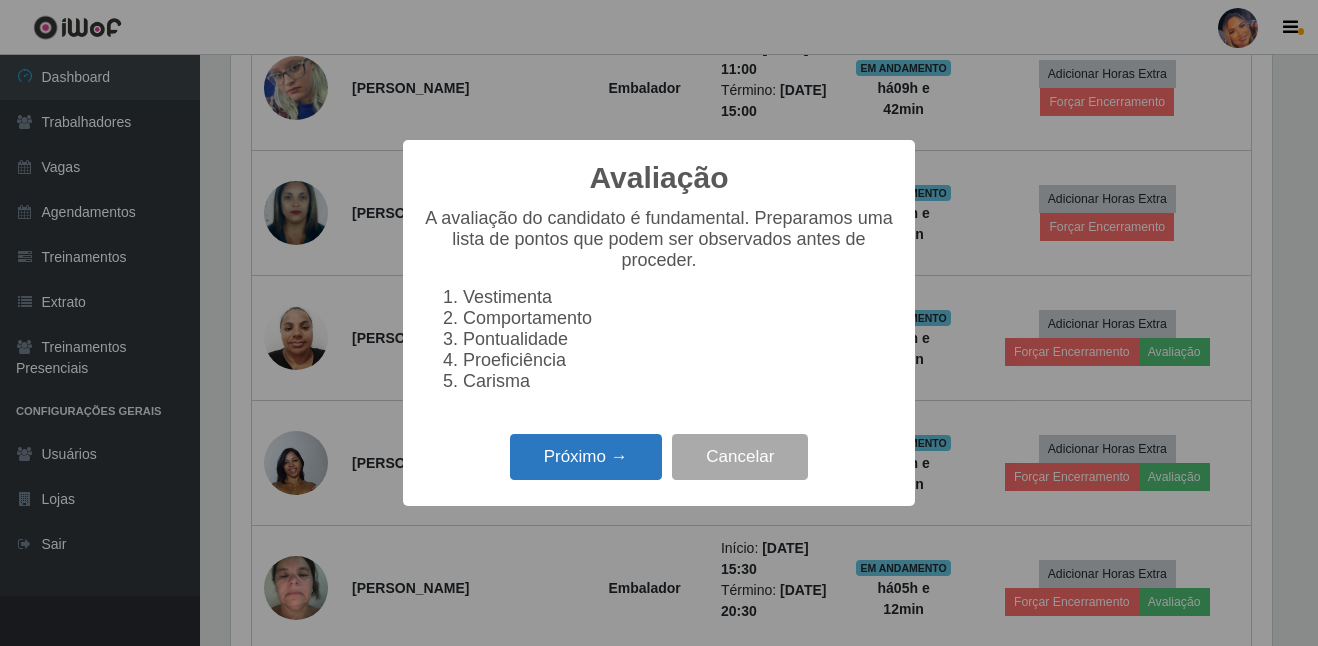 click on "Próximo →" at bounding box center (586, 457) 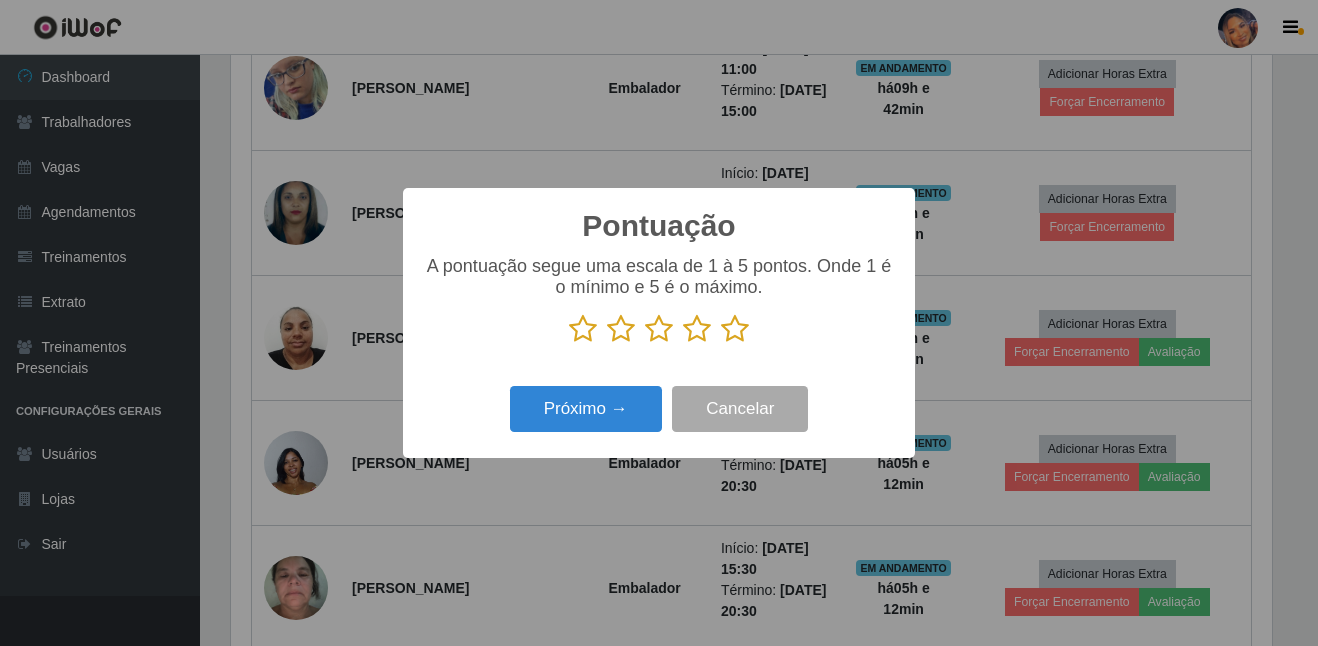 click at bounding box center [735, 329] 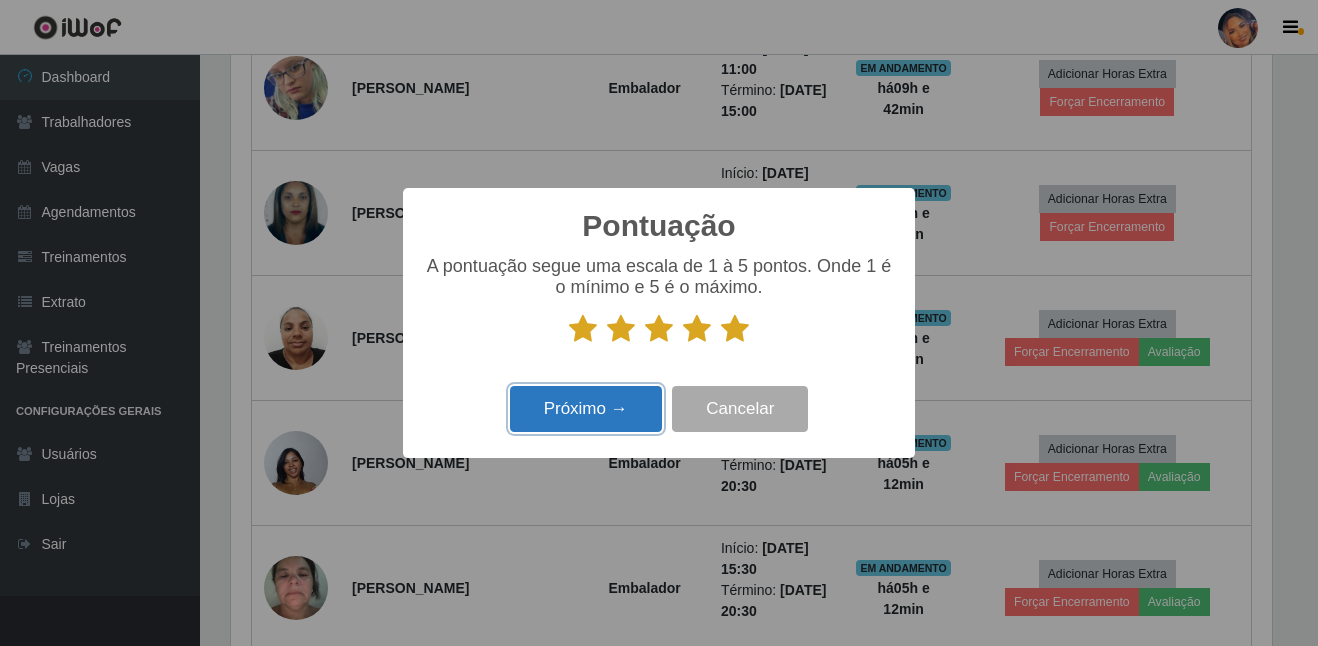 click on "Próximo →" at bounding box center [586, 409] 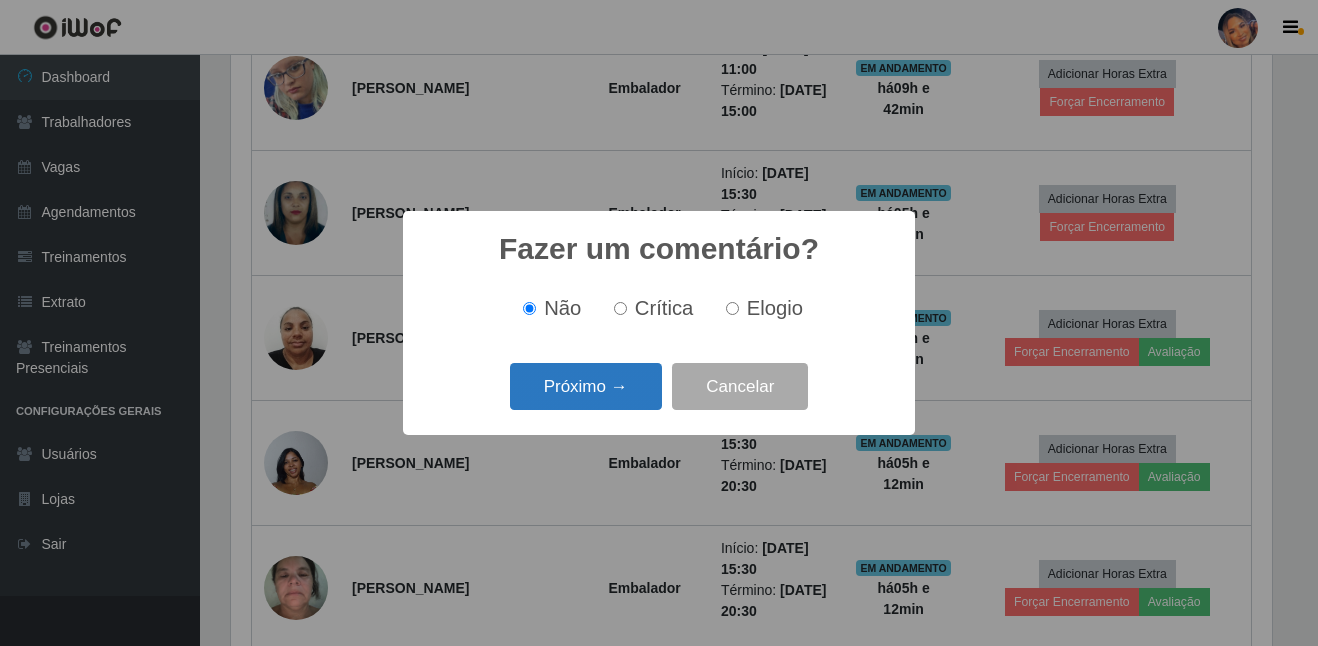 click on "Próximo →" at bounding box center (586, 386) 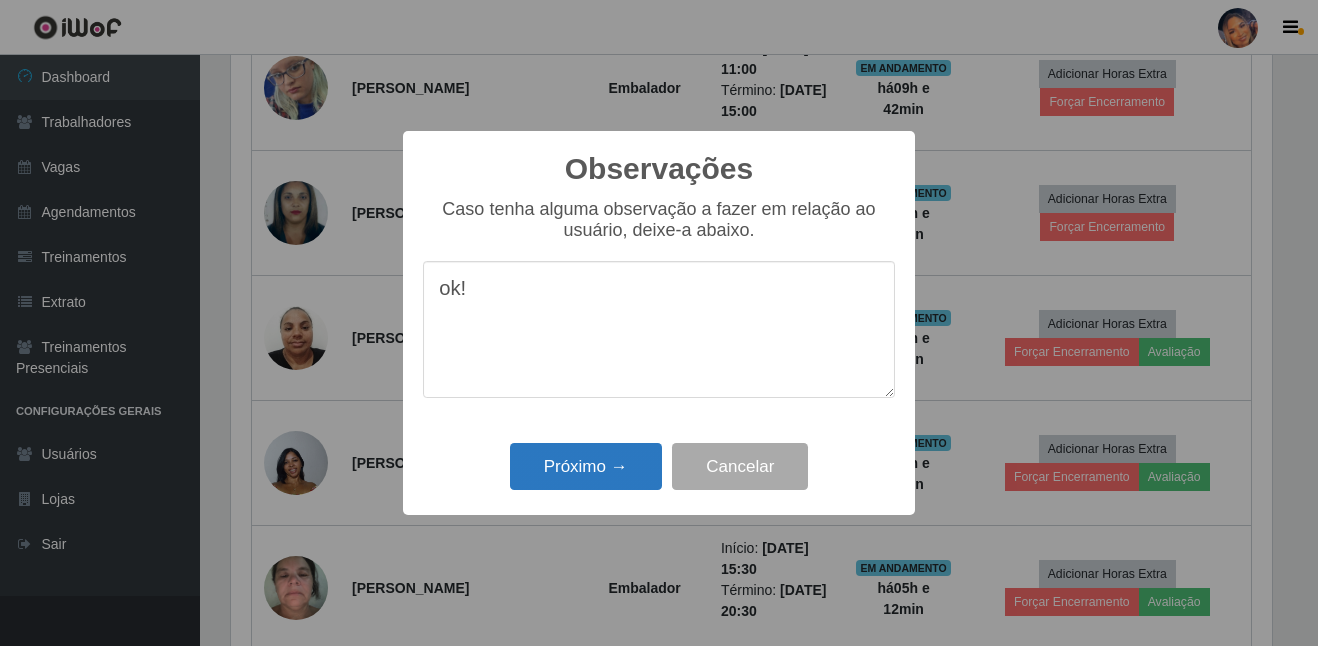 type on "ok!" 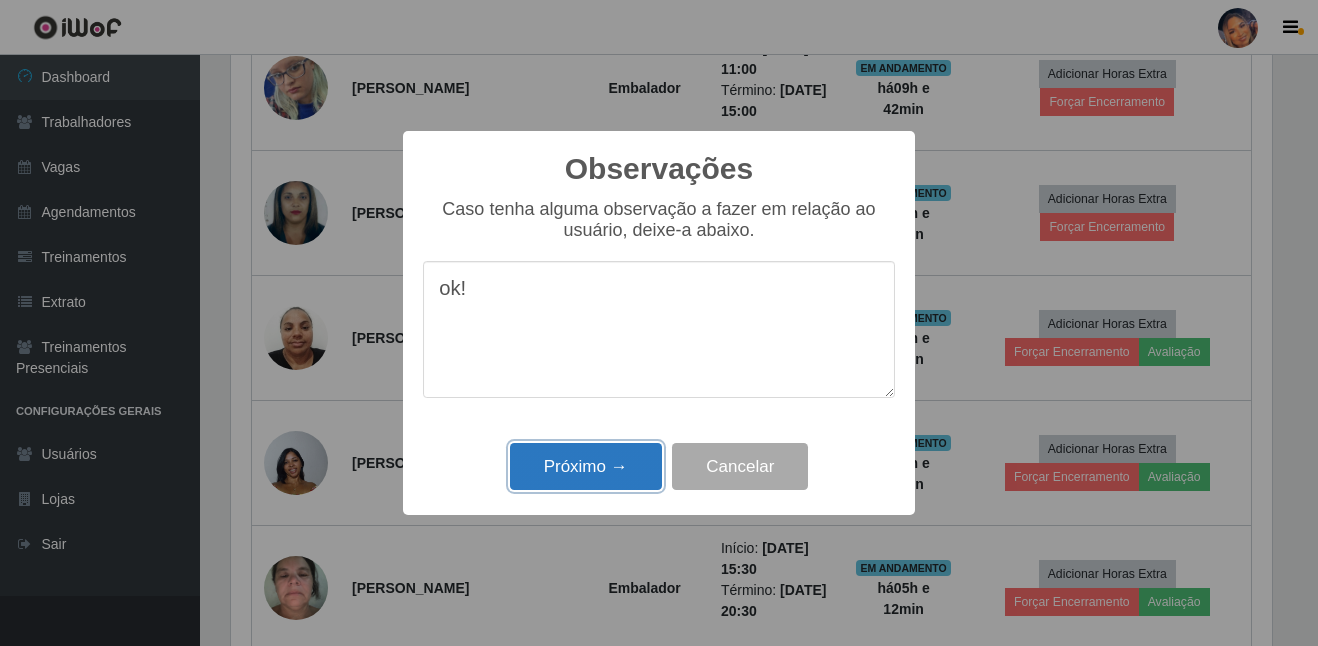 click on "Próximo →" at bounding box center [586, 466] 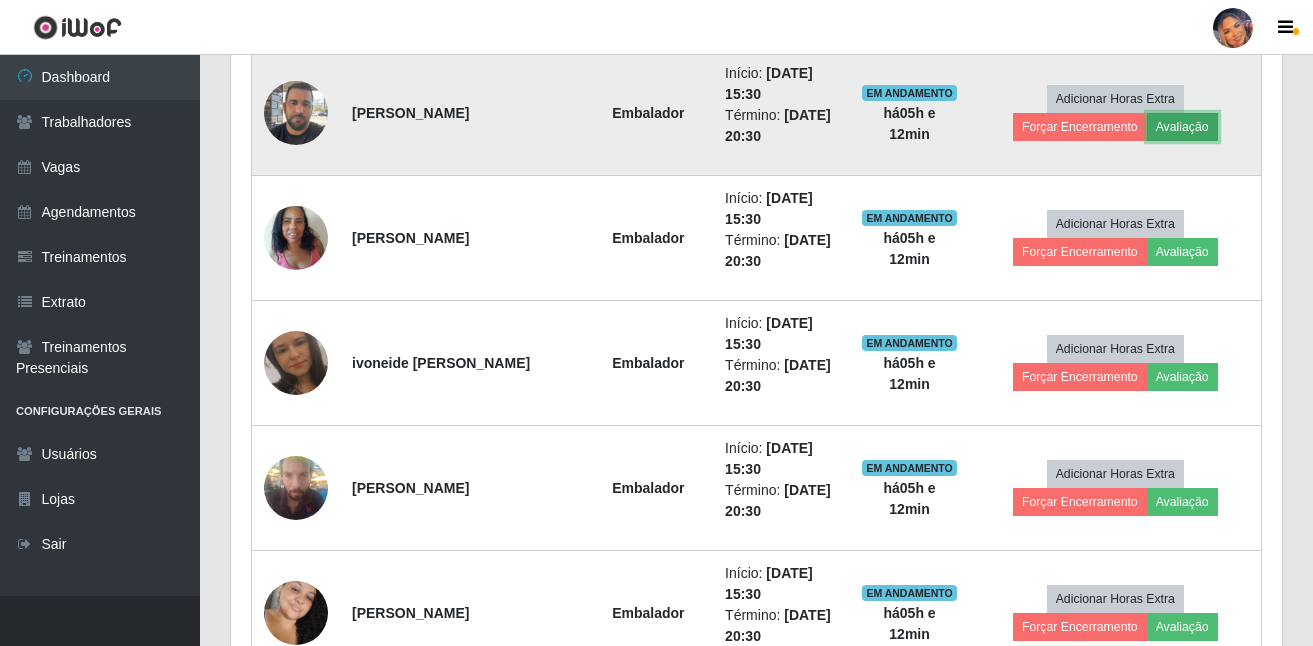 click on "Avaliação" at bounding box center [1182, 127] 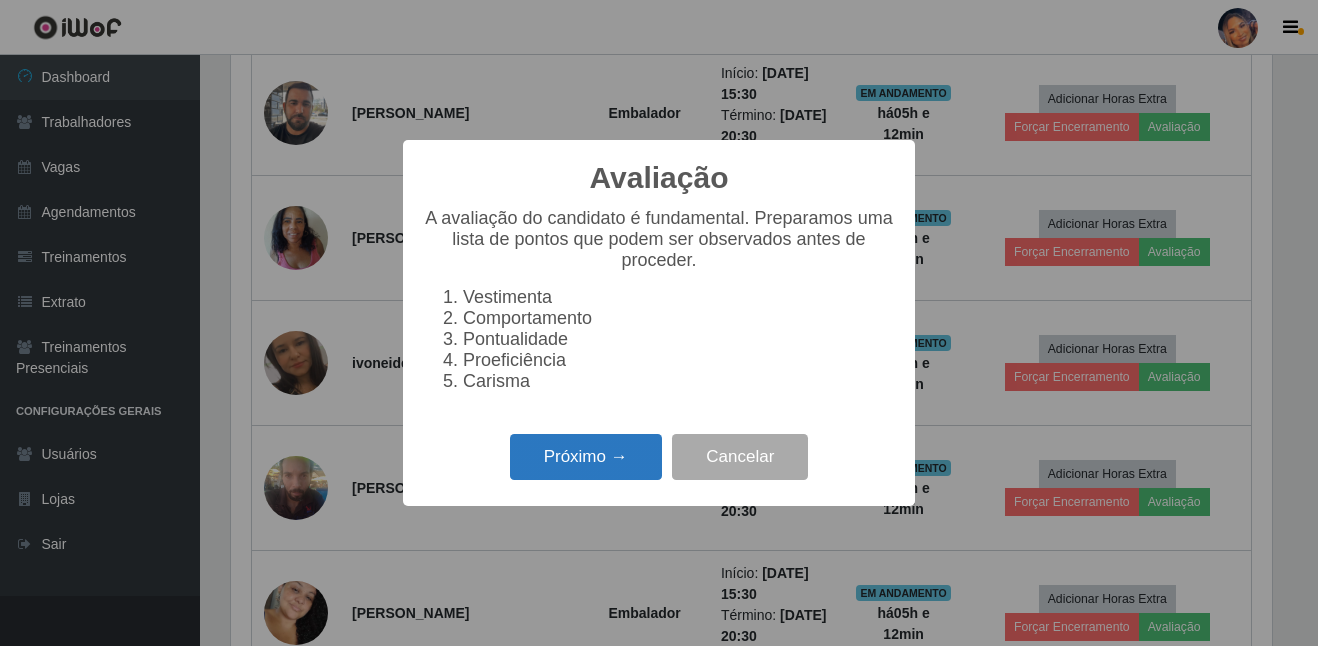 click on "Próximo →" at bounding box center [586, 457] 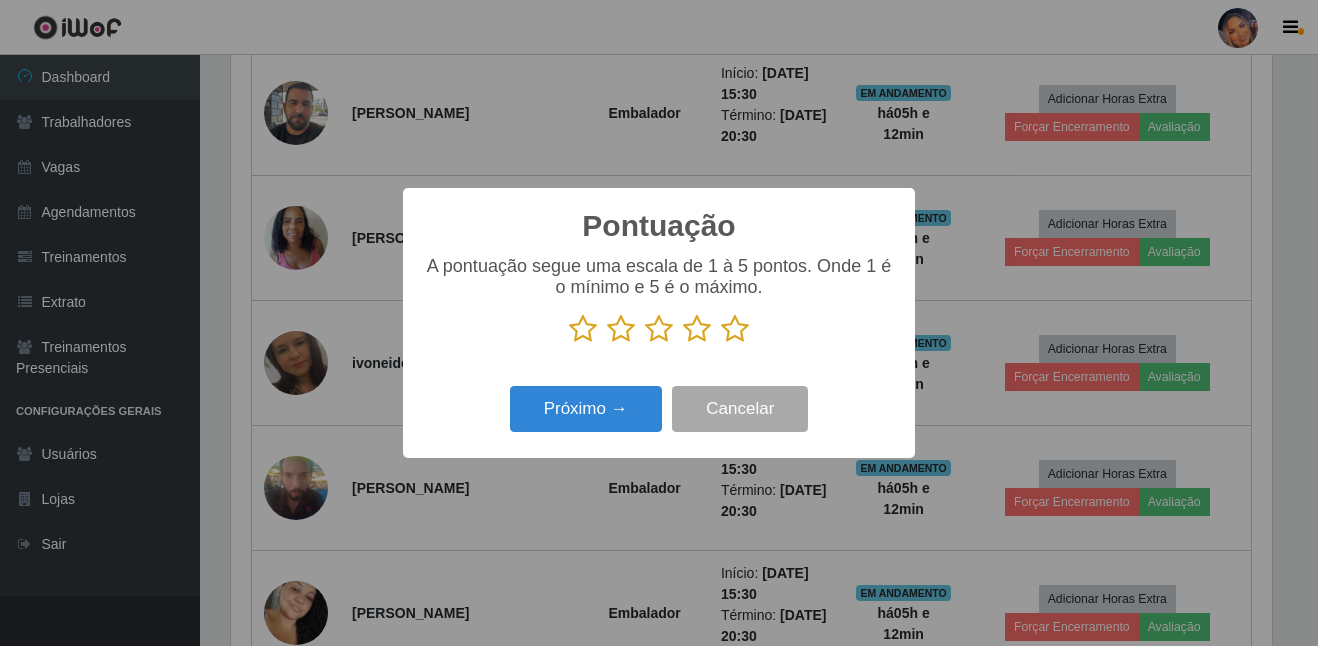 click at bounding box center [735, 329] 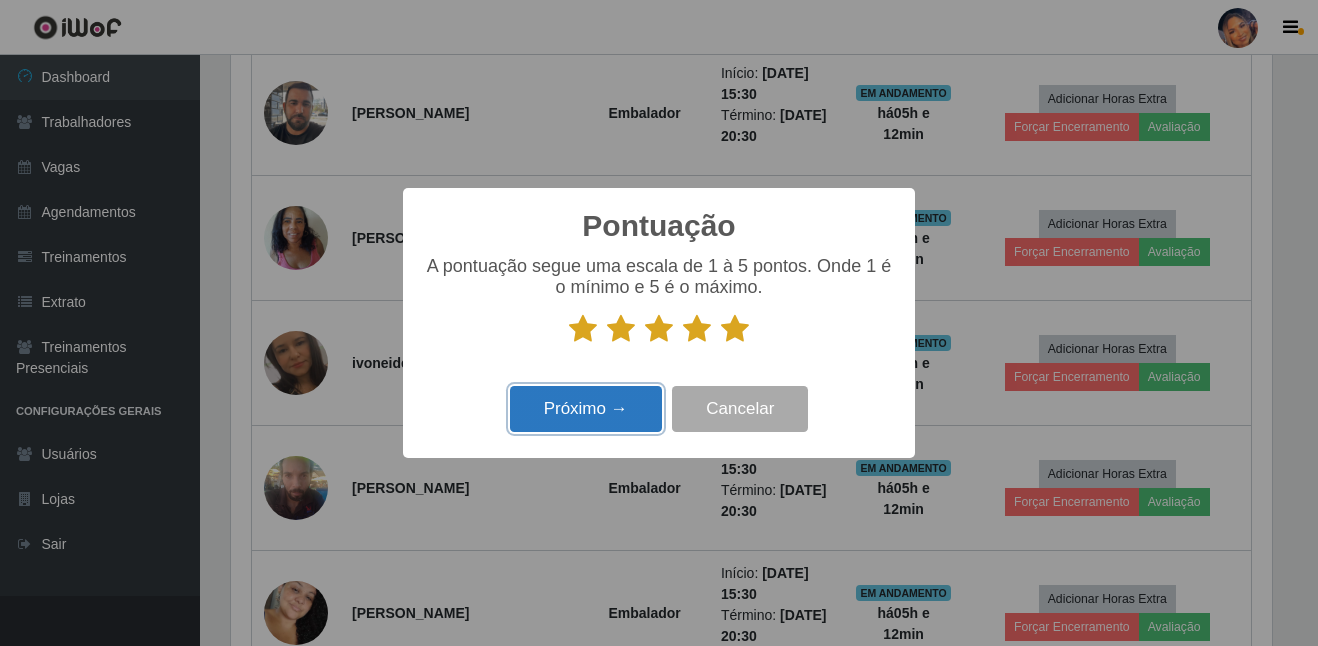 click on "Próximo →" at bounding box center (586, 409) 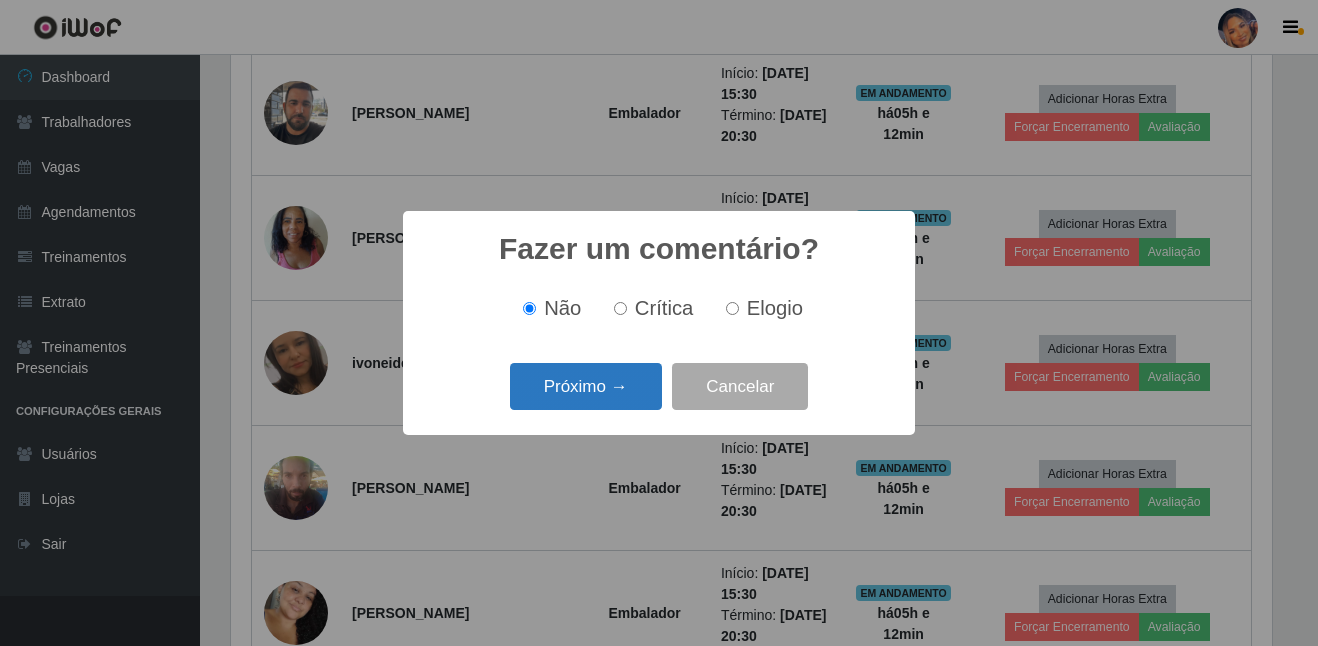 click on "Próximo →" at bounding box center (586, 386) 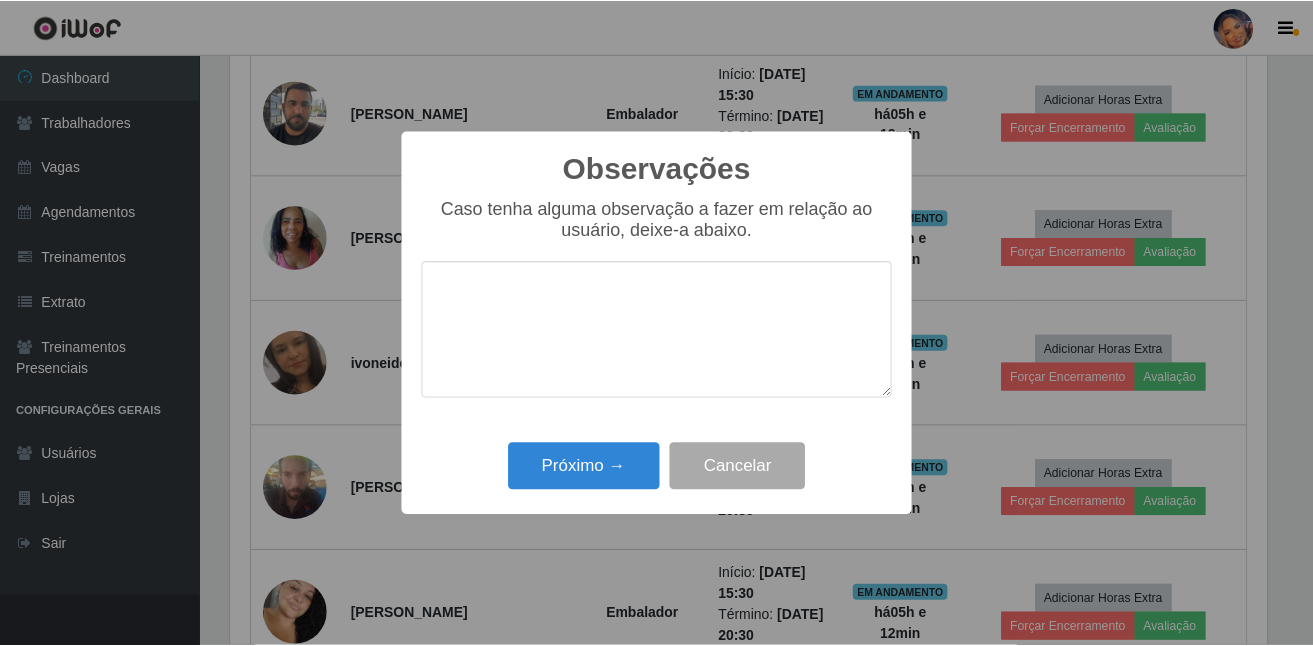 scroll, scrollTop: 999585, scrollLeft: 998959, axis: both 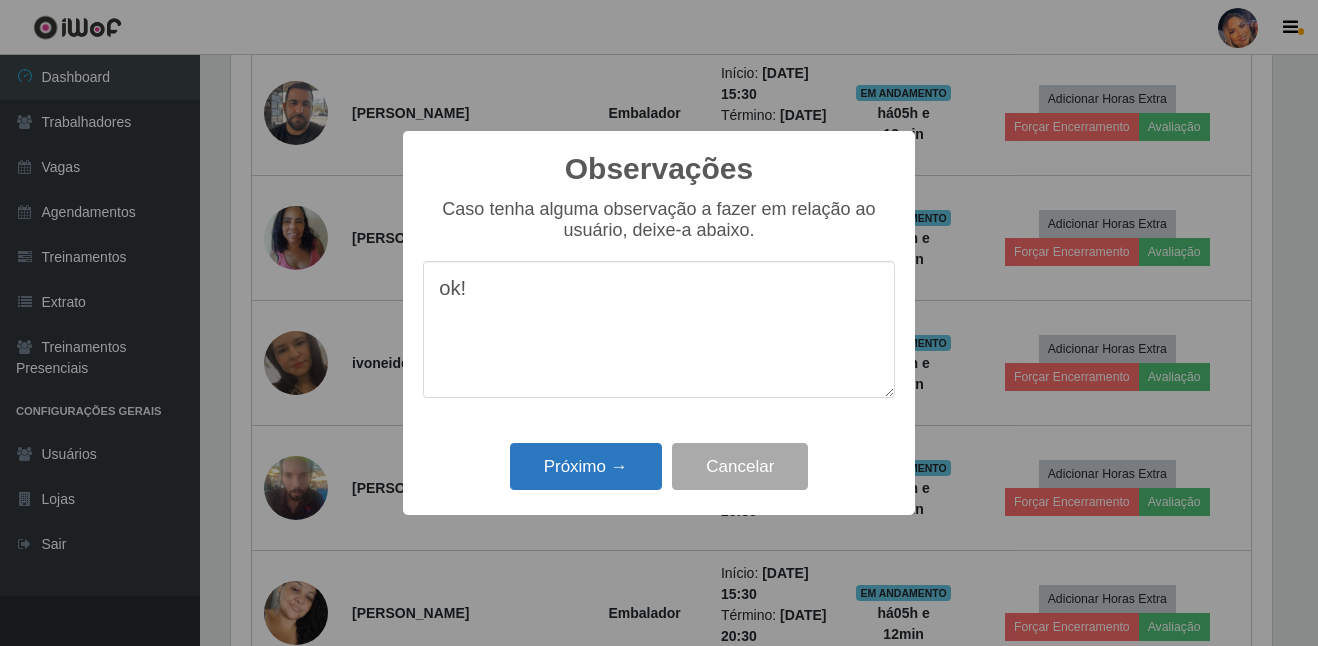 type on "ok!" 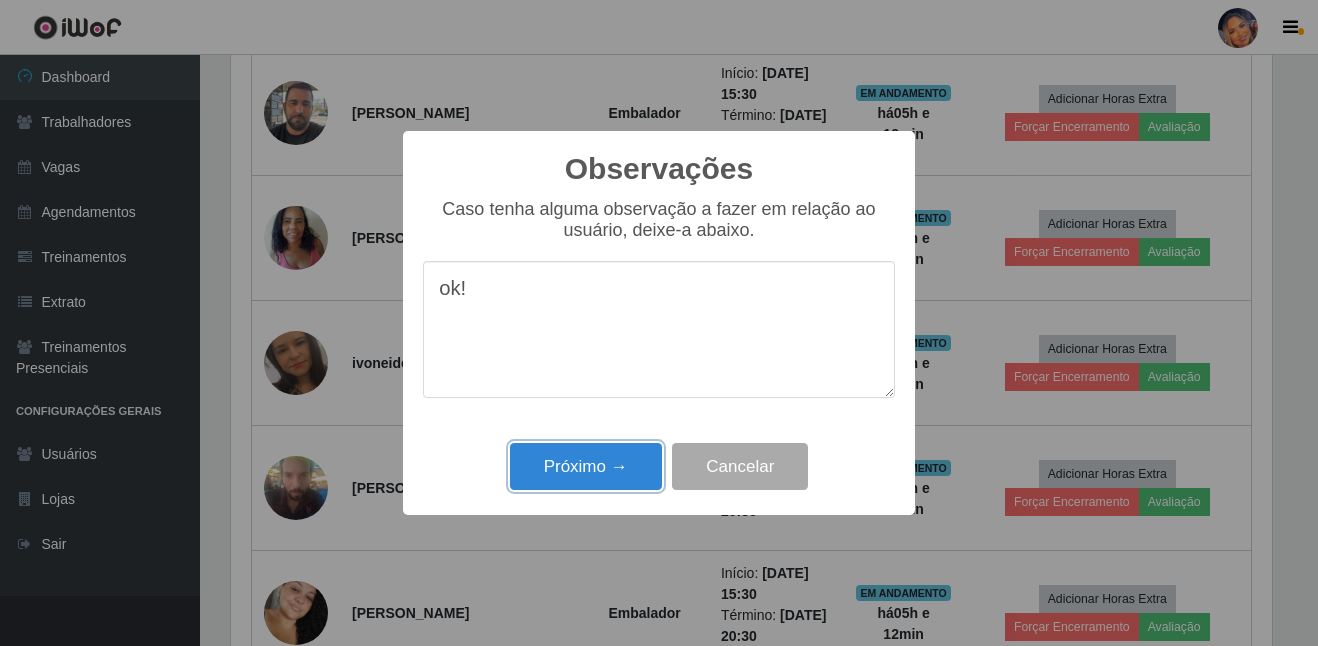 click on "Próximo →" at bounding box center [586, 466] 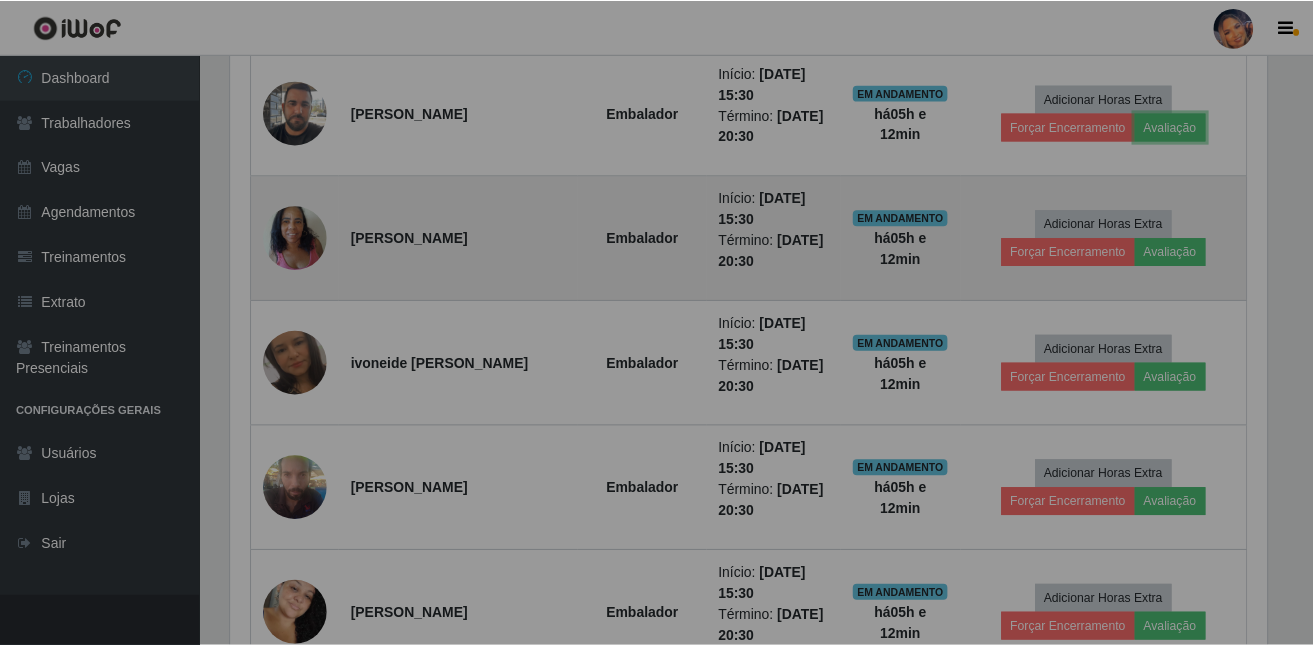 scroll, scrollTop: 999585, scrollLeft: 998949, axis: both 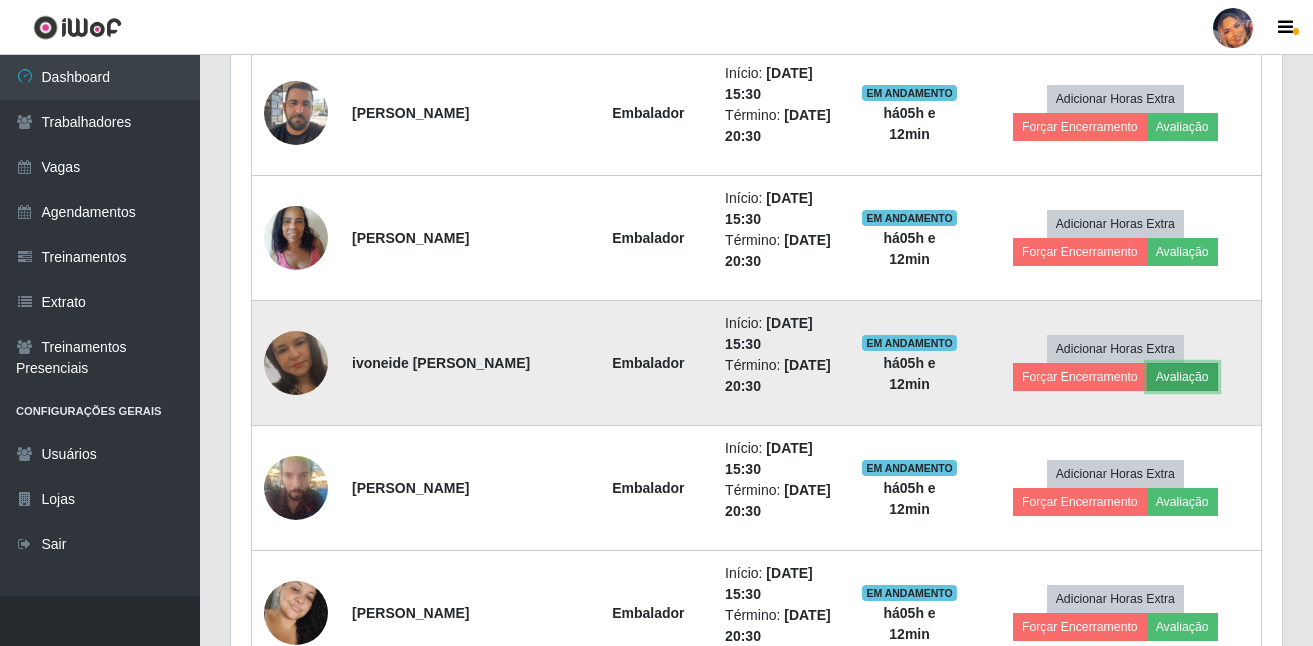 click on "Avaliação" at bounding box center (1182, 377) 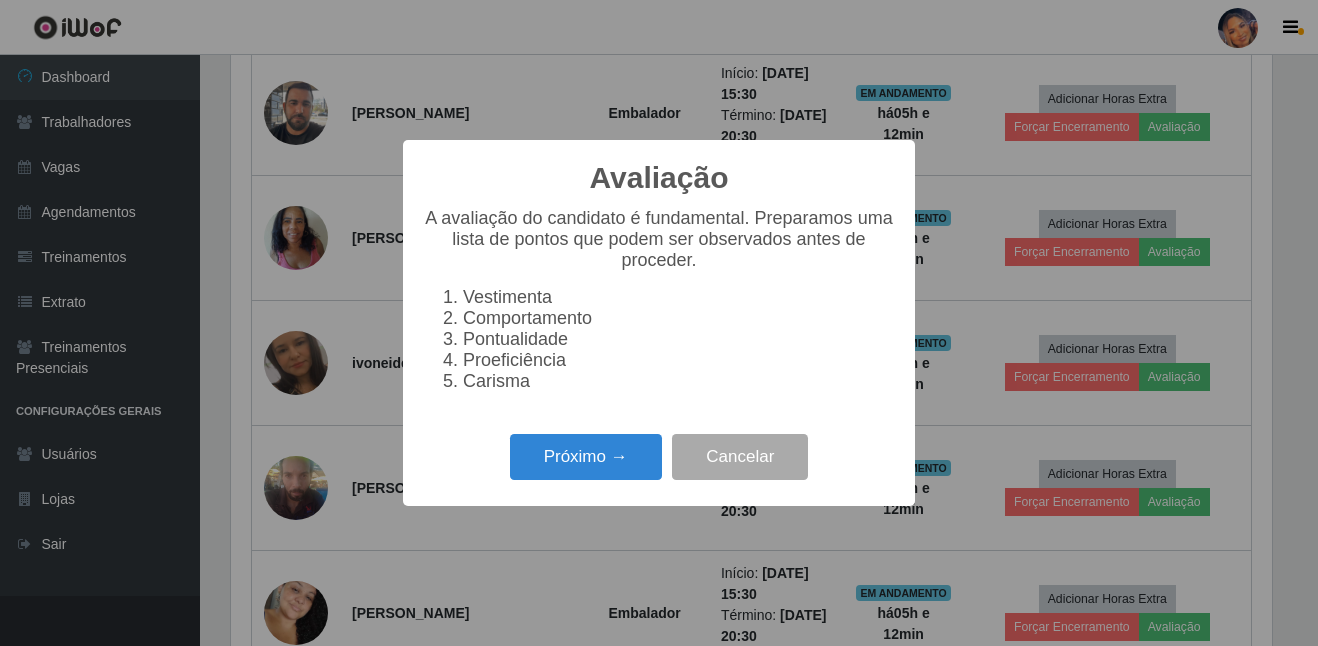 scroll, scrollTop: 999585, scrollLeft: 998959, axis: both 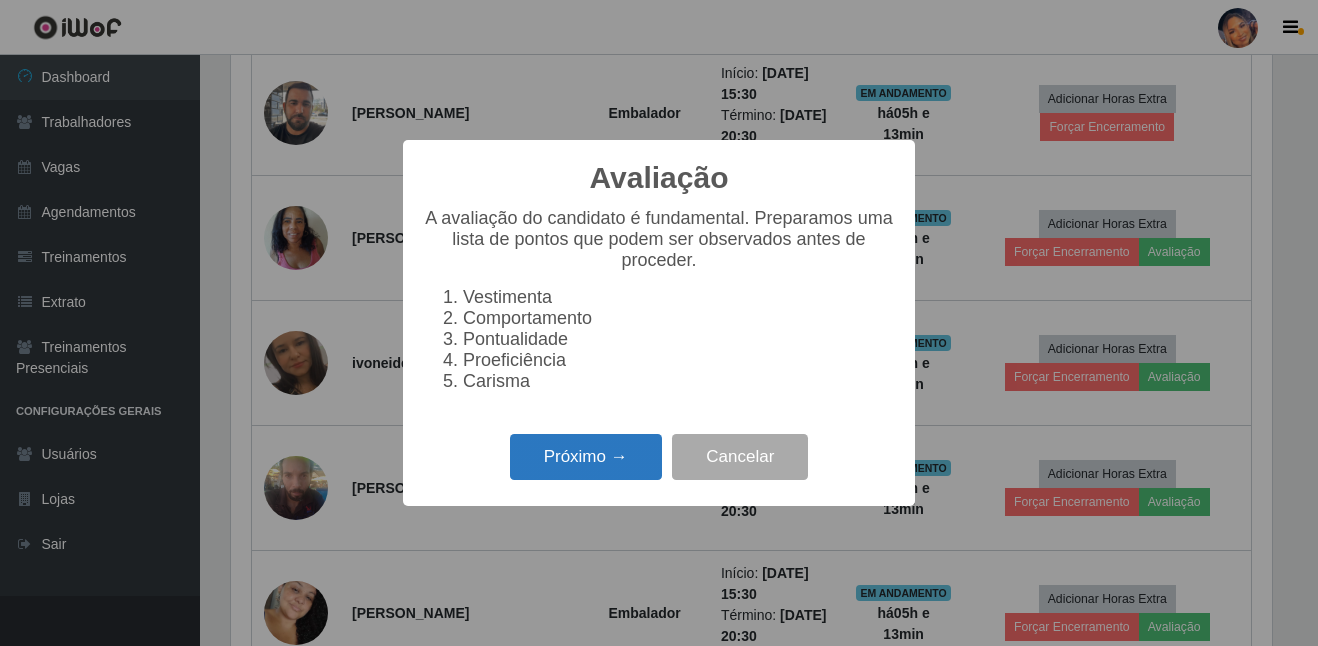 click on "Próximo →" at bounding box center [586, 457] 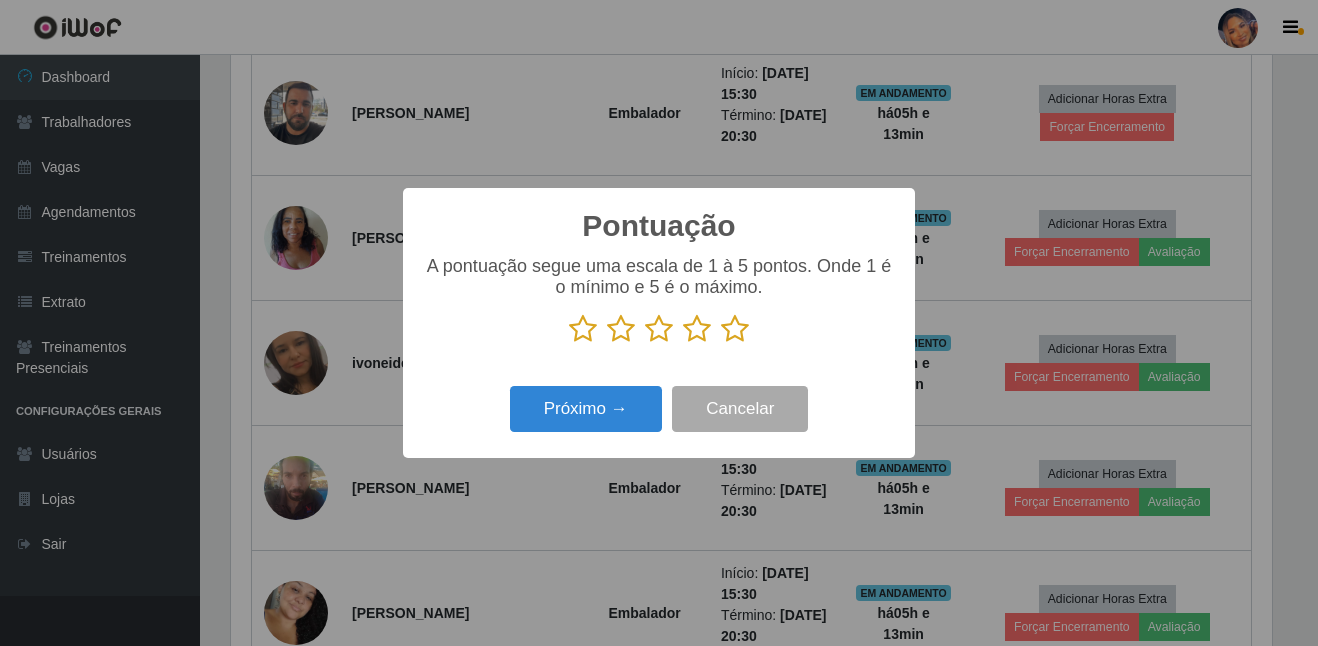 click at bounding box center [735, 329] 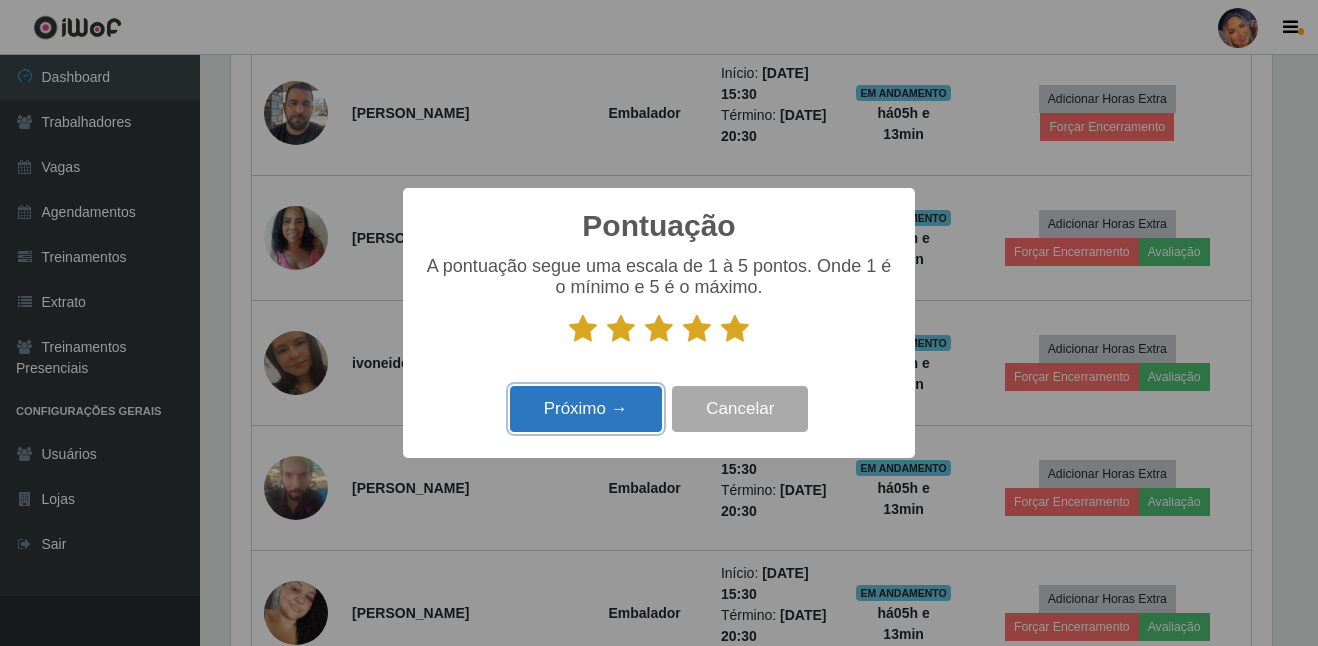 click on "Próximo →" at bounding box center (586, 409) 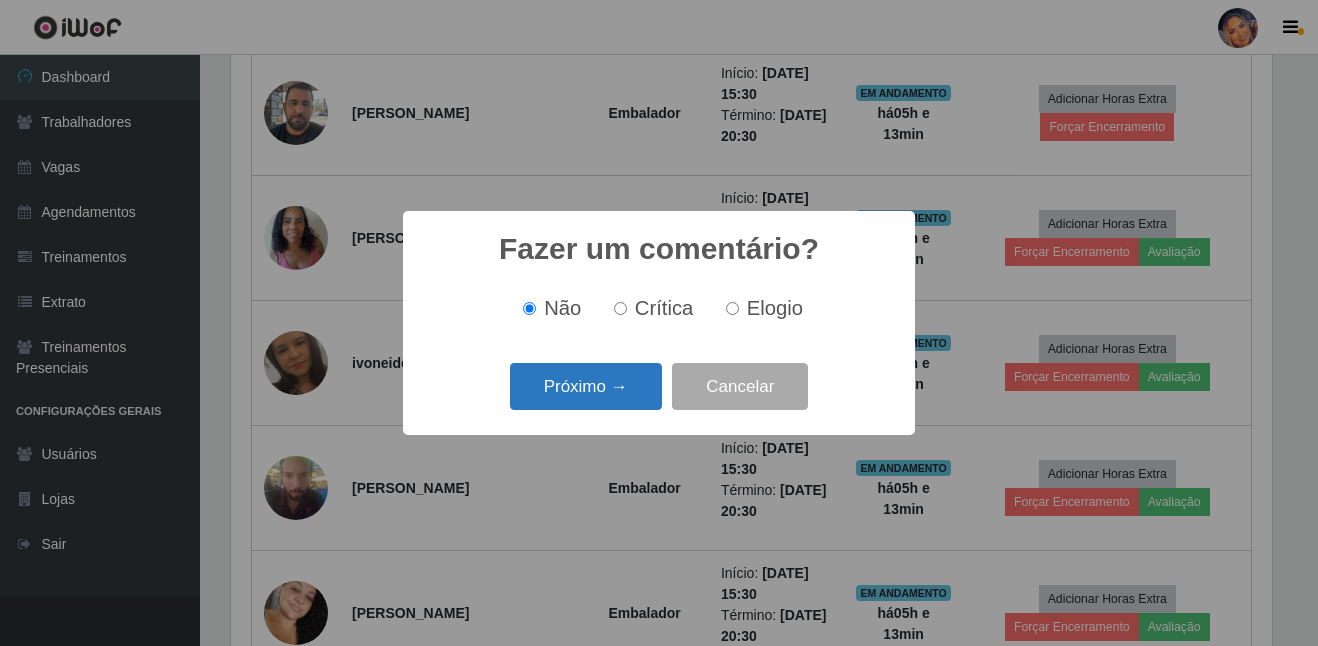 click on "Próximo →" at bounding box center (586, 386) 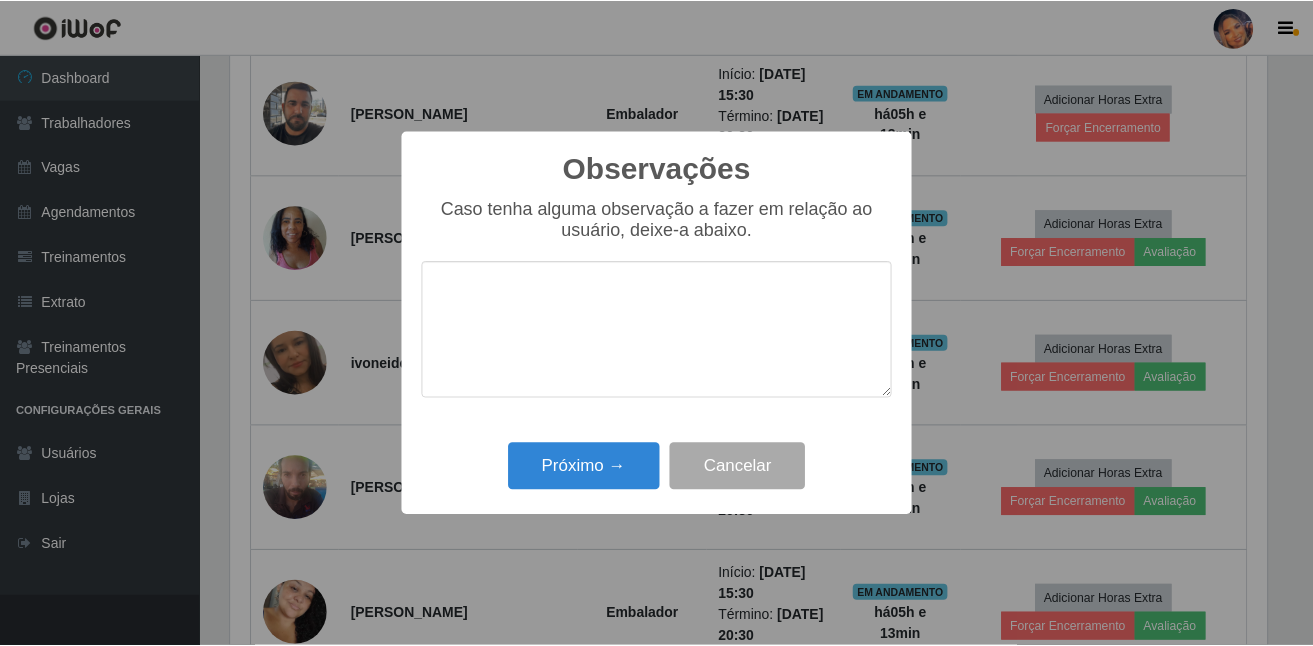 scroll, scrollTop: 999585, scrollLeft: 998959, axis: both 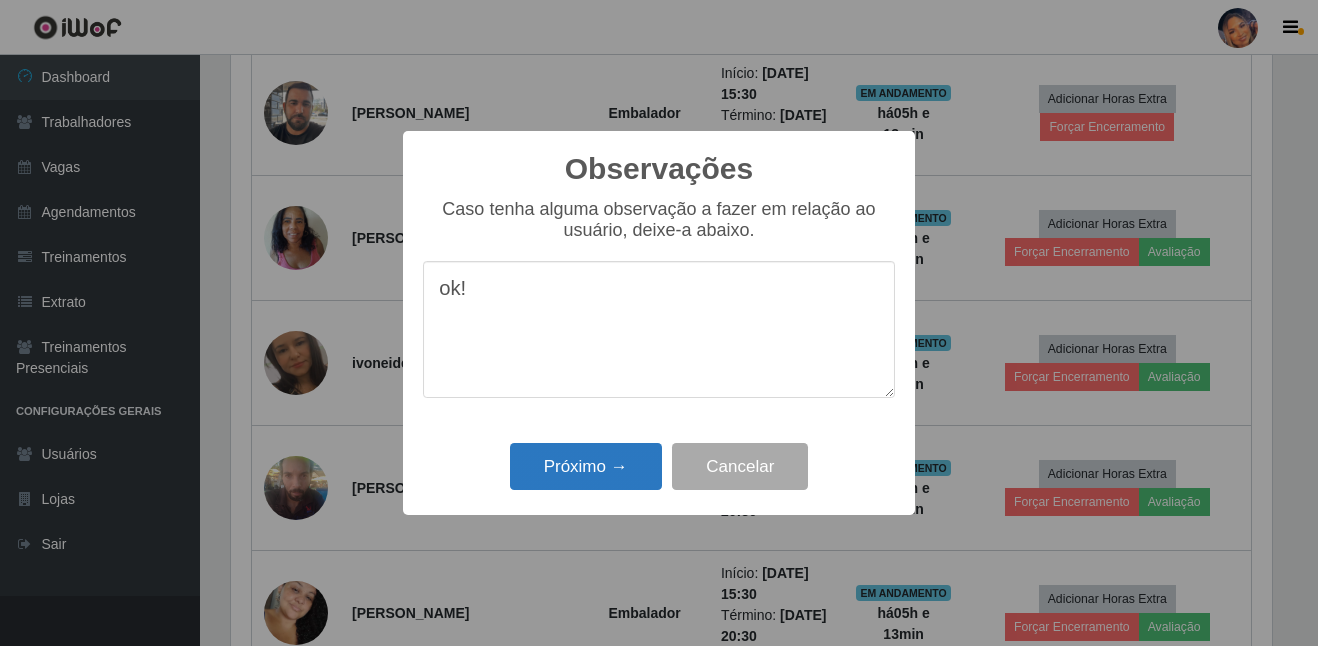 type on "ok!" 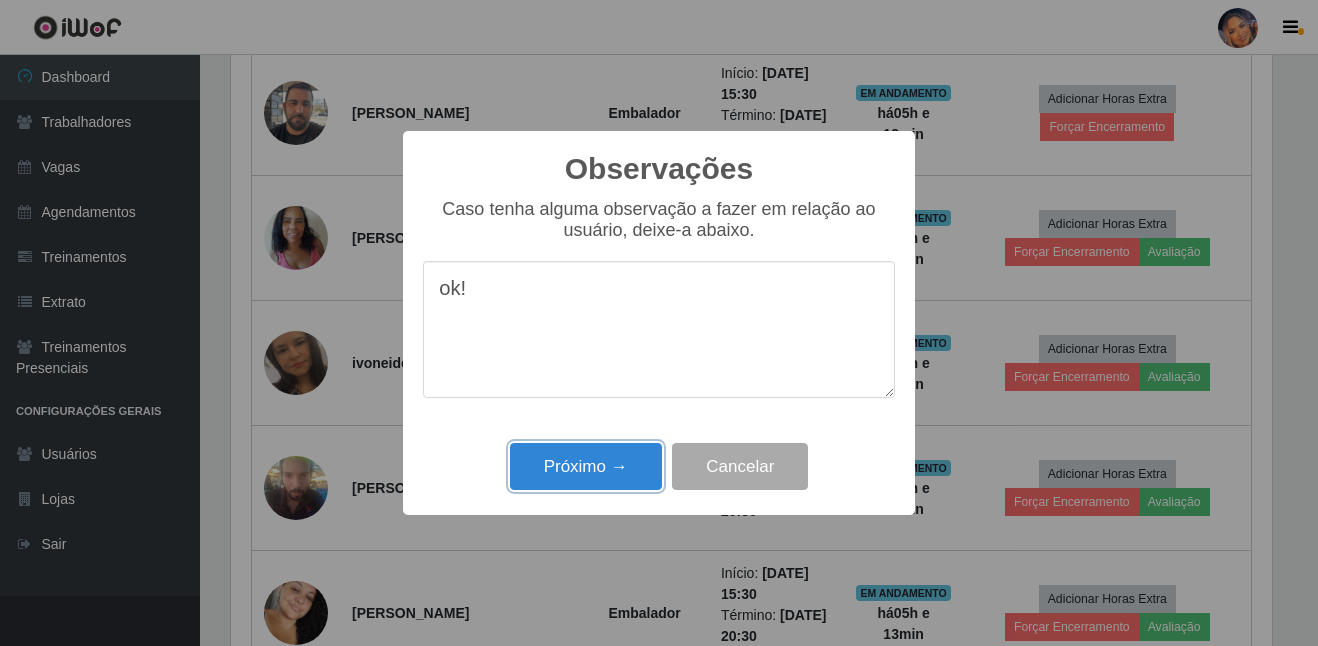 drag, startPoint x: 552, startPoint y: 465, endPoint x: 1035, endPoint y: 370, distance: 492.254 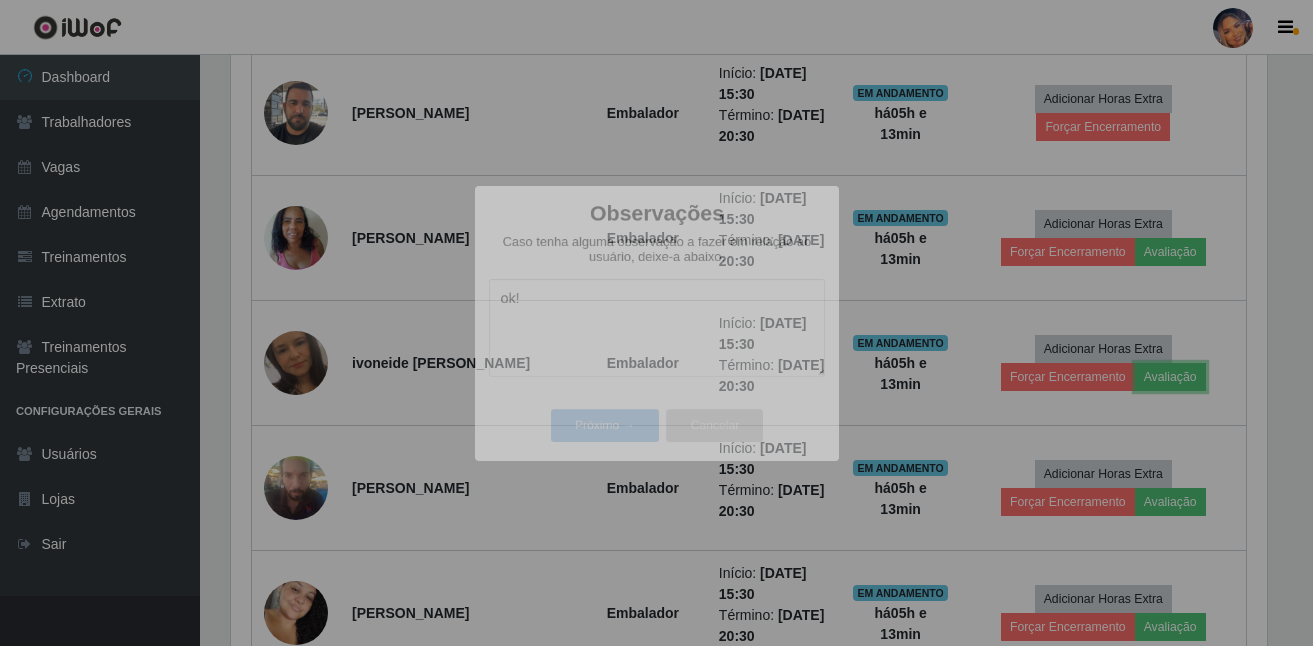 scroll, scrollTop: 999585, scrollLeft: 998949, axis: both 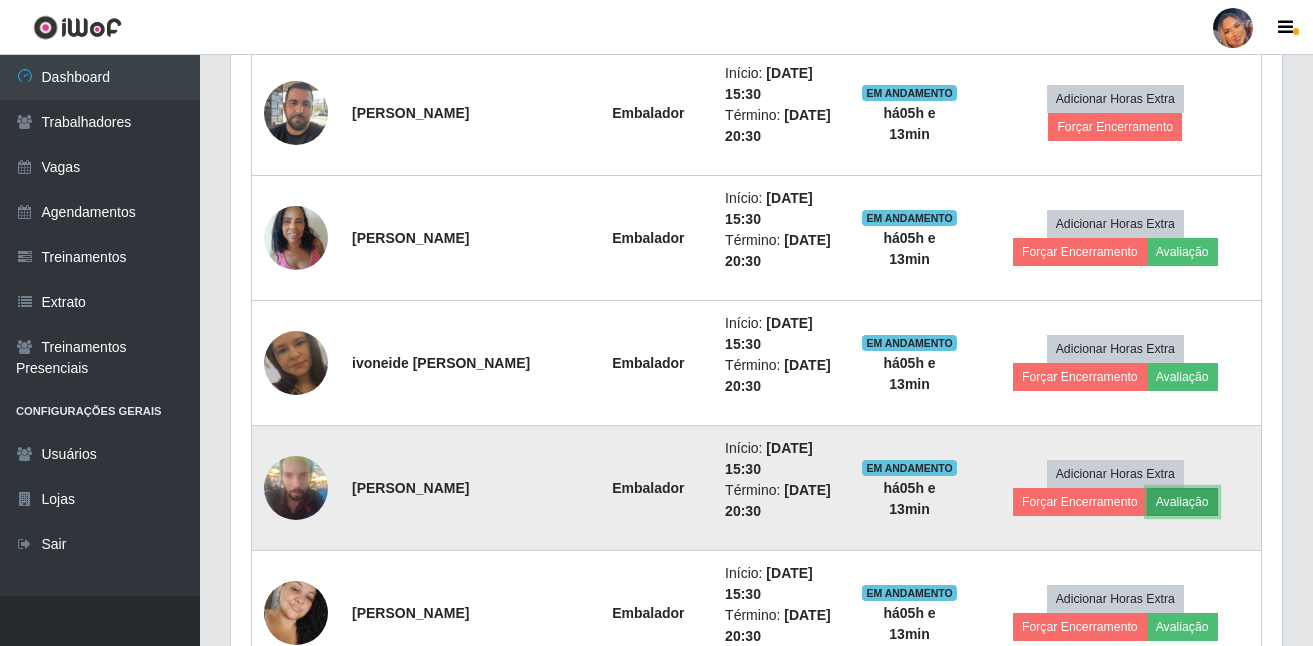 click on "Avaliação" at bounding box center [1182, 502] 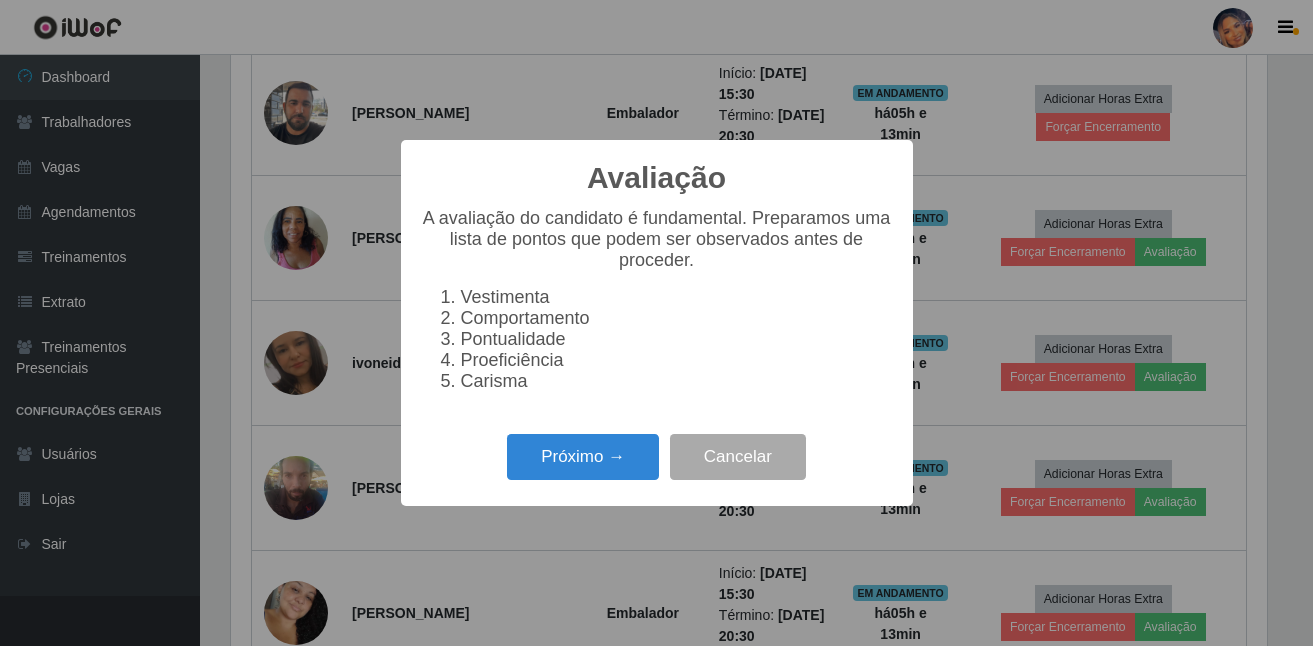 scroll, scrollTop: 999585, scrollLeft: 998959, axis: both 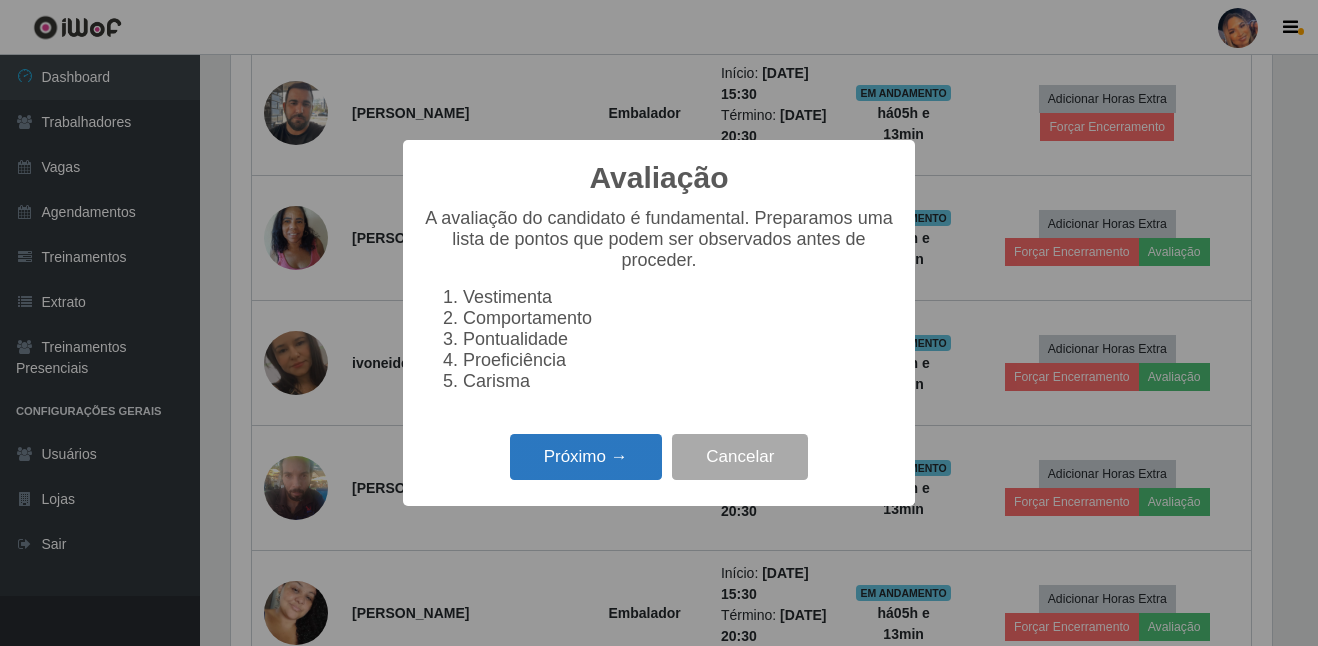 click on "Próximo →" at bounding box center [586, 457] 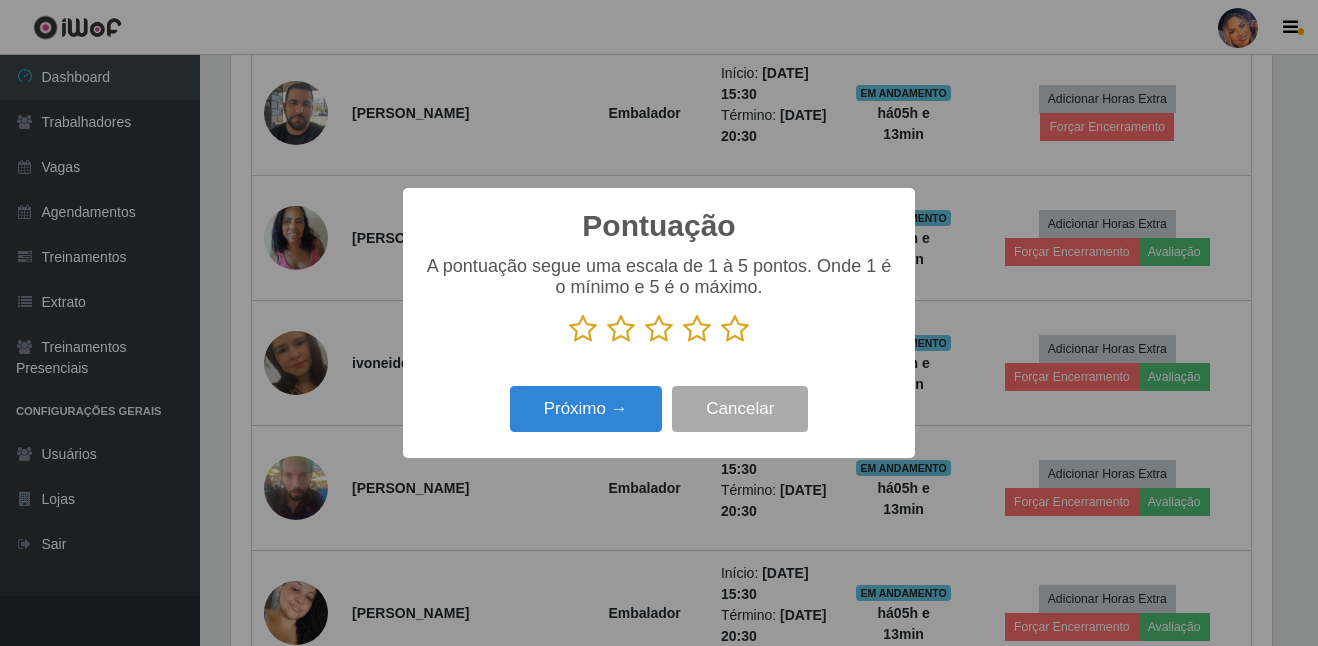 click at bounding box center (735, 329) 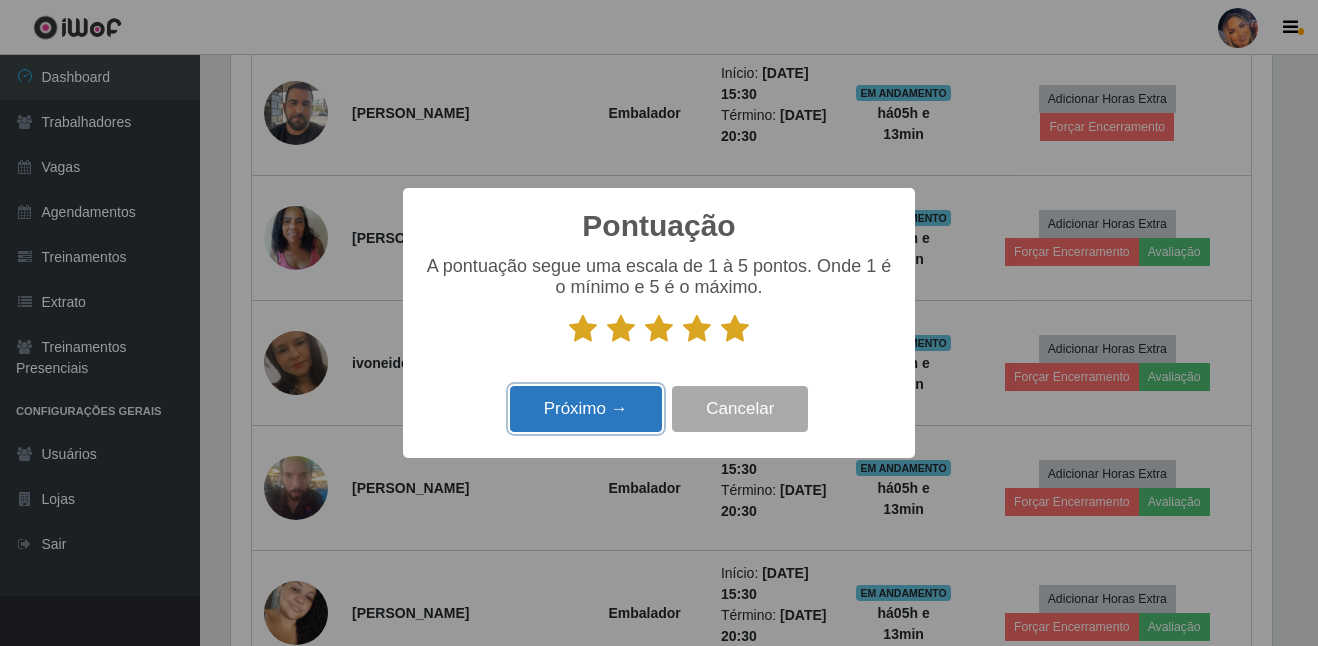 click on "Próximo →" at bounding box center (586, 409) 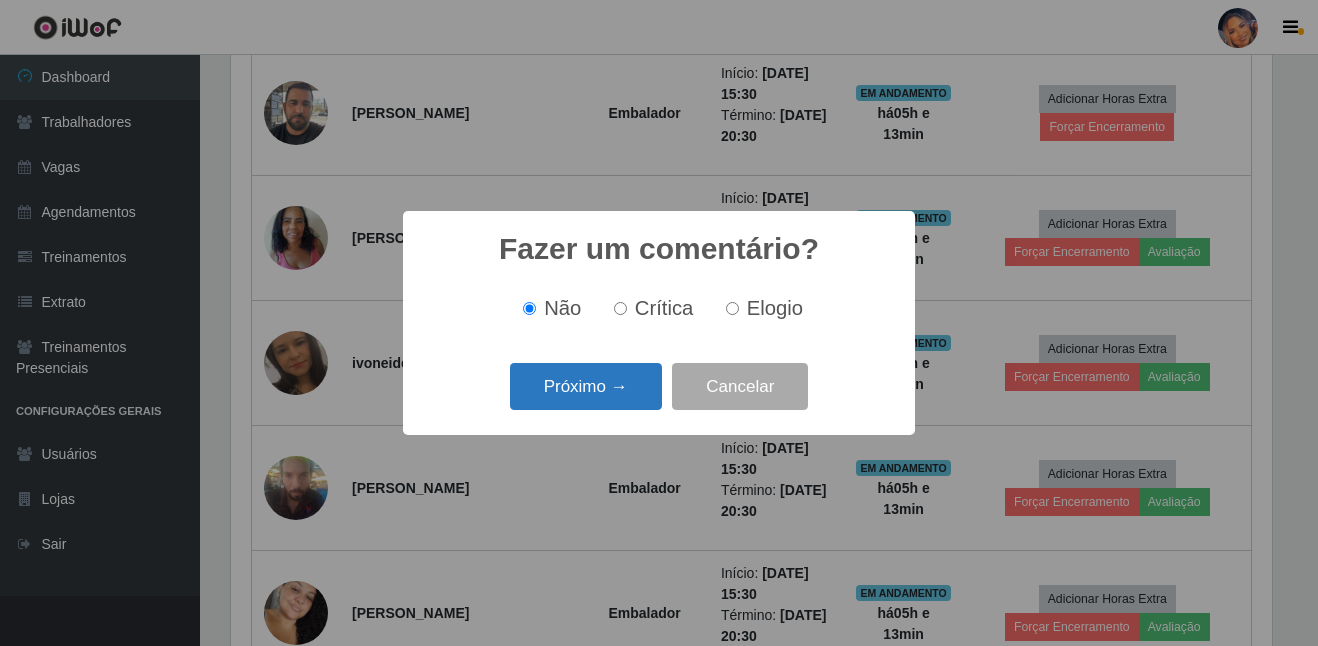 click on "Próximo →" at bounding box center (586, 386) 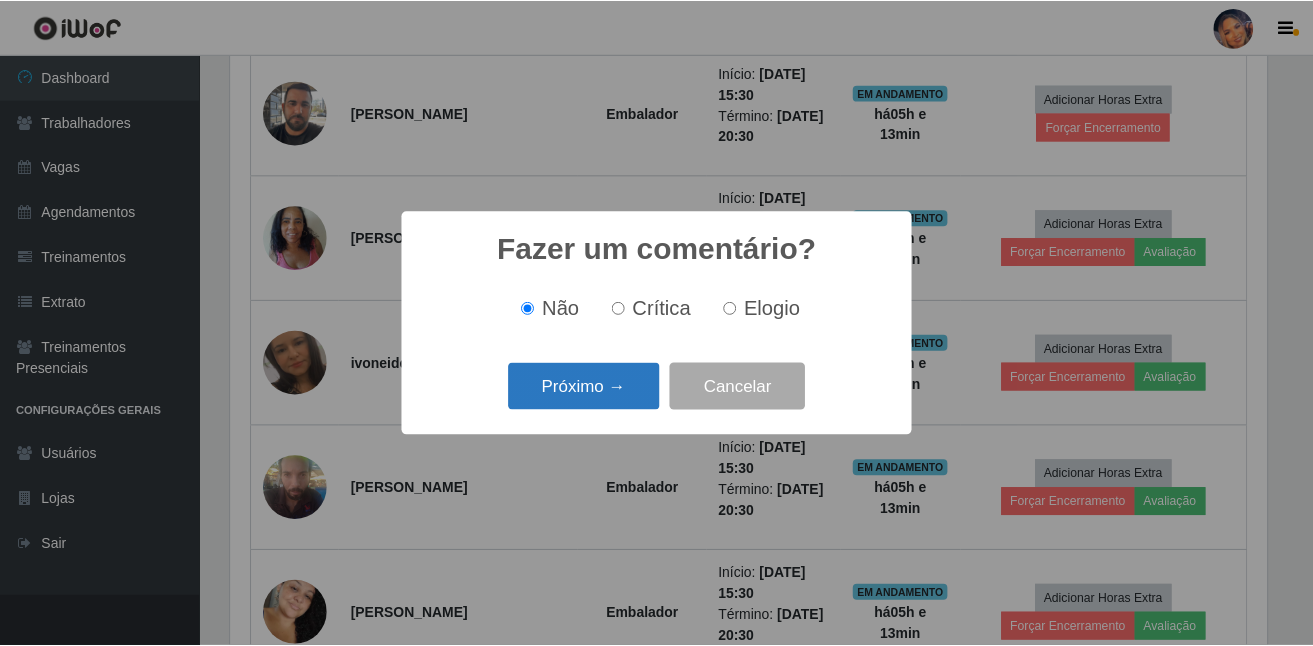 scroll, scrollTop: 999585, scrollLeft: 998959, axis: both 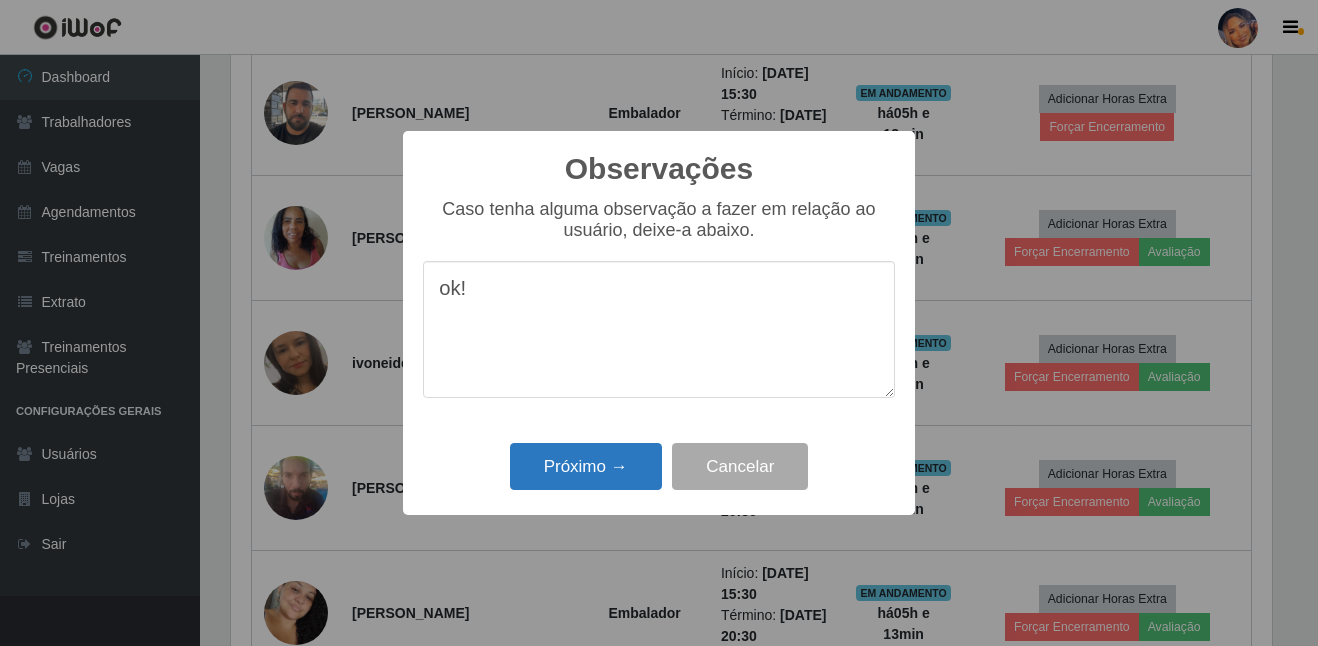 type on "ok!" 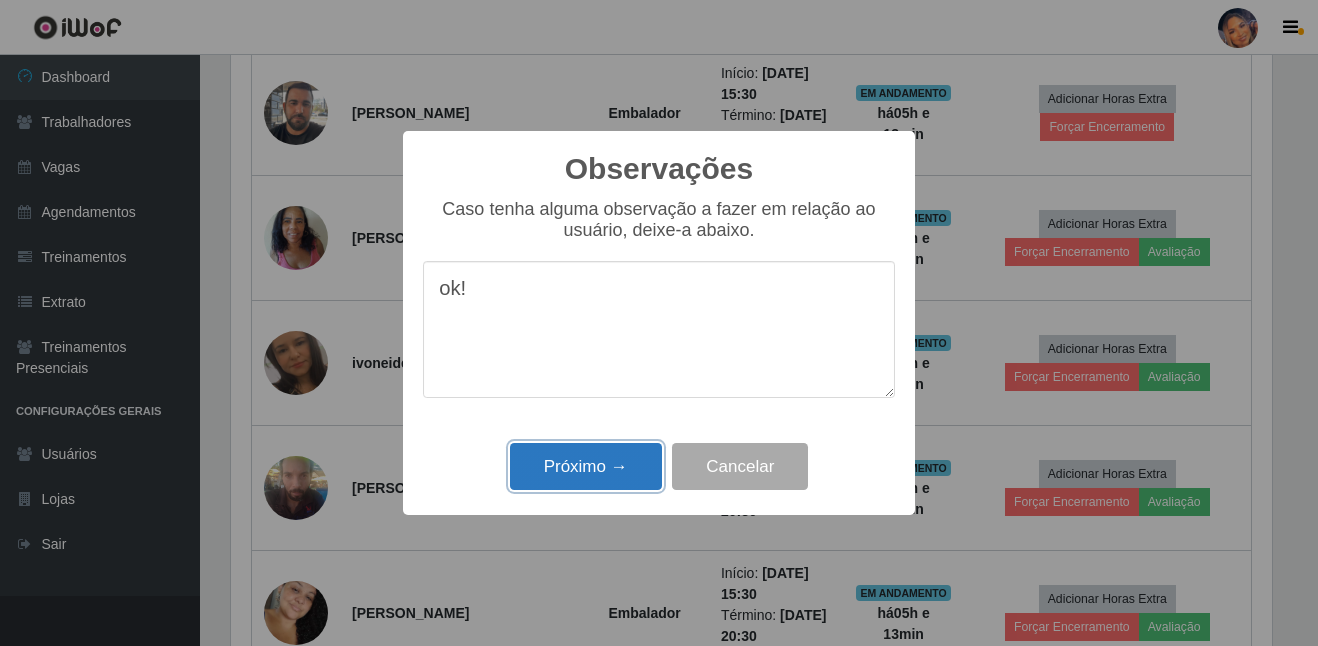 click on "Próximo →" at bounding box center (586, 466) 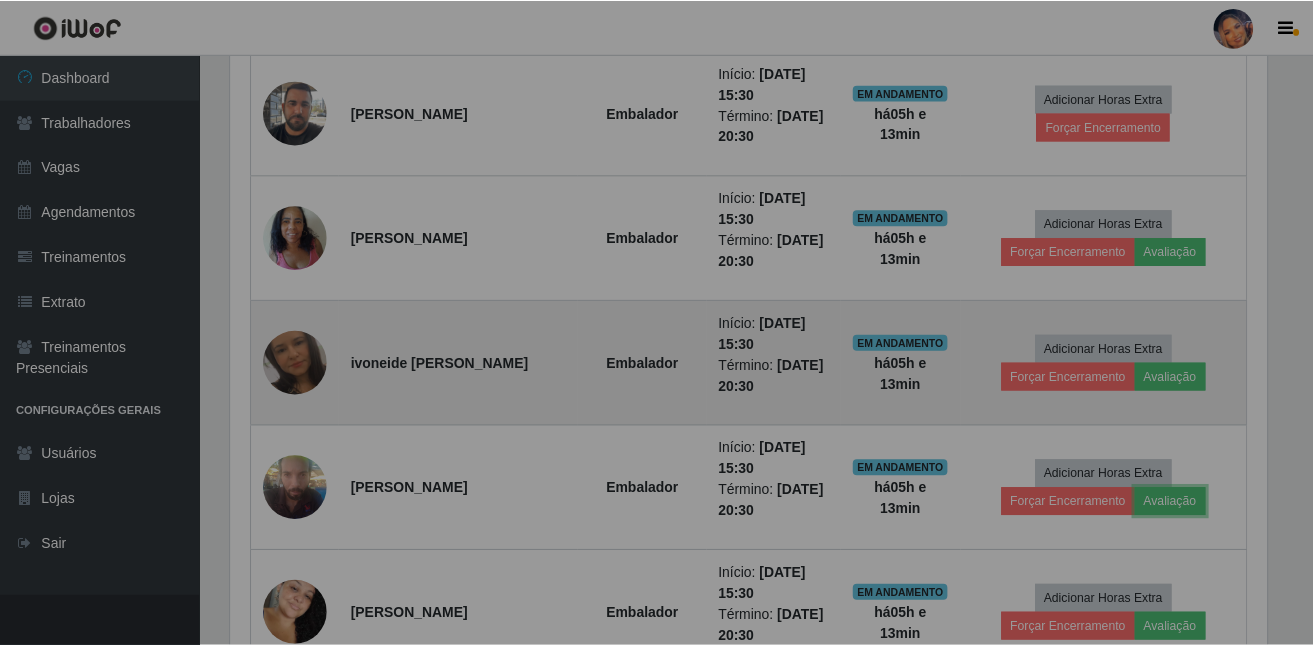 scroll, scrollTop: 999585, scrollLeft: 998949, axis: both 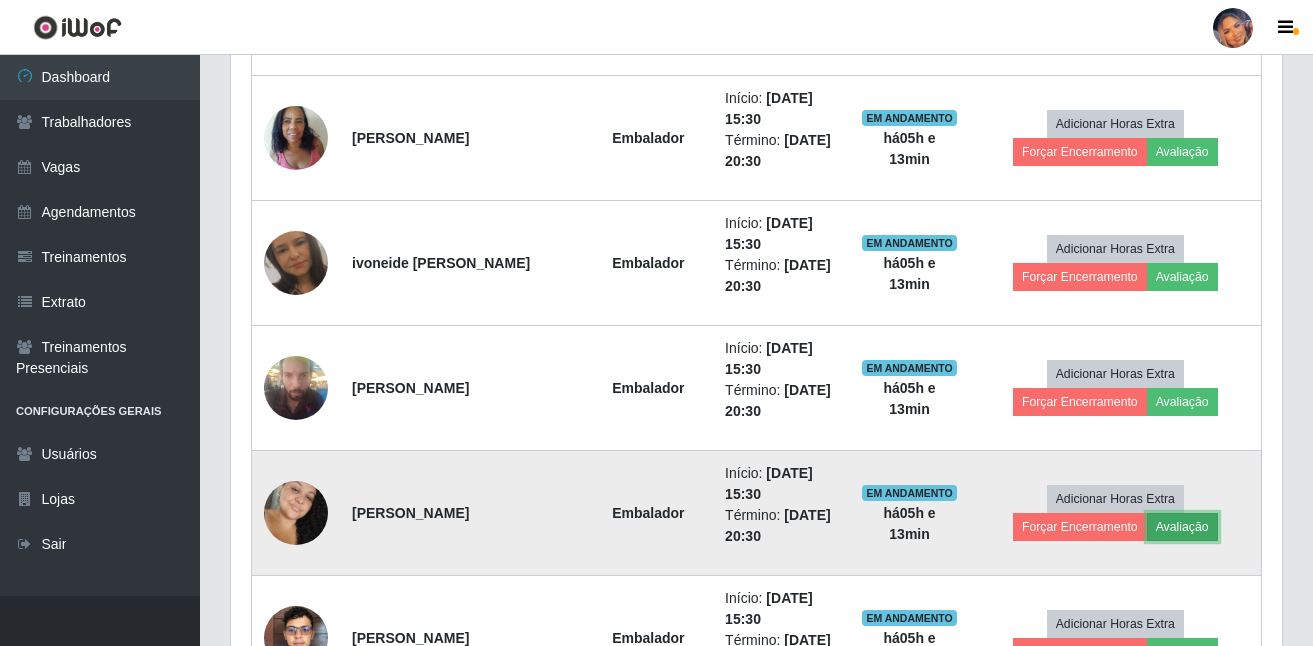 click on "Avaliação" at bounding box center (1182, 527) 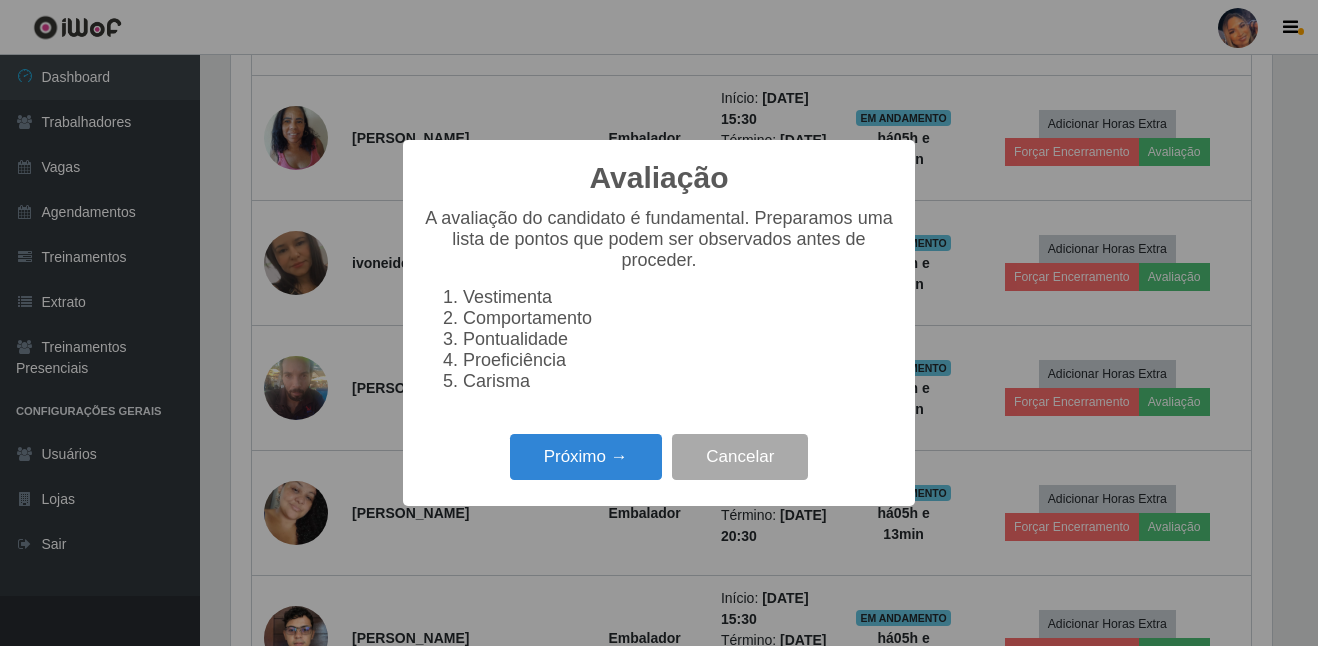 scroll, scrollTop: 999585, scrollLeft: 998959, axis: both 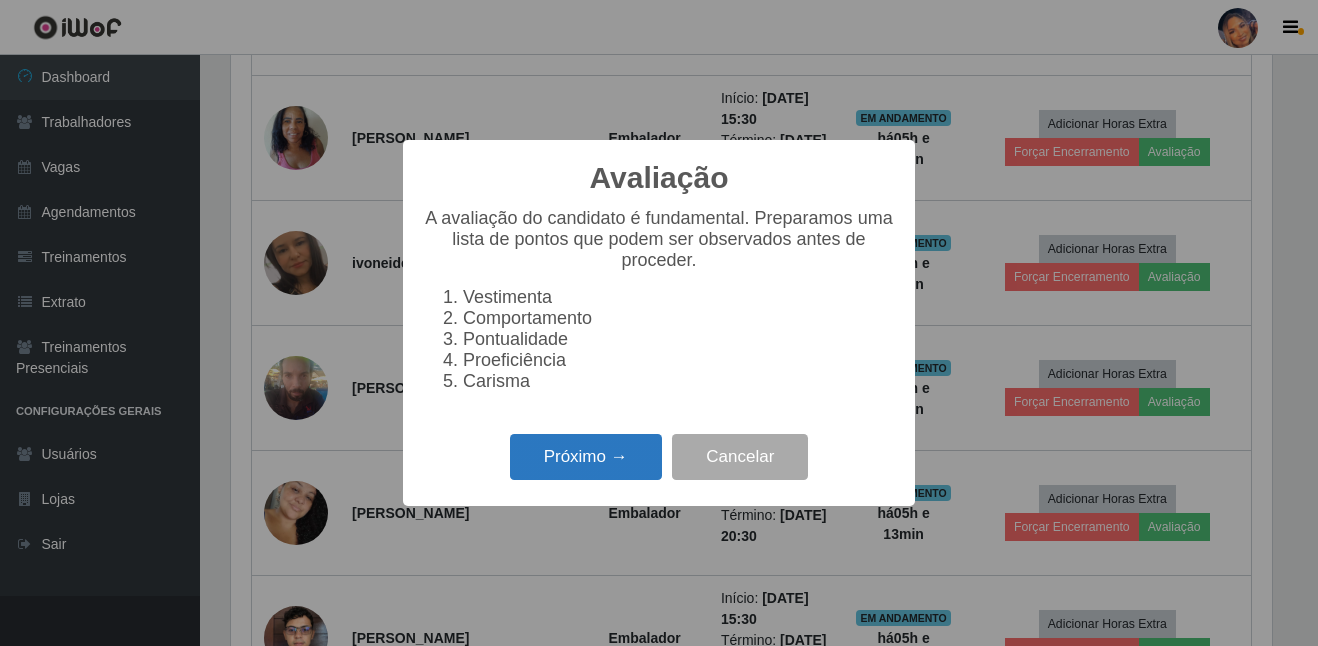 click on "Próximo →" at bounding box center (586, 457) 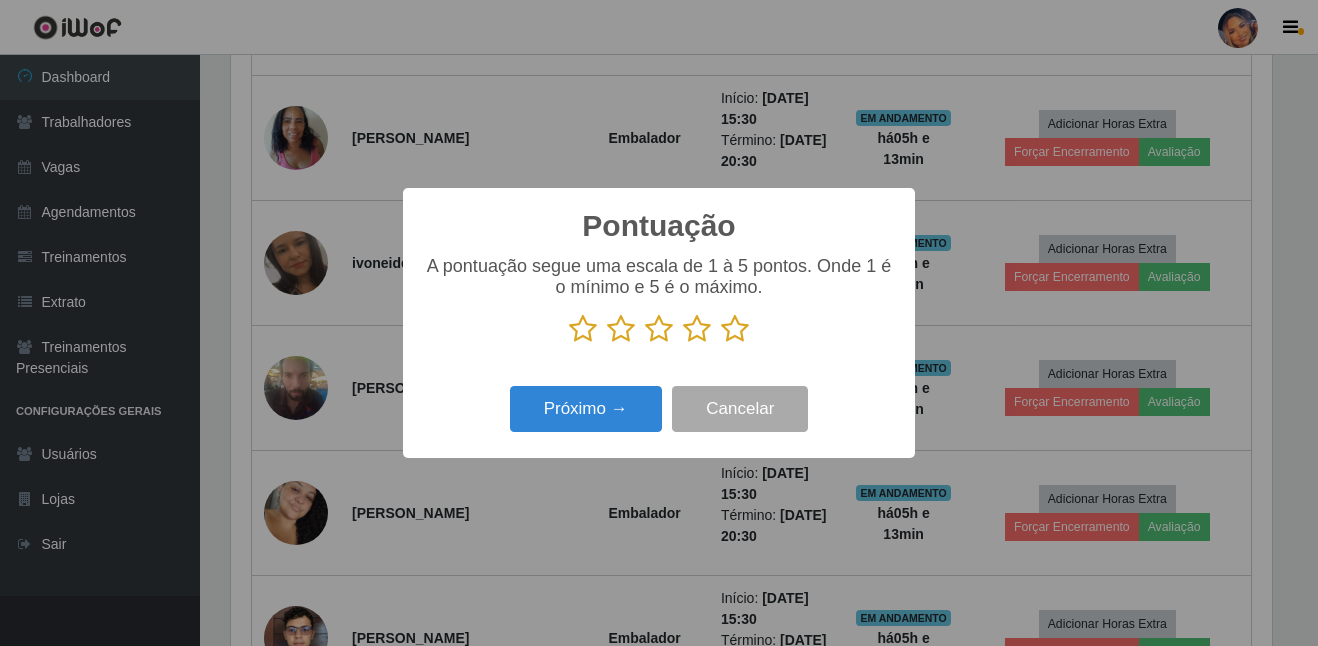 scroll, scrollTop: 999585, scrollLeft: 998959, axis: both 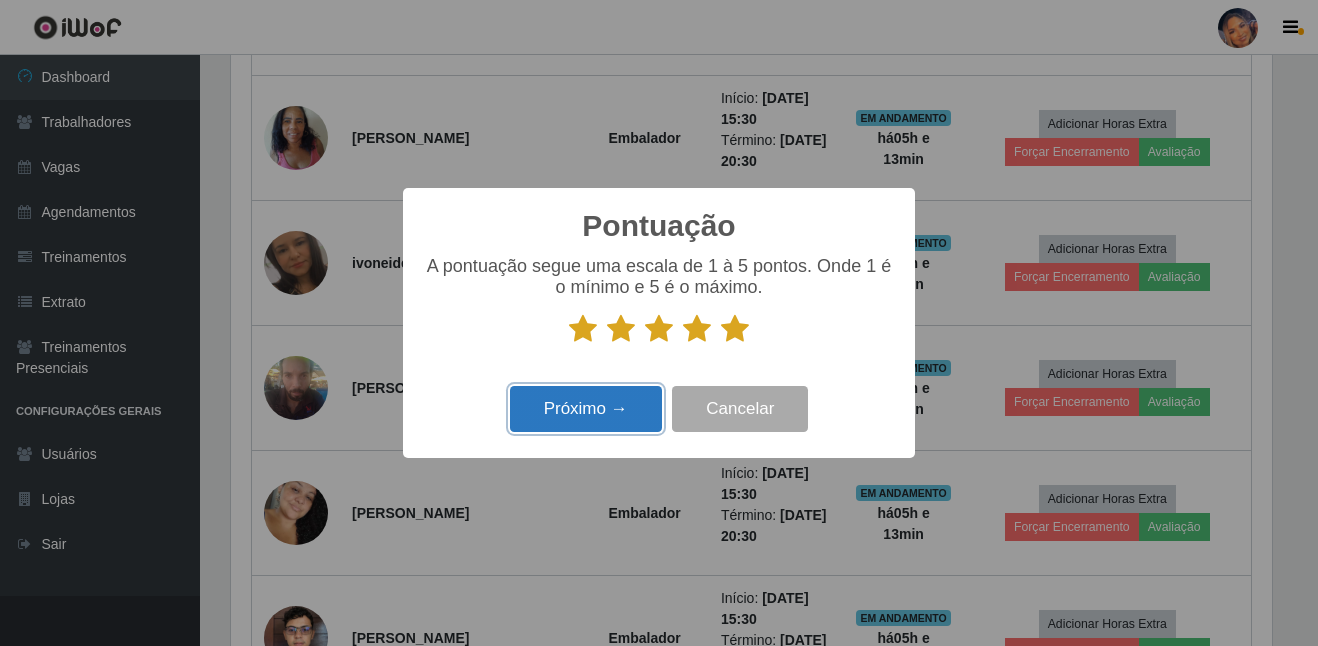 click on "Próximo →" at bounding box center [586, 409] 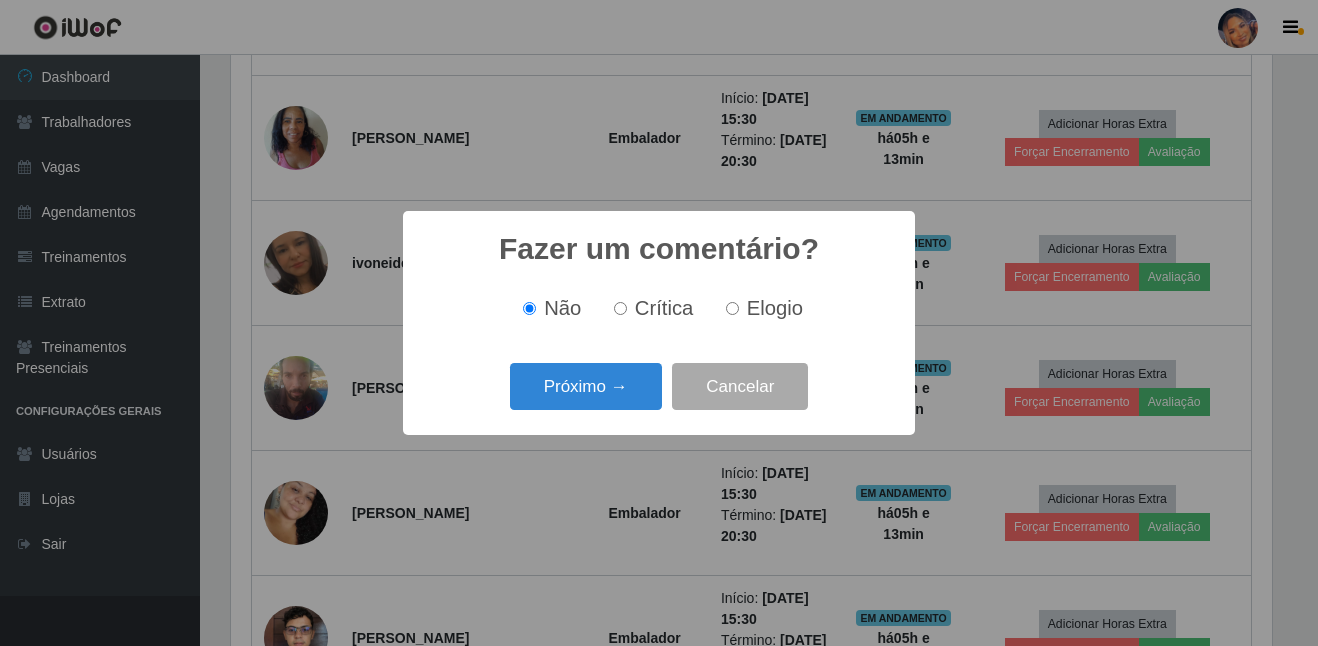 click on "Próximo →" at bounding box center [586, 386] 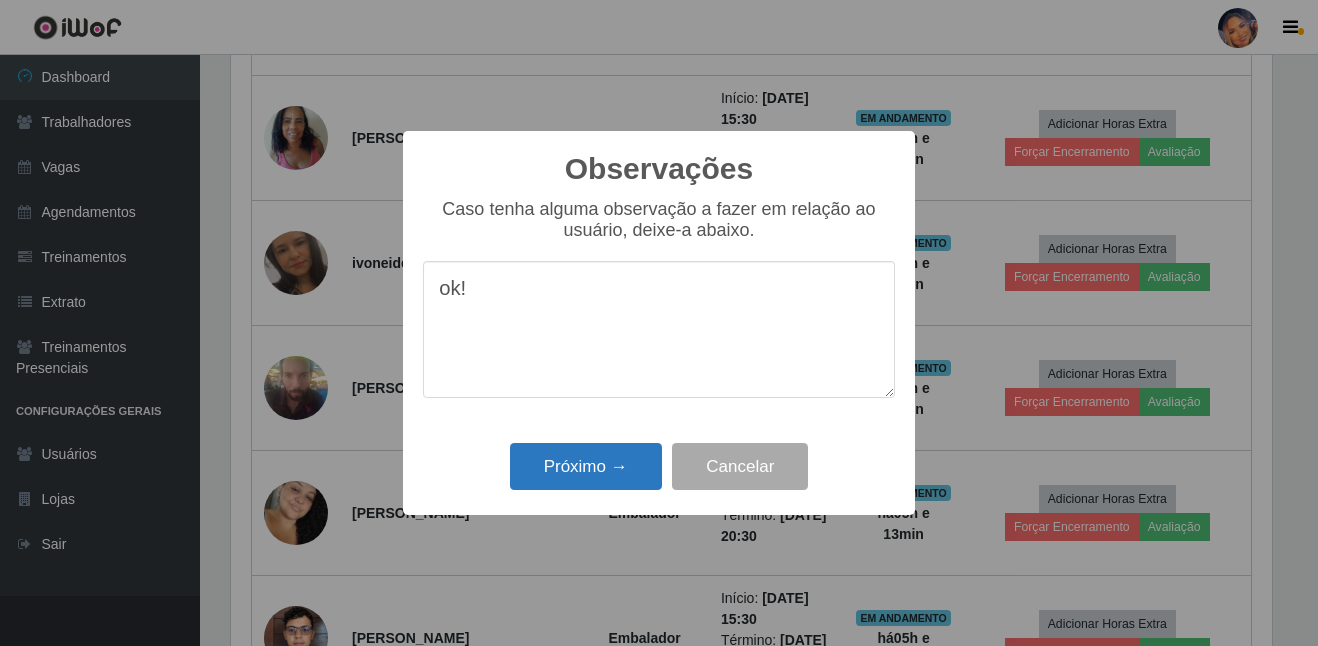 type on "ok!" 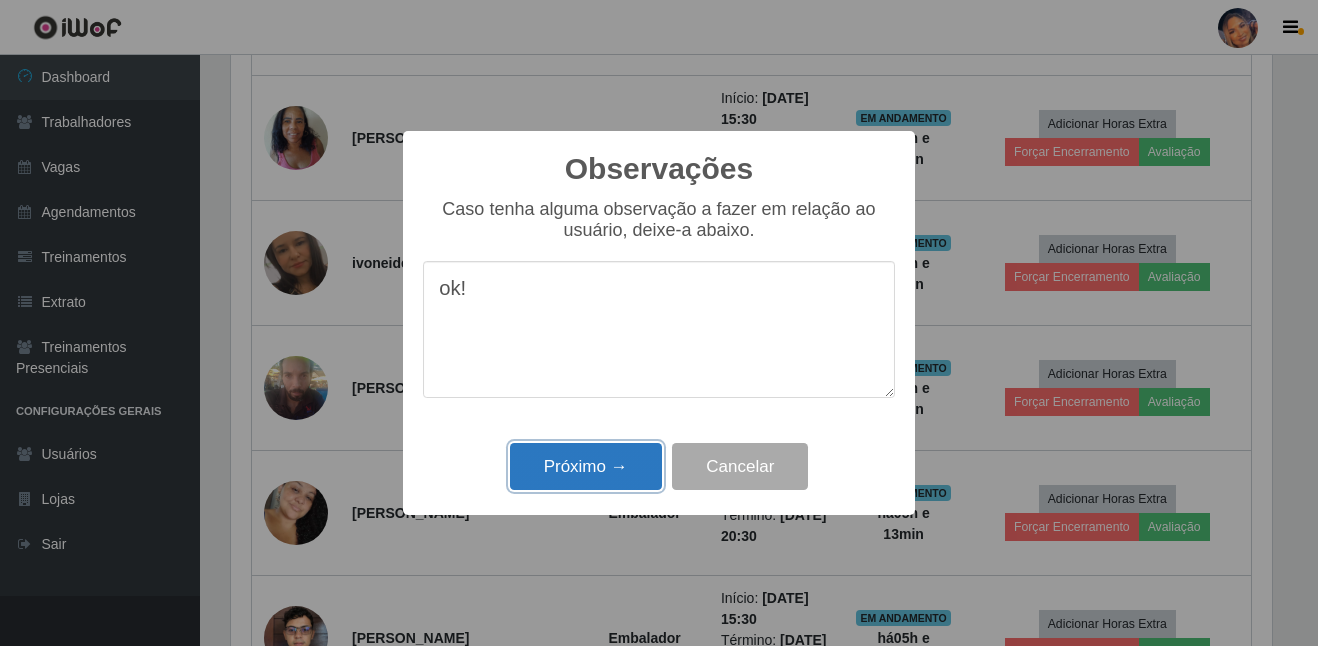 click on "Próximo →" at bounding box center (586, 466) 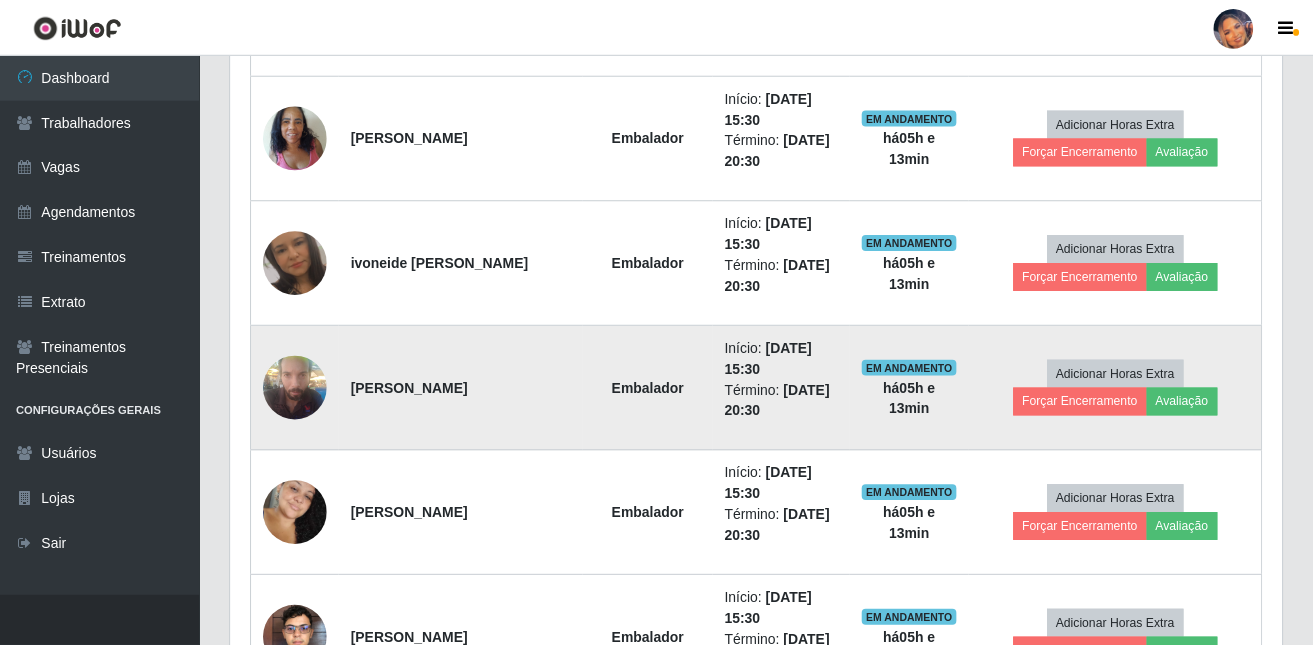 scroll, scrollTop: 3427, scrollLeft: 0, axis: vertical 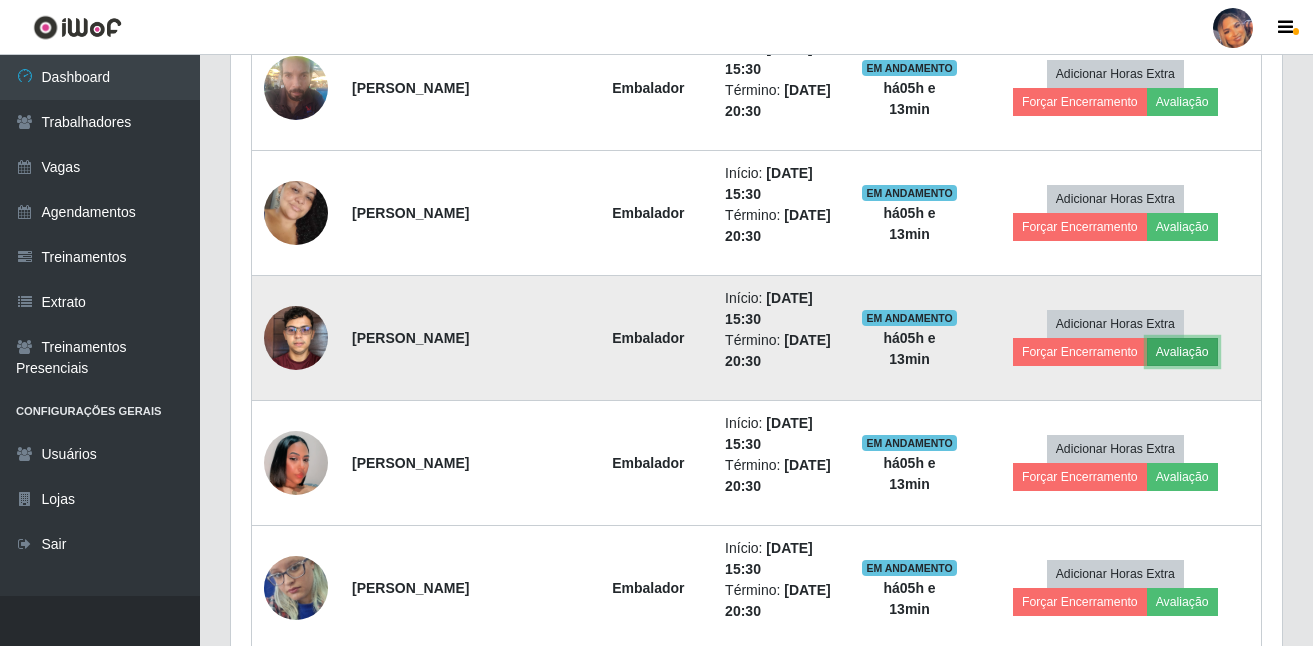 click on "Avaliação" at bounding box center [1182, 352] 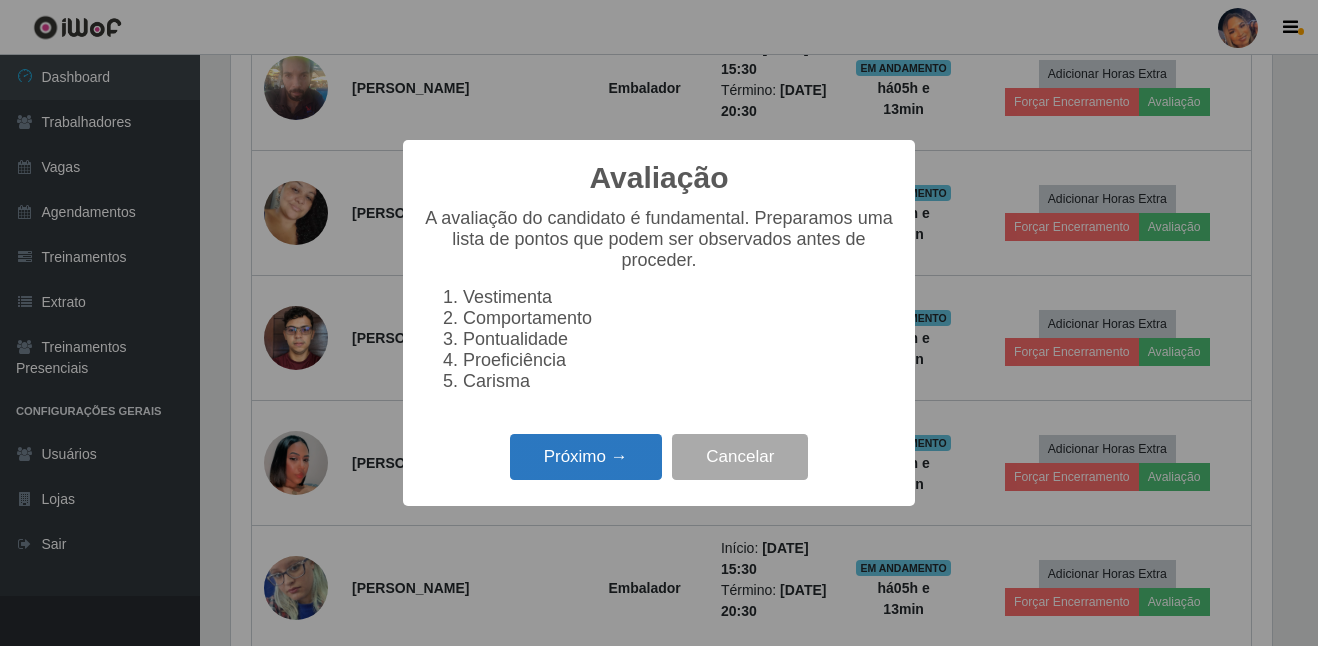 click on "Próximo →" at bounding box center (586, 457) 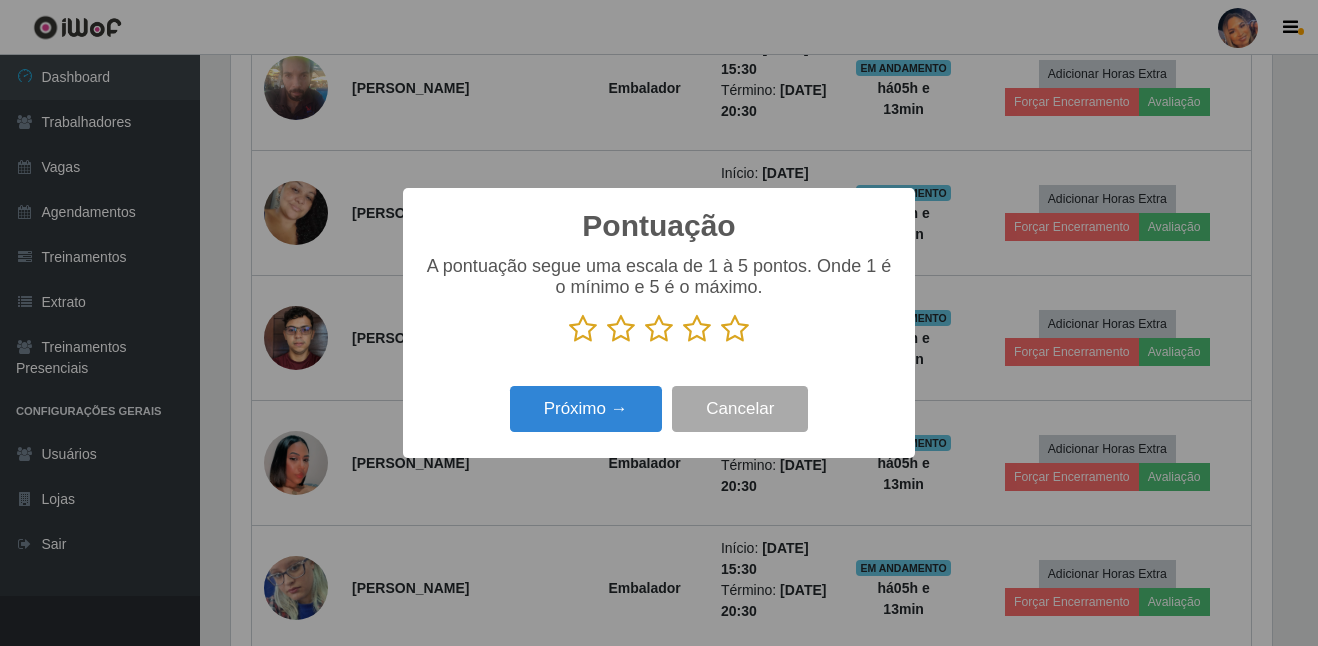 drag, startPoint x: 736, startPoint y: 334, endPoint x: 689, endPoint y: 354, distance: 51.078373 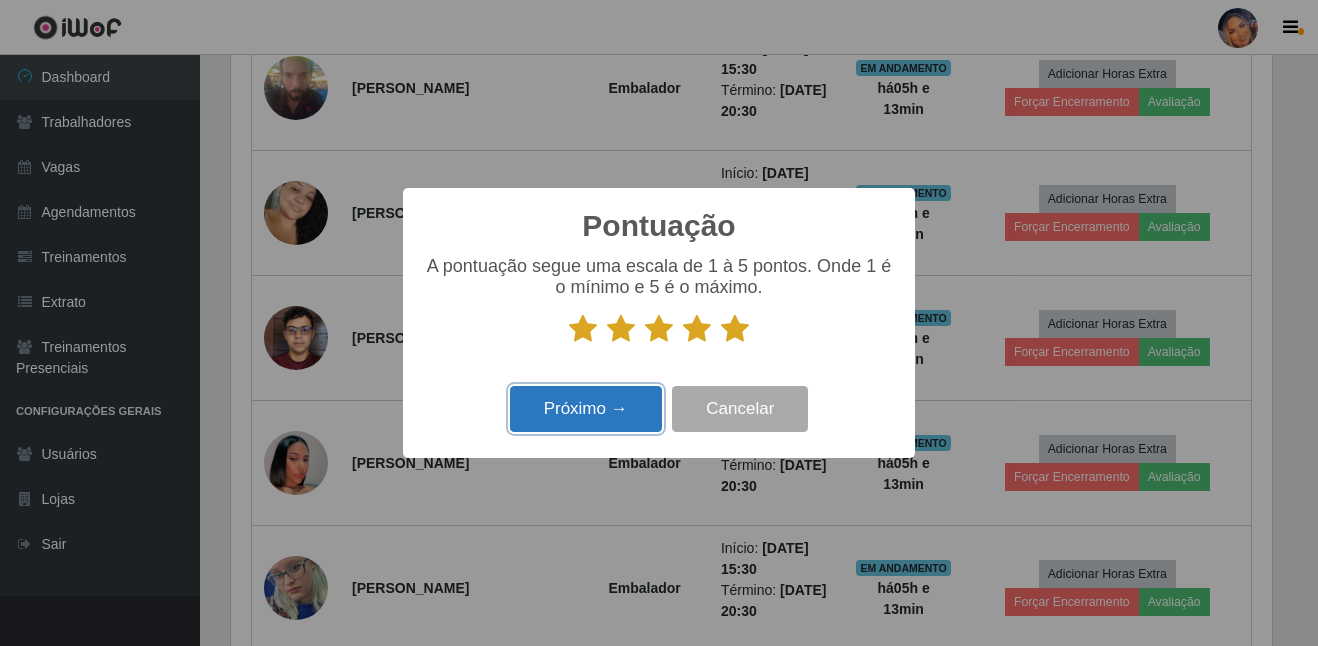 click on "Próximo →" at bounding box center [586, 409] 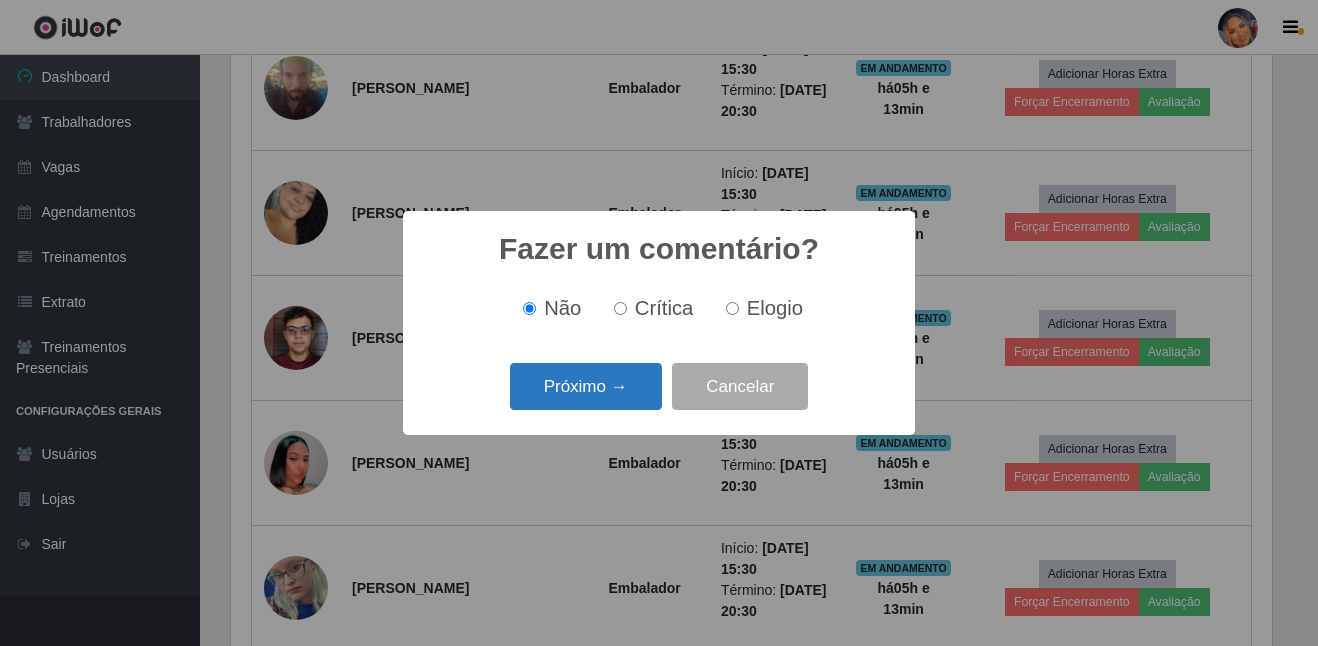 click on "Próximo →" at bounding box center [586, 386] 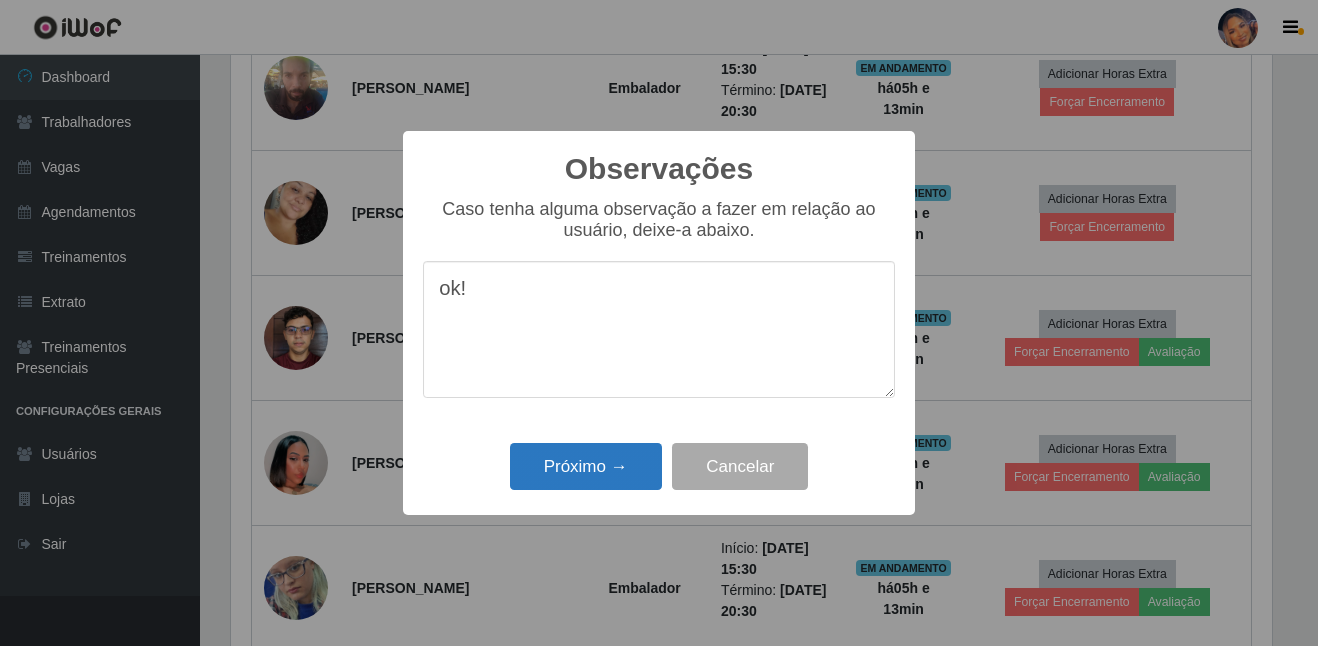 type on "ok!" 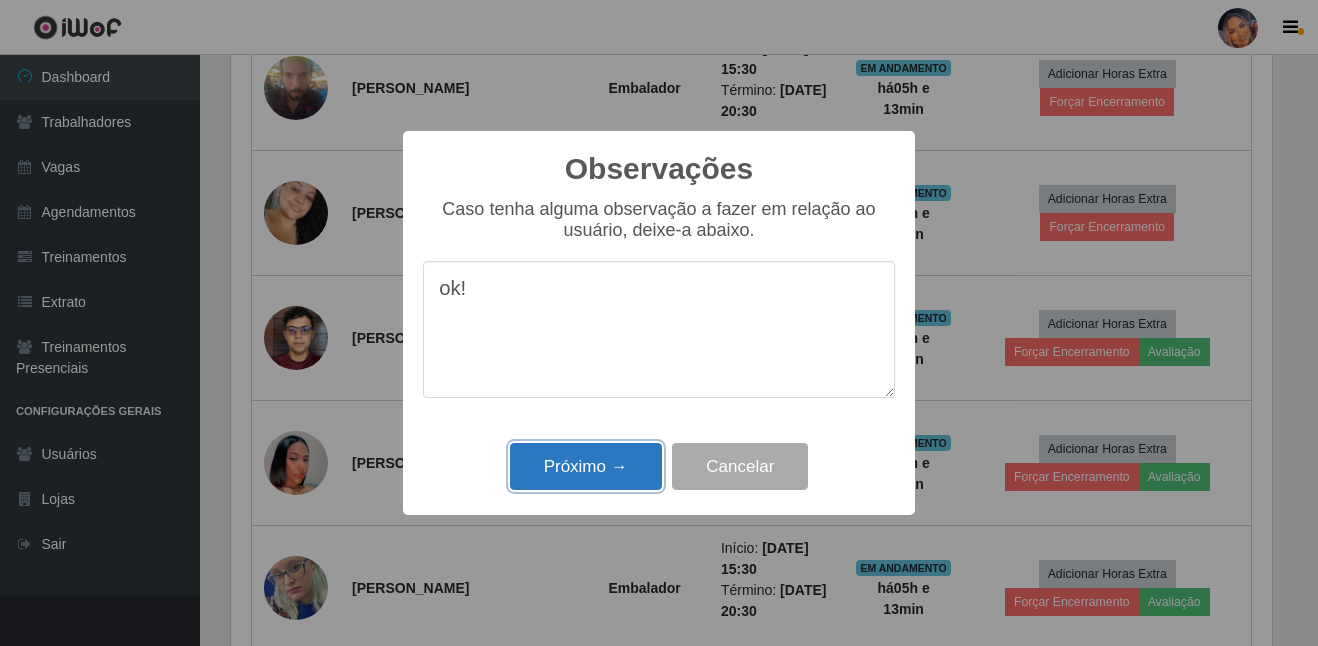 click on "Próximo →" at bounding box center (586, 466) 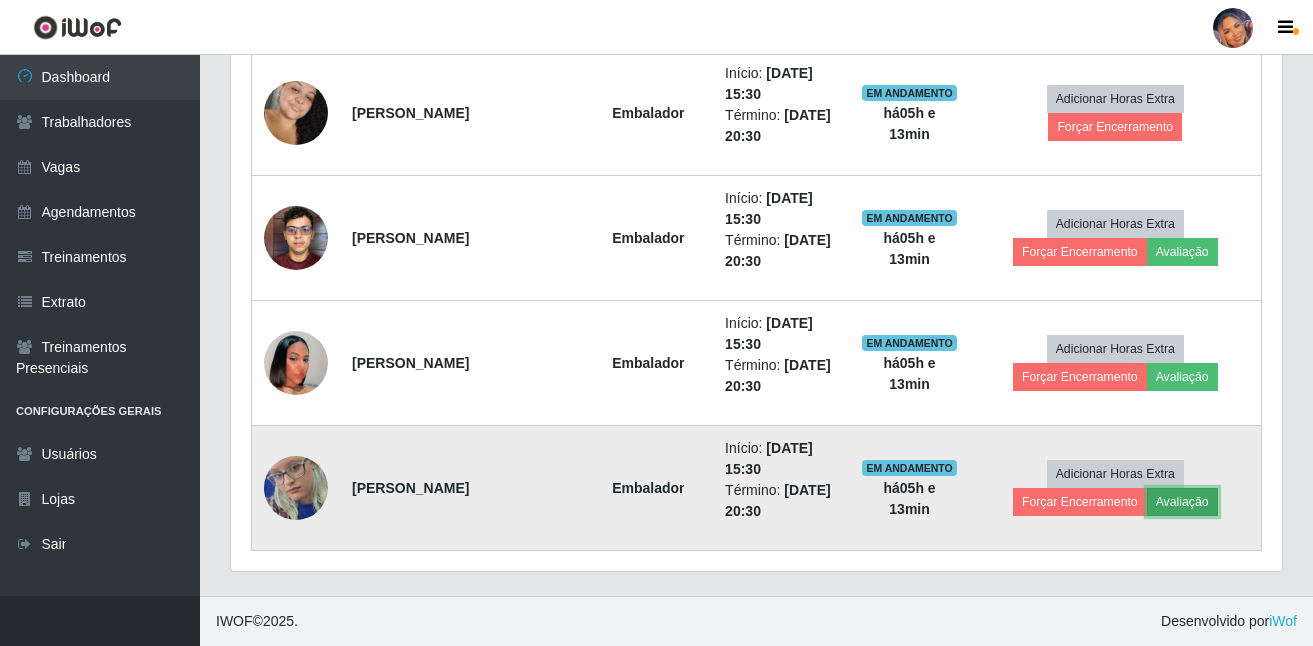 click on "Avaliação" at bounding box center [1182, 502] 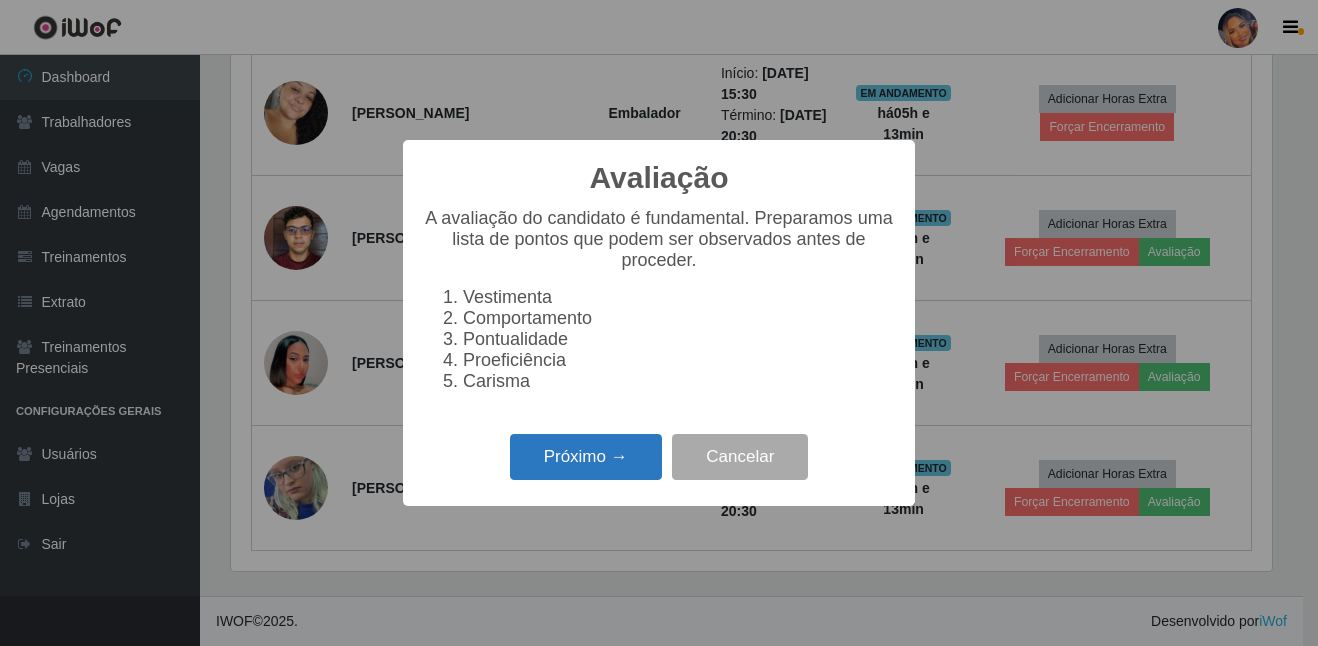 click on "Próximo →" at bounding box center [586, 457] 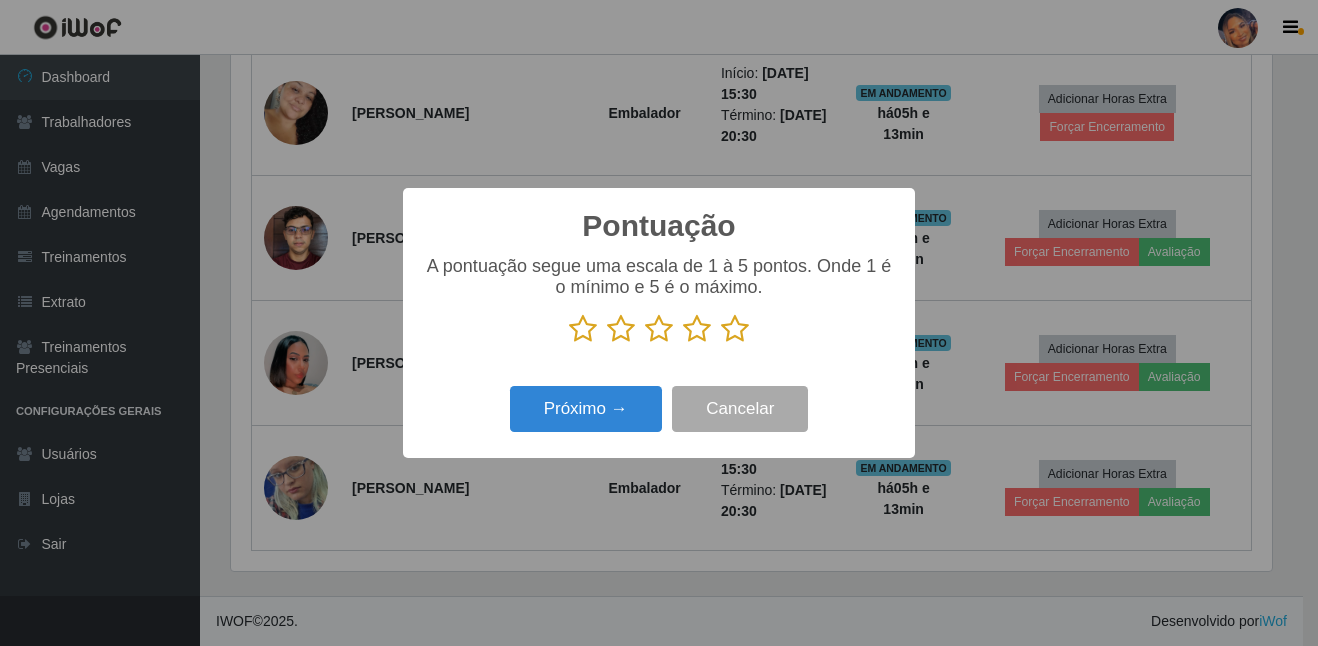 drag, startPoint x: 735, startPoint y: 331, endPoint x: 679, endPoint y: 367, distance: 66.573265 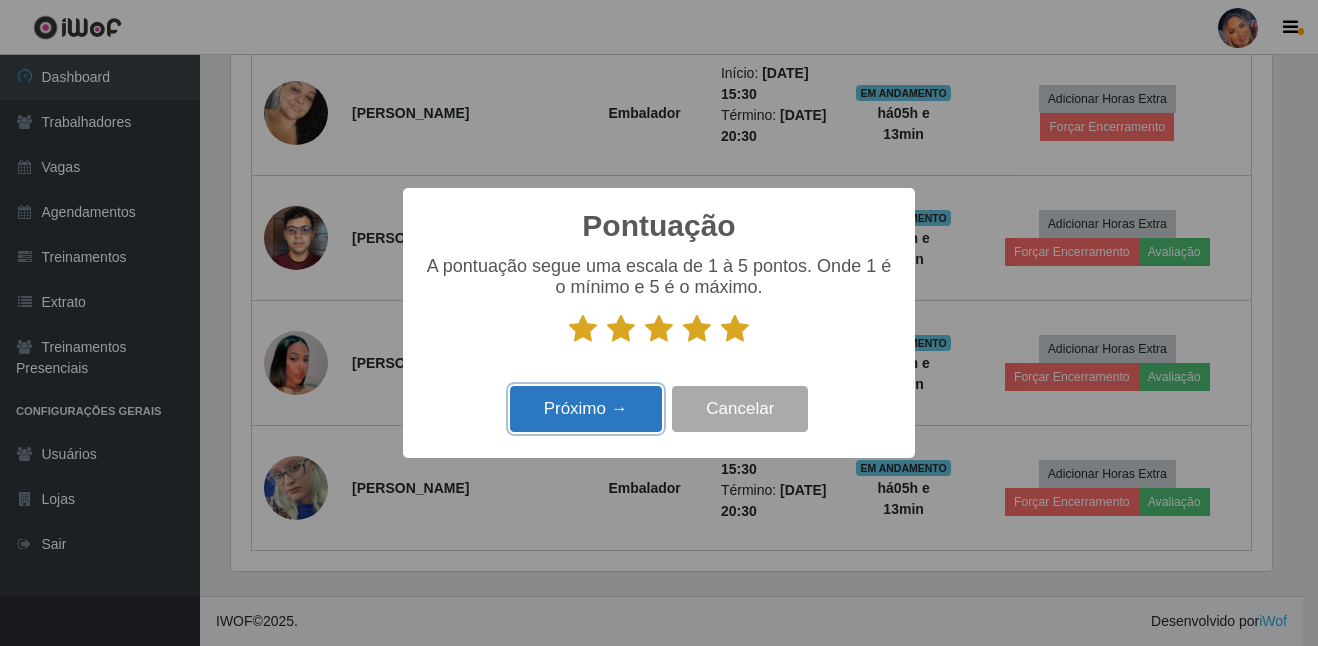 click on "Próximo →" at bounding box center [586, 409] 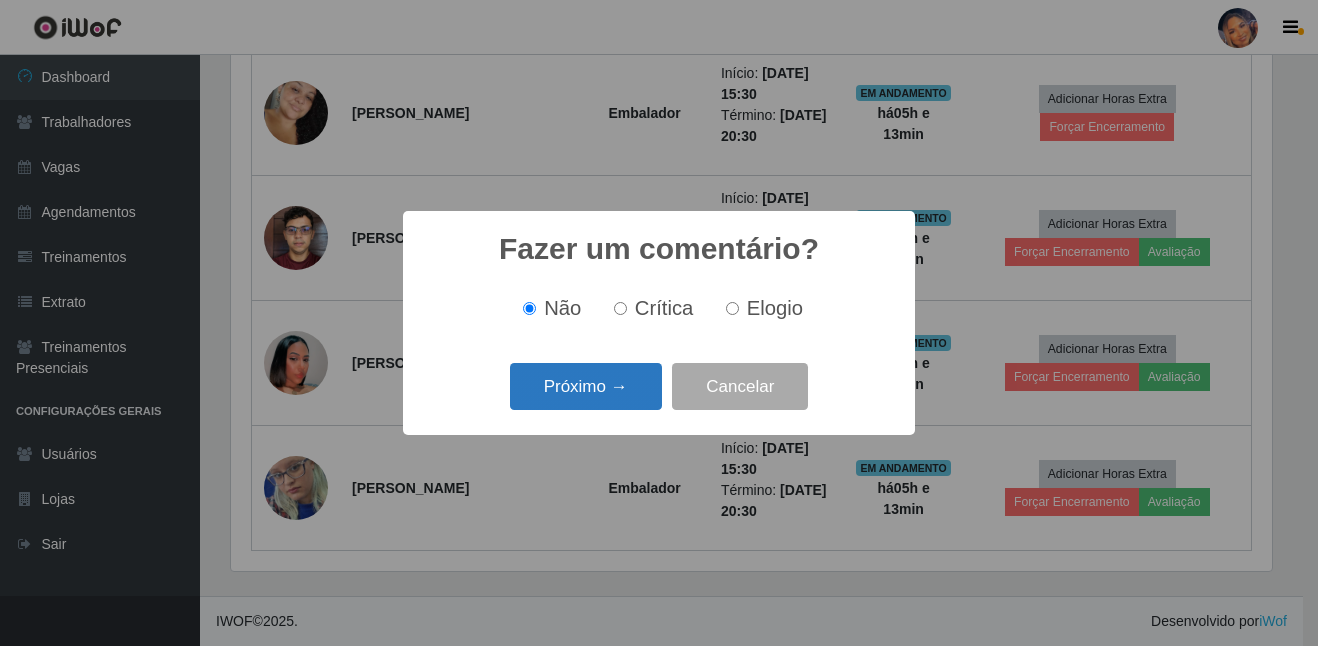 click on "Próximo →" at bounding box center (586, 386) 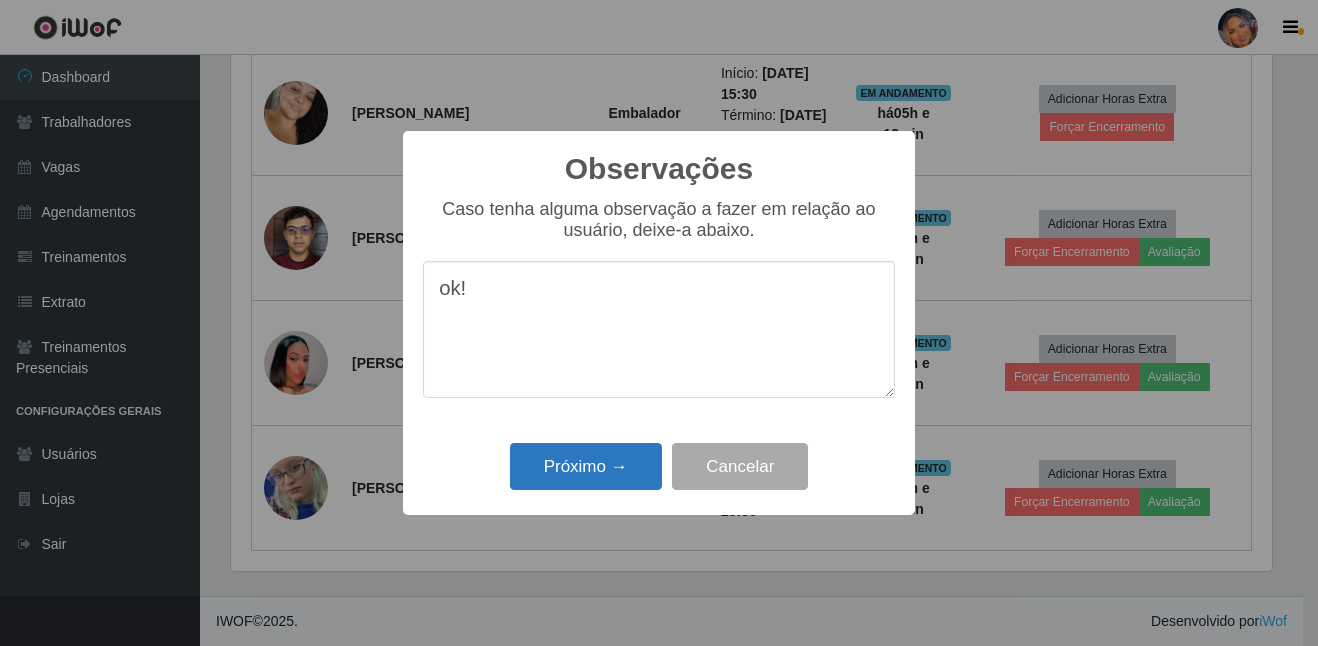 type on "ok!" 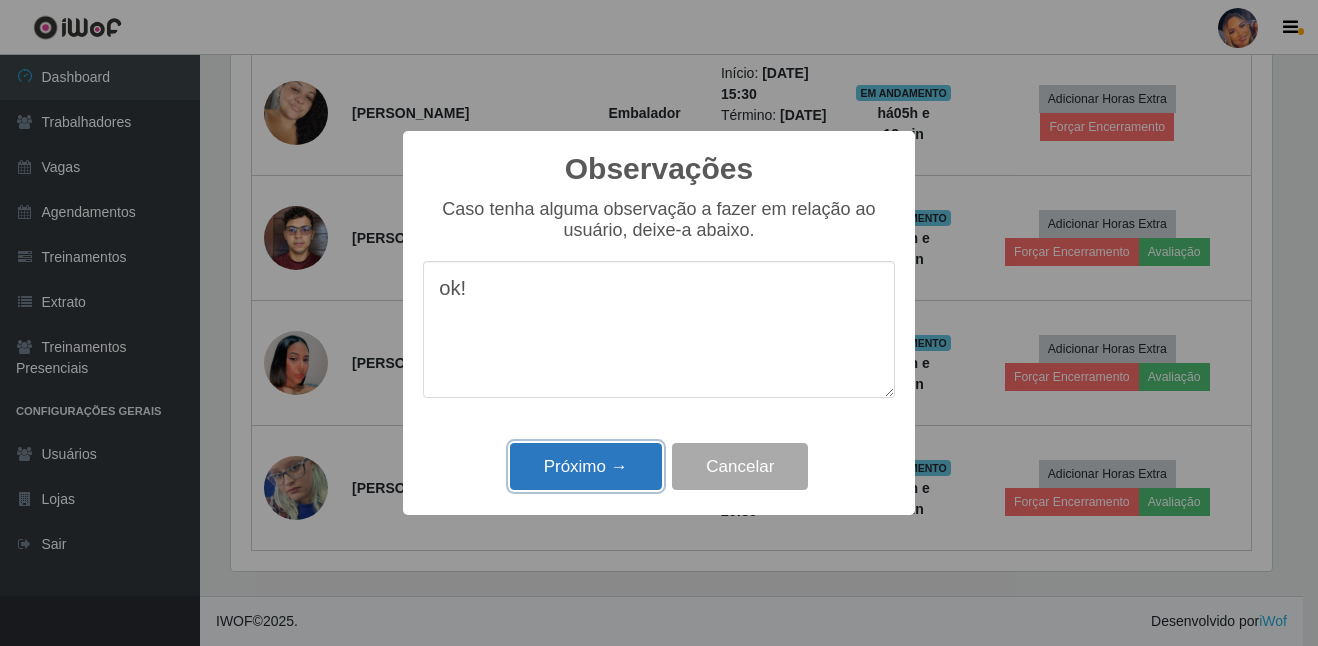 click on "Próximo →" at bounding box center [586, 466] 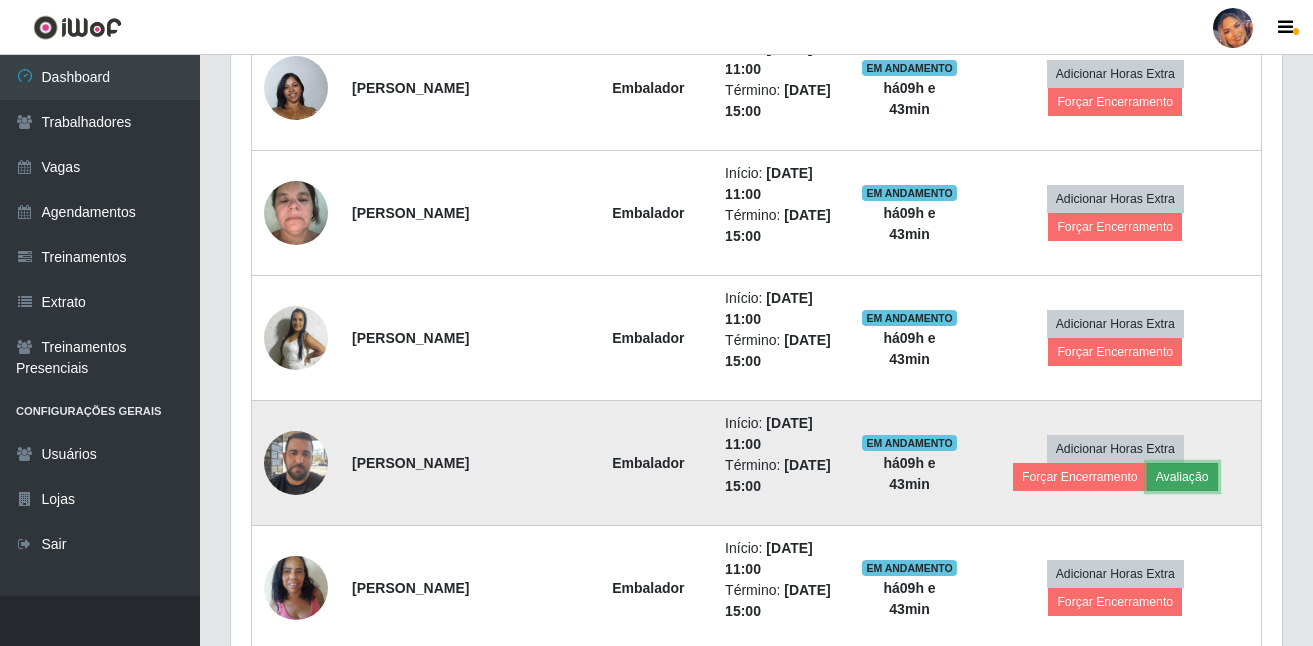 click on "Avaliação" at bounding box center [1182, 477] 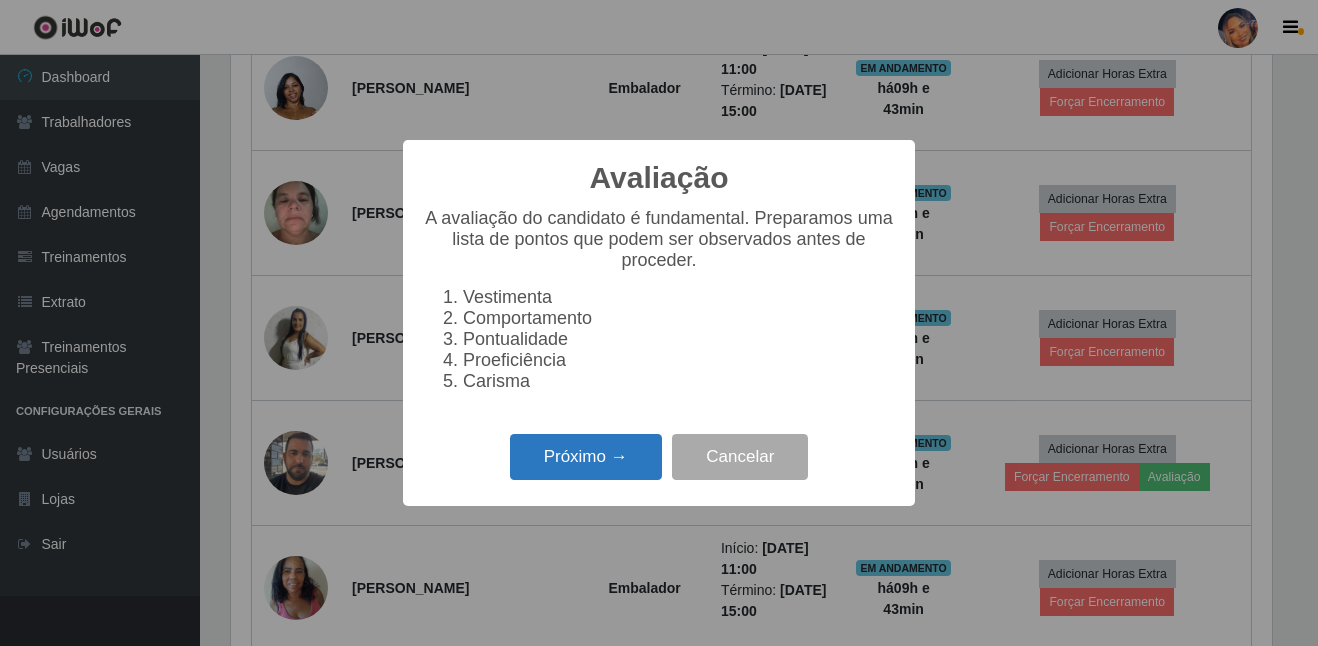 click on "Próximo →" at bounding box center [586, 457] 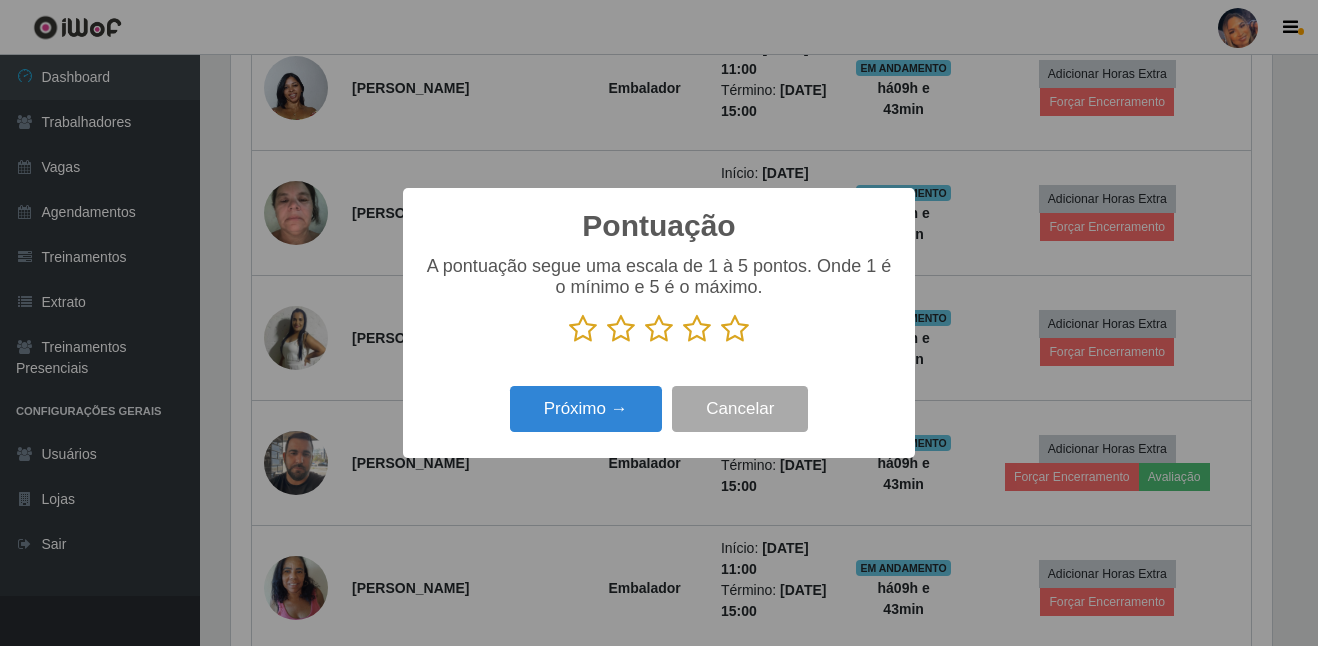 click at bounding box center [735, 329] 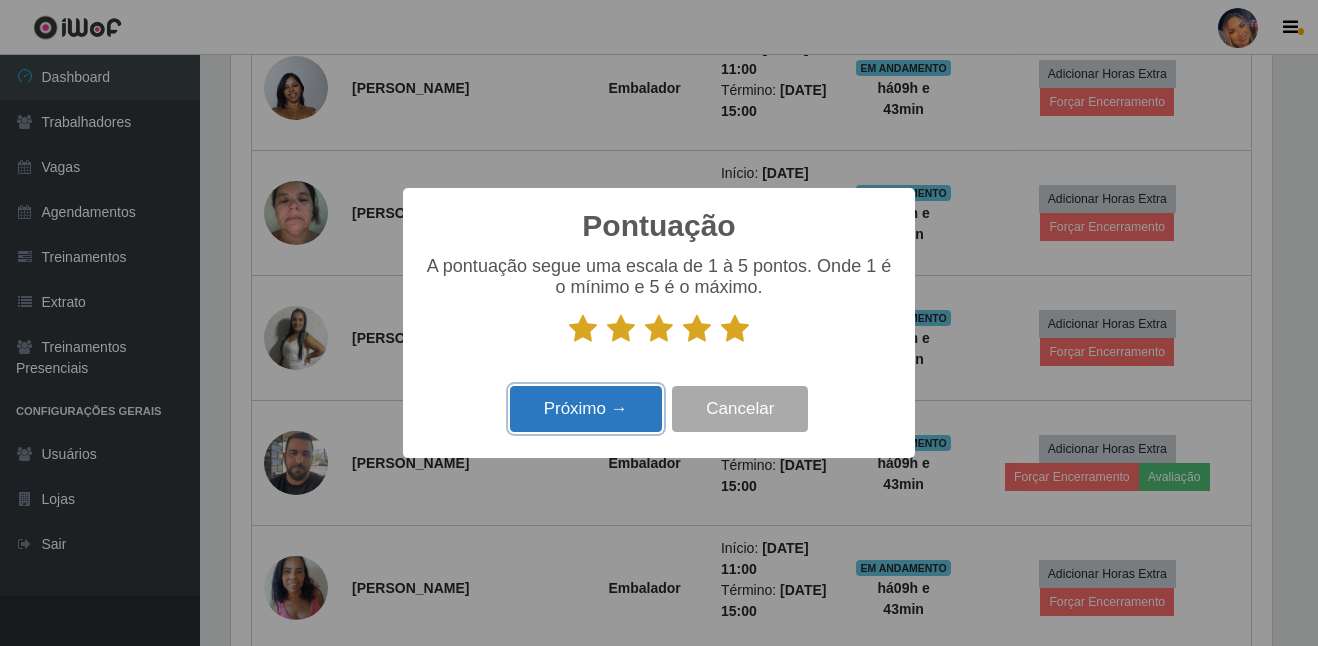 click on "Próximo →" at bounding box center [586, 409] 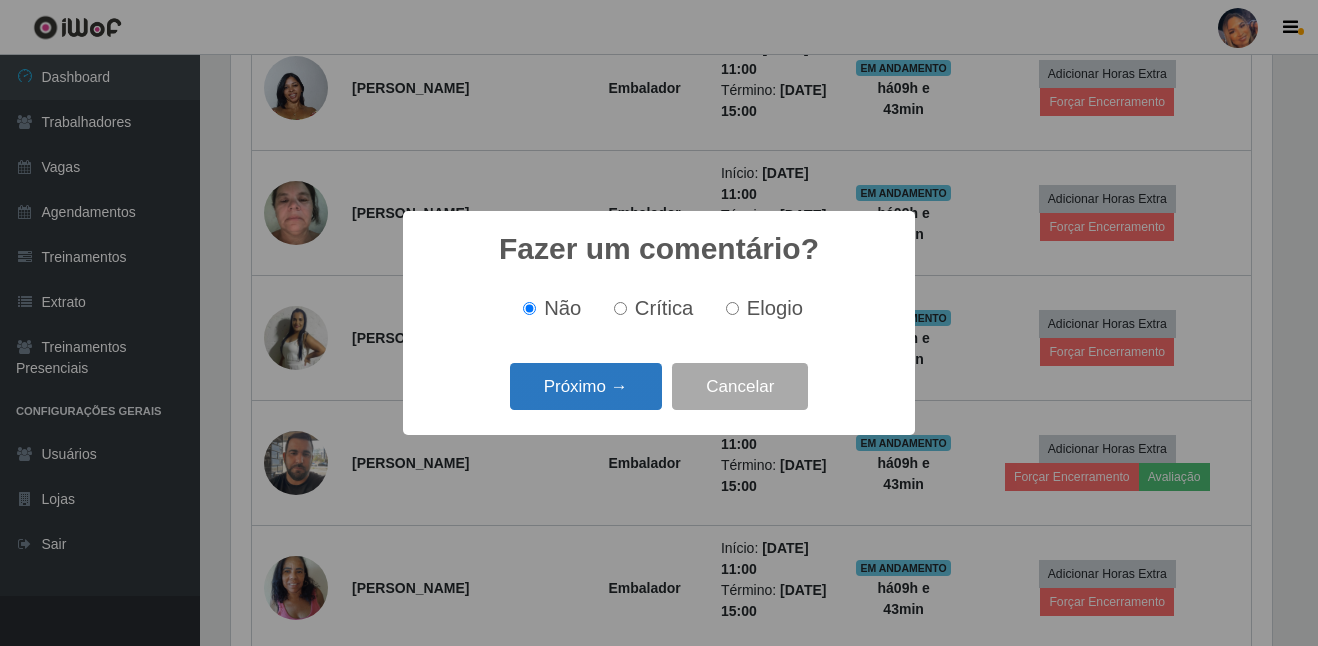 click on "Próximo →" at bounding box center (586, 386) 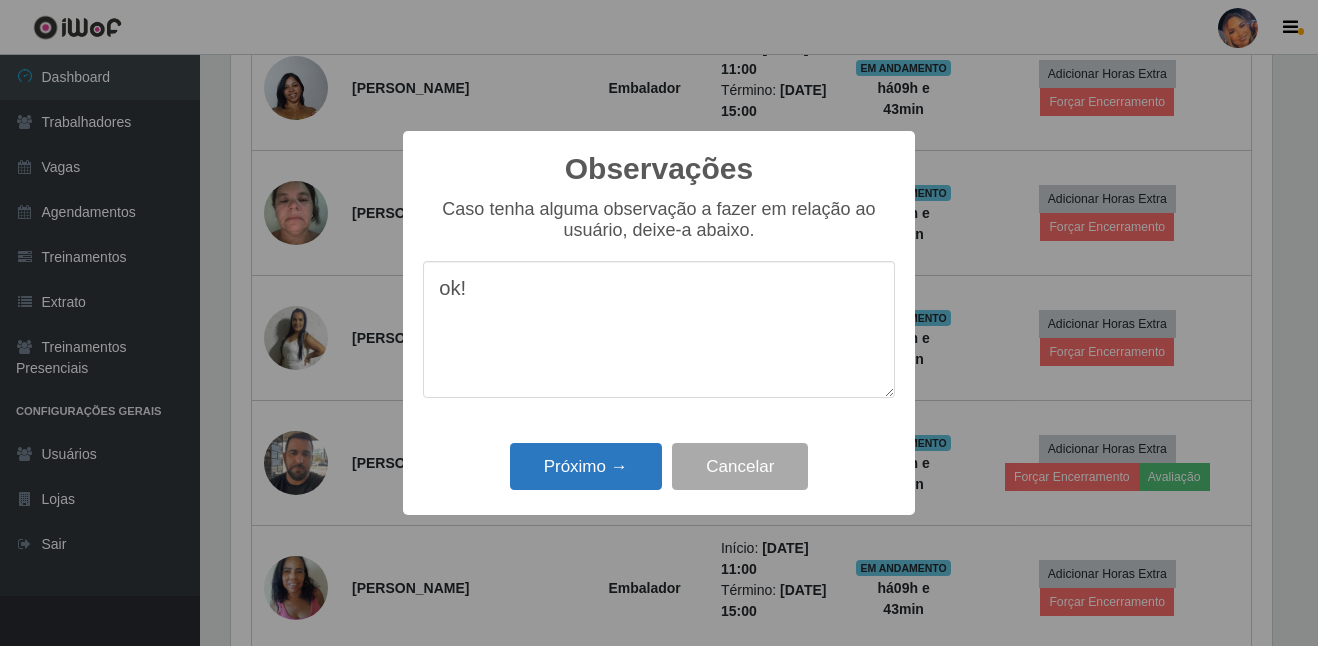 type on "ok!" 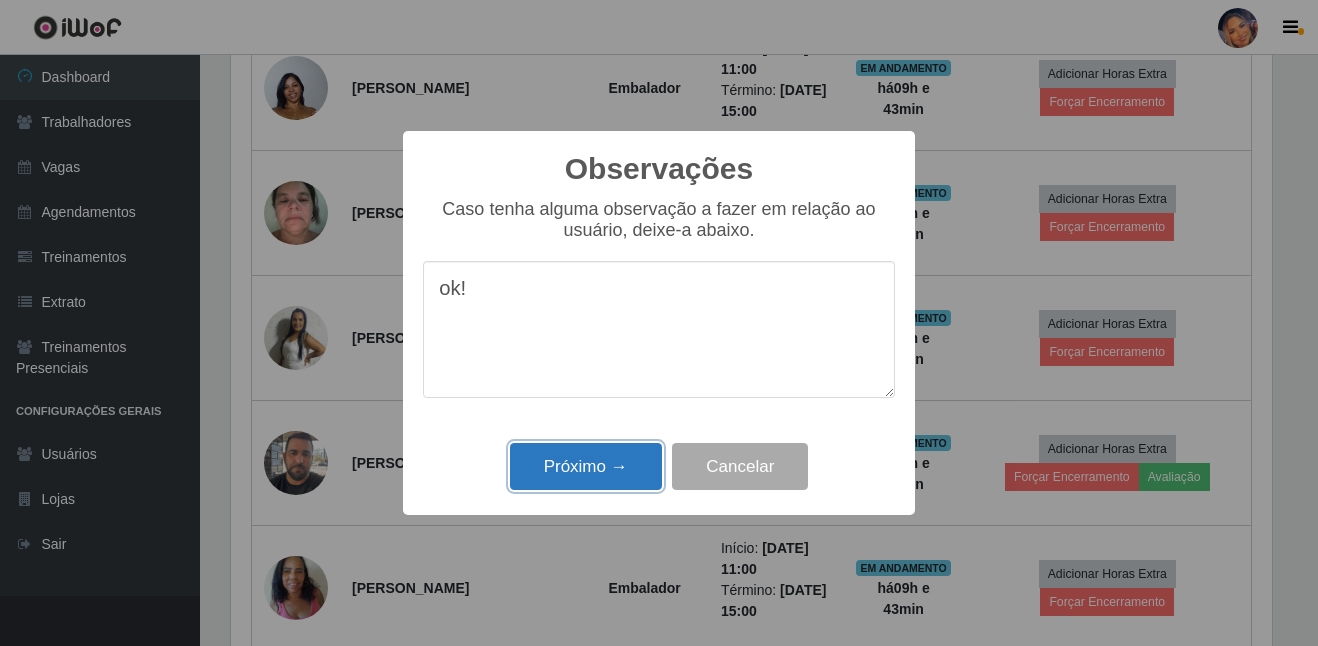click on "Próximo →" at bounding box center [586, 466] 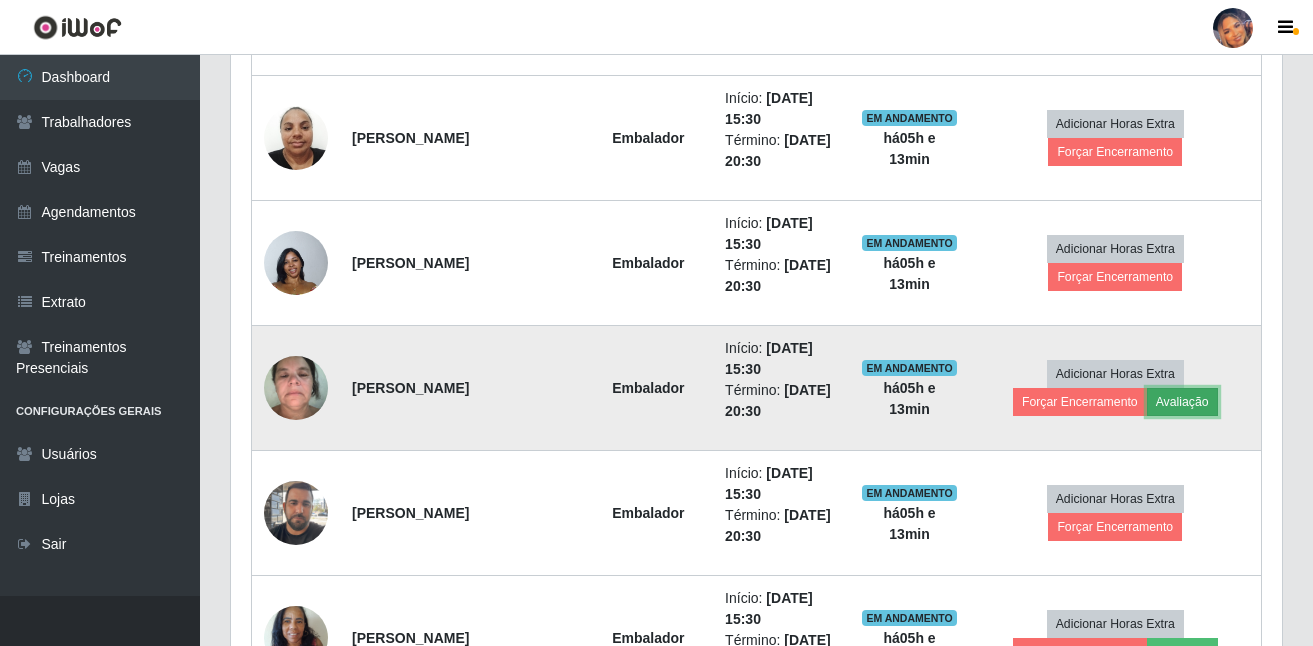 click on "Avaliação" at bounding box center [1182, 402] 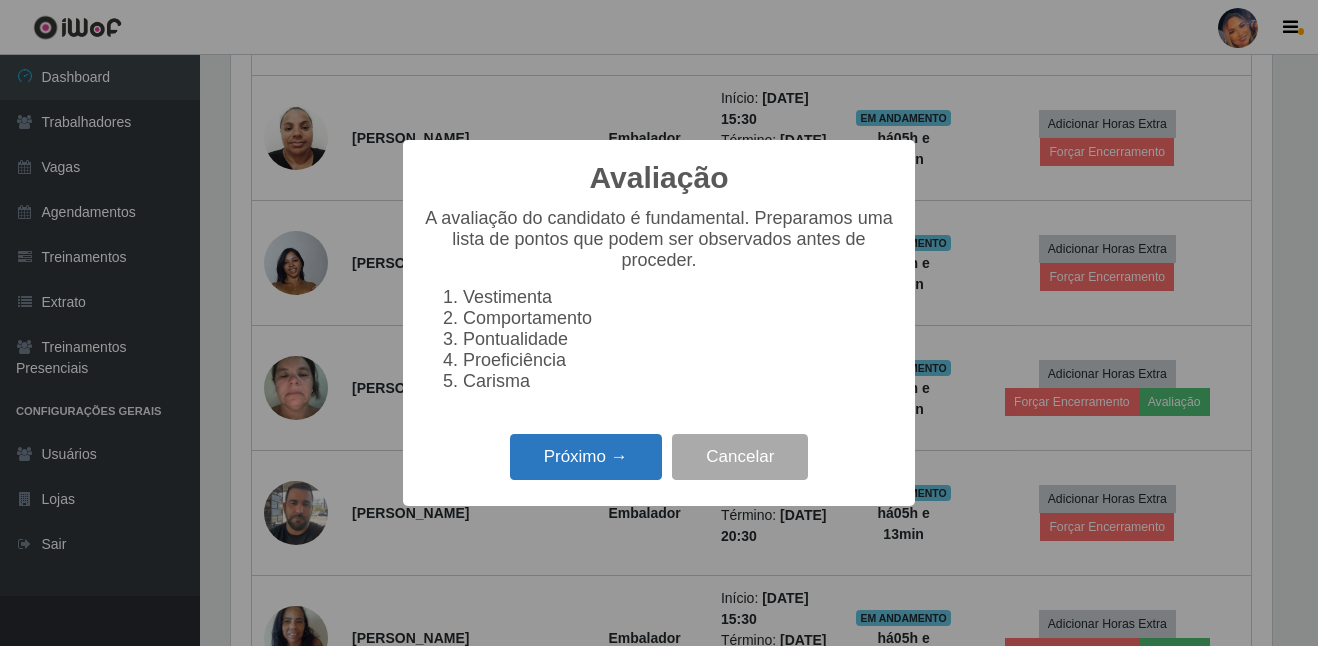 click on "Próximo →" at bounding box center [586, 457] 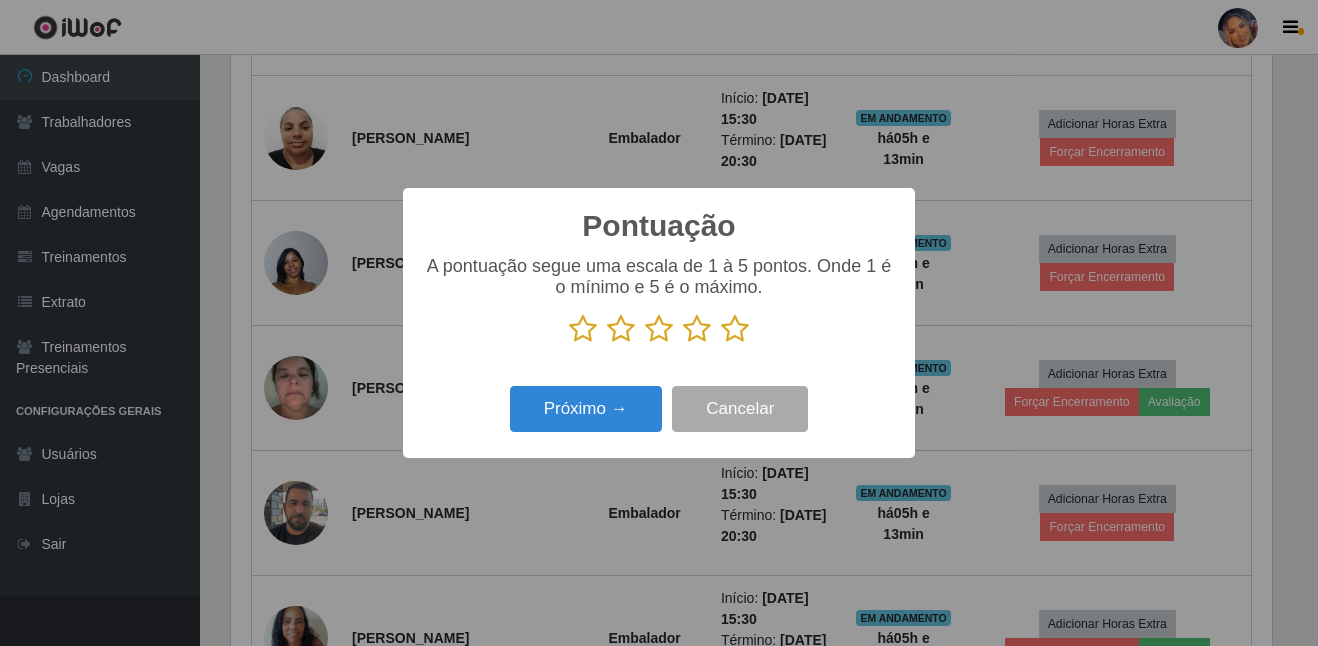 click at bounding box center (735, 329) 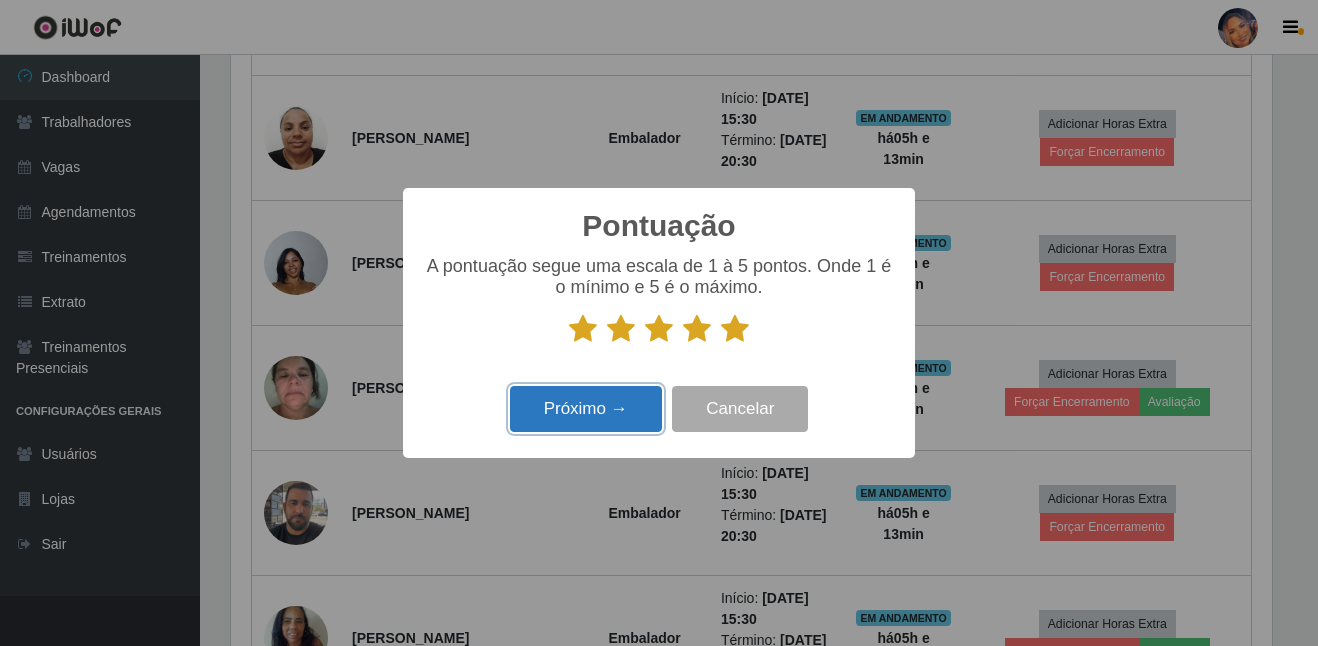 click on "Próximo →" at bounding box center (586, 409) 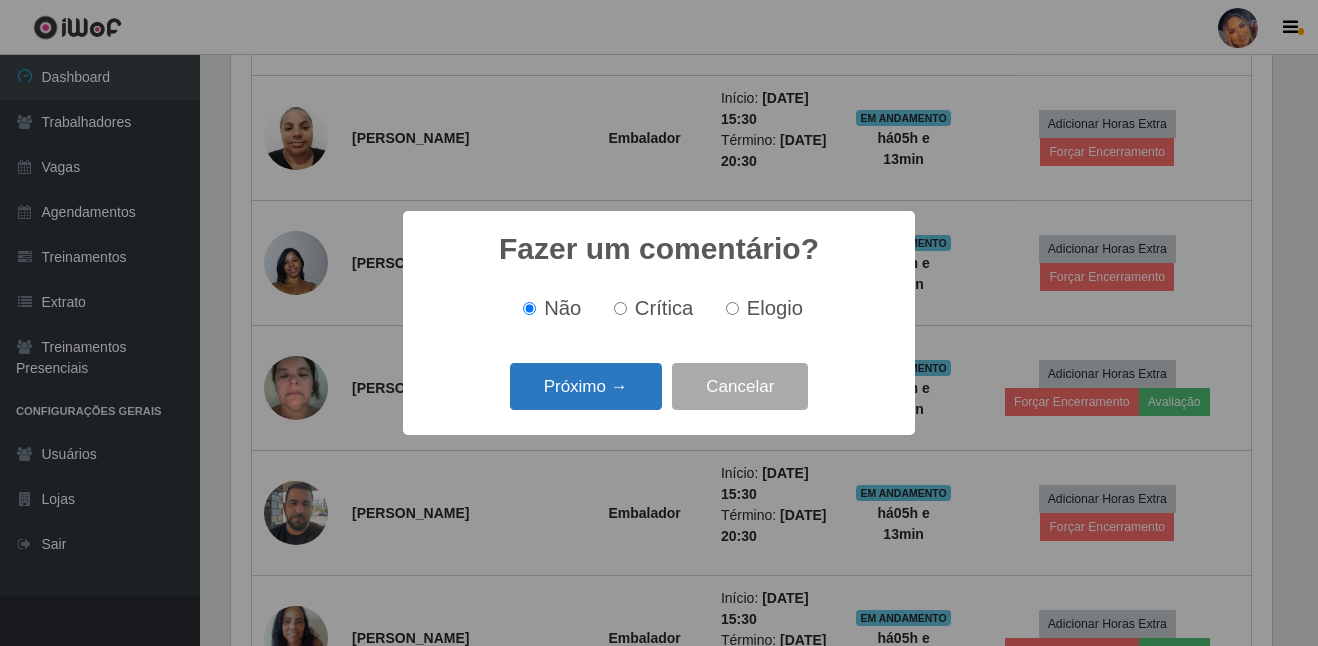 click on "Próximo →" at bounding box center (586, 386) 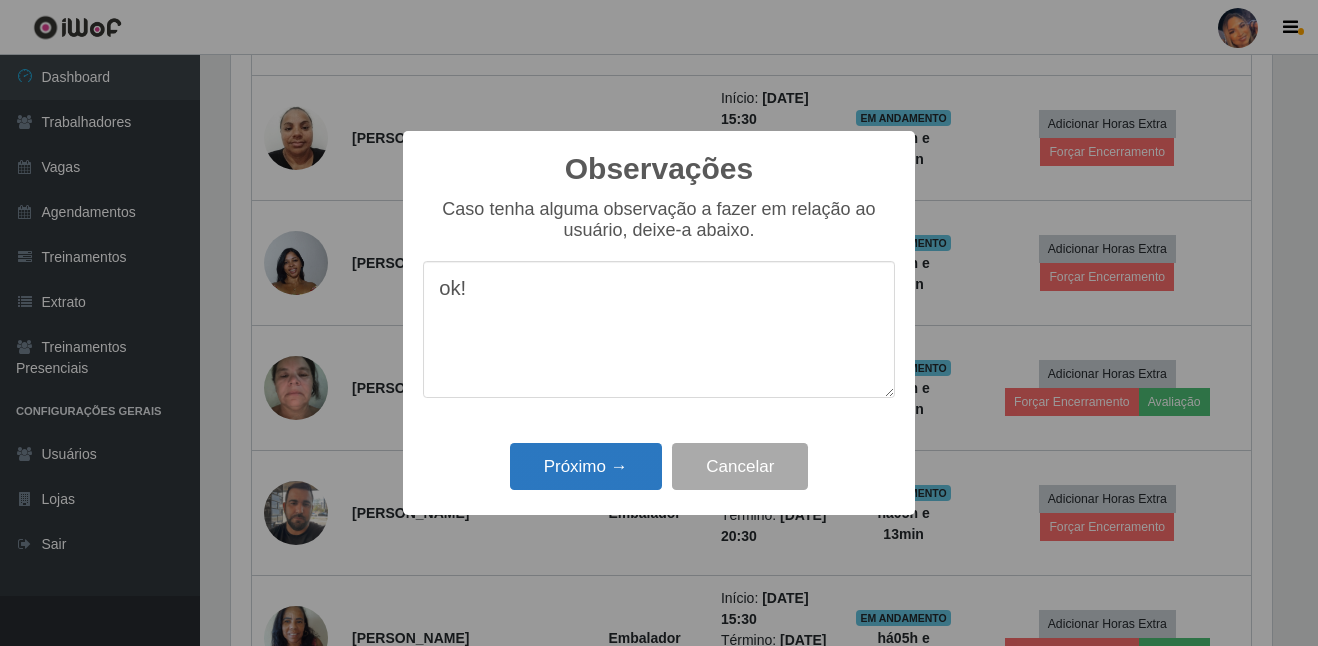 type on "ok!" 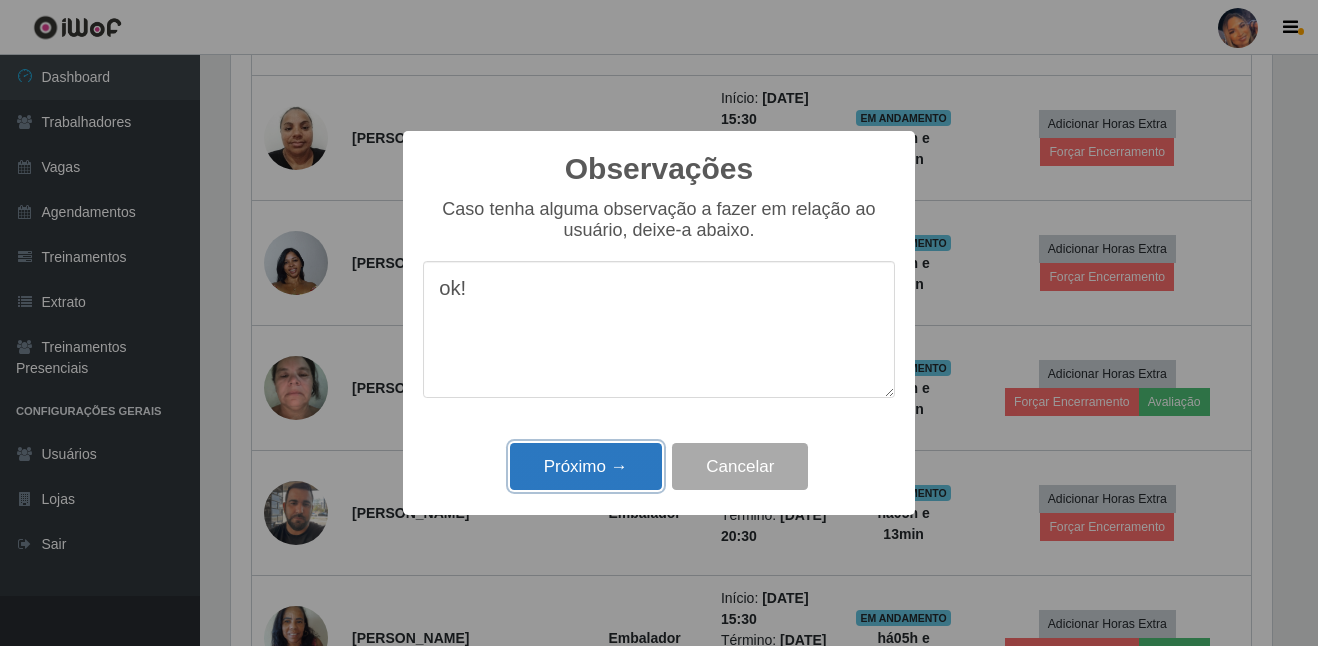 click on "Próximo →" at bounding box center [586, 466] 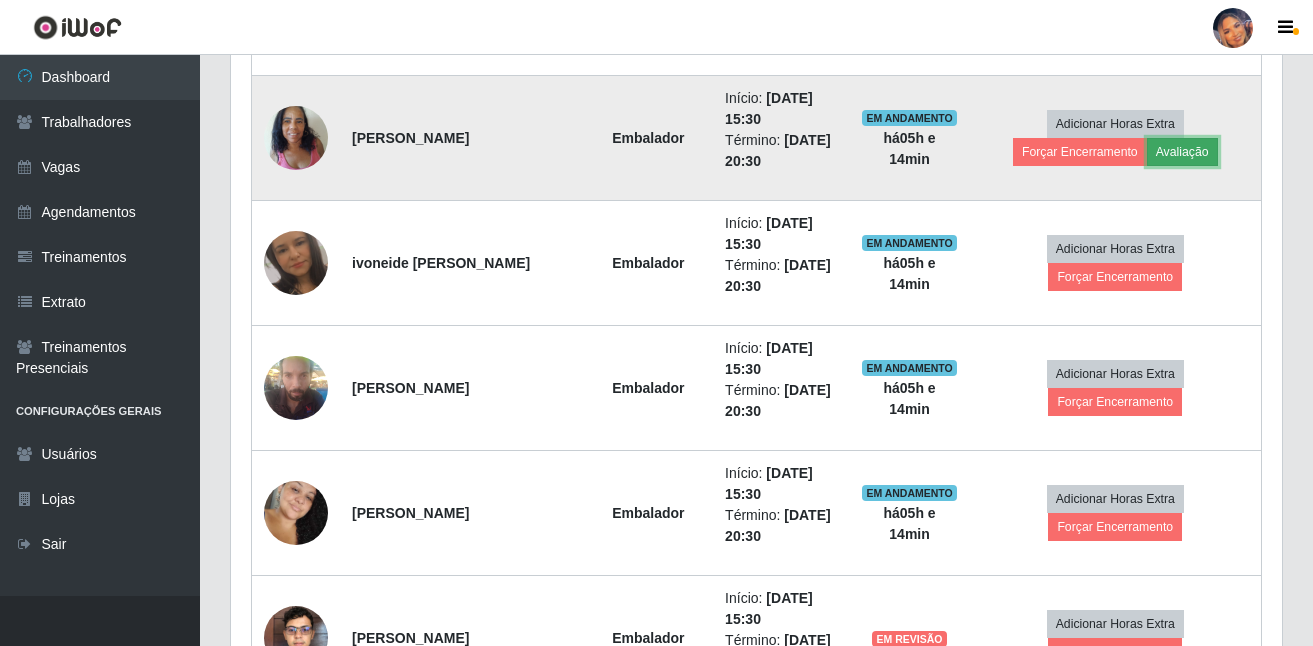 click on "Avaliação" at bounding box center (1182, 152) 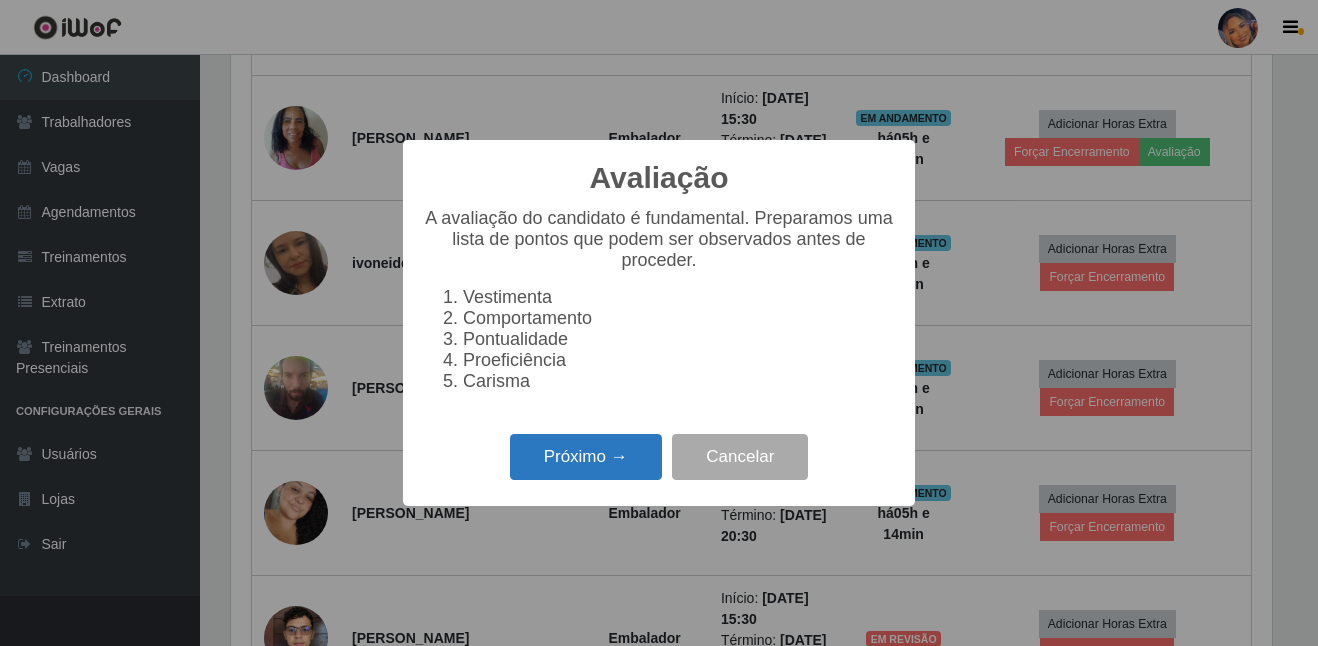 click on "Próximo →" at bounding box center [586, 457] 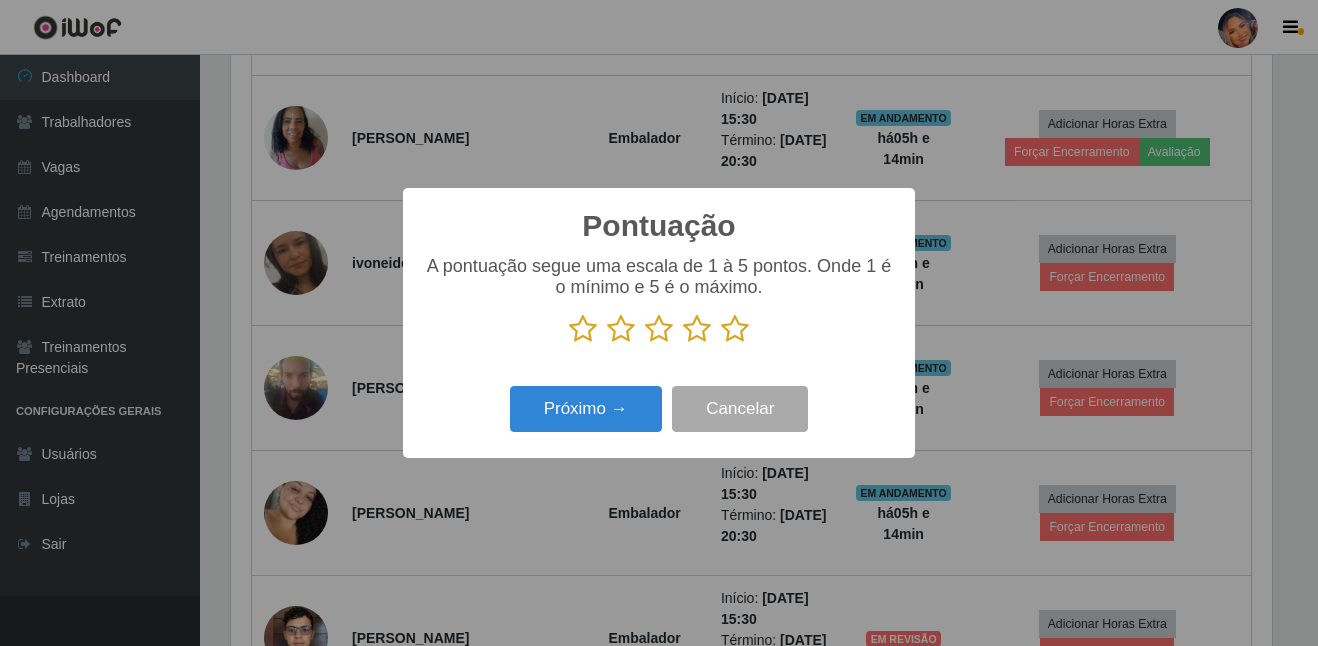 click at bounding box center [735, 329] 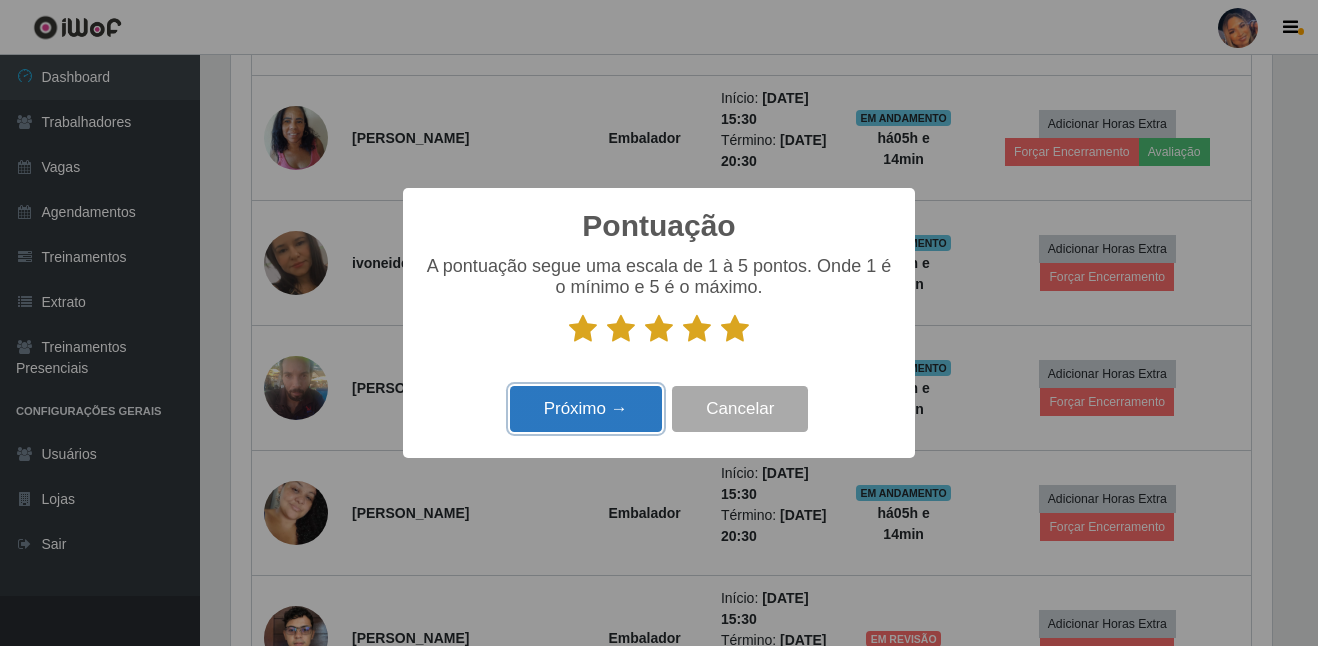 click on "Próximo →" at bounding box center [586, 409] 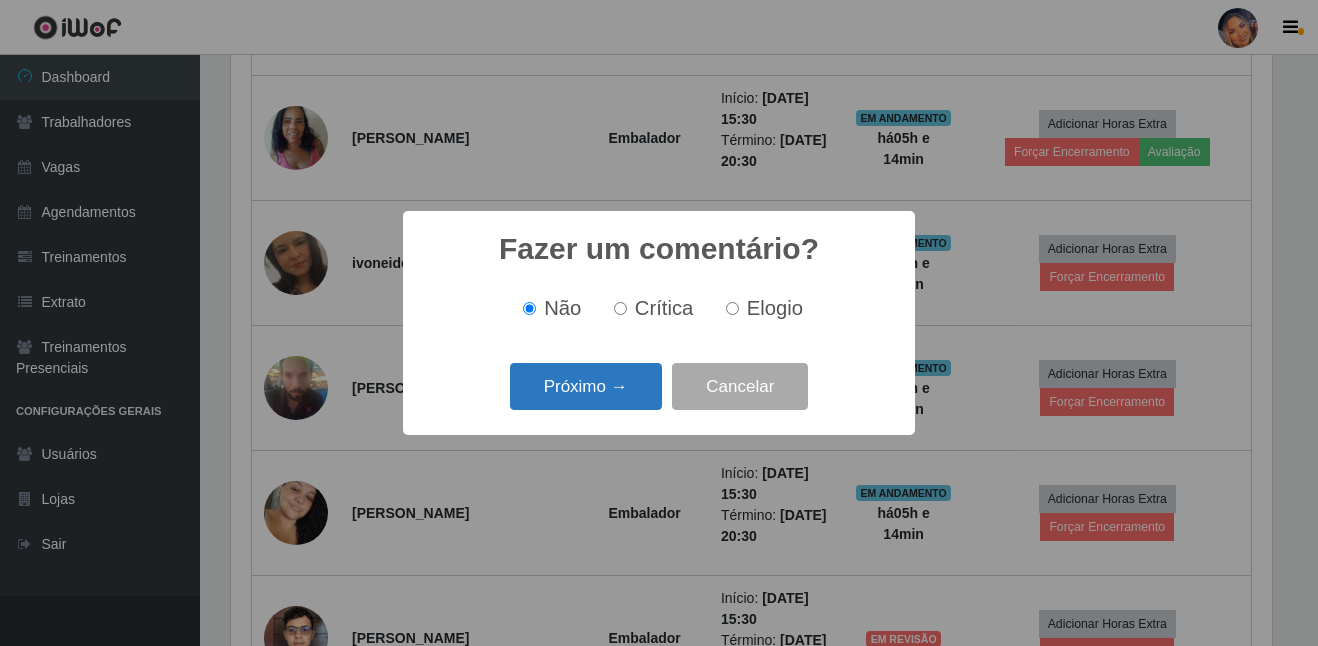 click on "Próximo →" at bounding box center (586, 386) 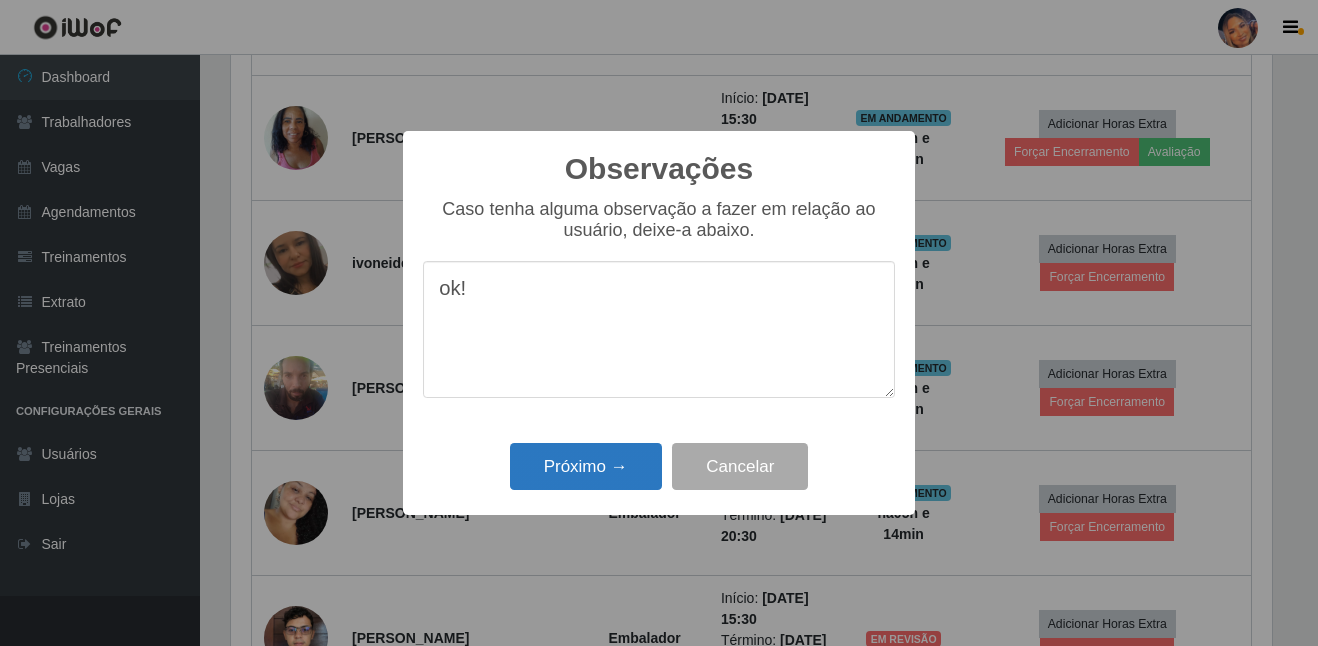 type on "ok!" 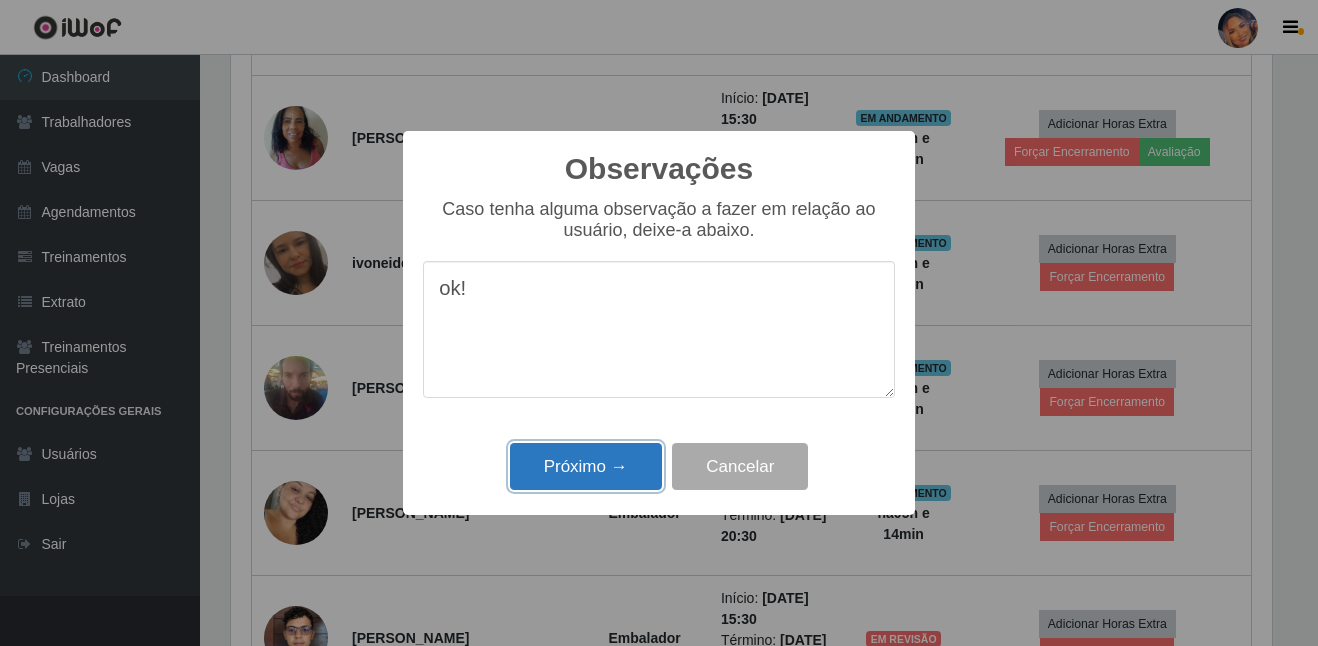 click on "Próximo →" at bounding box center [586, 466] 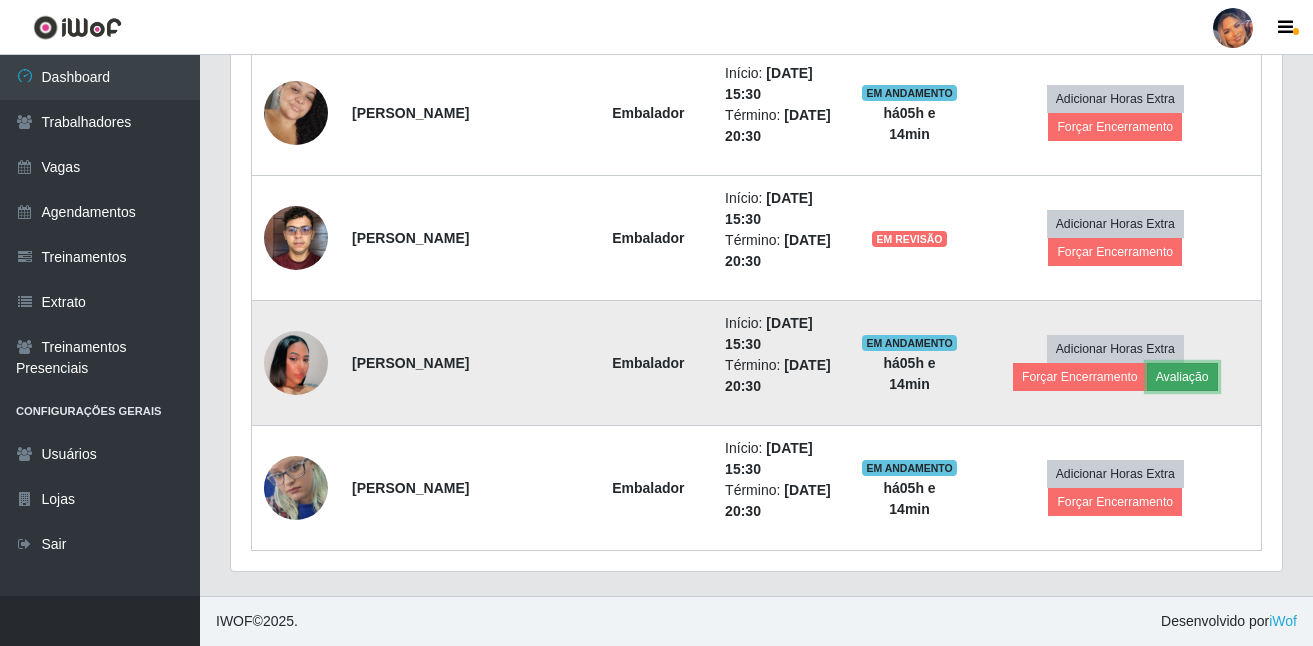 click on "Avaliação" at bounding box center (1182, 377) 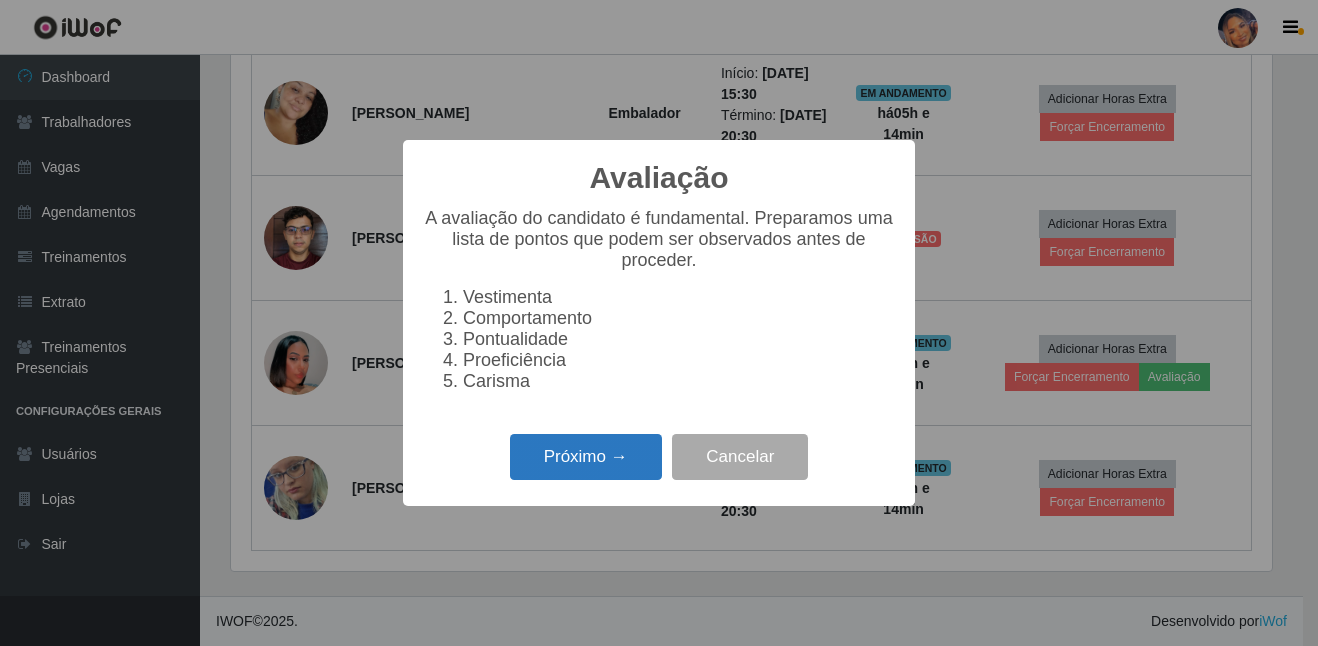 click on "Próximo →" at bounding box center [586, 457] 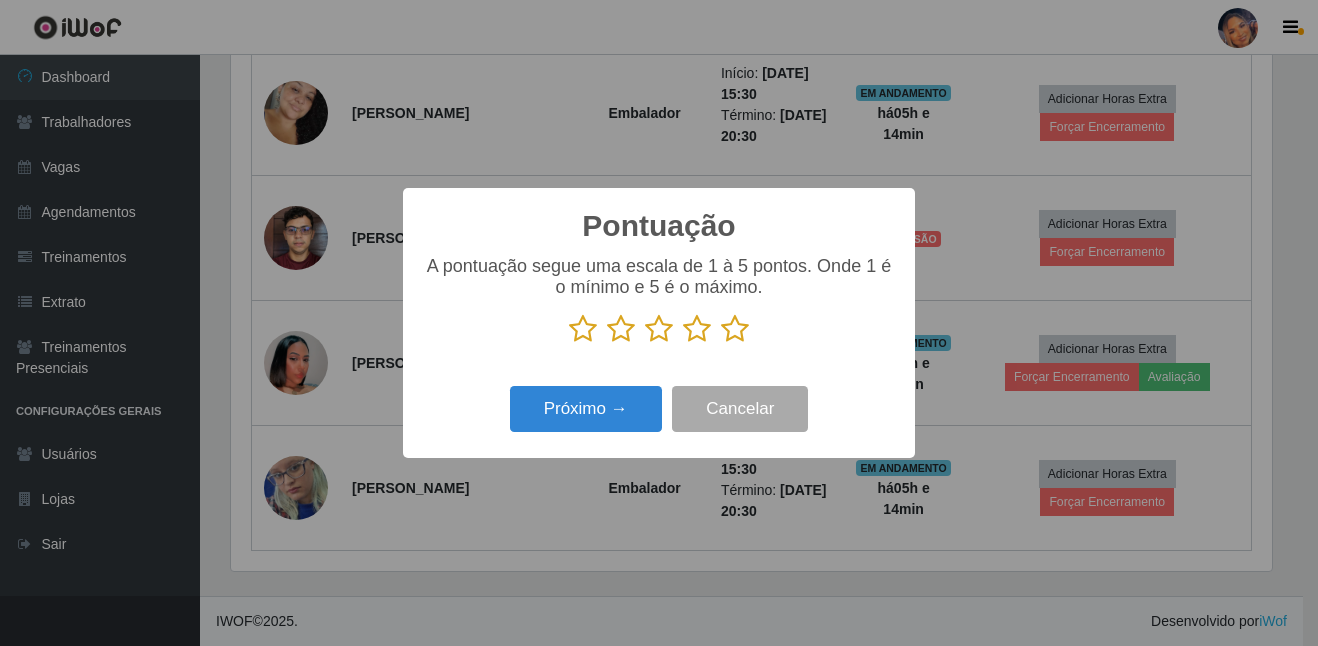 click at bounding box center [735, 329] 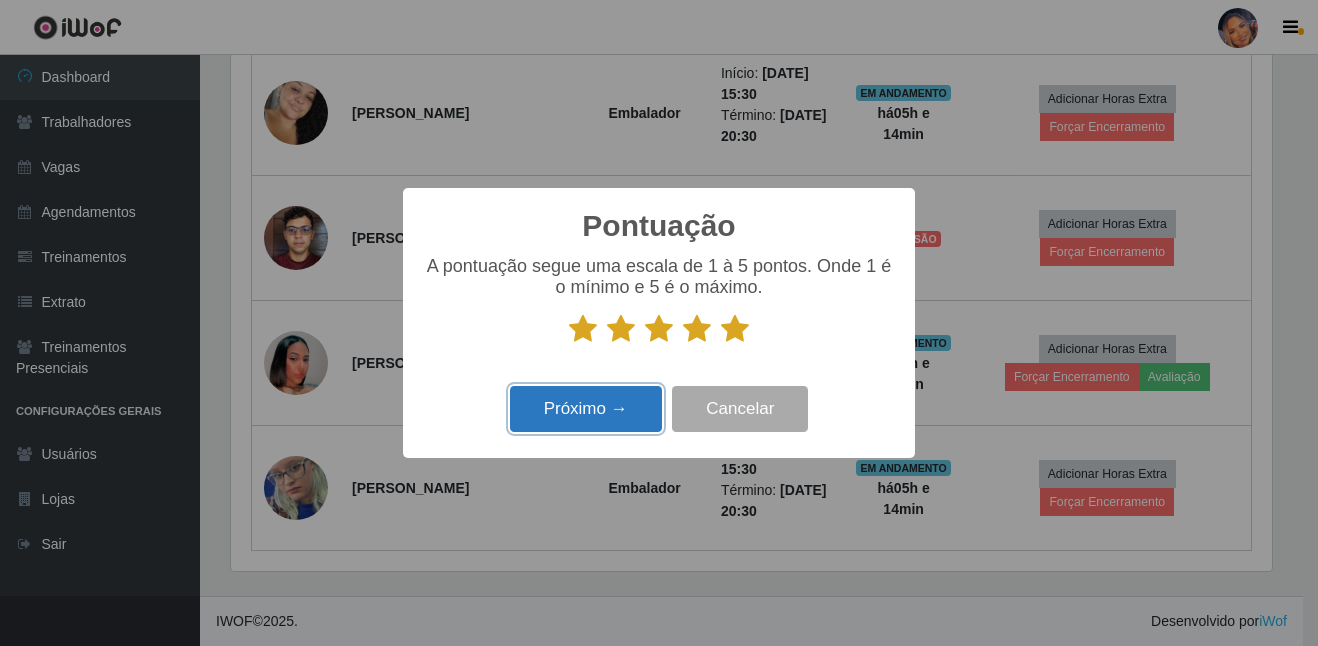 click on "Próximo →" at bounding box center [586, 409] 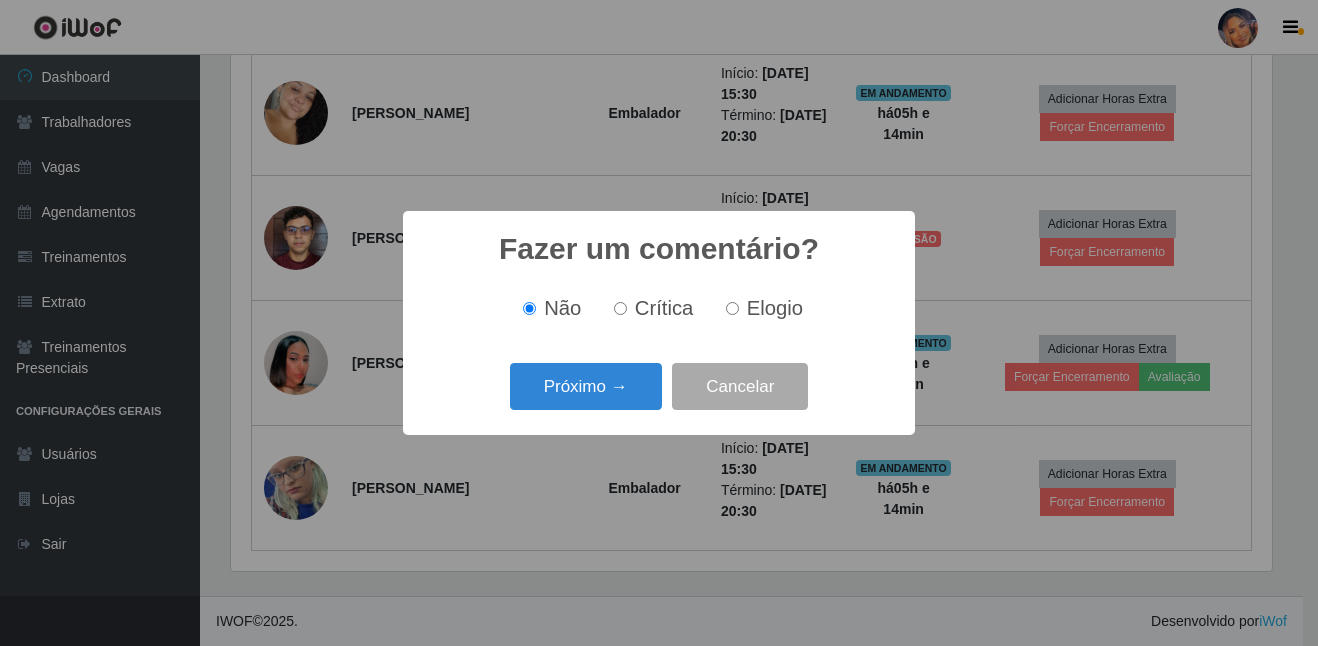 click on "Próximo →" at bounding box center [586, 386] 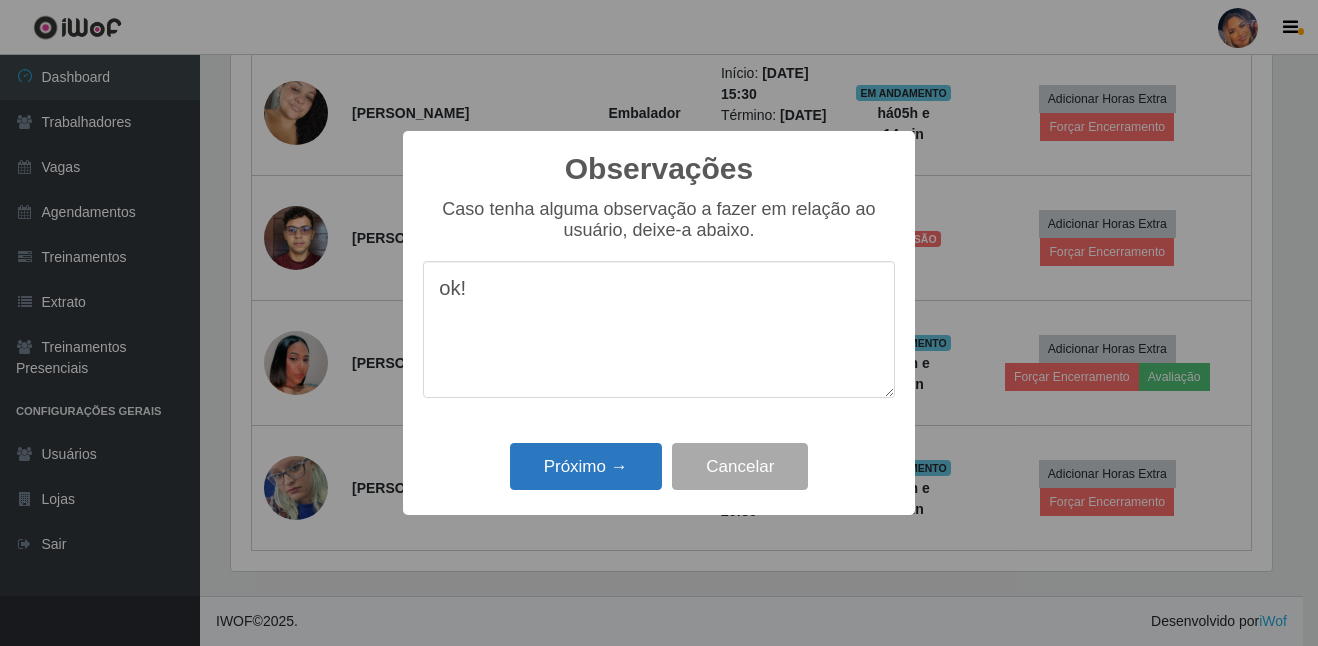 type on "ok!" 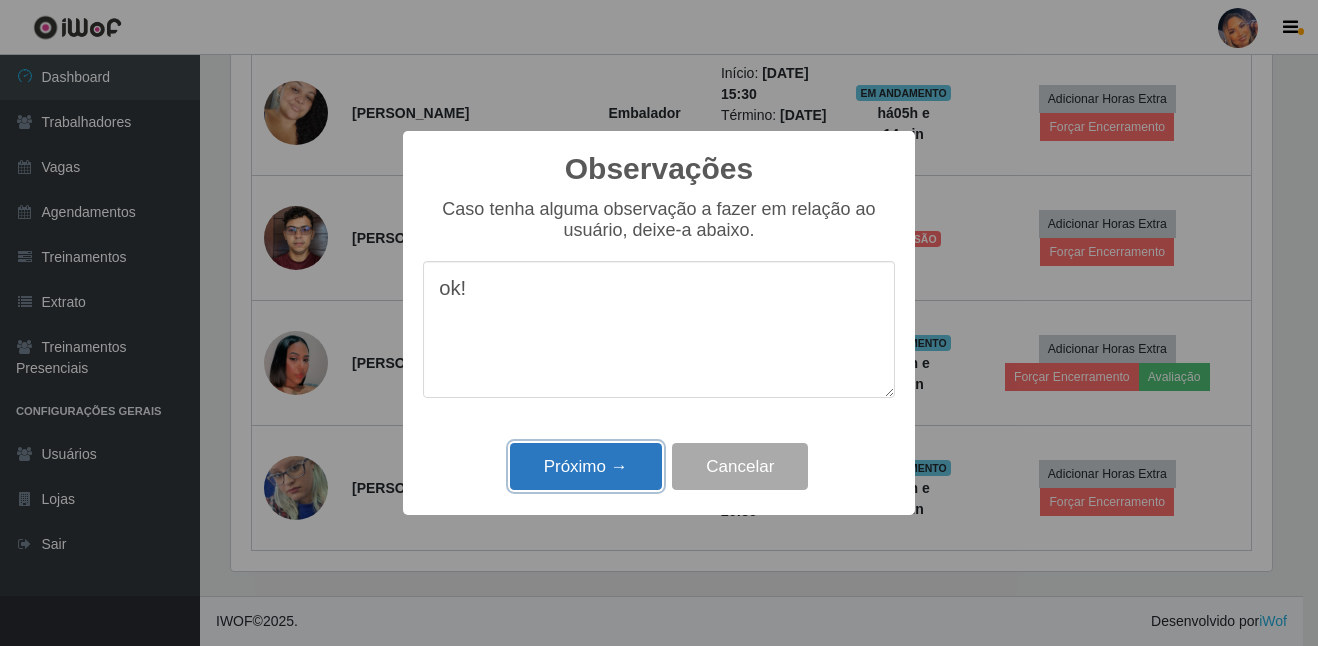 click on "Próximo →" at bounding box center [586, 466] 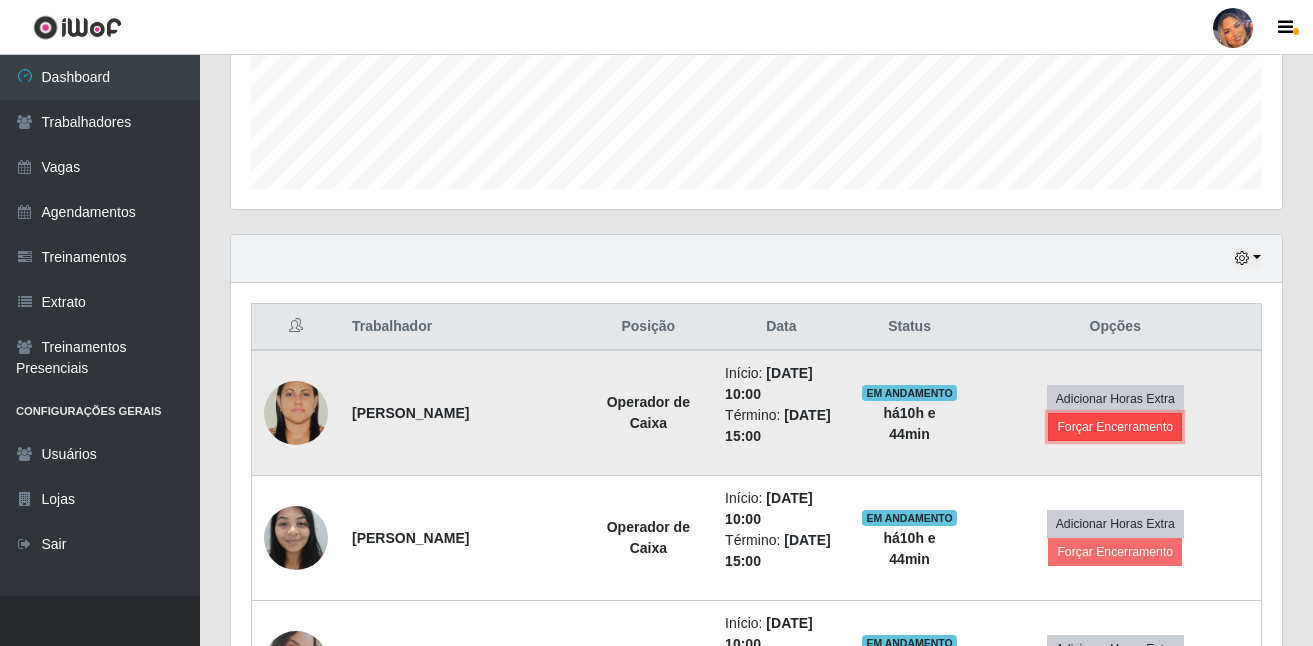 click on "Forçar Encerramento" at bounding box center [1115, 427] 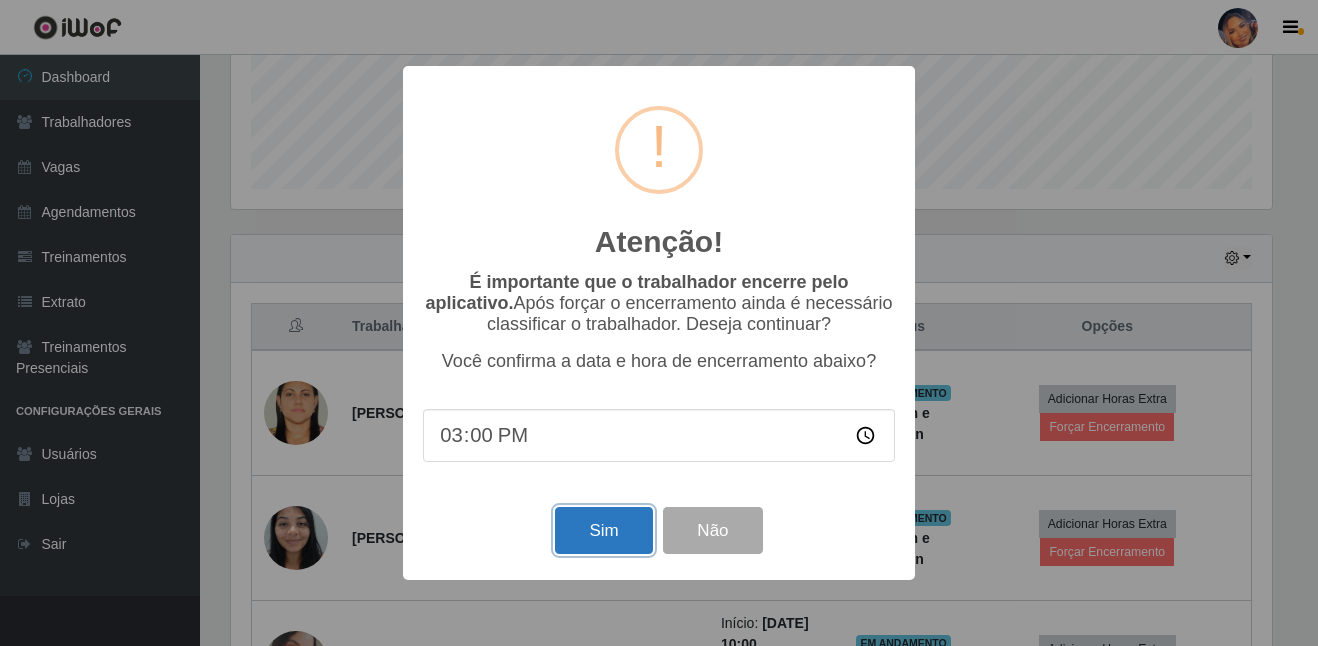 click on "Sim" at bounding box center [603, 530] 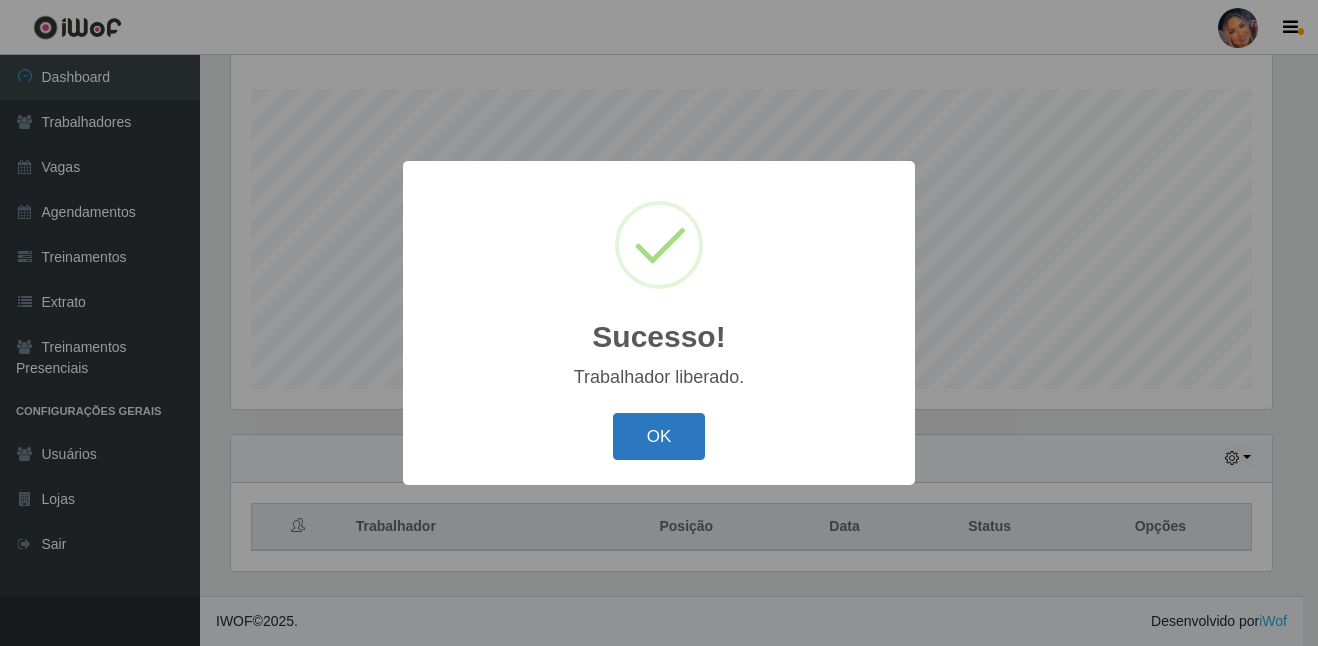 click on "OK" at bounding box center (659, 436) 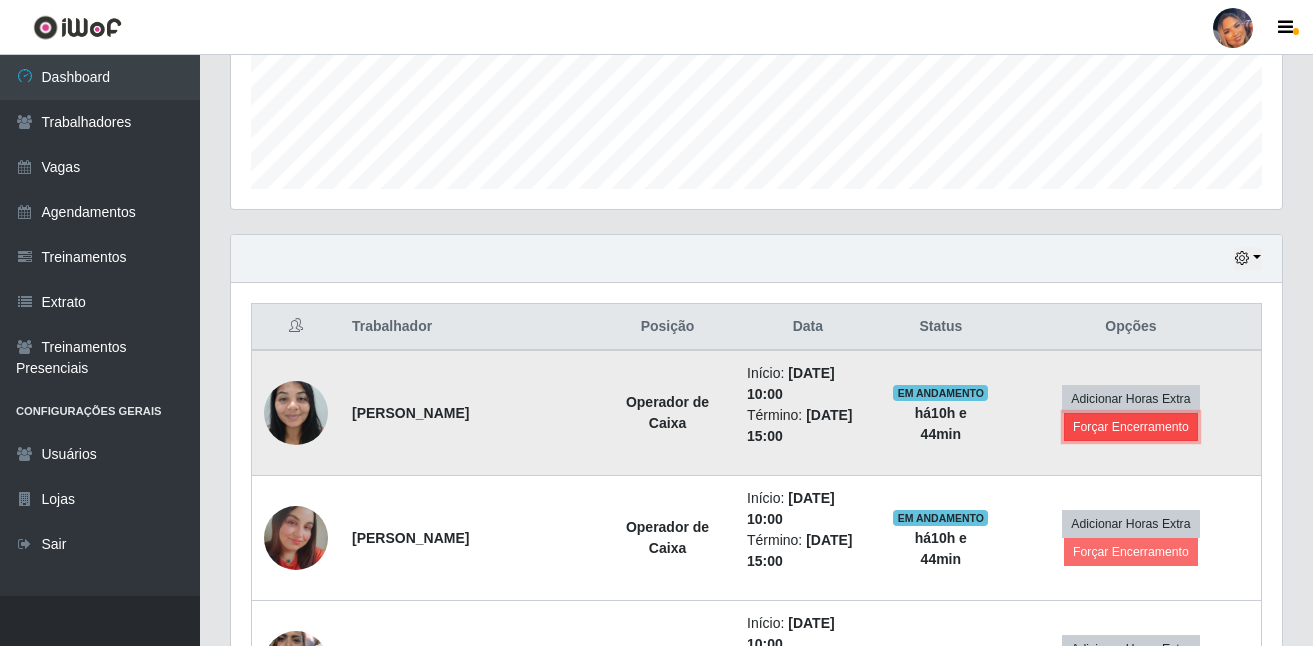 click on "Forçar Encerramento" at bounding box center (1131, 427) 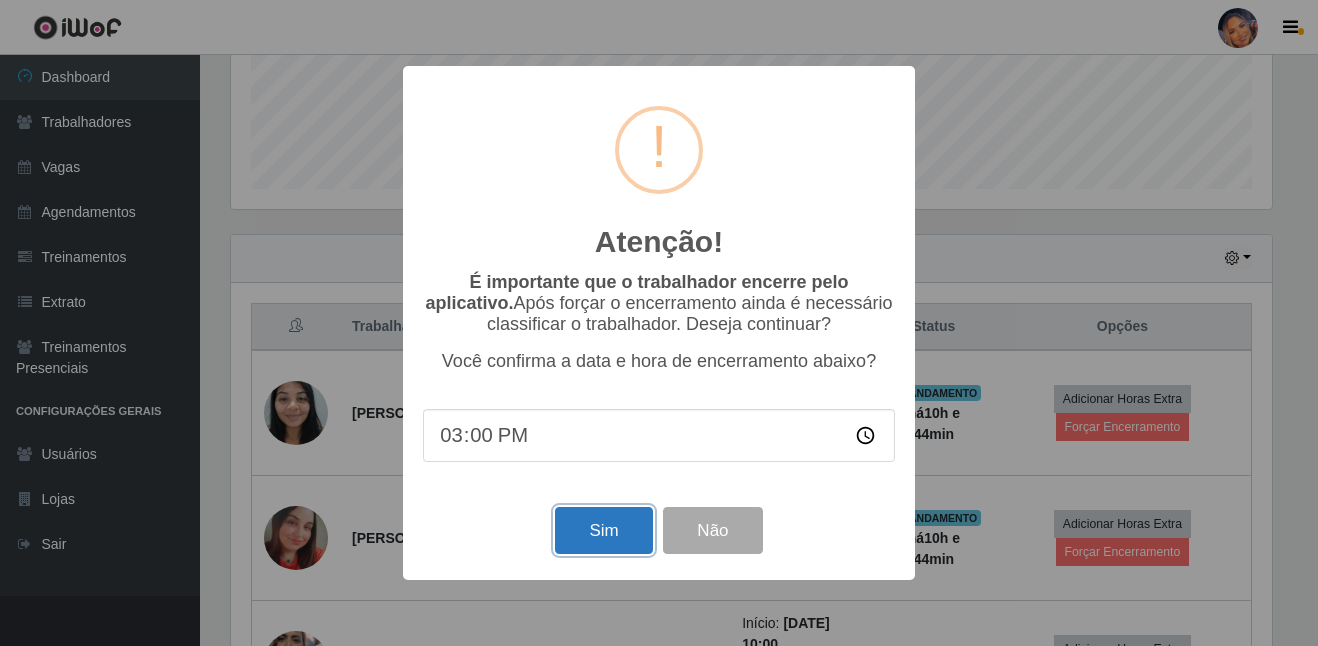 click on "Sim" at bounding box center [603, 530] 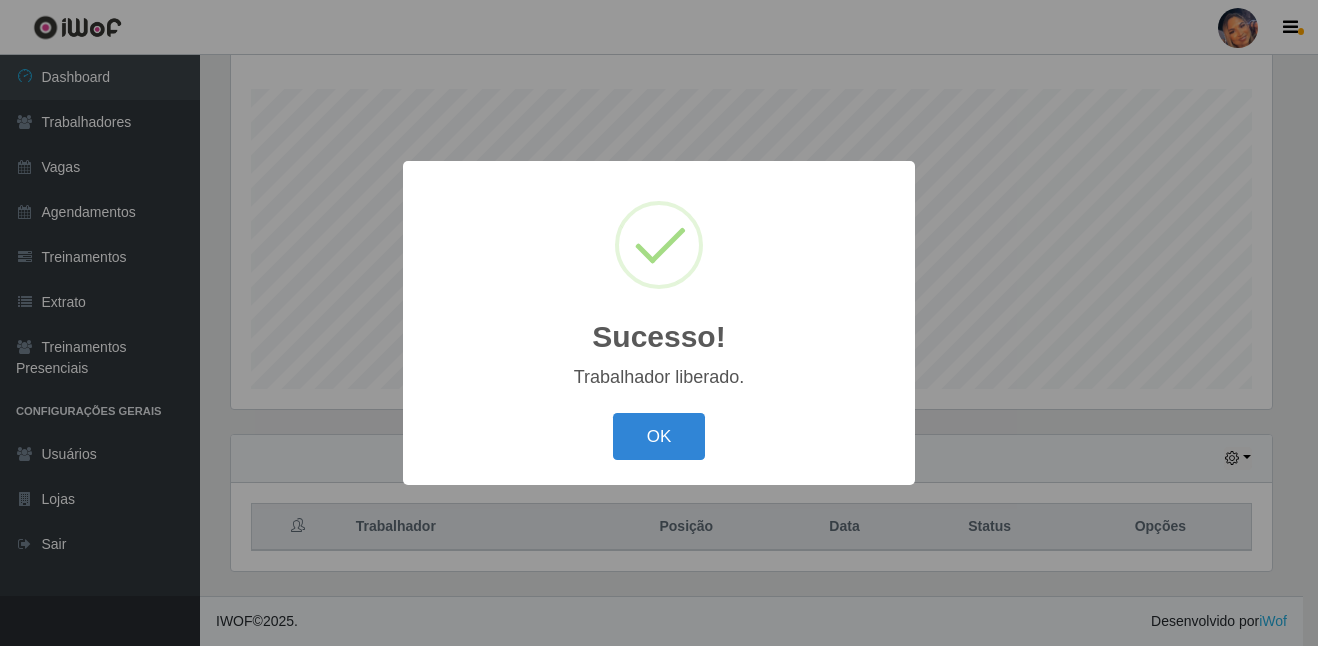 drag, startPoint x: 673, startPoint y: 438, endPoint x: 952, endPoint y: 432, distance: 279.0645 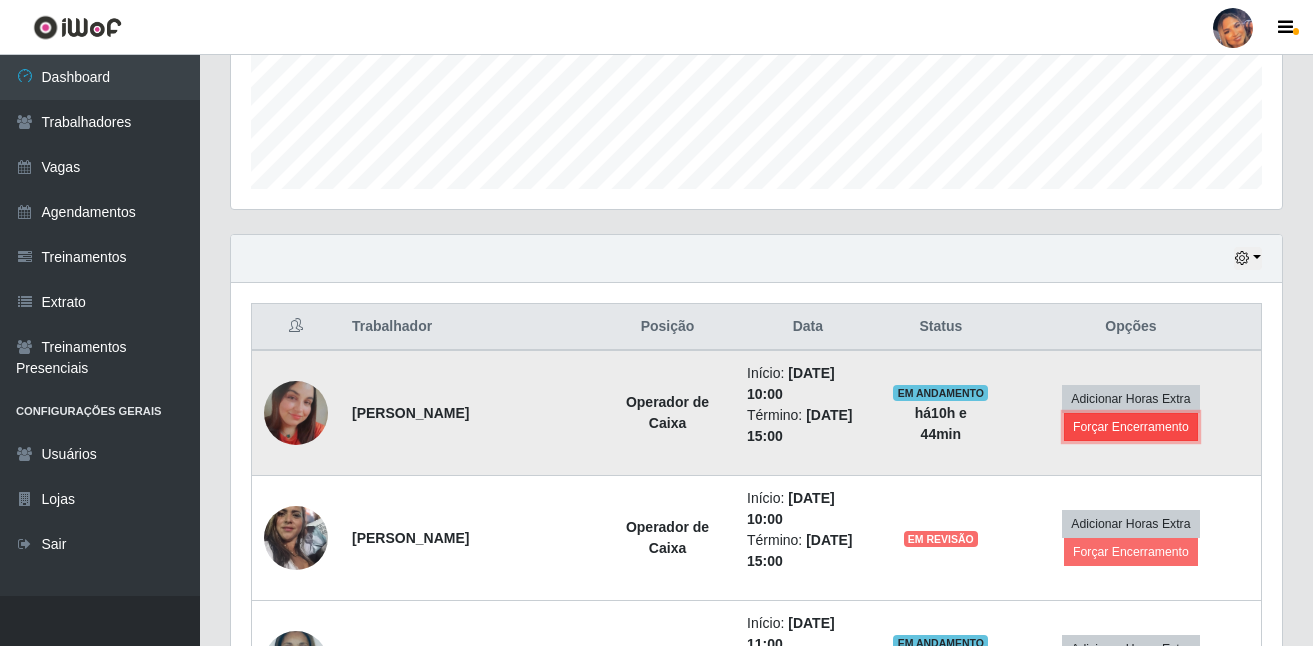 click on "Forçar Encerramento" at bounding box center (1131, 427) 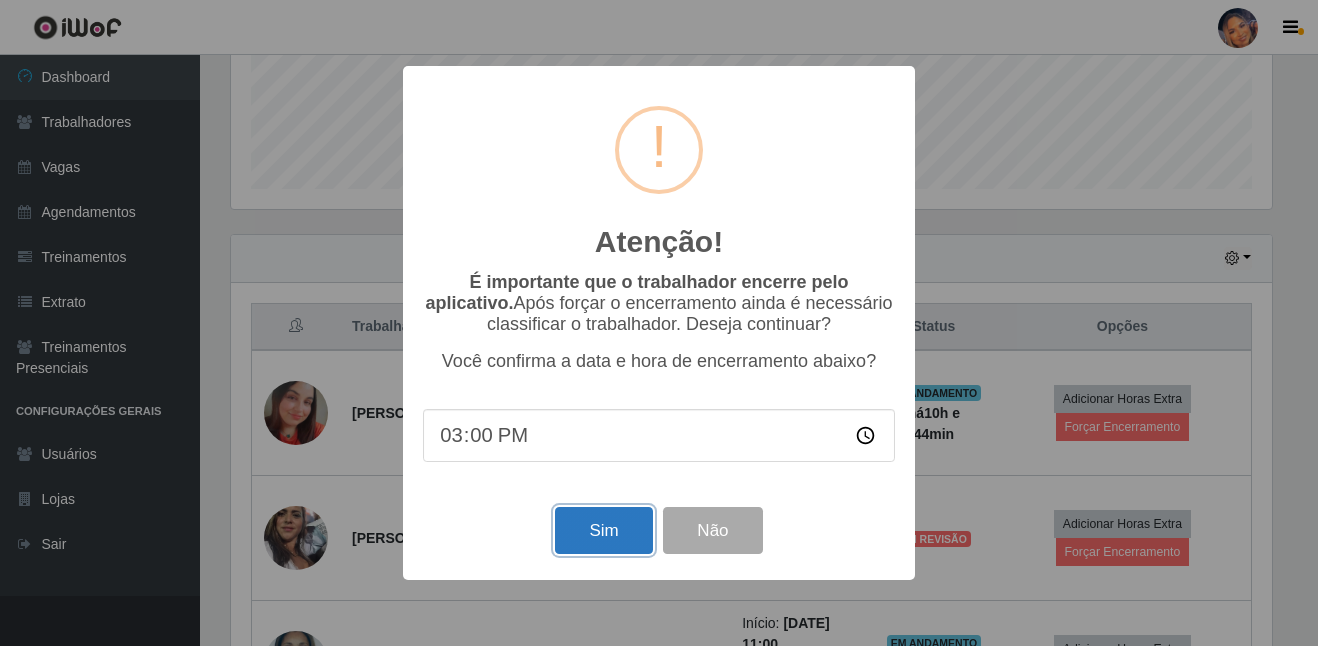 drag, startPoint x: 606, startPoint y: 537, endPoint x: 726, endPoint y: 498, distance: 126.178444 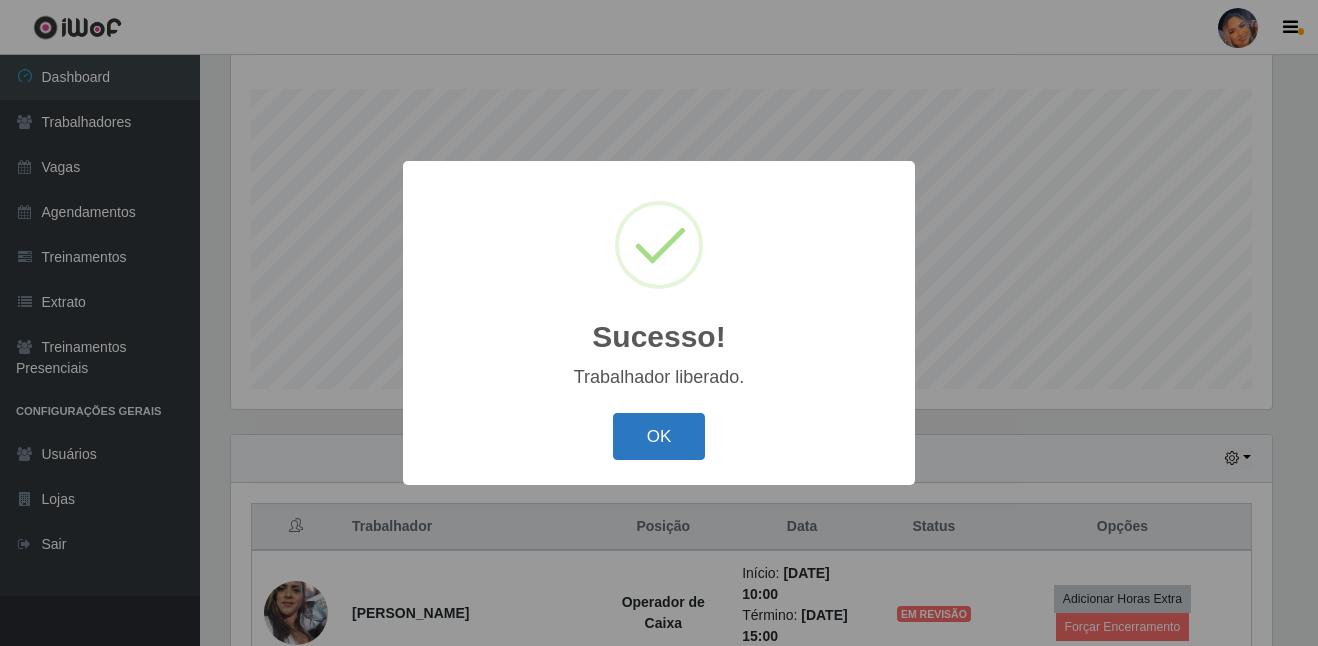 click on "OK" at bounding box center [659, 436] 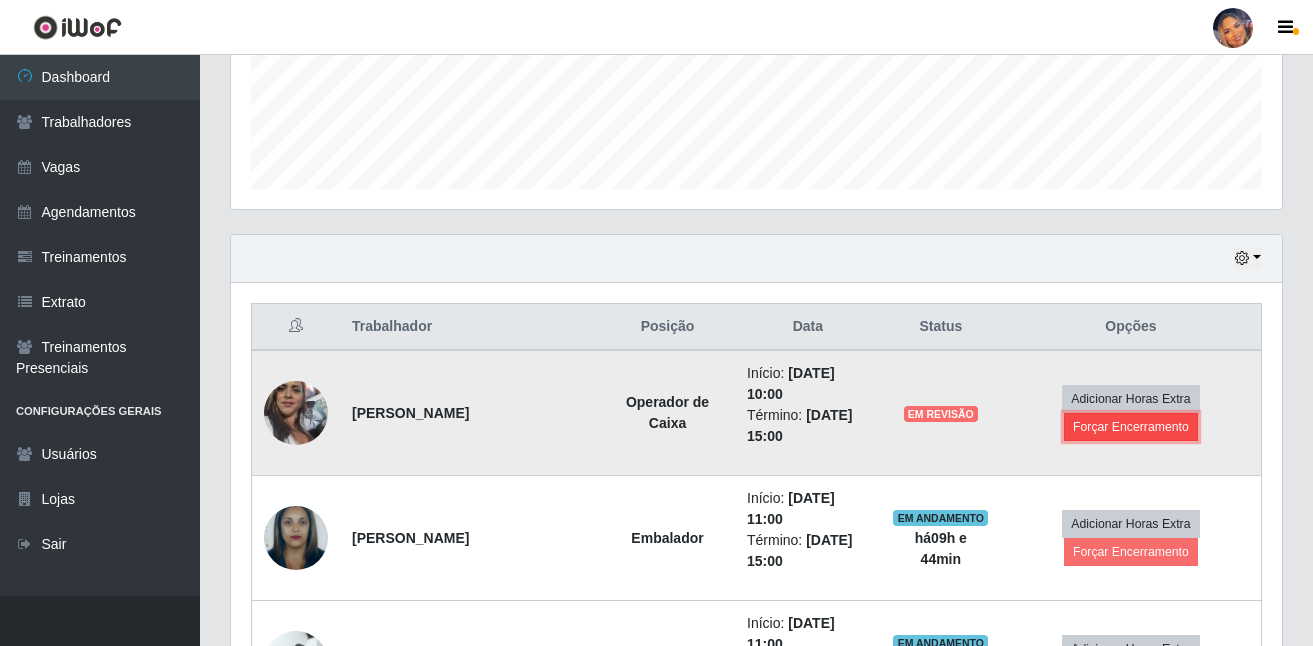 click on "Forçar Encerramento" at bounding box center (1131, 427) 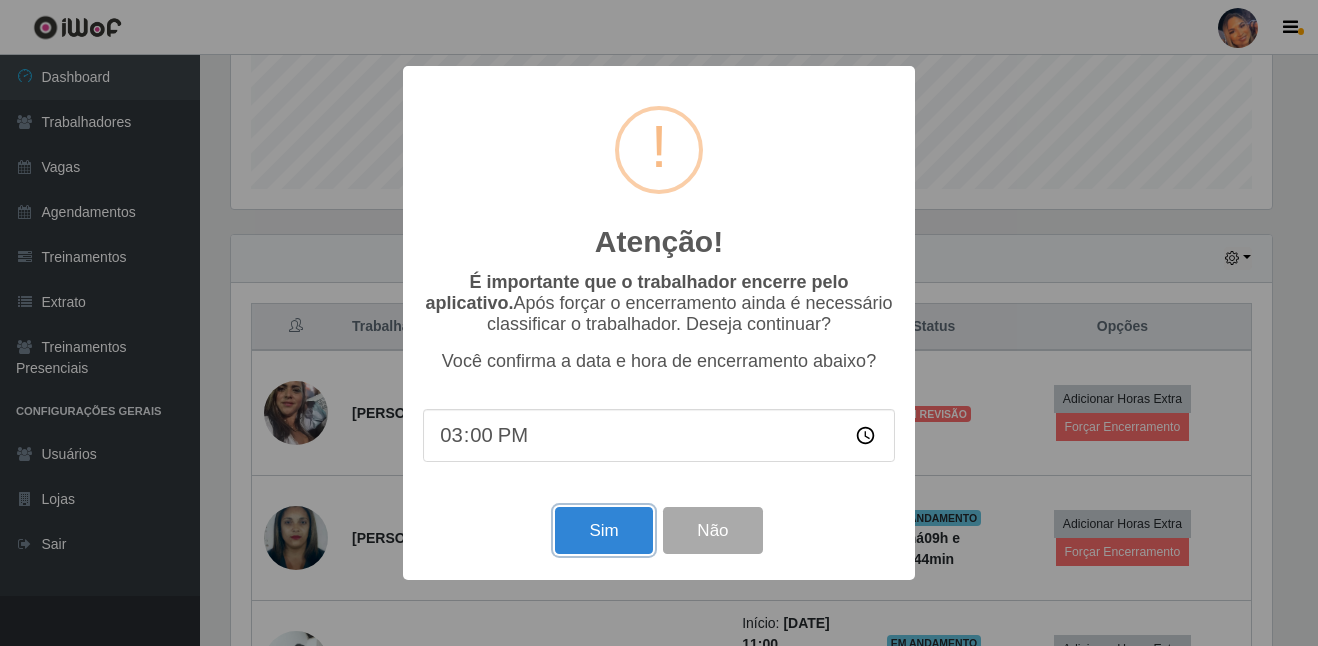 drag, startPoint x: 616, startPoint y: 533, endPoint x: 663, endPoint y: 475, distance: 74.65253 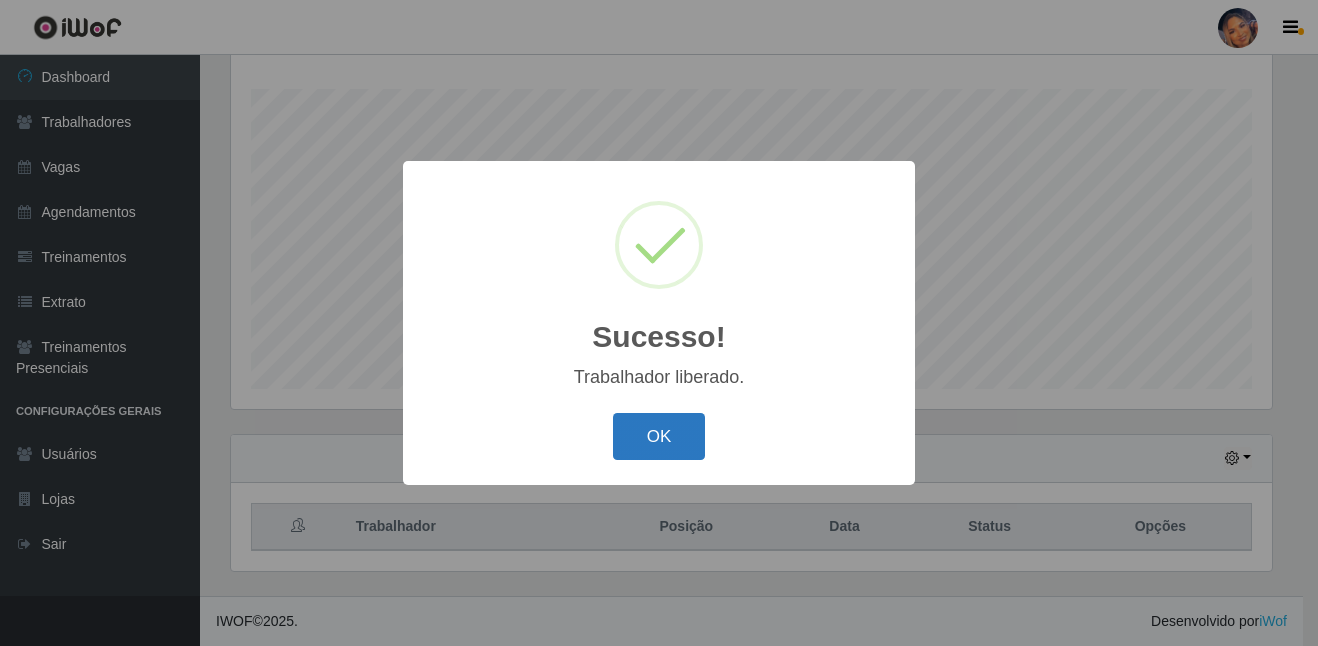 click on "OK" at bounding box center (659, 436) 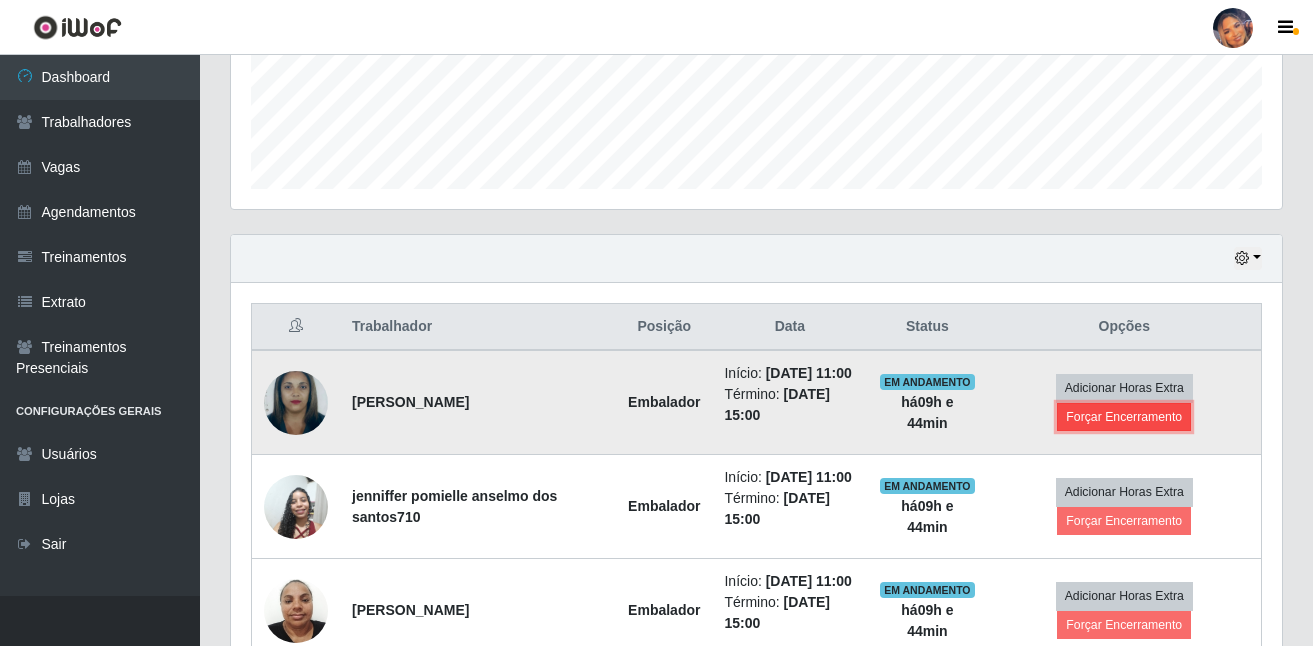 click on "Forçar Encerramento" at bounding box center [1124, 417] 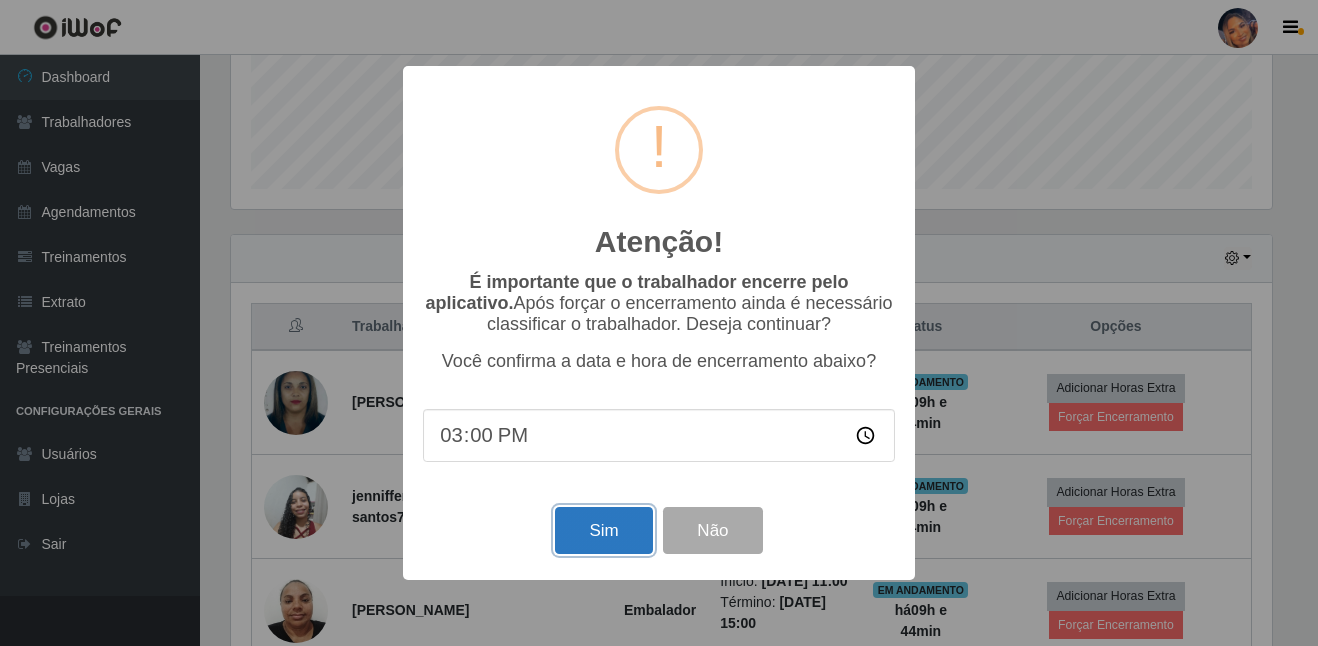 drag, startPoint x: 612, startPoint y: 527, endPoint x: 660, endPoint y: 499, distance: 55.569775 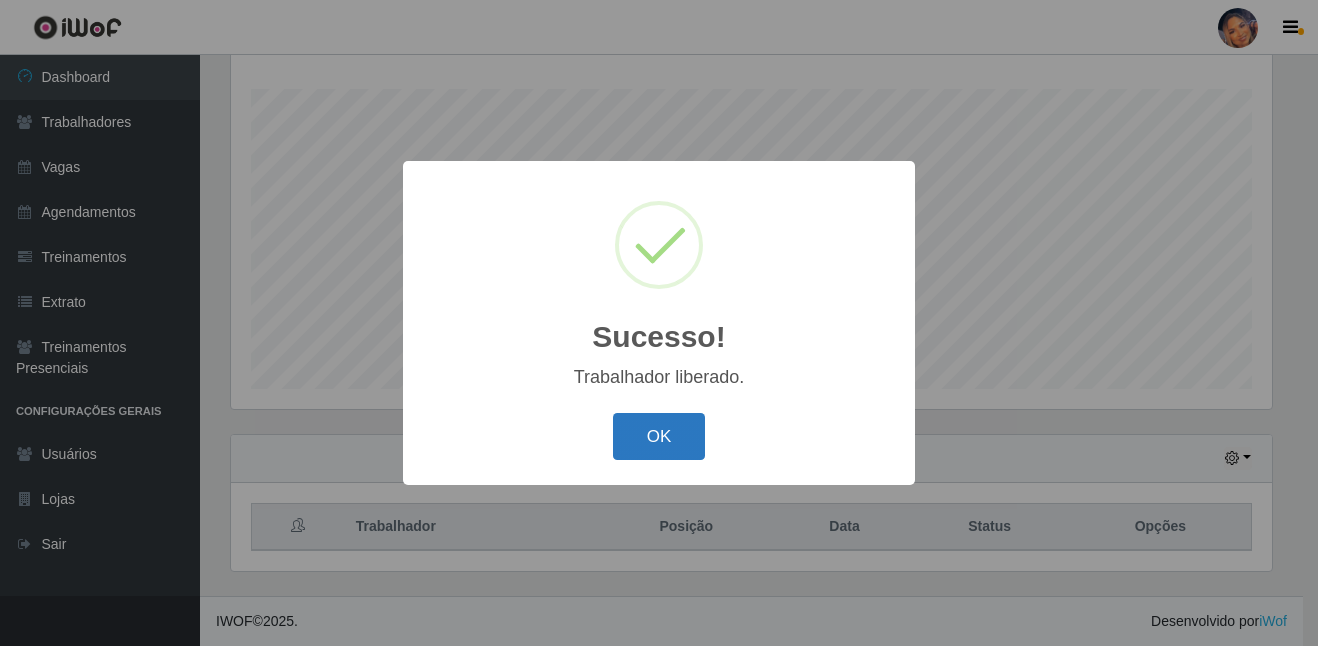 click on "OK" at bounding box center [659, 436] 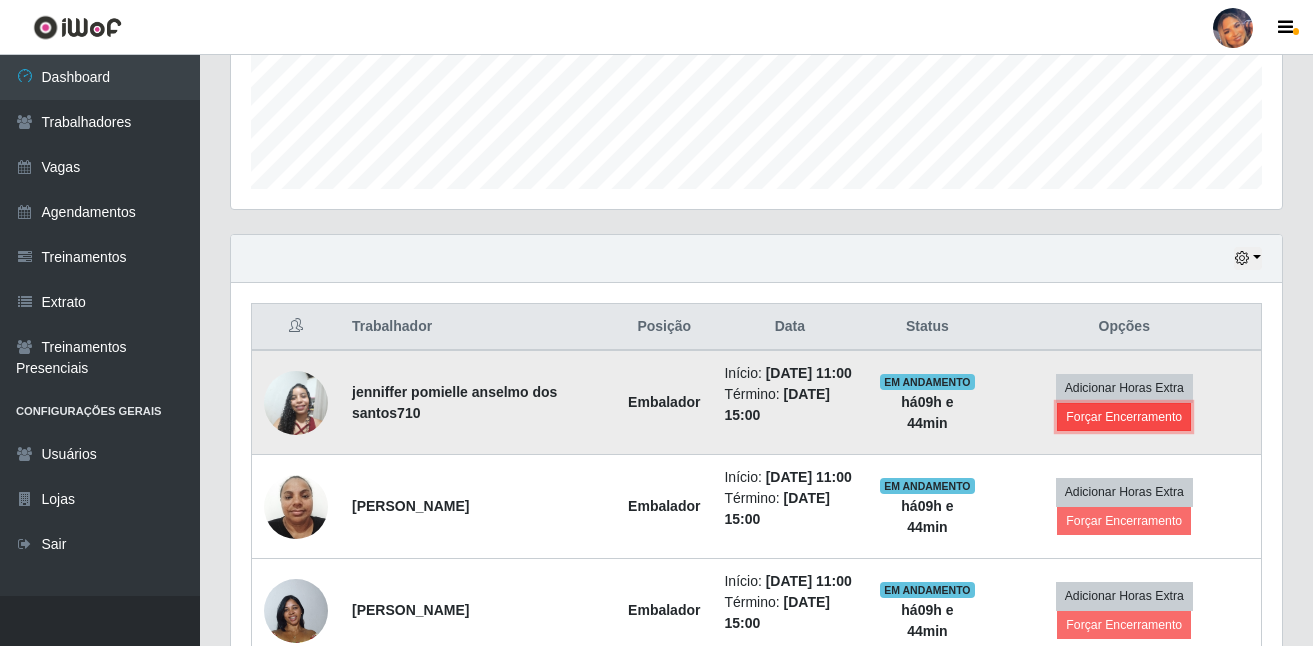 click on "Forçar Encerramento" at bounding box center [1124, 417] 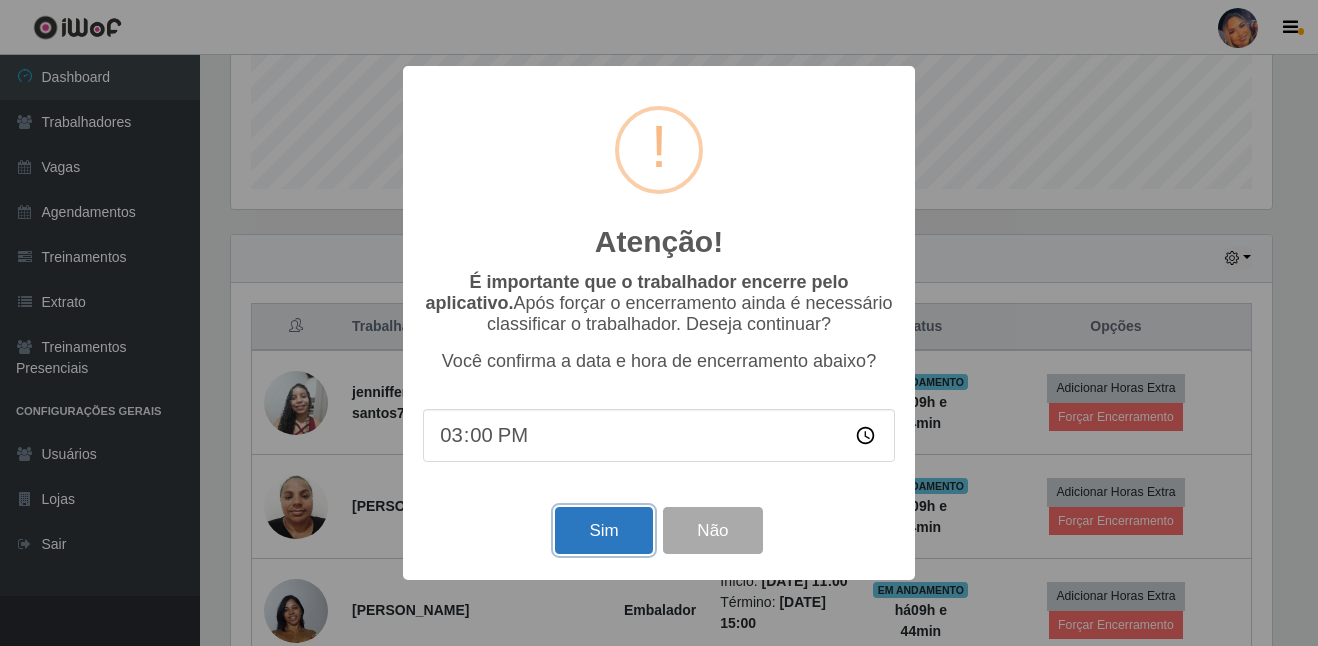 click on "Sim" at bounding box center [603, 530] 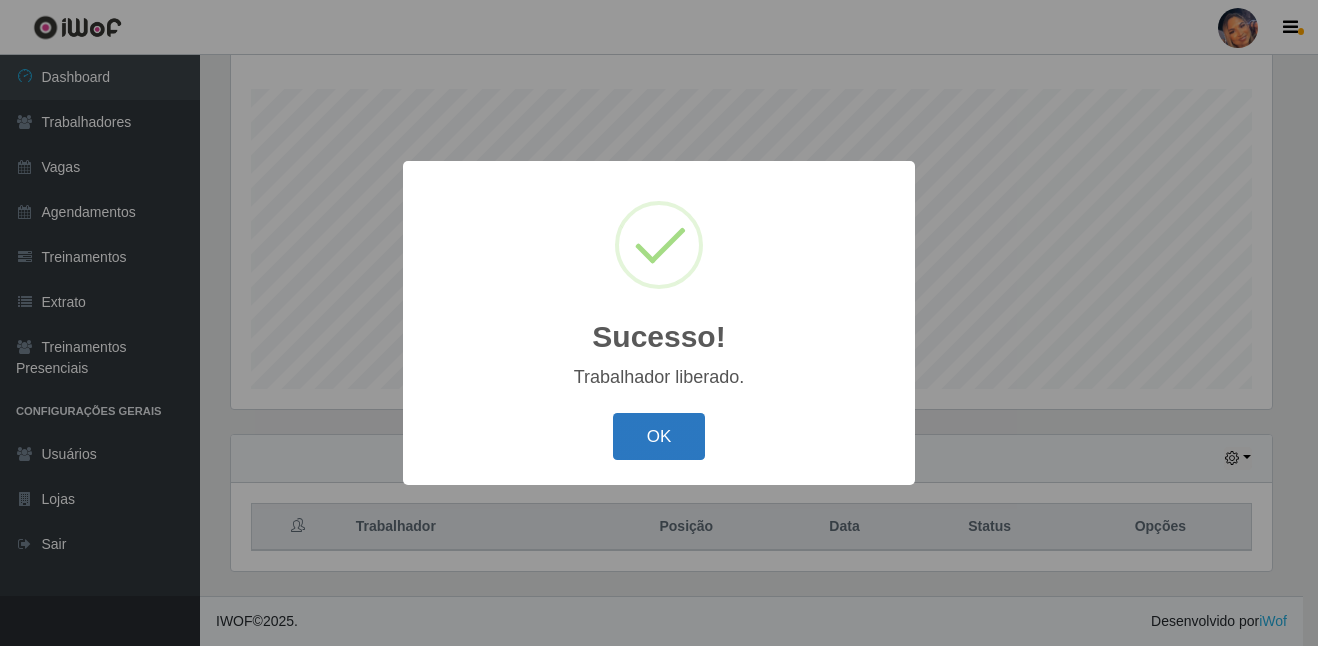 click on "OK" at bounding box center [659, 436] 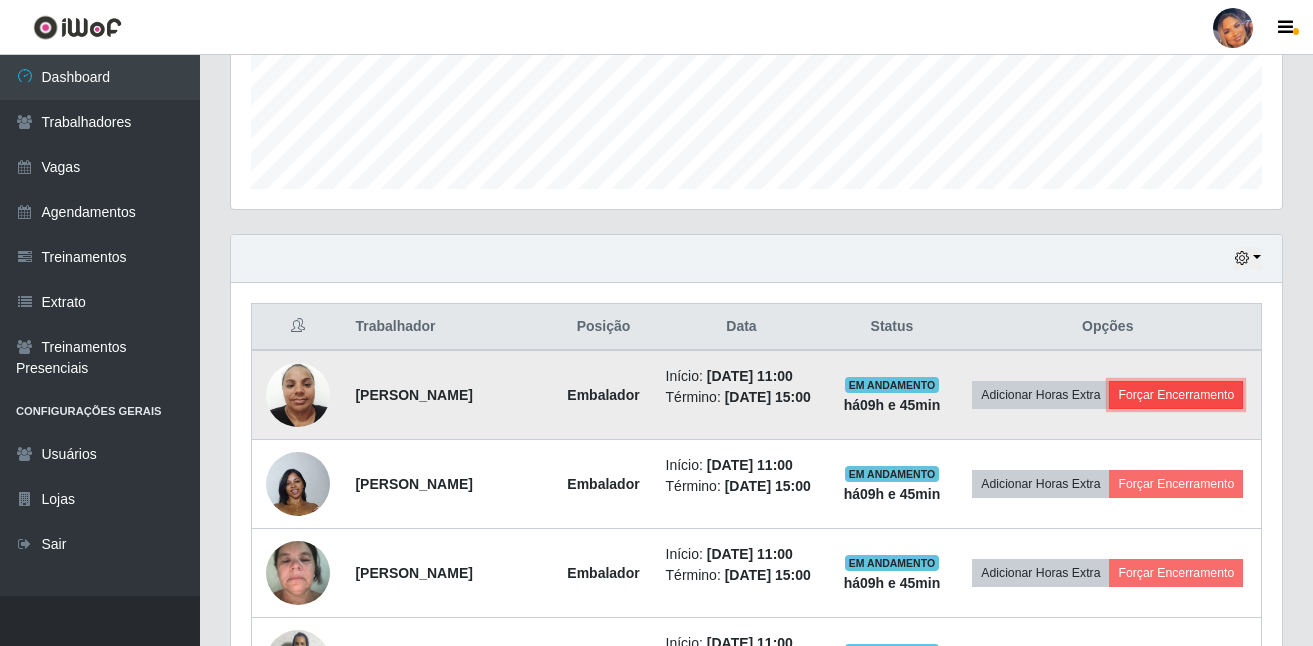 click on "Forçar Encerramento" at bounding box center [1176, 395] 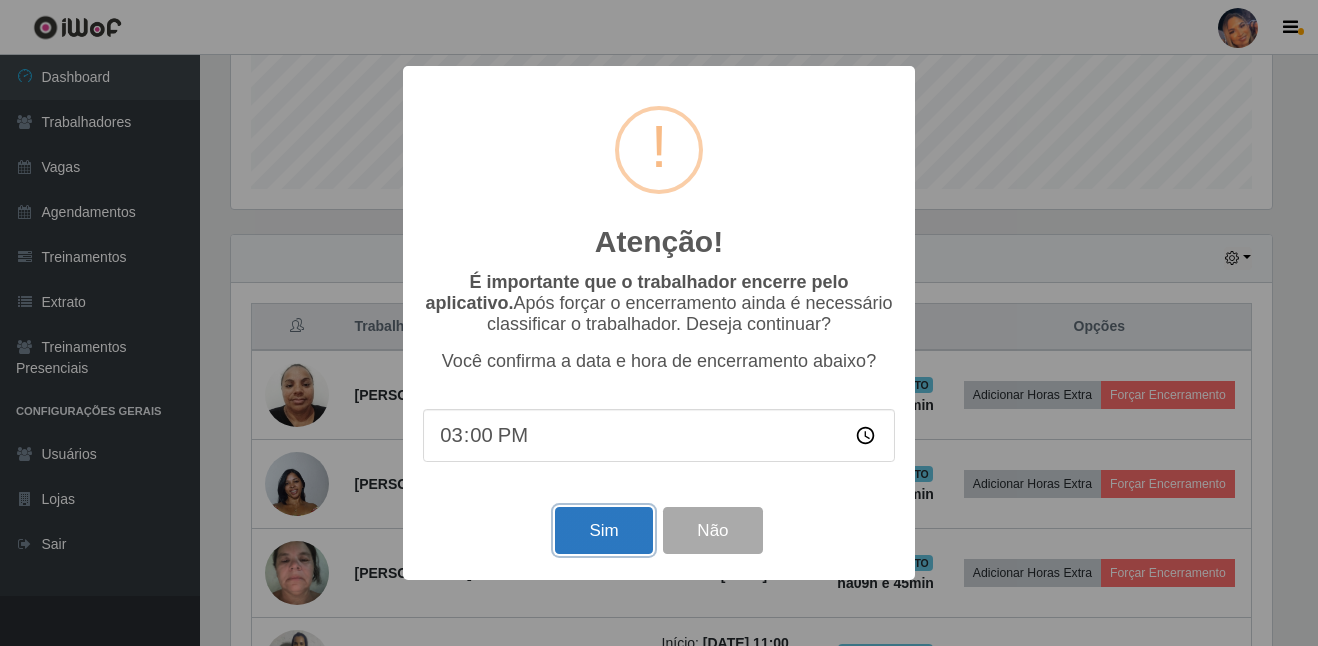 click on "Sim" at bounding box center [603, 530] 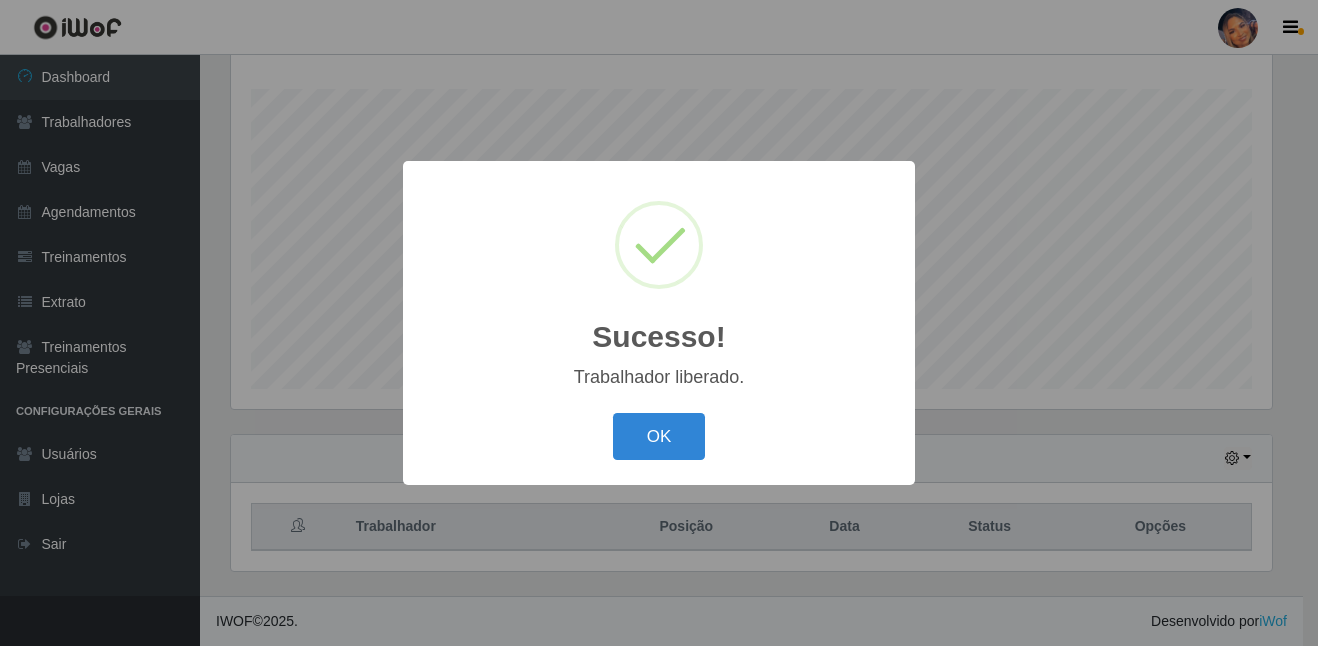 click on "OK" at bounding box center [659, 436] 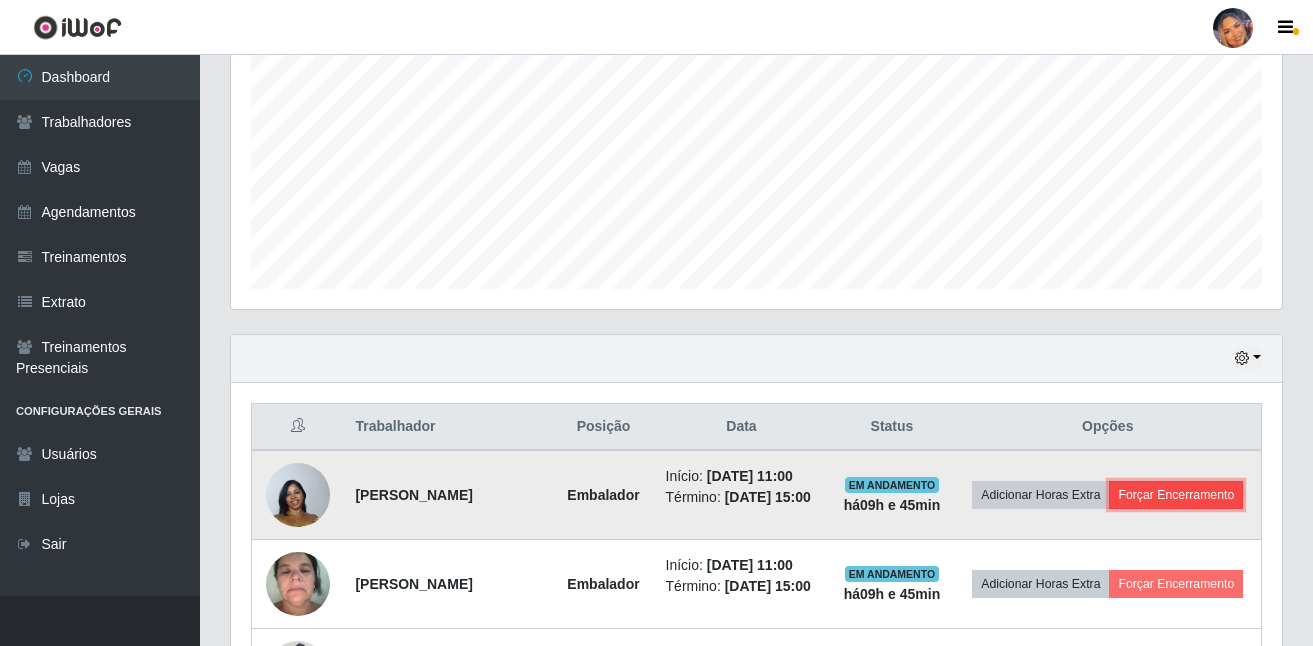 click on "Forçar Encerramento" at bounding box center [1176, 495] 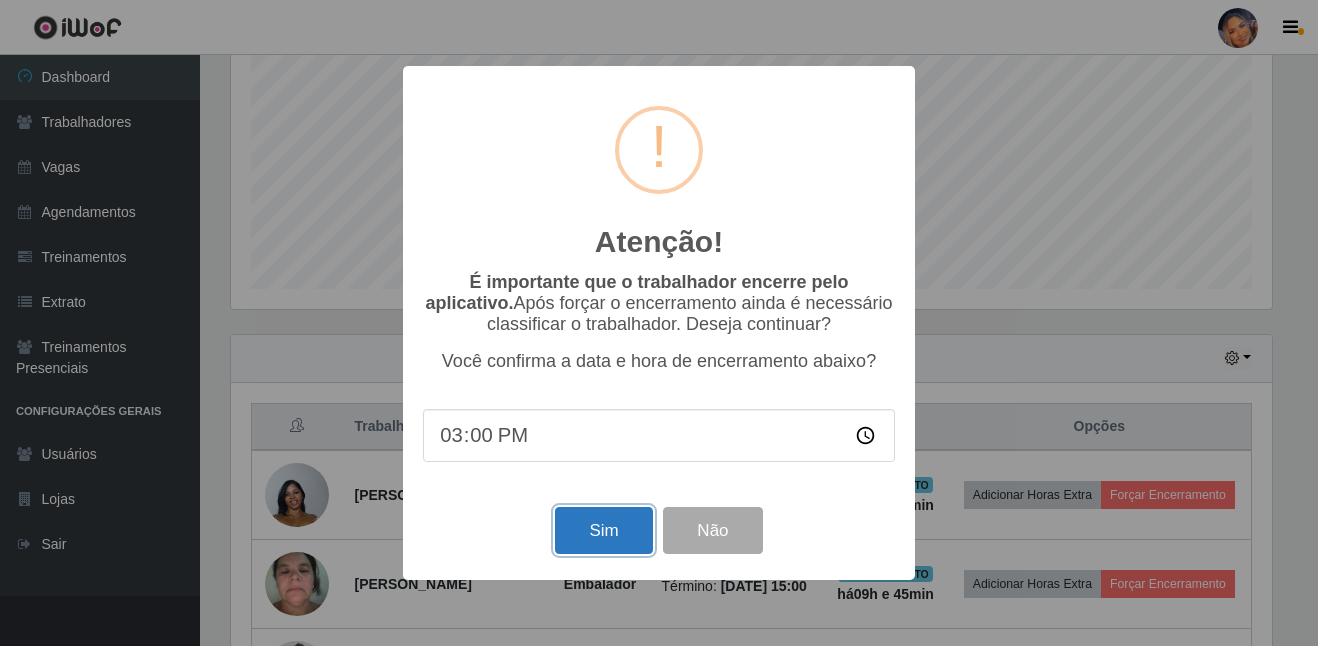 click on "Sim" at bounding box center (603, 530) 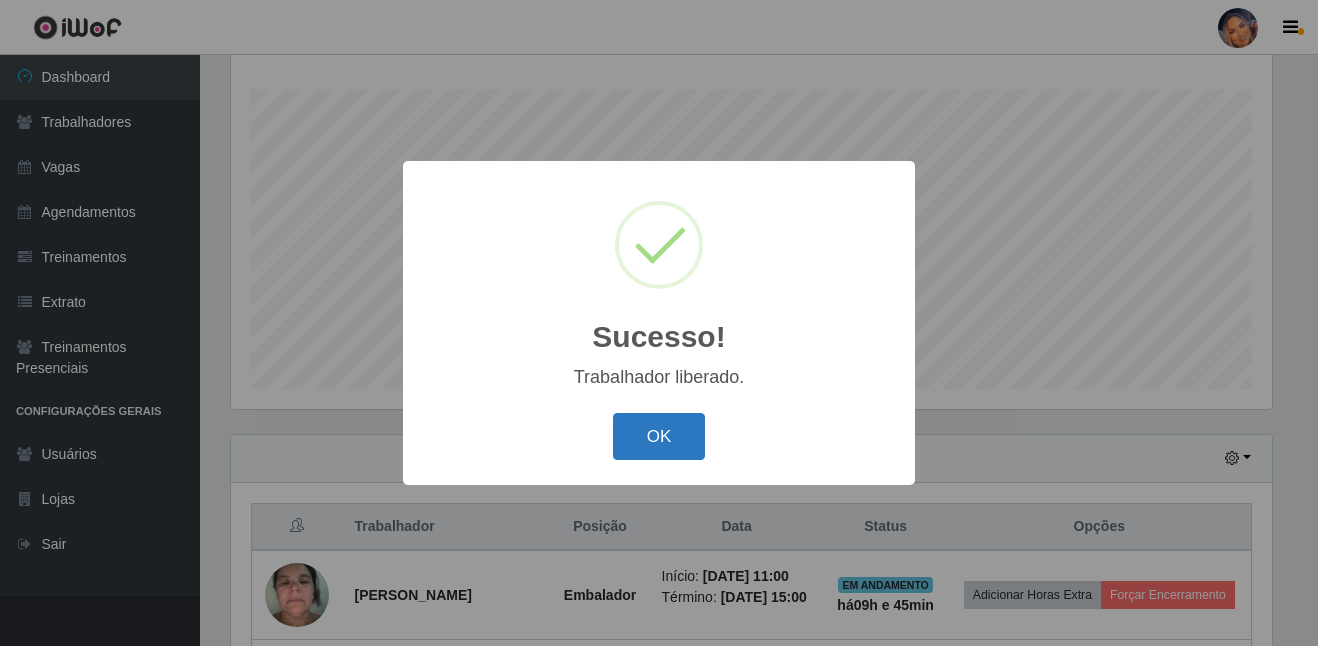 click on "OK" at bounding box center (659, 436) 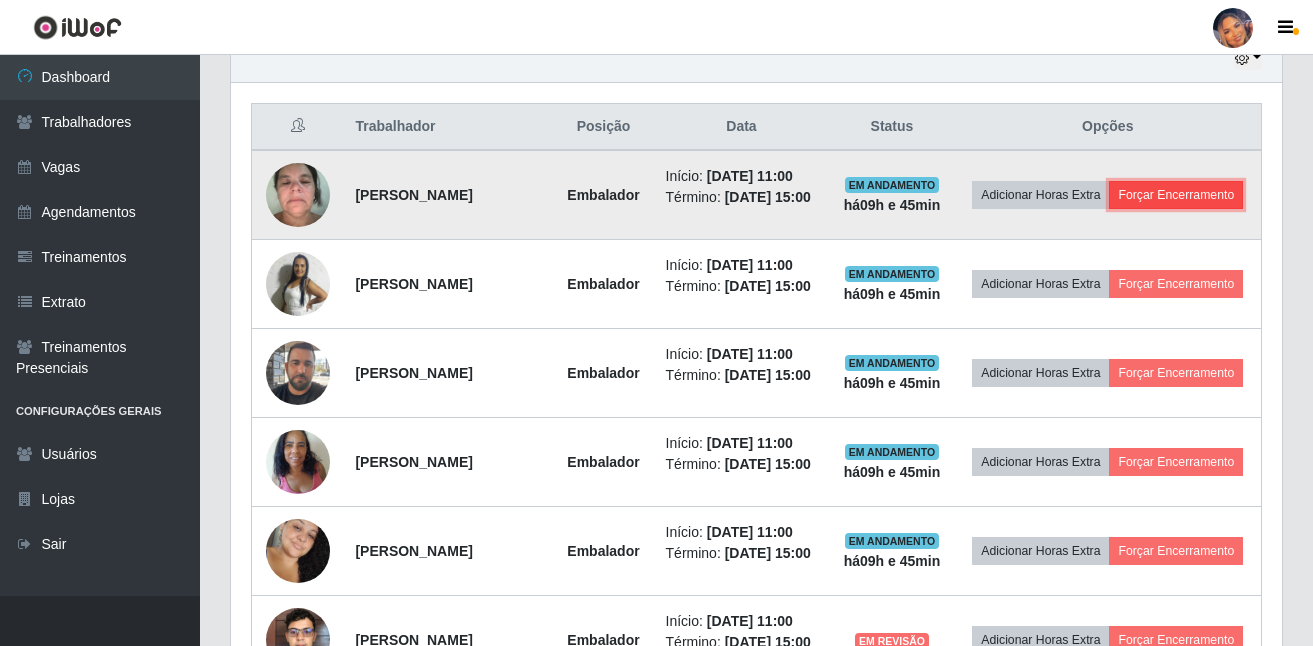 click on "Forçar Encerramento" at bounding box center (1176, 195) 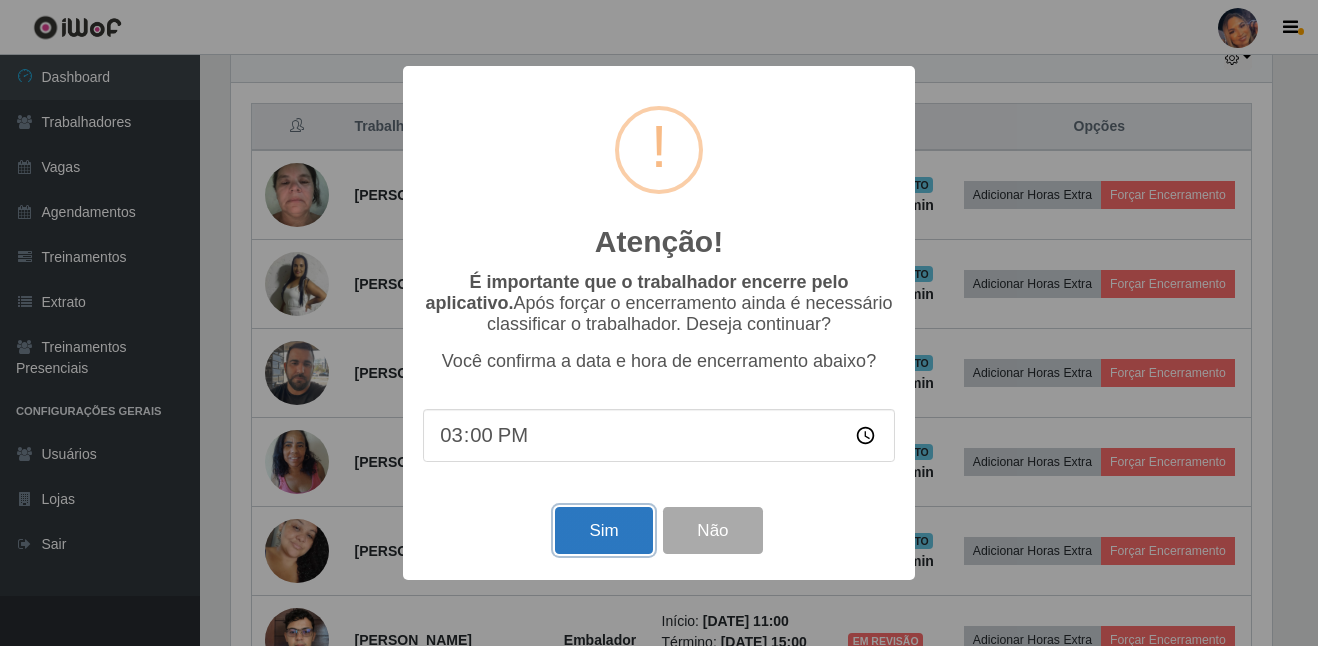 click on "Sim" at bounding box center (603, 530) 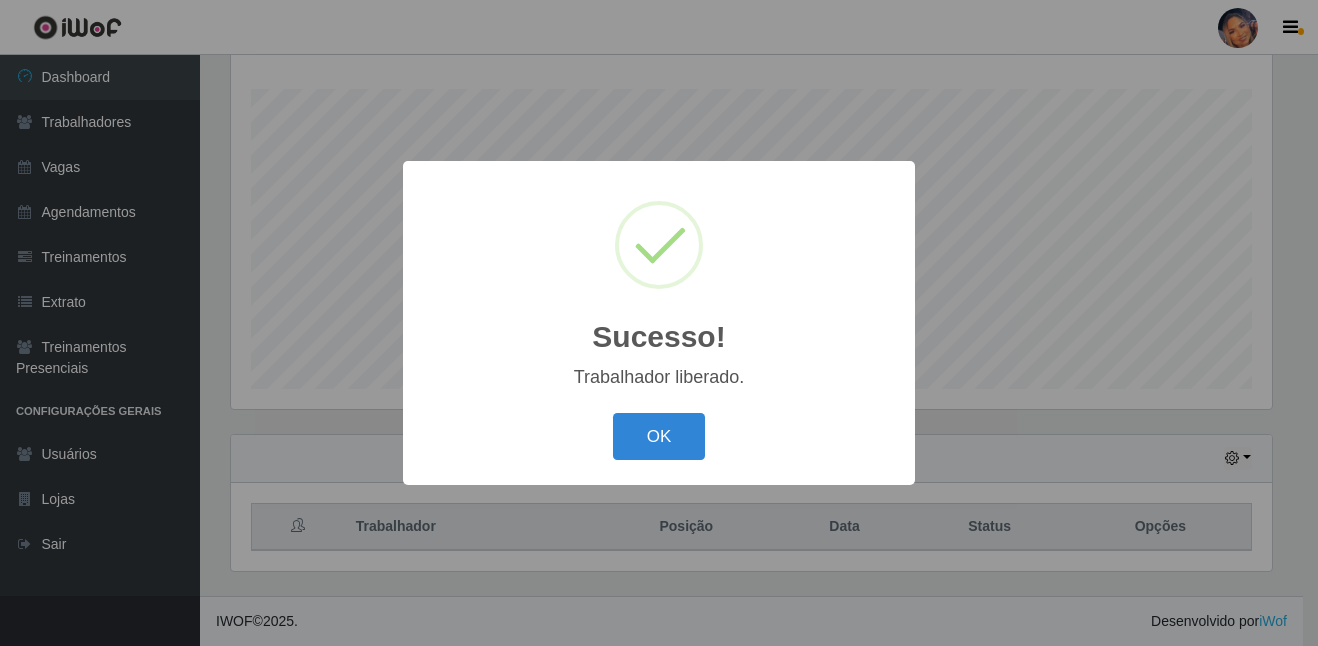 drag, startPoint x: 636, startPoint y: 474, endPoint x: 653, endPoint y: 446, distance: 32.75668 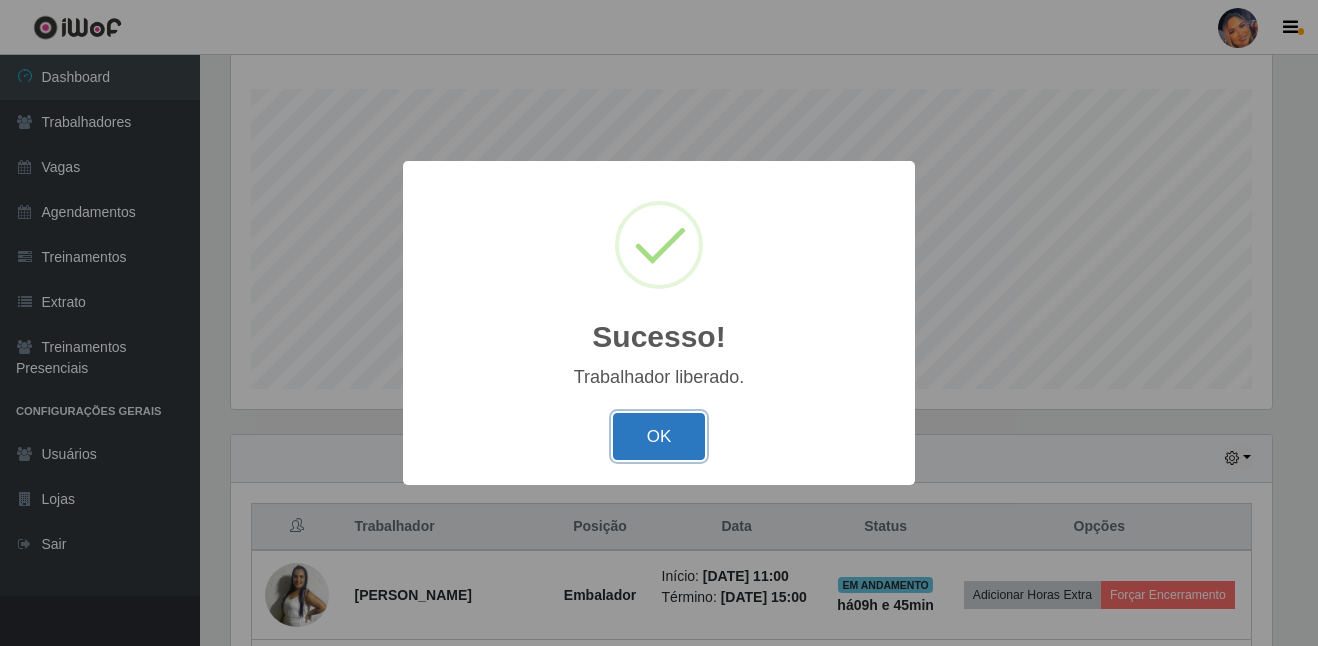 click on "OK" at bounding box center (659, 436) 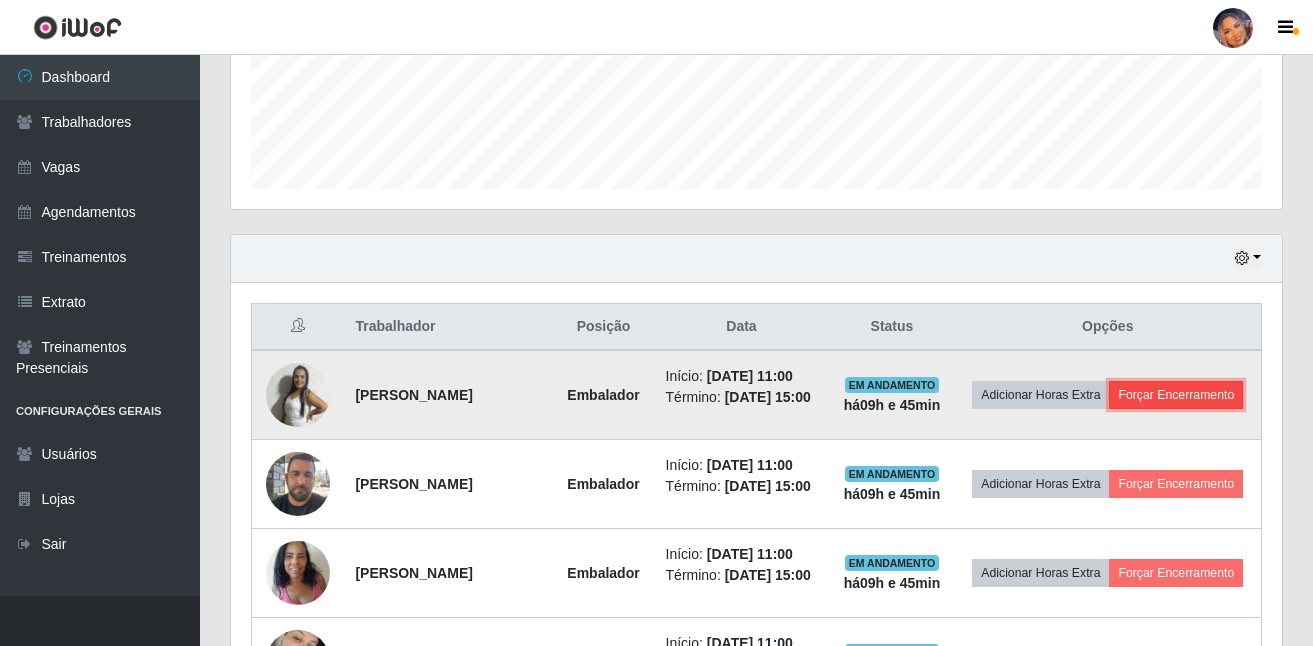 click on "Forçar Encerramento" at bounding box center [1176, 395] 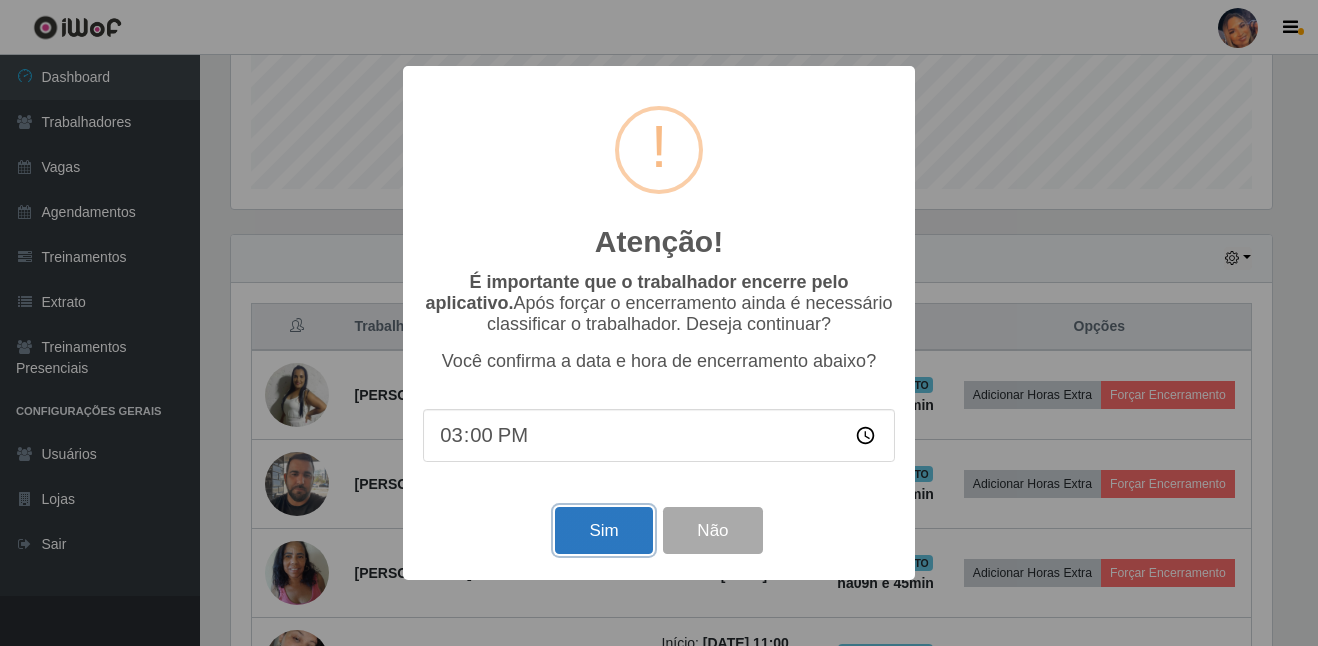 click on "Sim" at bounding box center (603, 530) 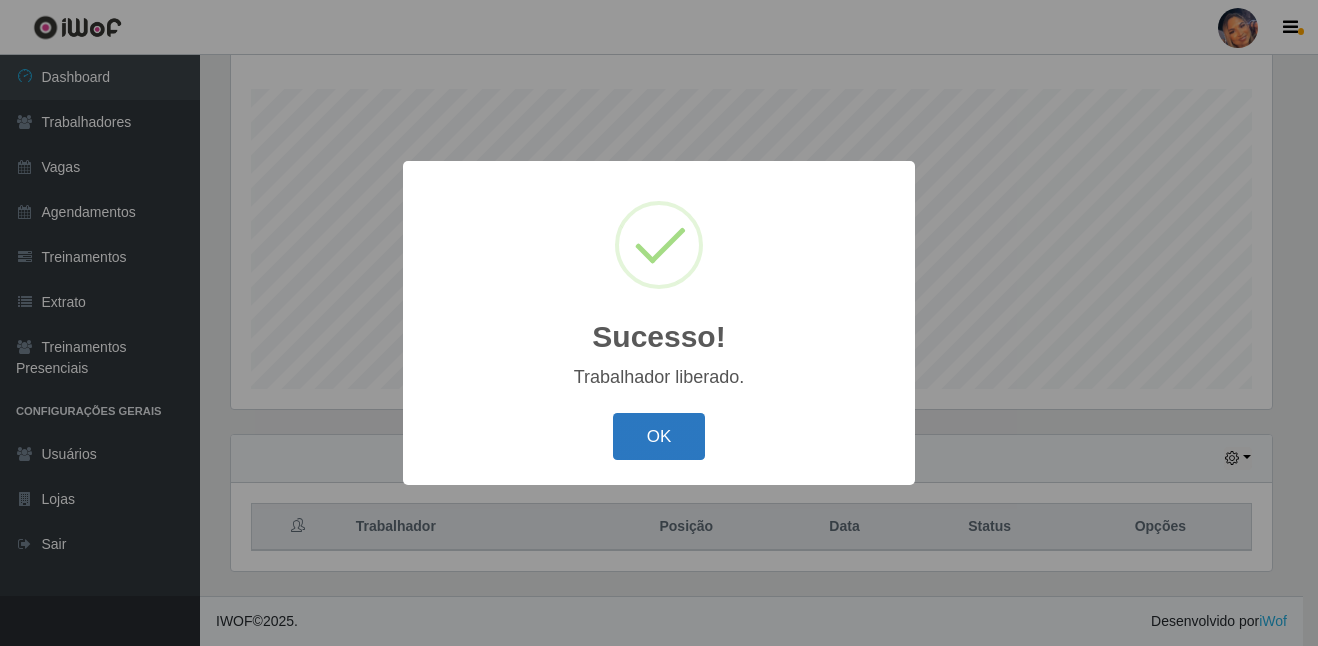 drag, startPoint x: 651, startPoint y: 444, endPoint x: 886, endPoint y: 451, distance: 235.10423 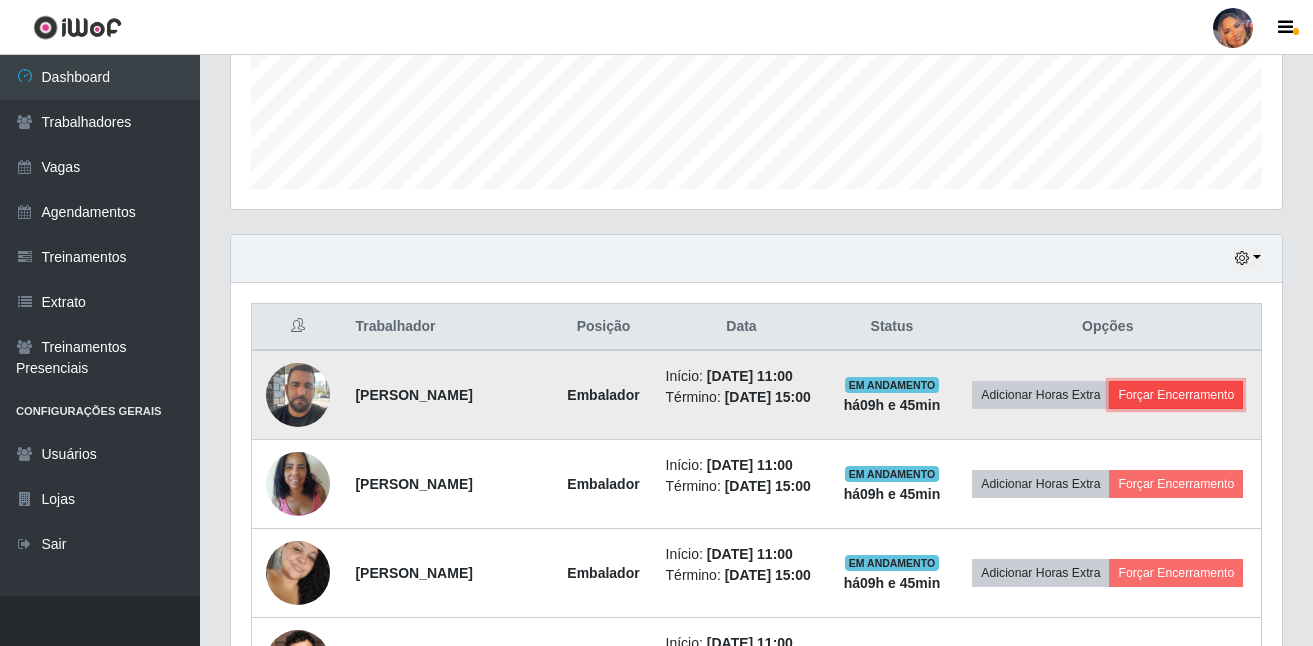 click on "Forçar Encerramento" at bounding box center (1176, 395) 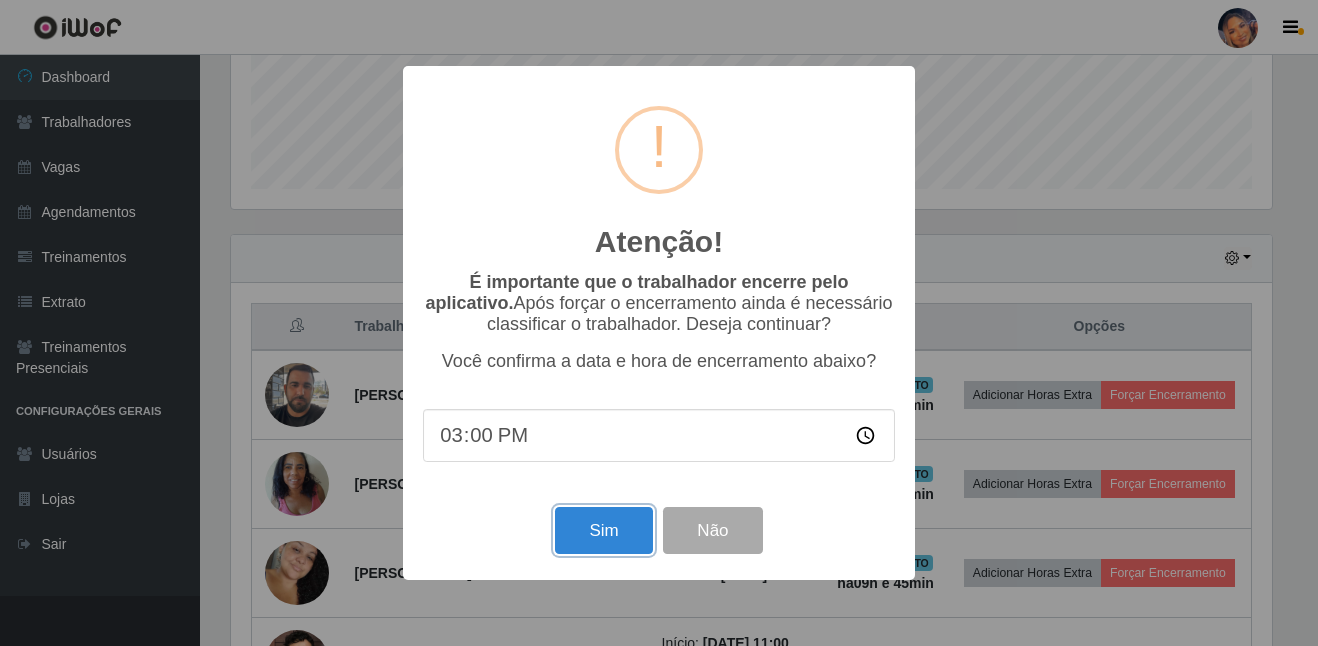 click on "Sim" at bounding box center (603, 530) 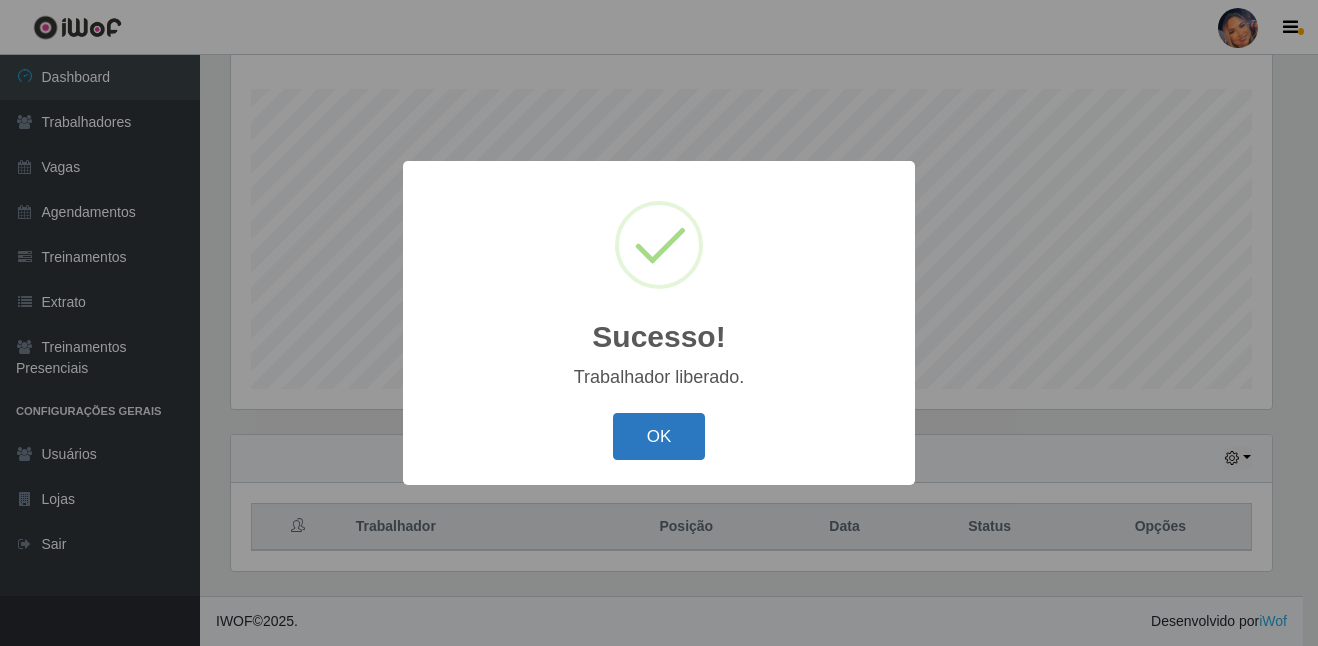 click on "OK" at bounding box center (659, 436) 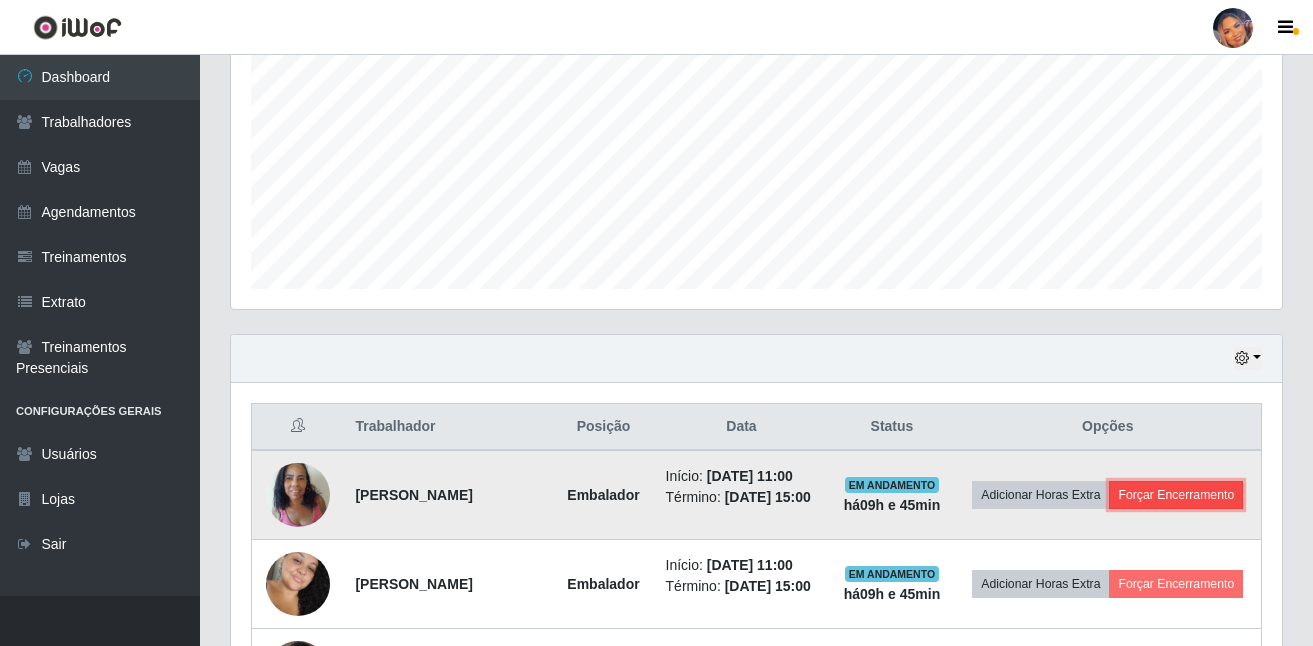 click on "Forçar Encerramento" at bounding box center [1176, 495] 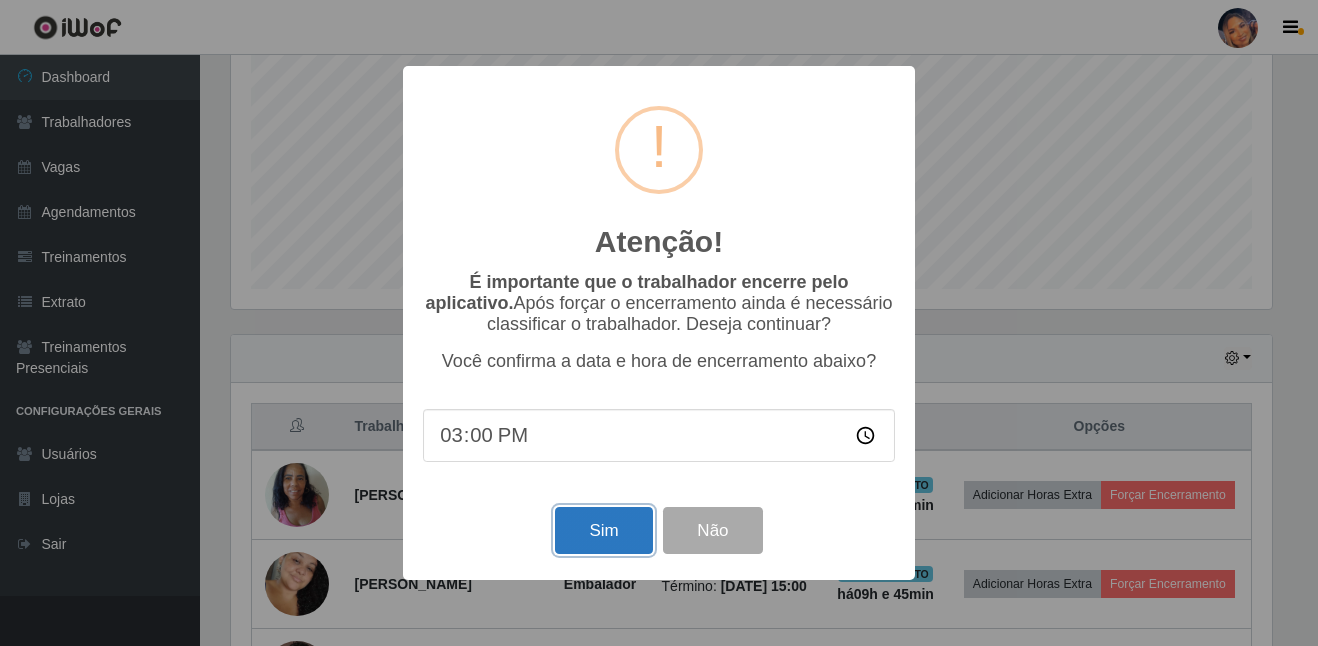 click on "Sim" at bounding box center [603, 530] 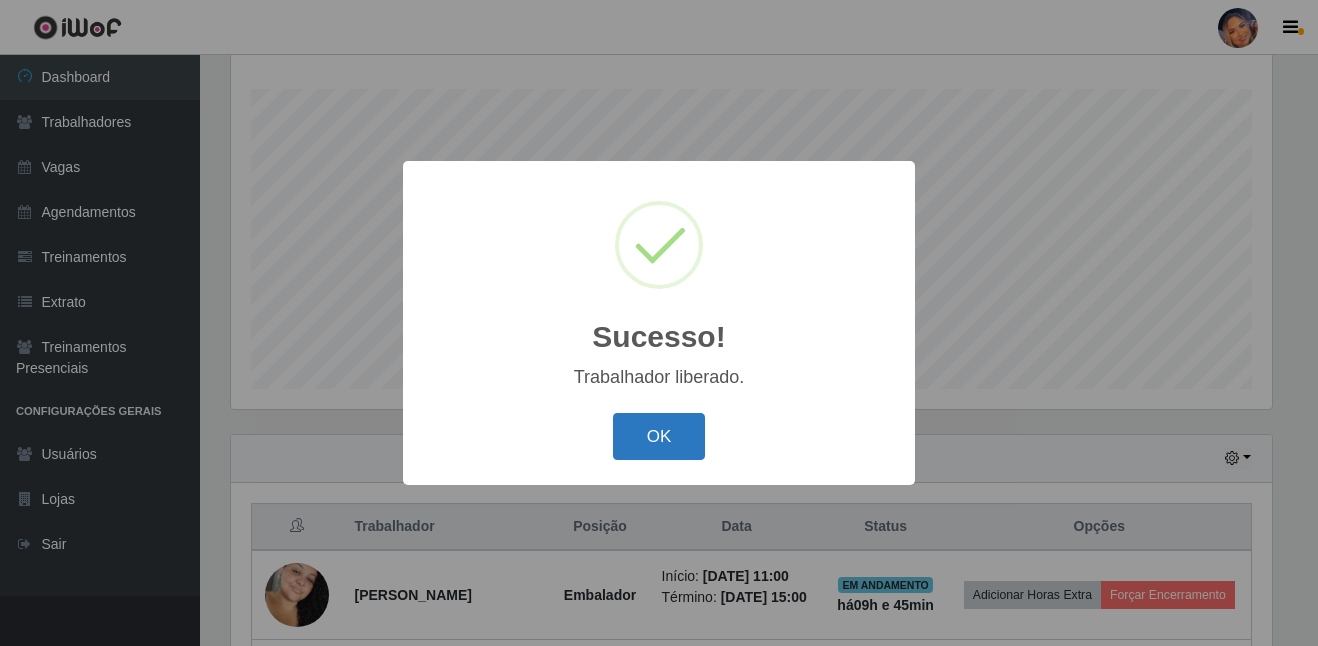 click on "OK" at bounding box center (659, 436) 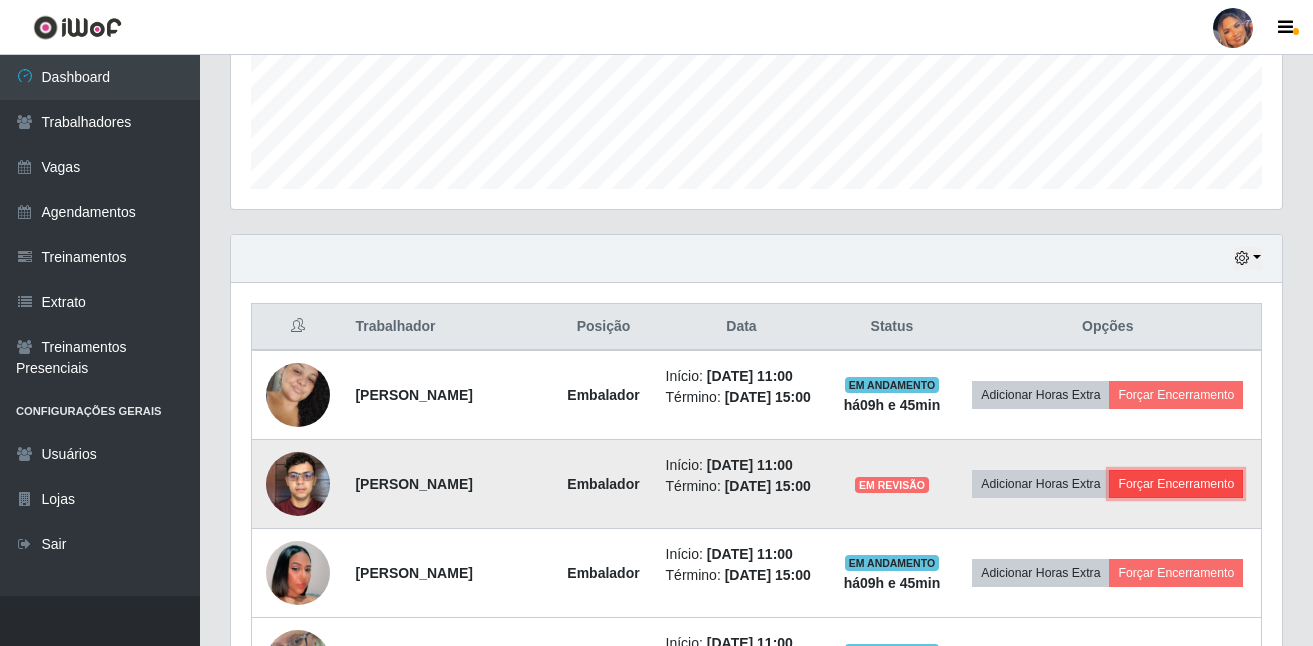 click on "Forçar Encerramento" at bounding box center (1176, 484) 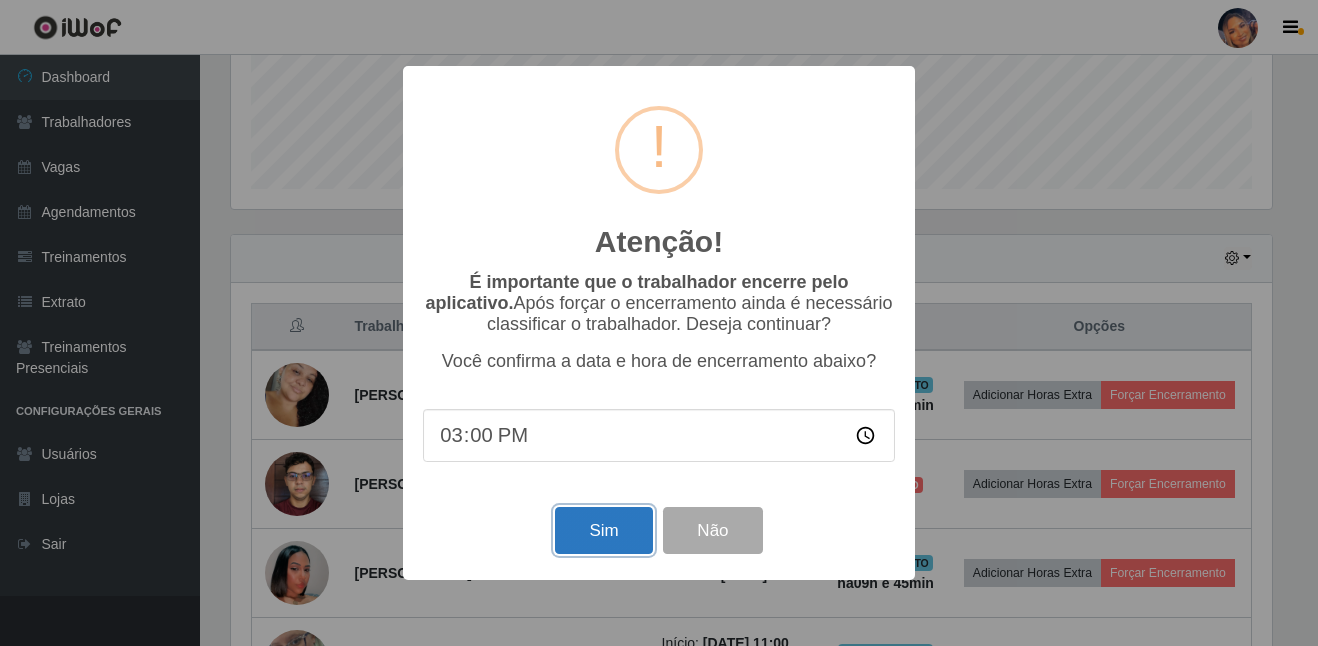 click on "Sim" at bounding box center (603, 530) 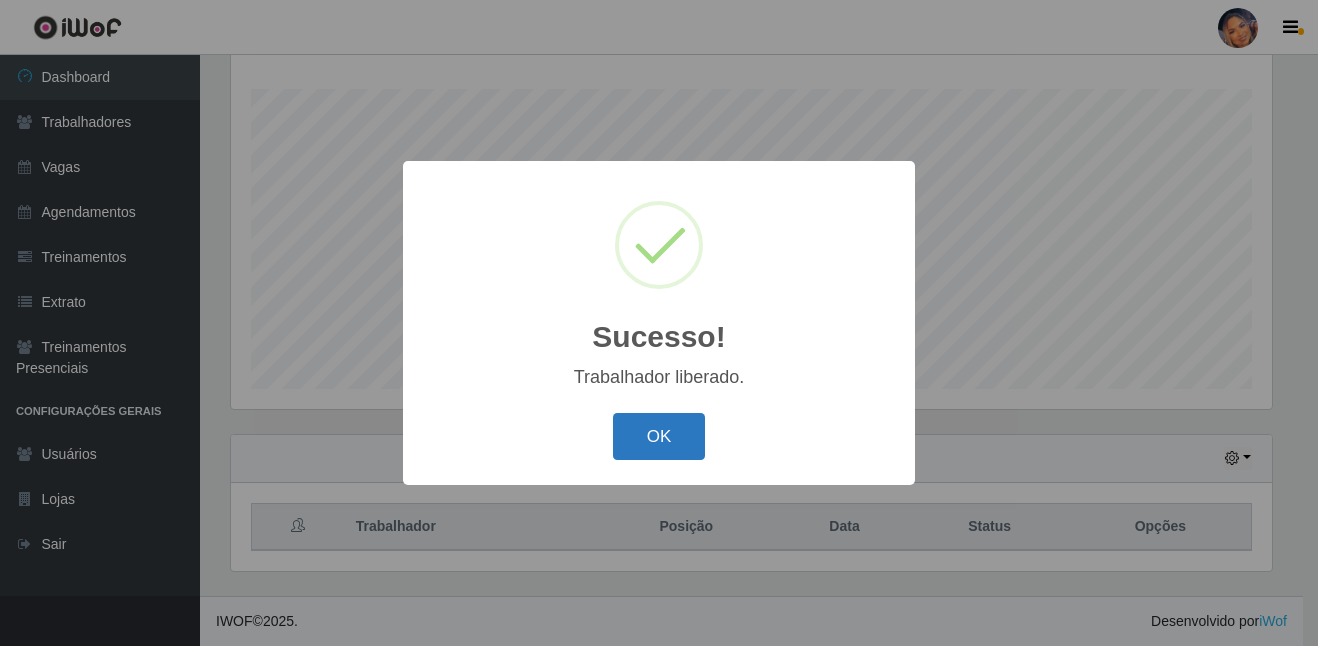 click on "OK" at bounding box center (659, 436) 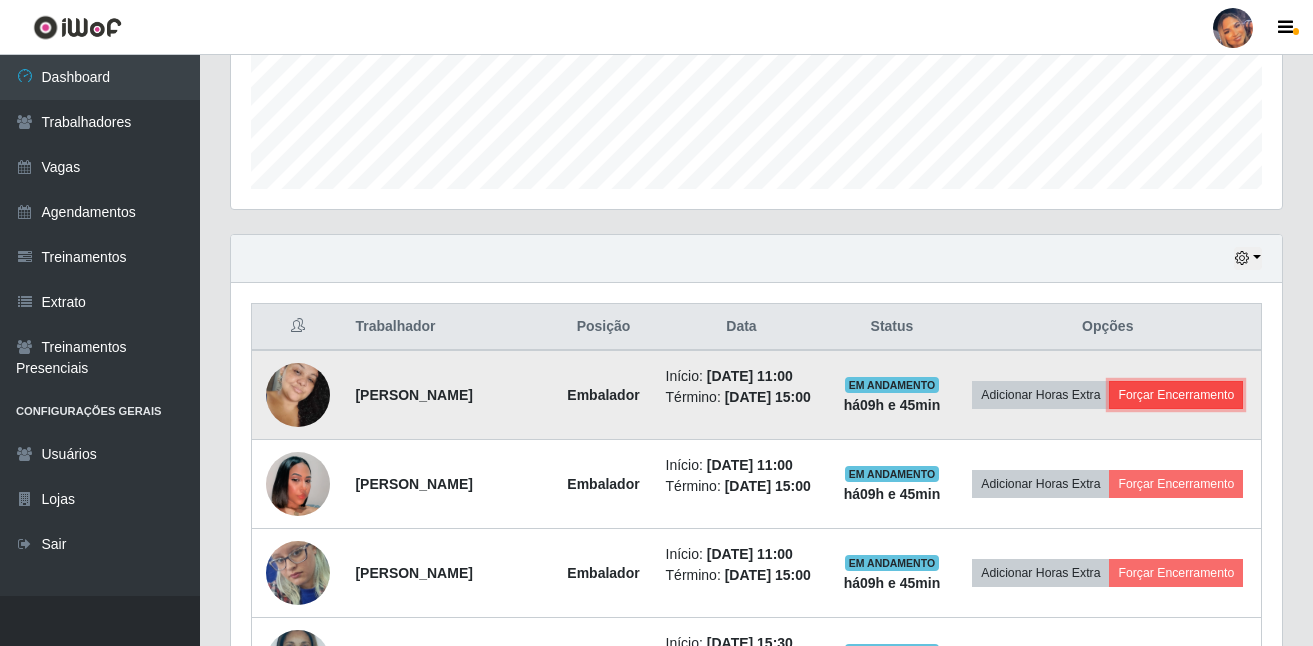 click on "Forçar Encerramento" at bounding box center [1176, 395] 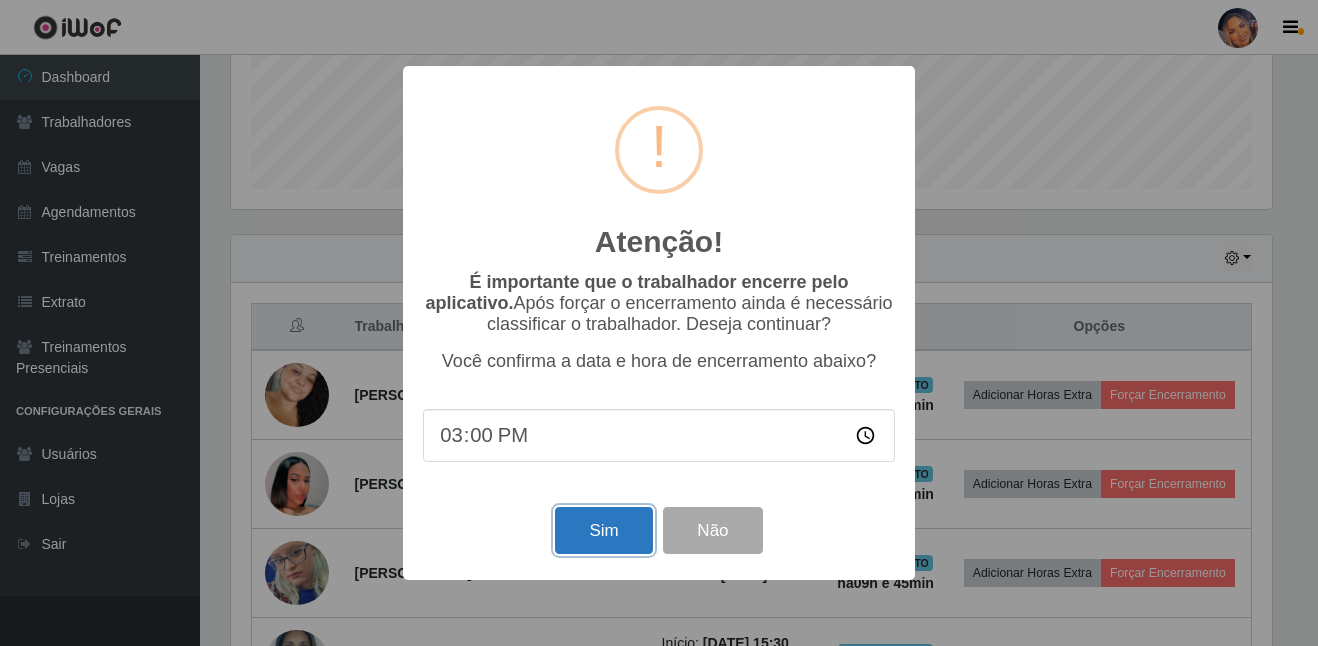 click on "Sim" at bounding box center (603, 530) 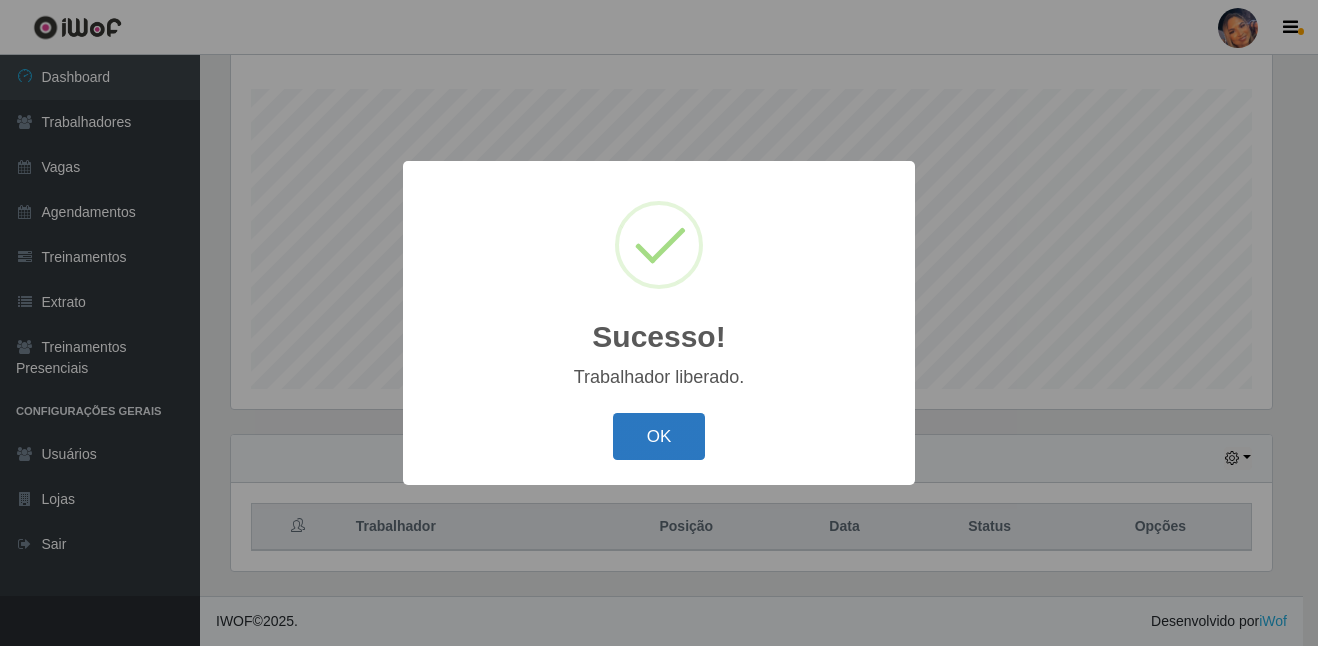 click on "OK" at bounding box center (659, 436) 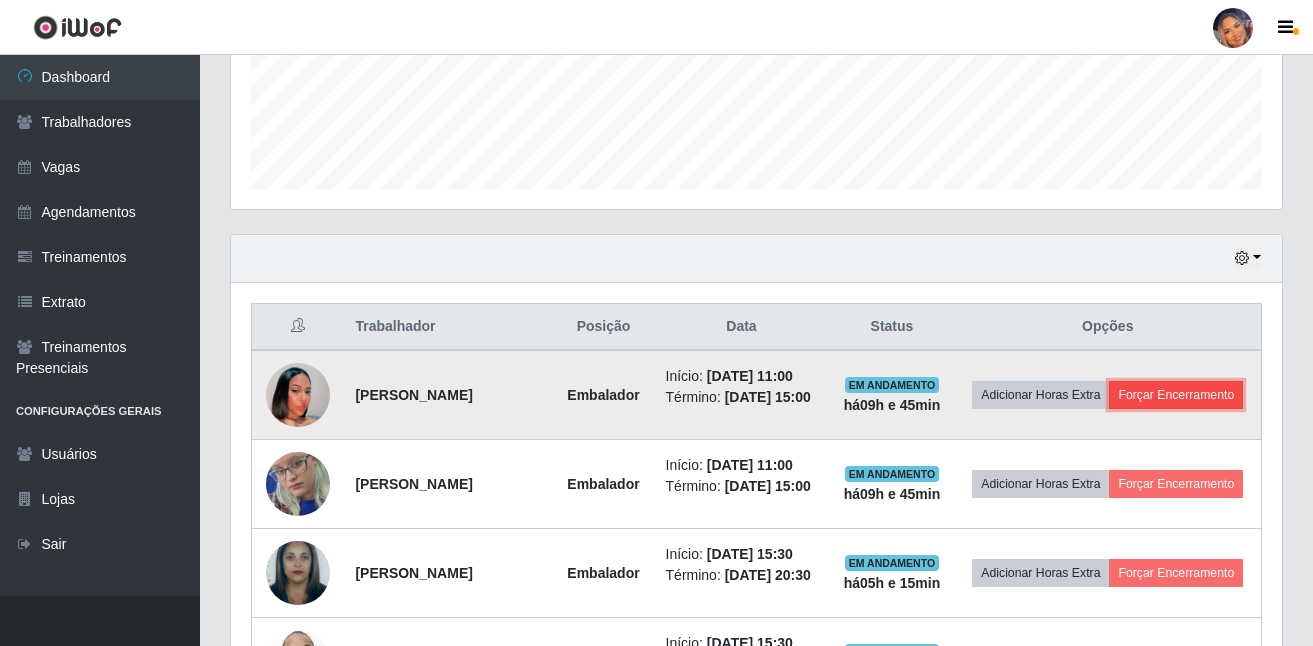 click on "Forçar Encerramento" at bounding box center [1176, 395] 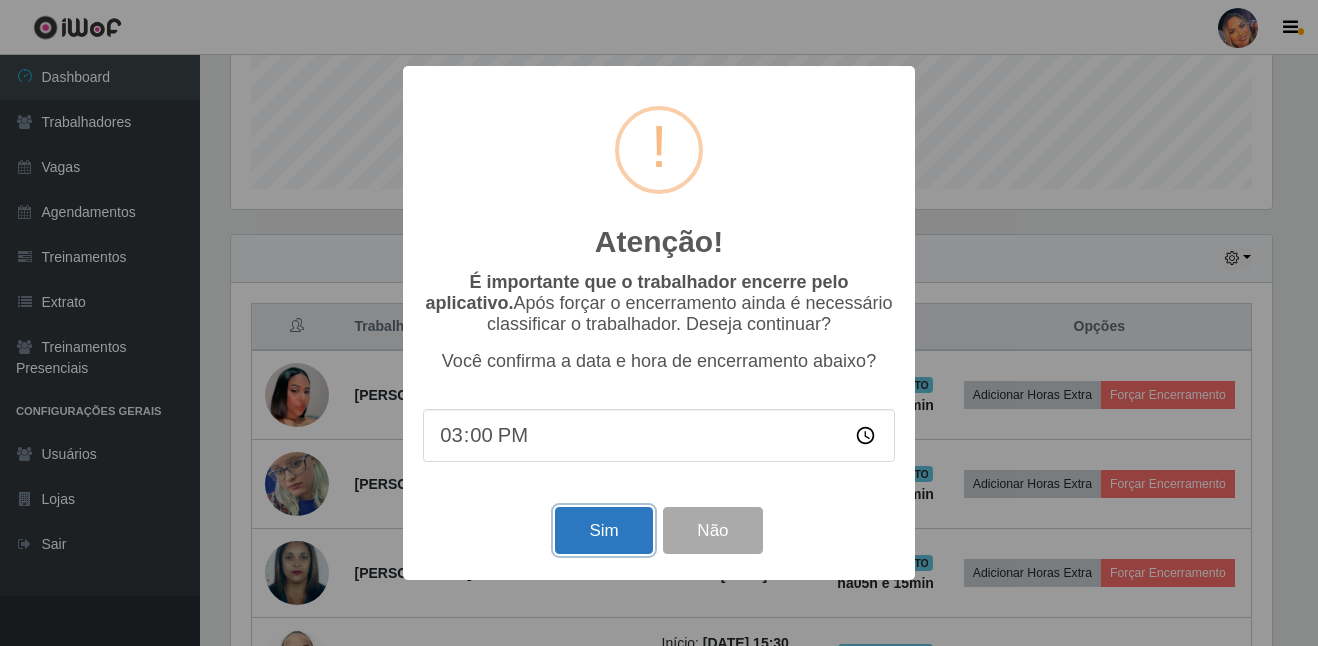 click on "Sim" at bounding box center (603, 530) 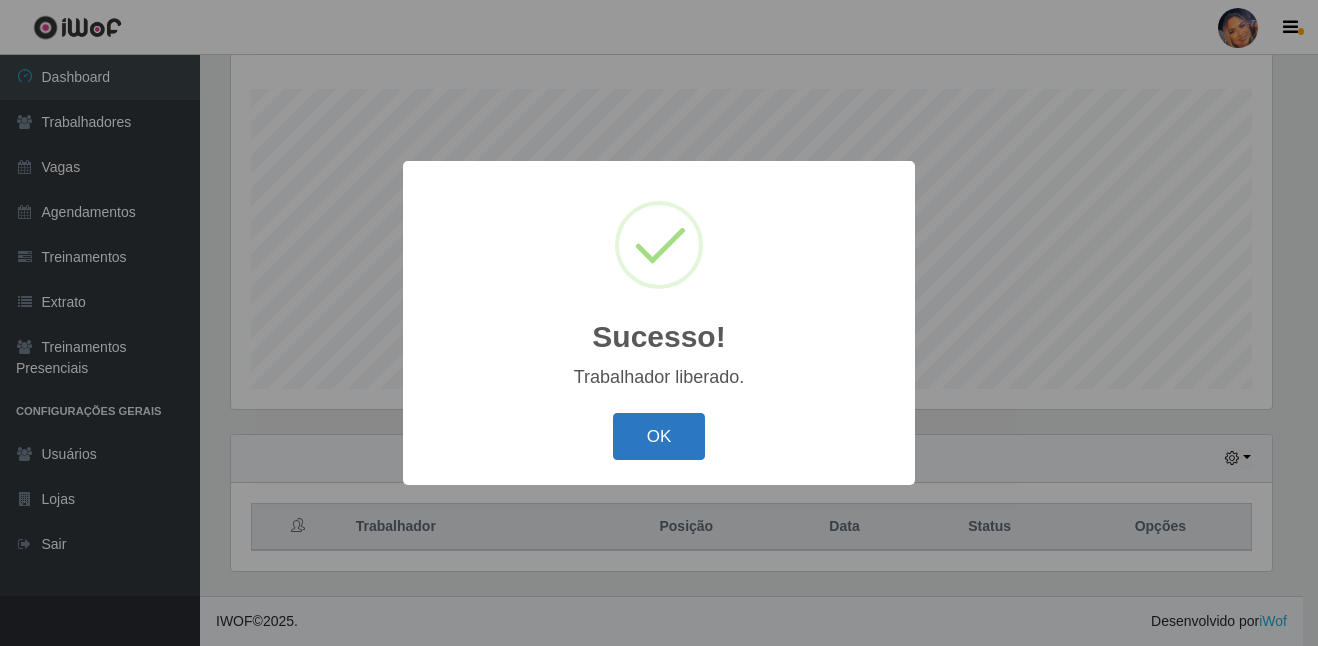 click on "OK" at bounding box center (659, 436) 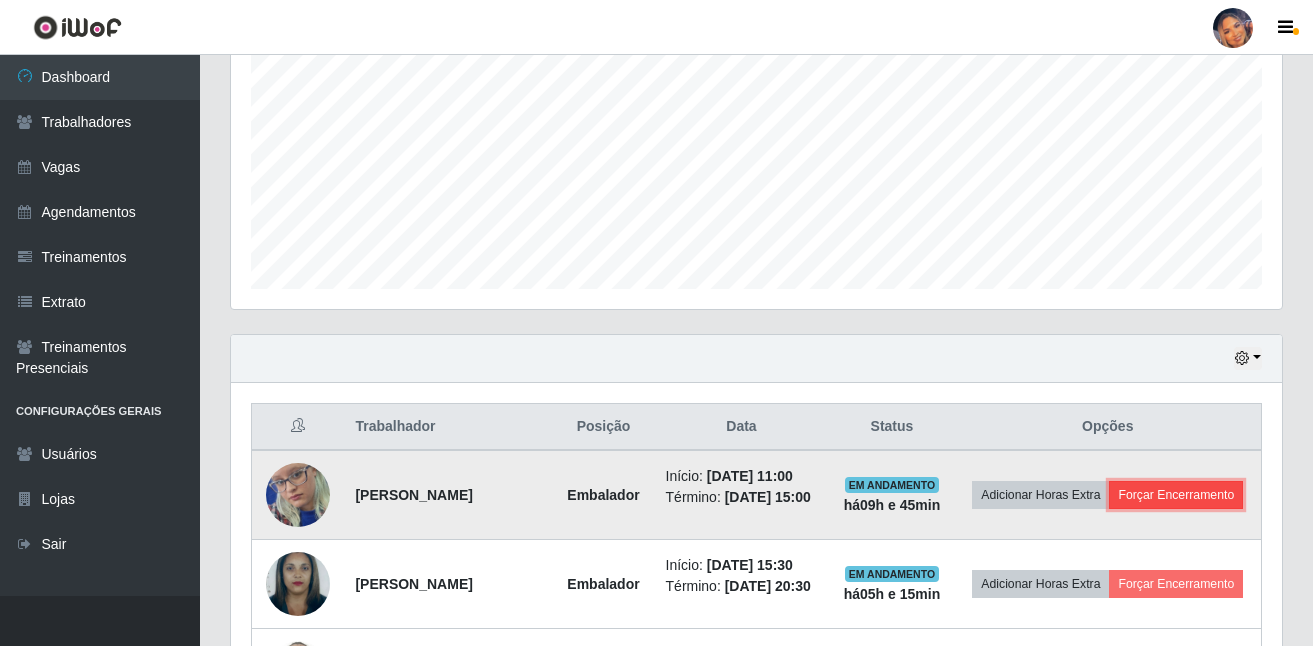 click on "Forçar Encerramento" at bounding box center [1176, 495] 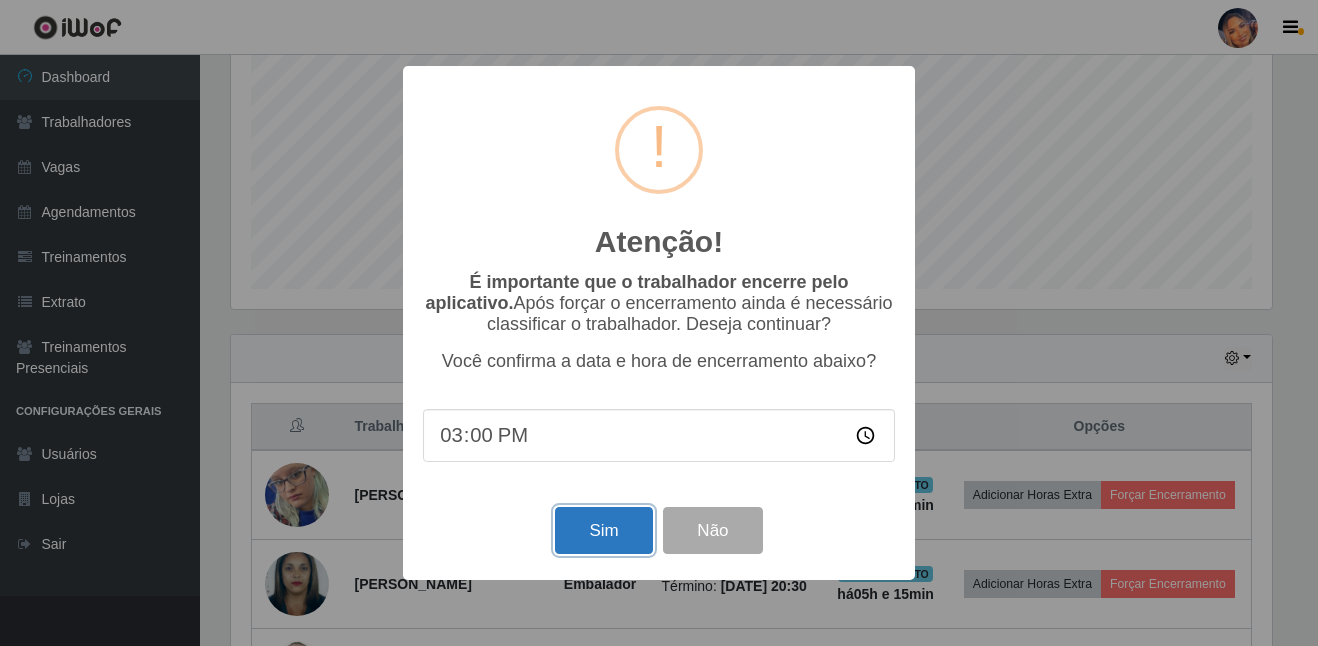 click on "Sim" at bounding box center (603, 530) 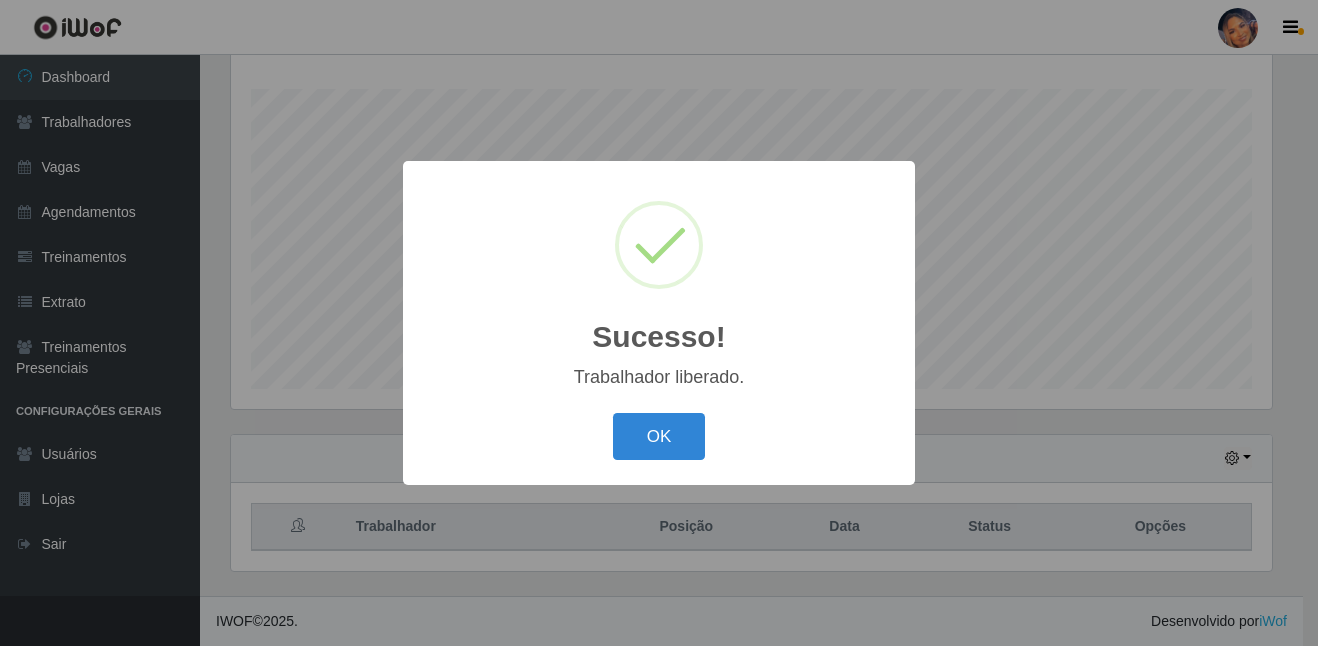 drag, startPoint x: 632, startPoint y: 436, endPoint x: 954, endPoint y: 419, distance: 322.44846 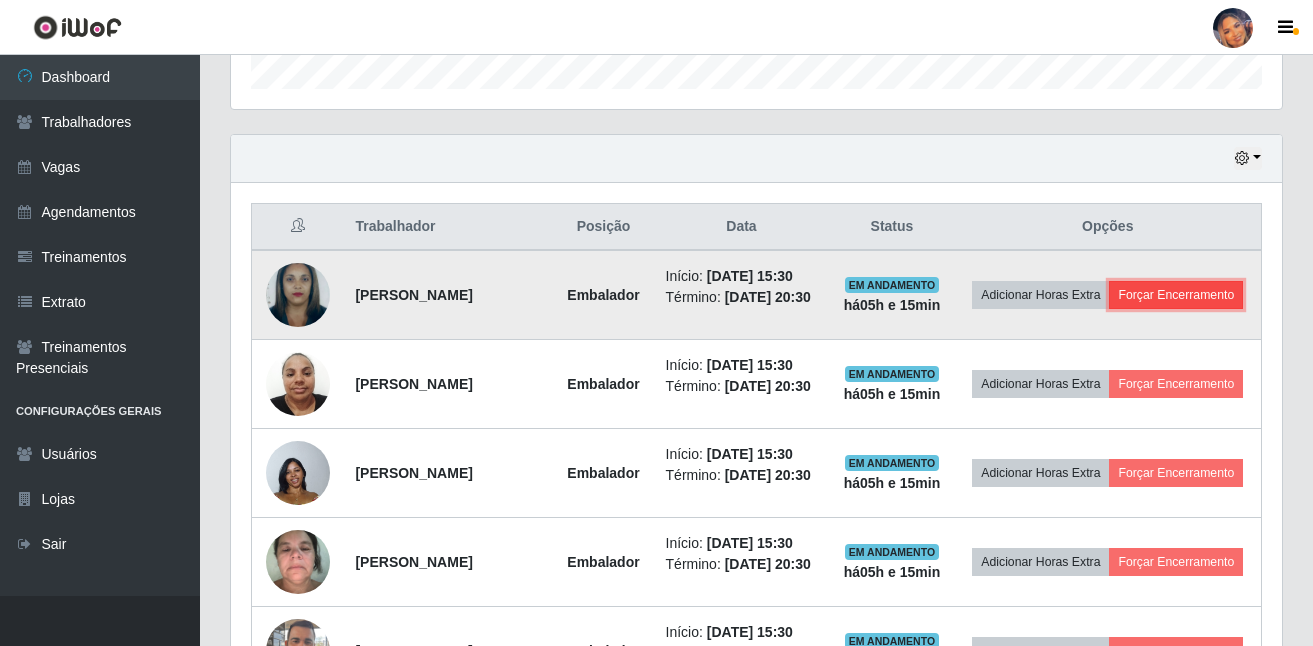 click on "Forçar Encerramento" at bounding box center [1176, 295] 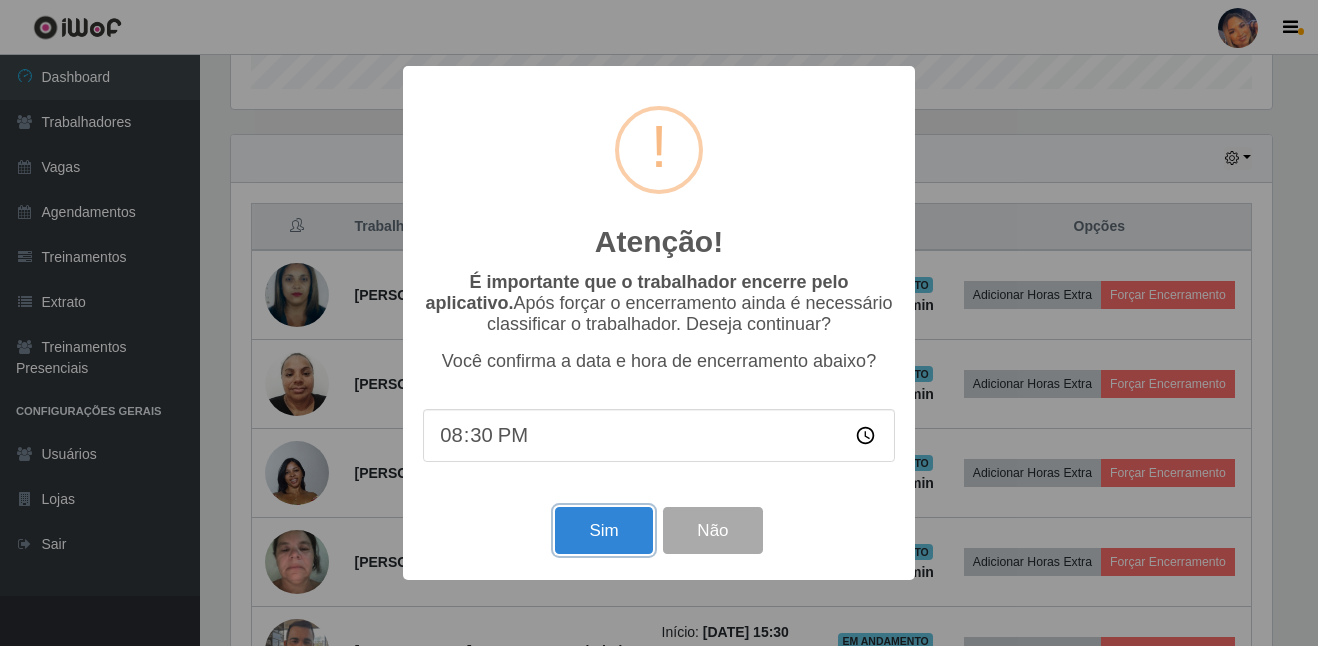 drag, startPoint x: 637, startPoint y: 538, endPoint x: 638, endPoint y: 507, distance: 31.016125 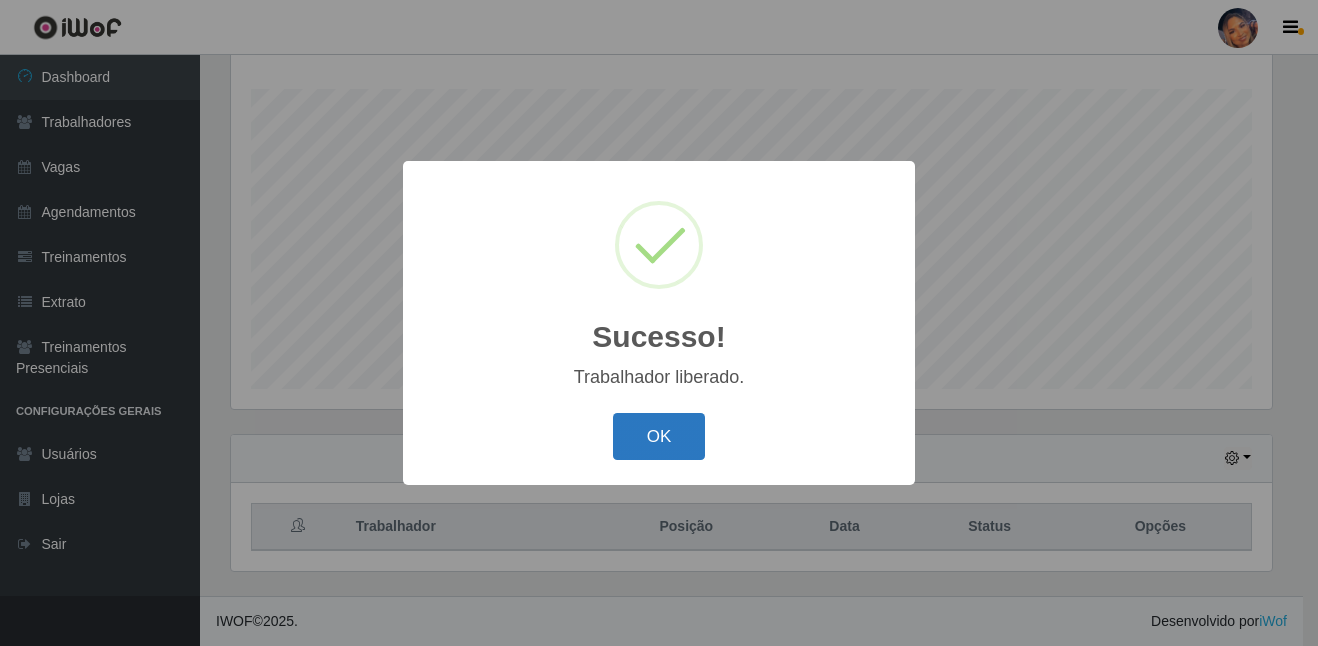 click on "OK" at bounding box center (659, 436) 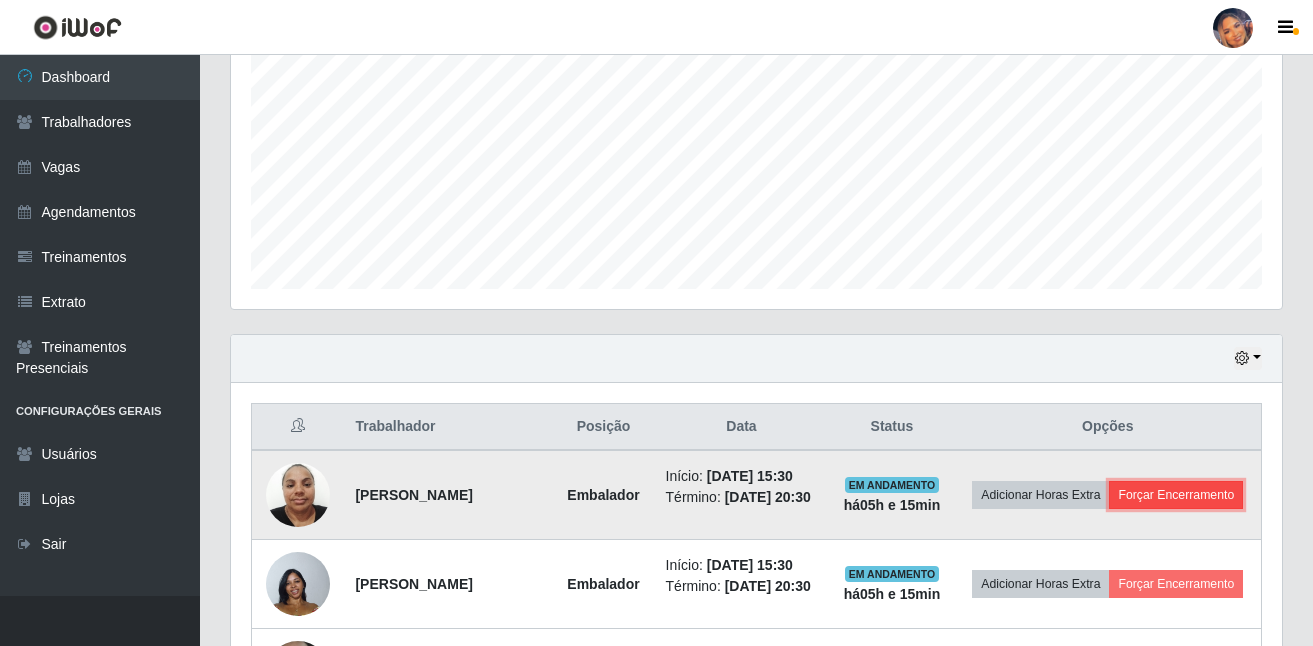 click on "Forçar Encerramento" at bounding box center (1176, 495) 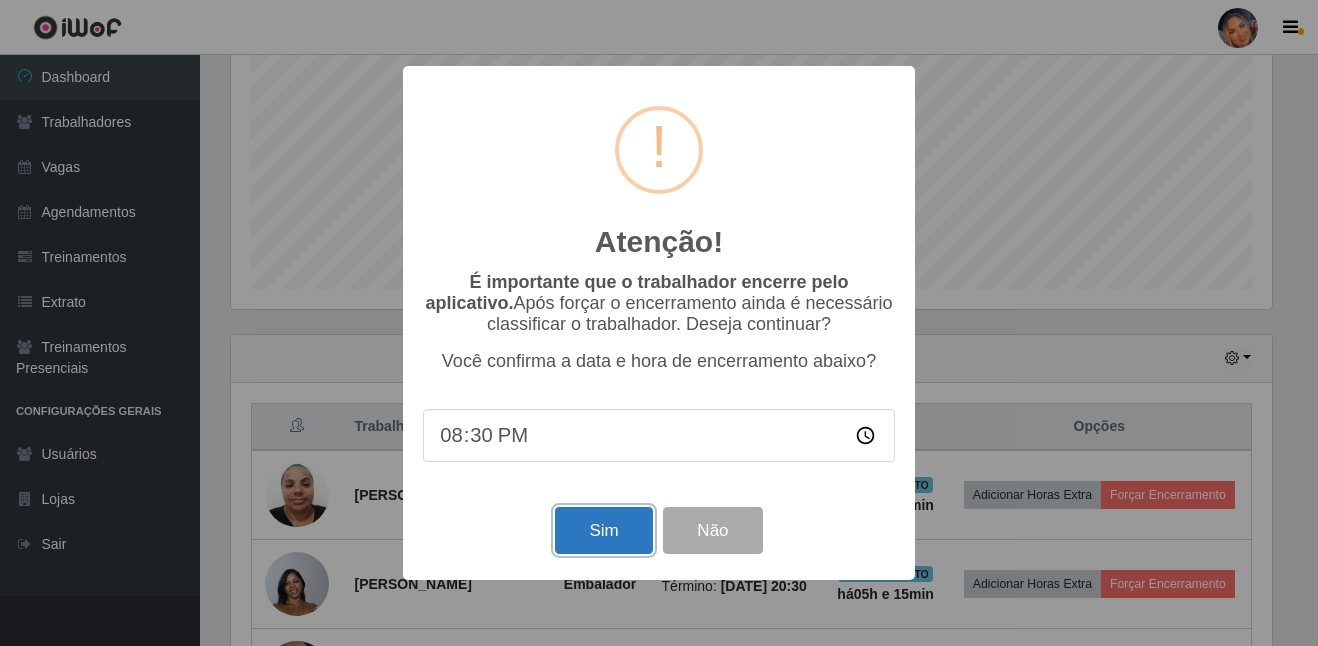 drag, startPoint x: 621, startPoint y: 520, endPoint x: 710, endPoint y: 499, distance: 91.44397 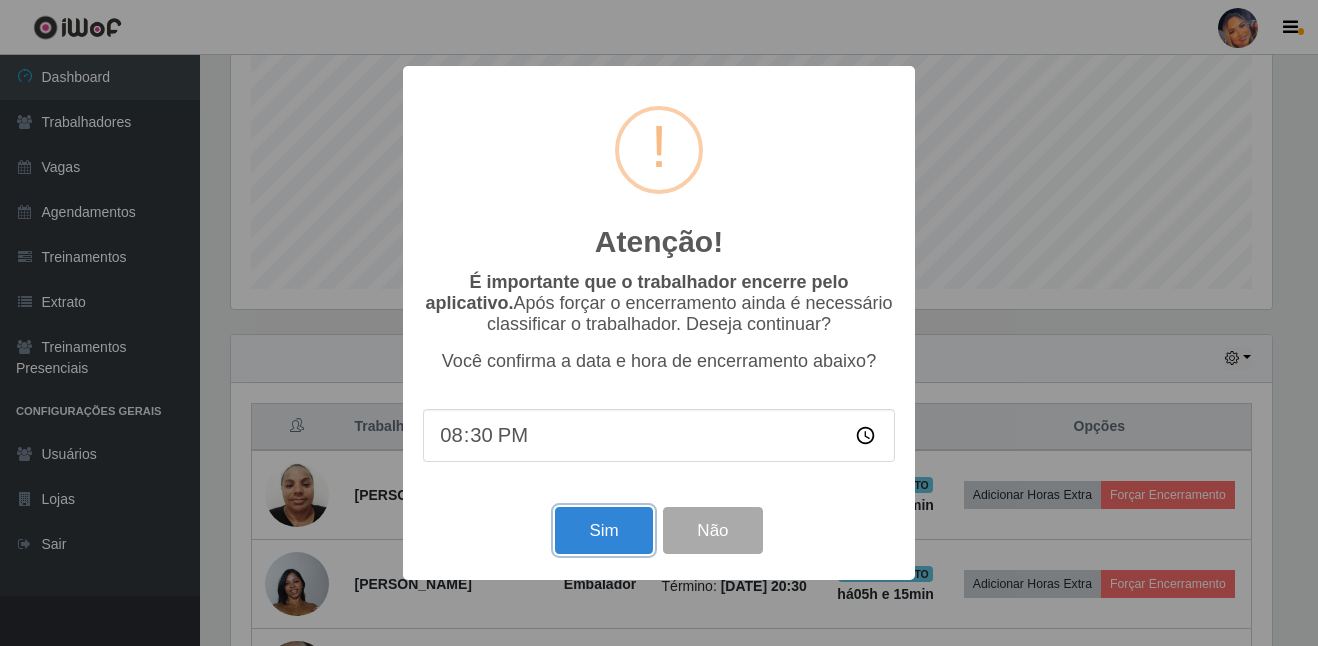 click on "Sim" at bounding box center [603, 530] 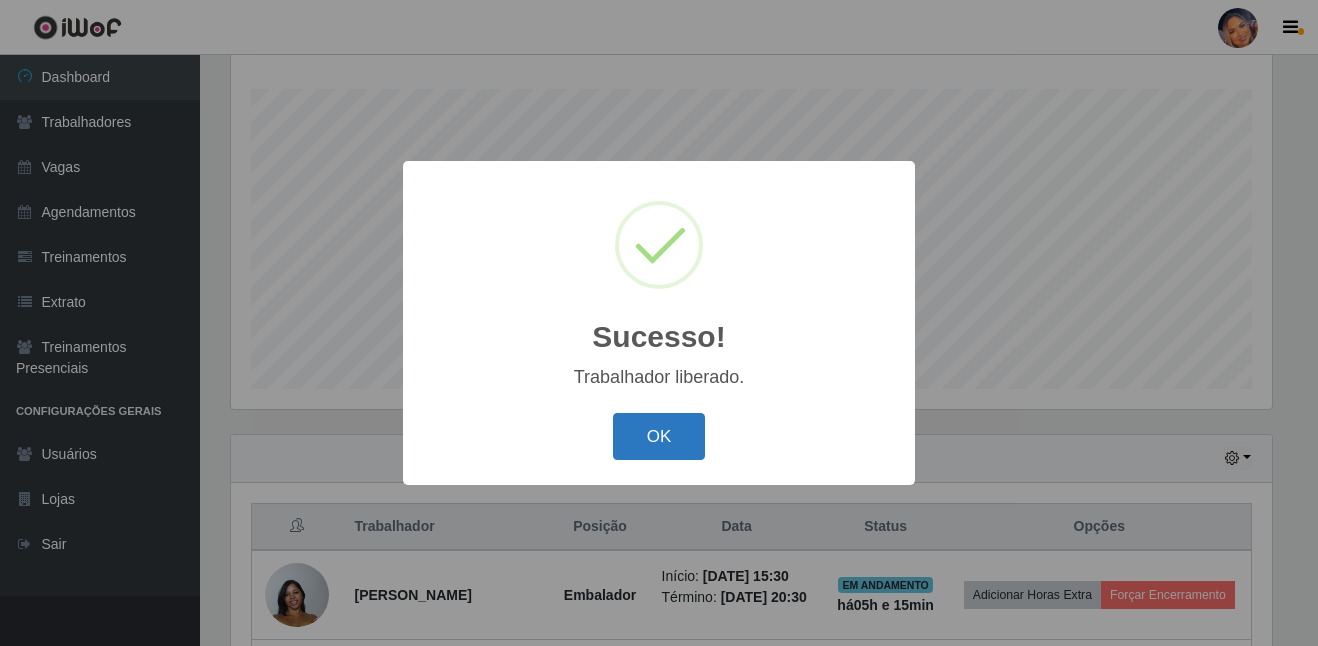 click on "OK" at bounding box center (659, 436) 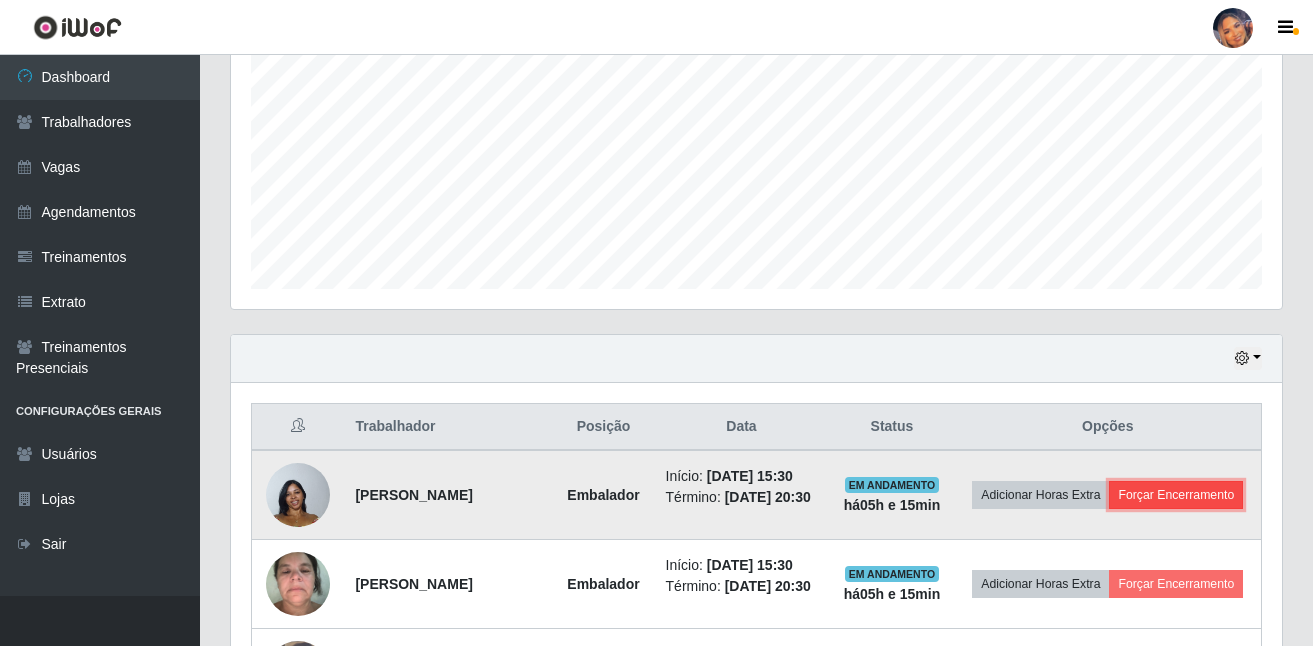 click on "Forçar Encerramento" at bounding box center (1176, 495) 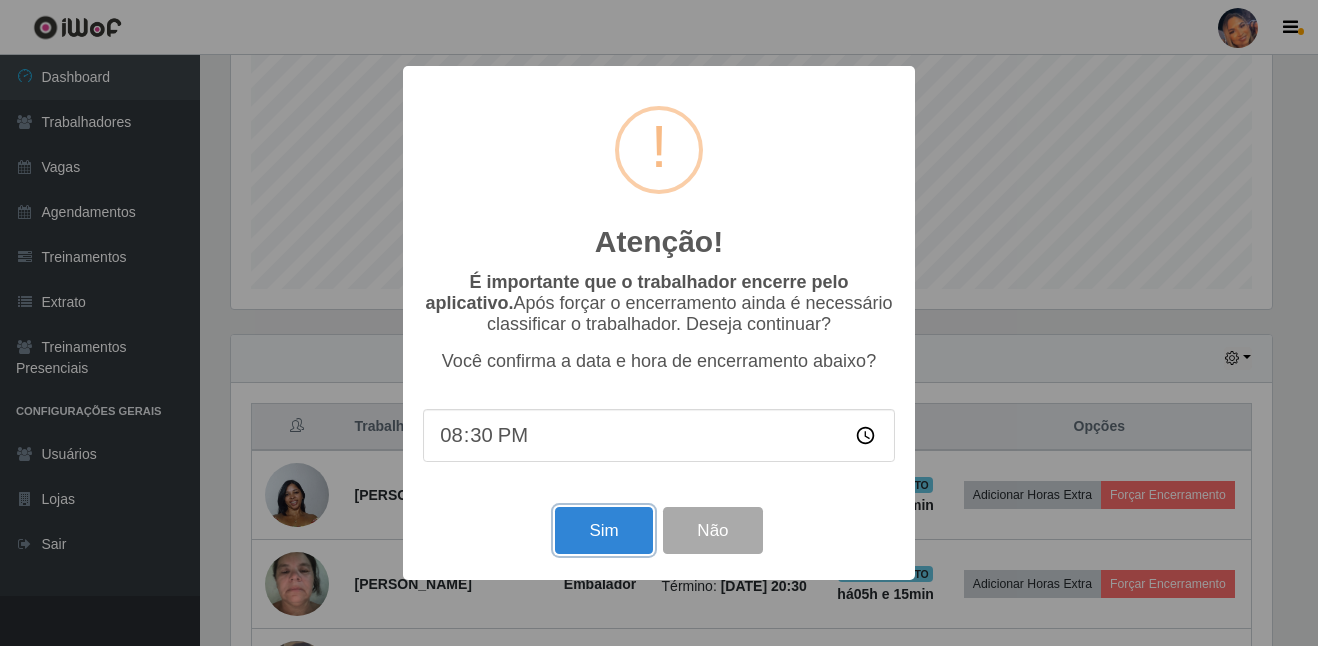 drag, startPoint x: 585, startPoint y: 539, endPoint x: 667, endPoint y: 505, distance: 88.76936 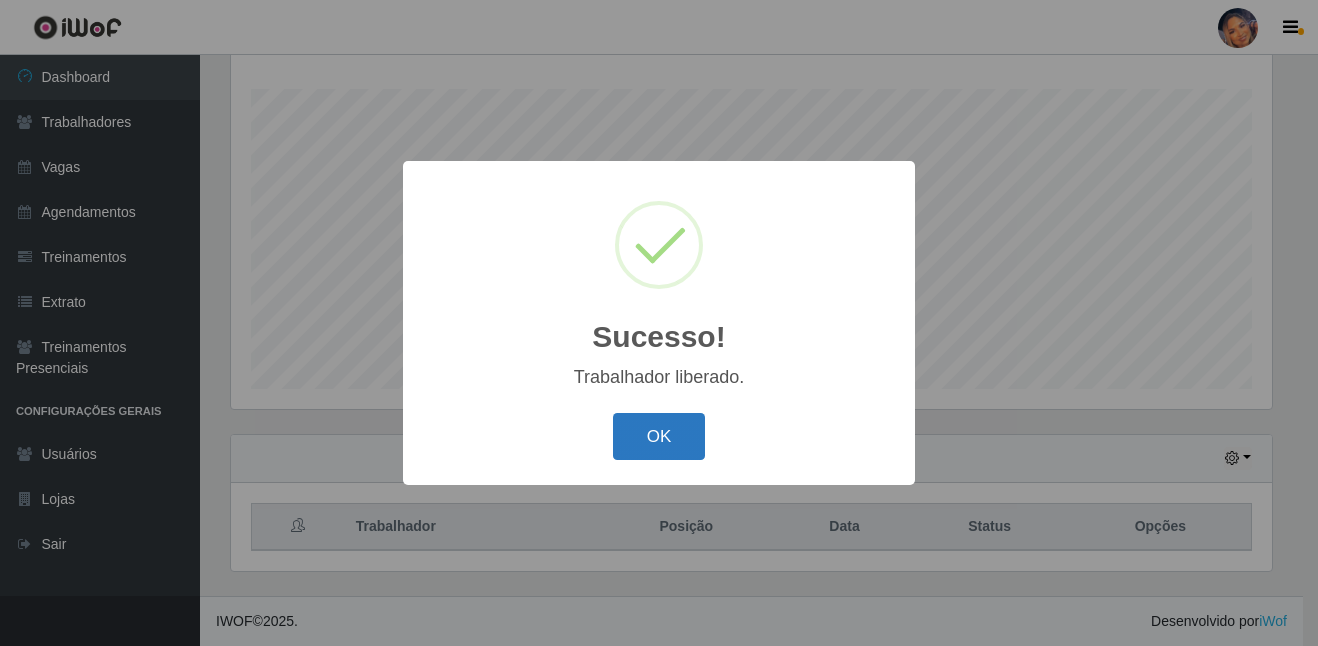 click on "OK" at bounding box center (659, 436) 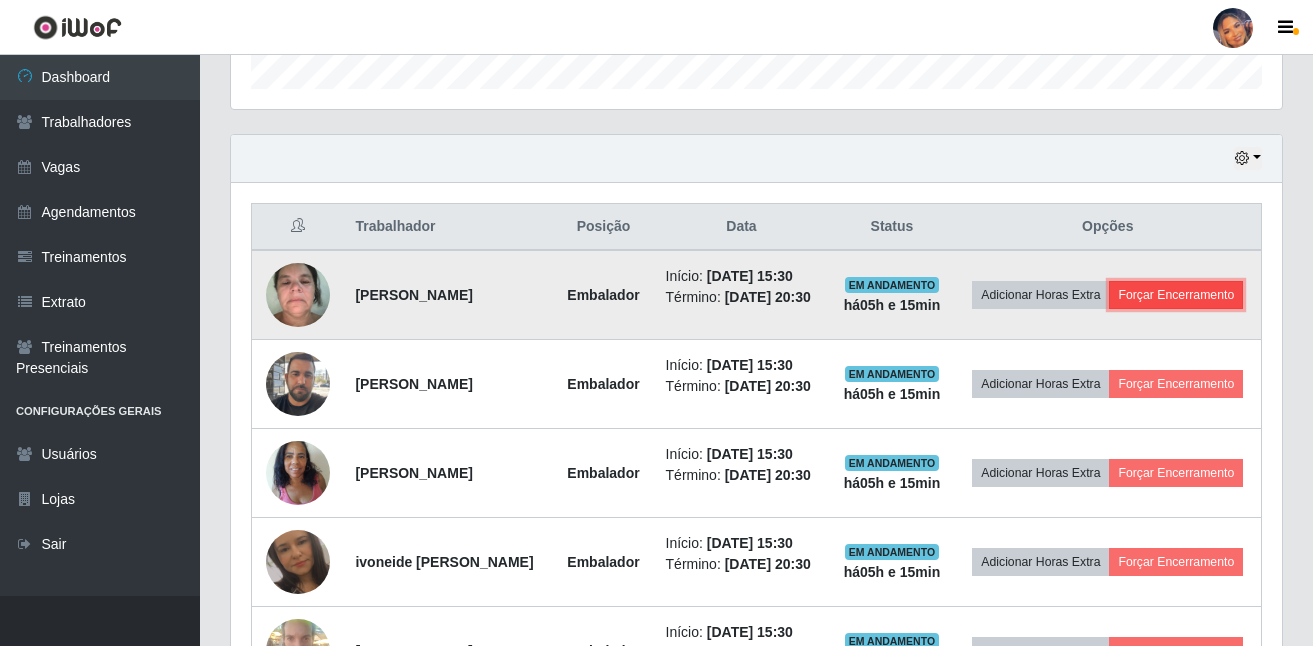 click on "Forçar Encerramento" at bounding box center (1176, 295) 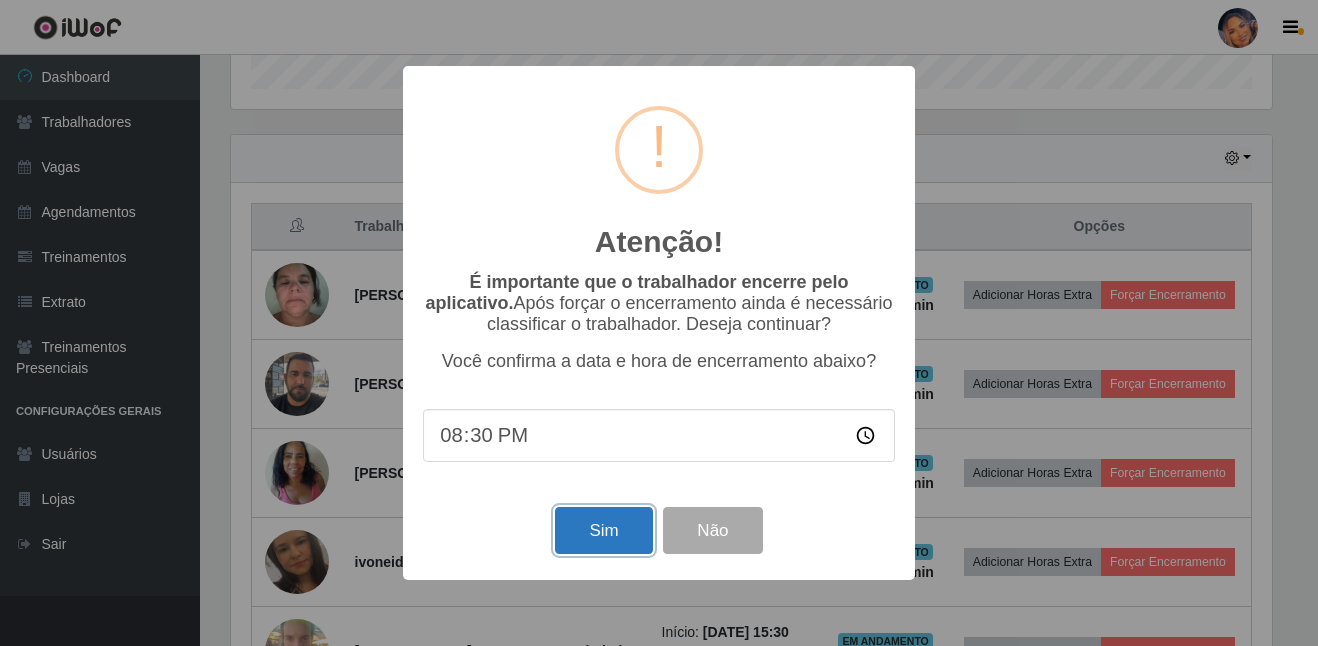 click on "Sim" at bounding box center [603, 530] 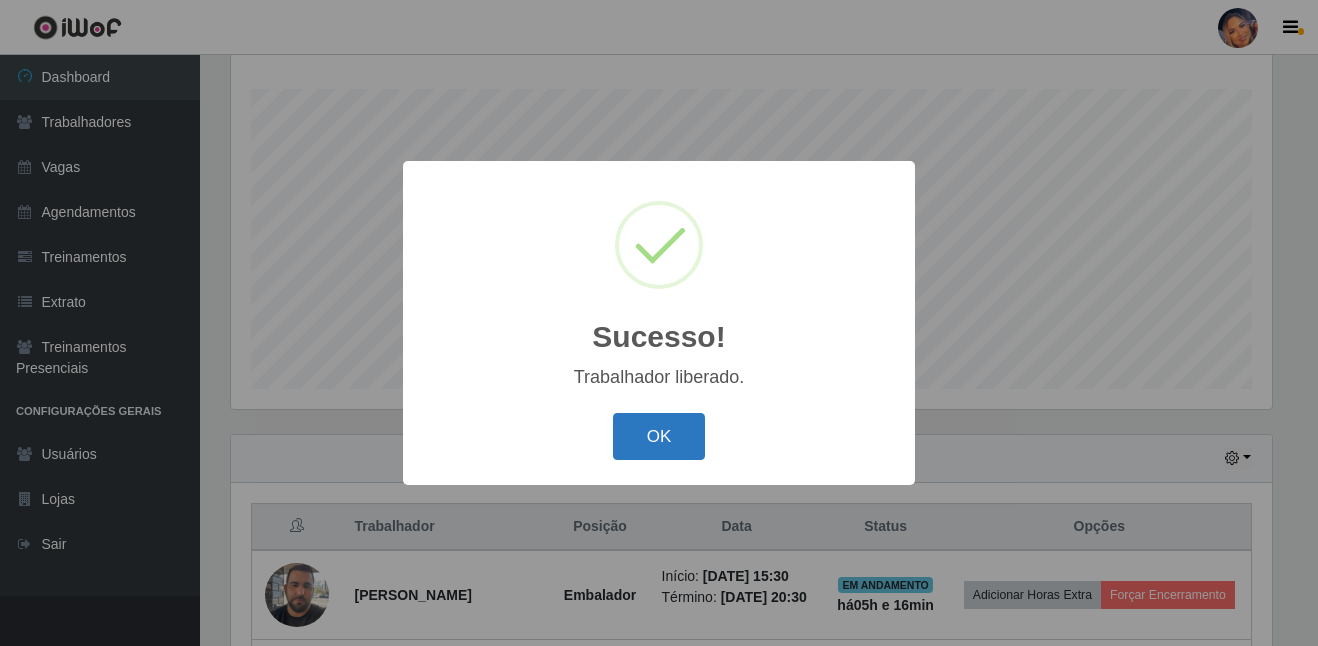 click on "OK" at bounding box center (659, 436) 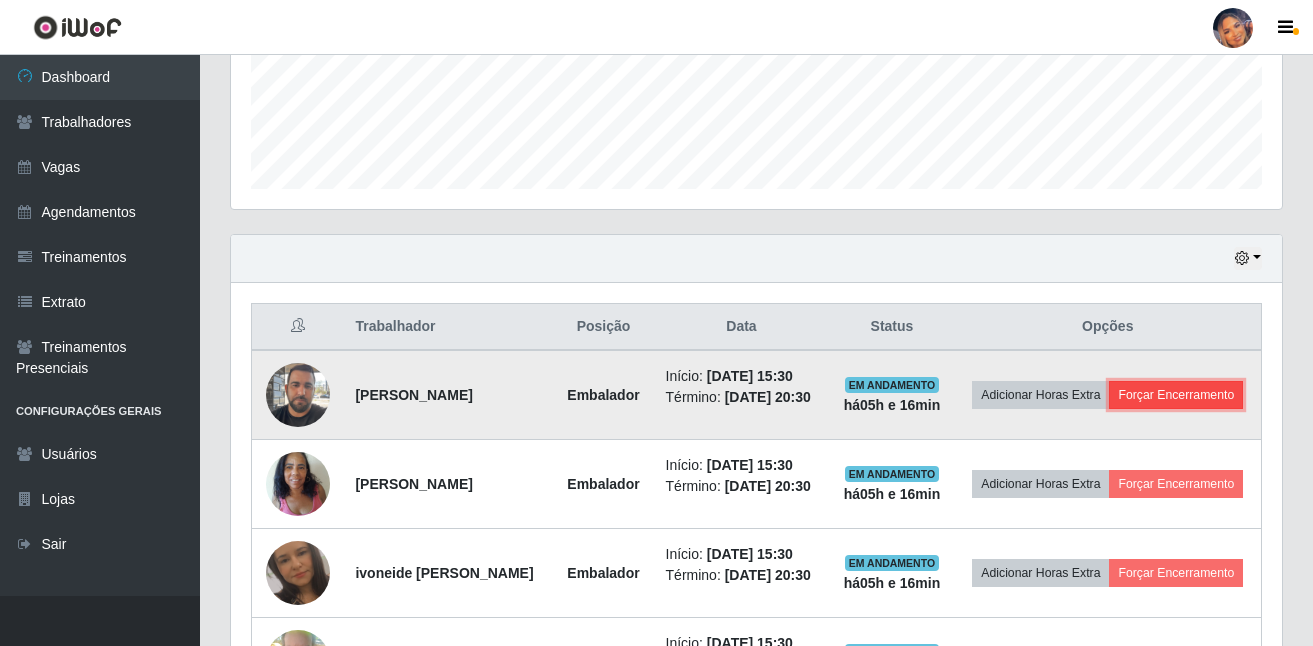 click on "Forçar Encerramento" at bounding box center [1176, 395] 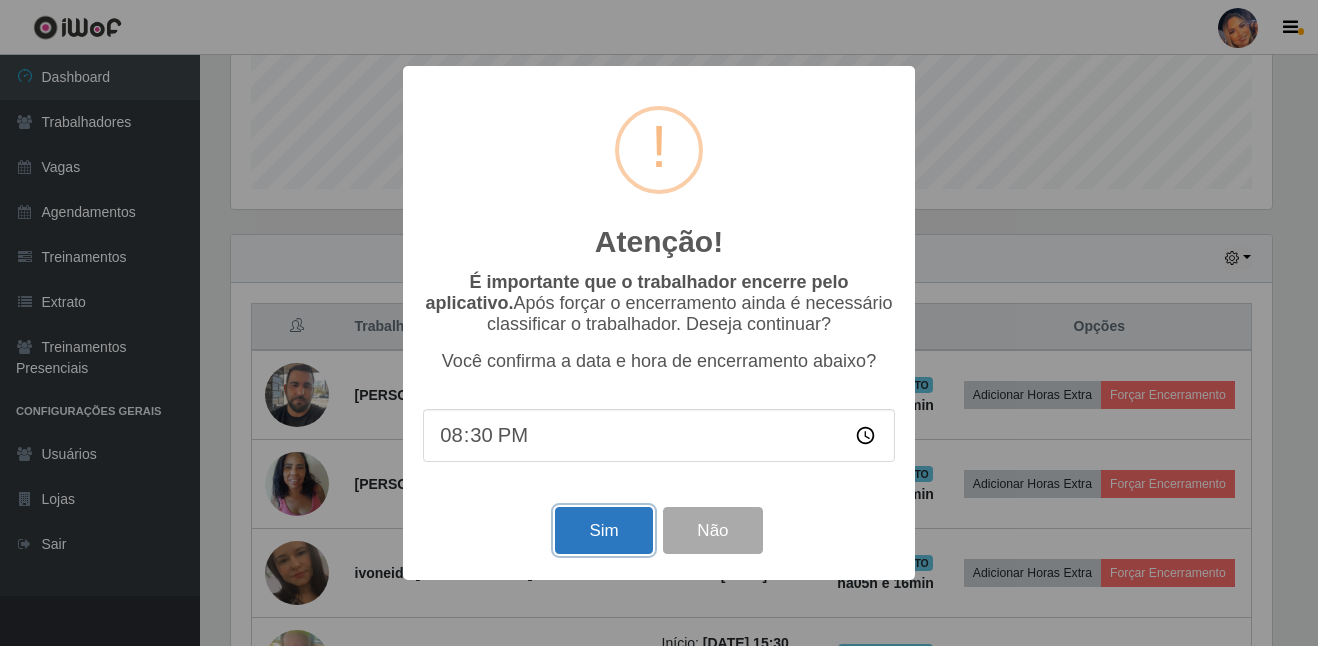 click on "Sim" at bounding box center [603, 530] 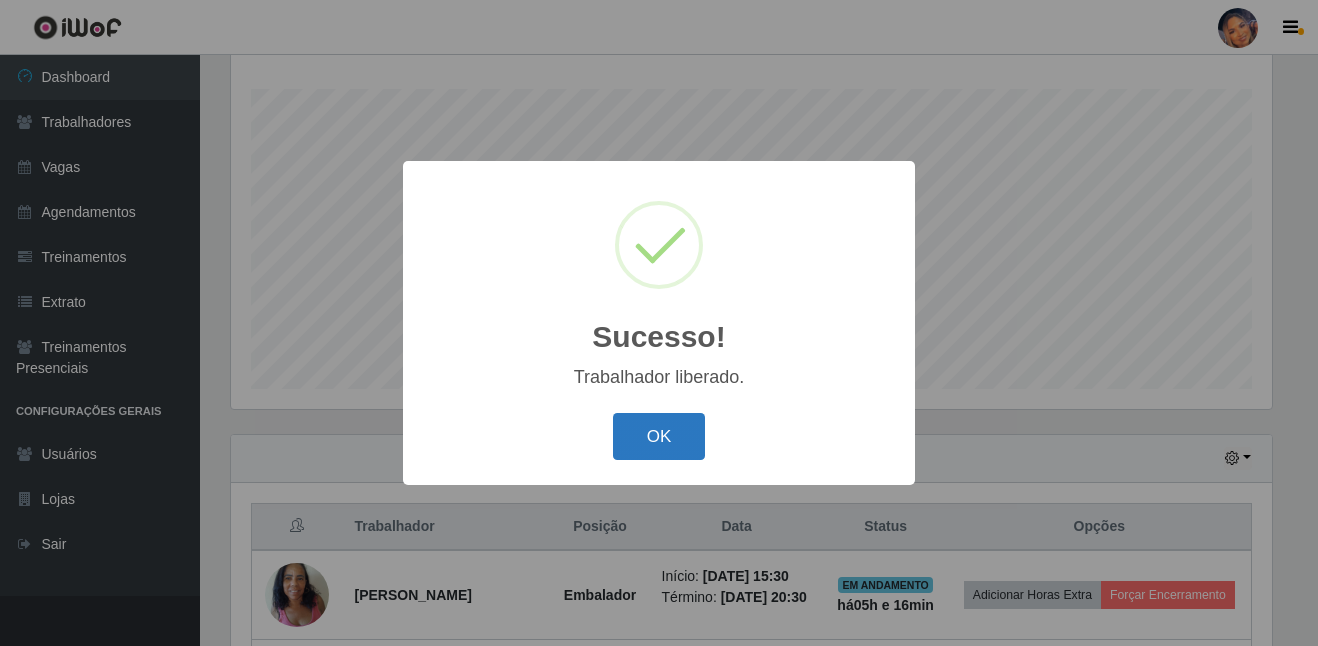 click on "OK" at bounding box center [659, 436] 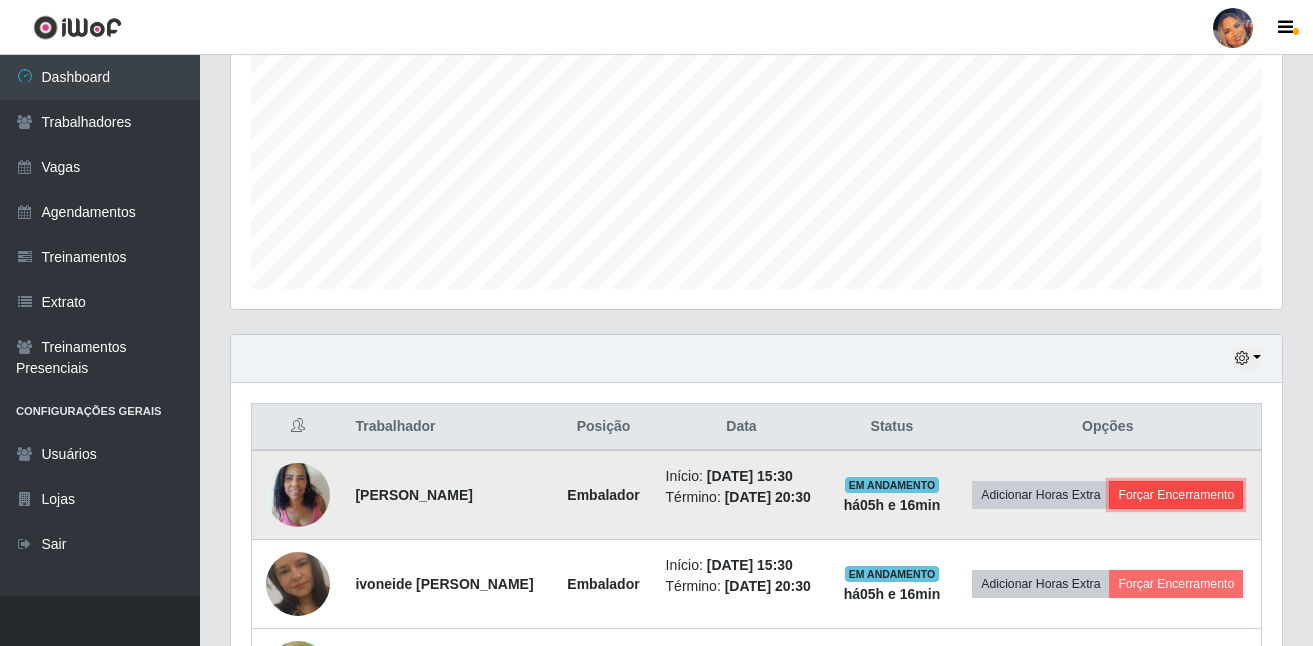 click on "Forçar Encerramento" at bounding box center (1176, 495) 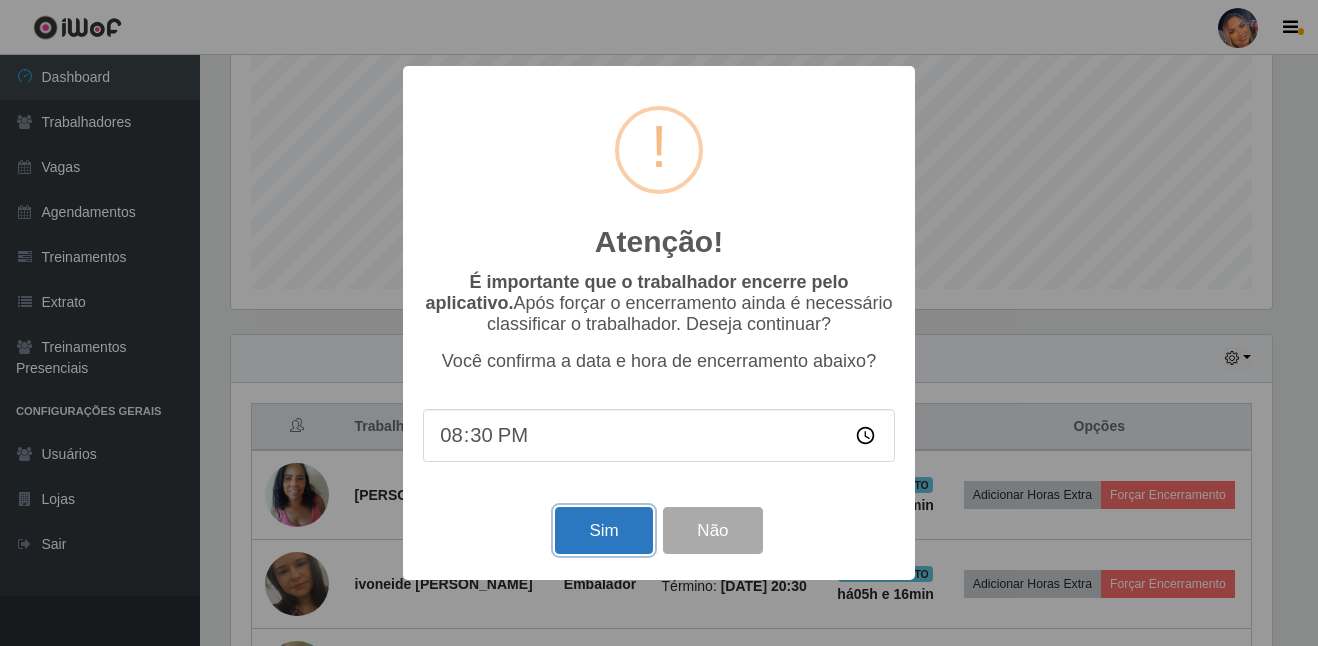 click on "Sim" at bounding box center (603, 530) 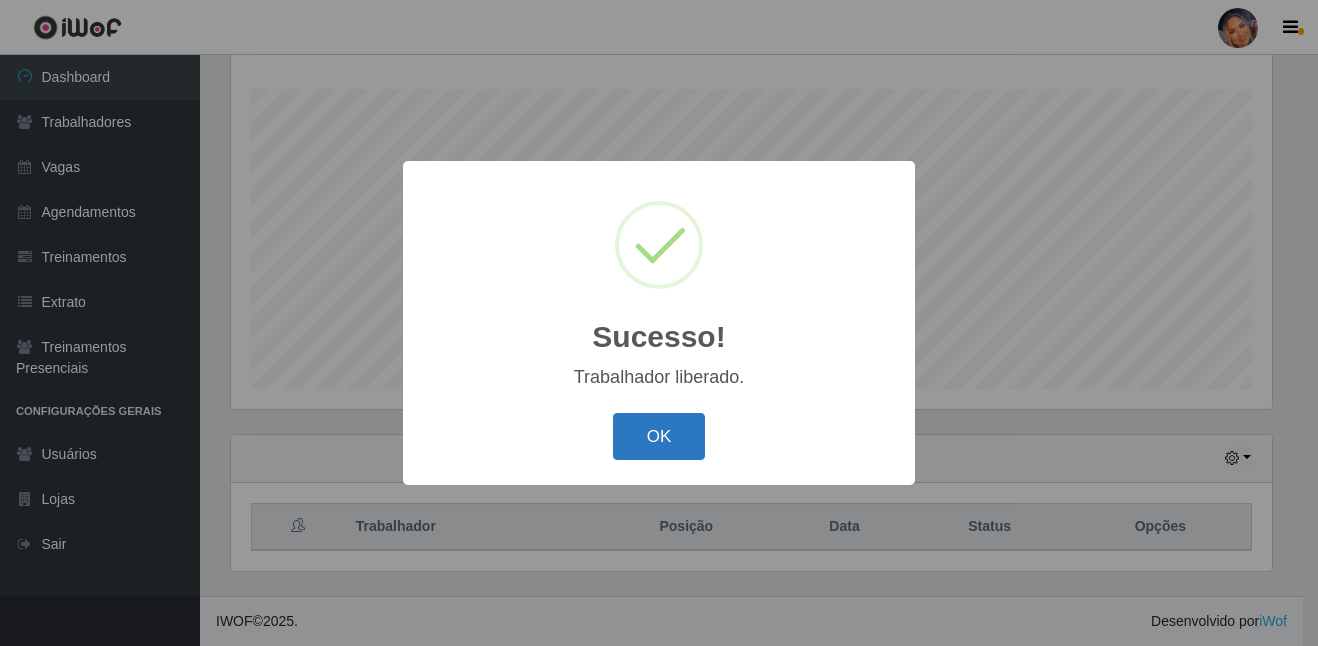 click on "OK" at bounding box center (659, 436) 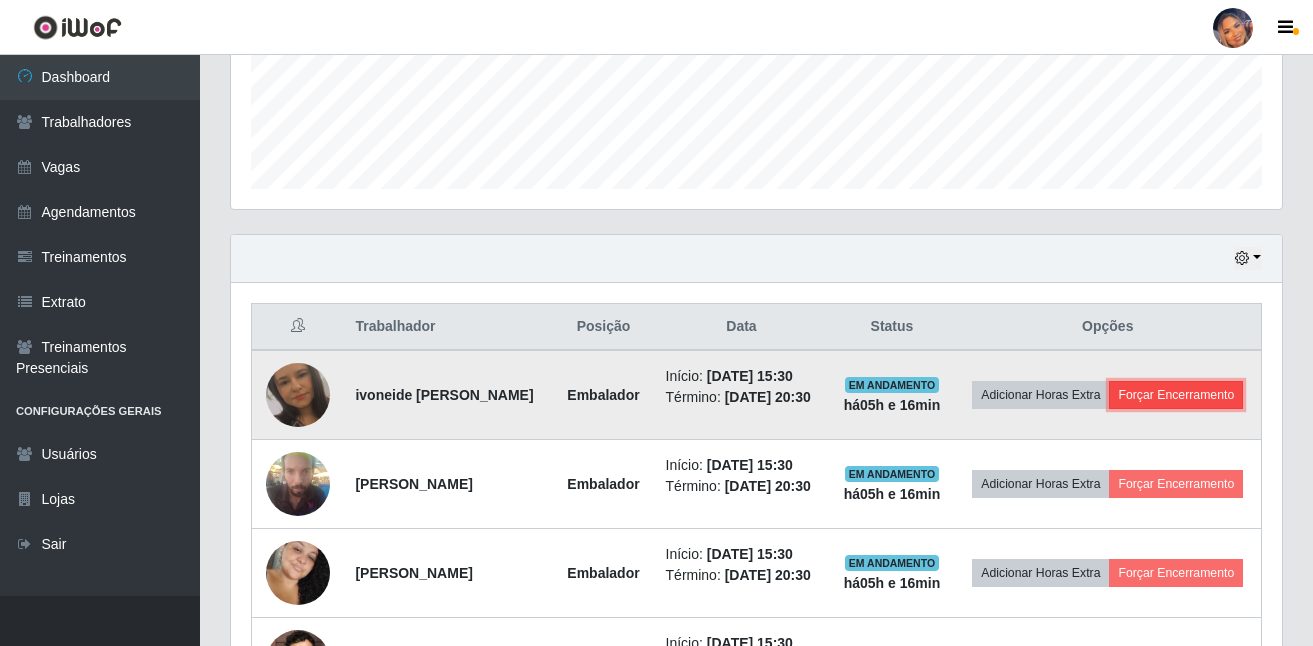click on "Forçar Encerramento" at bounding box center [1176, 395] 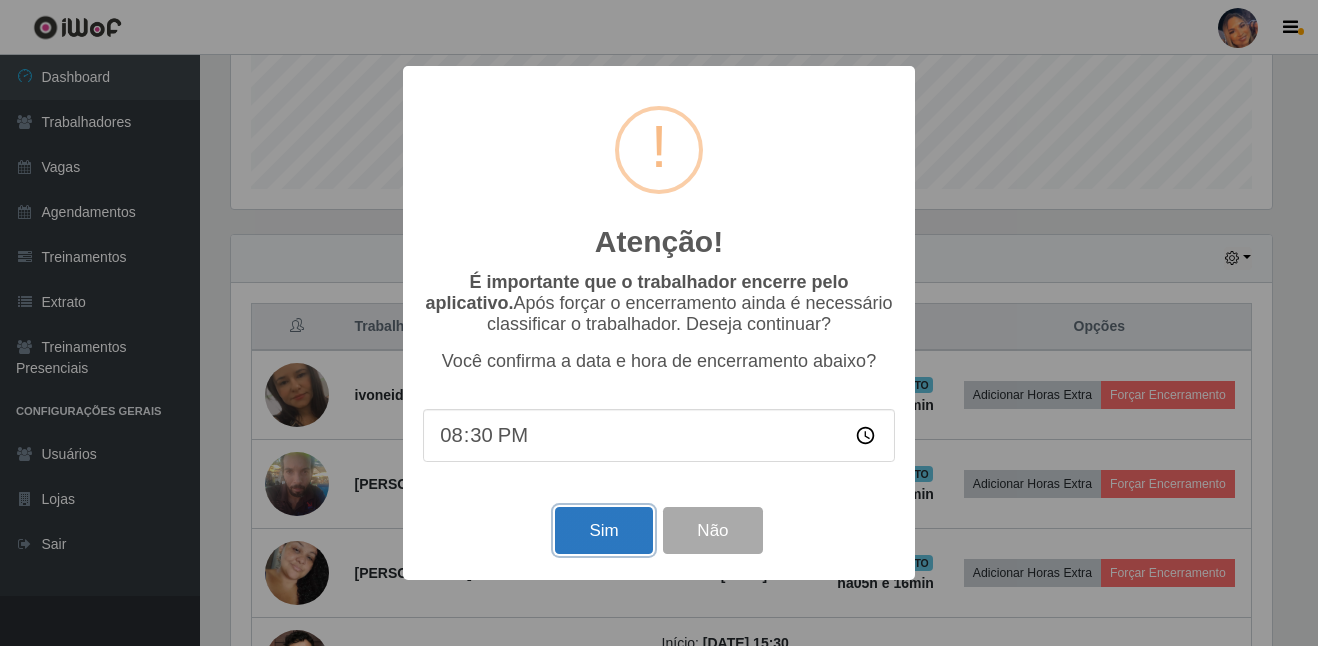 click on "Sim" at bounding box center (603, 530) 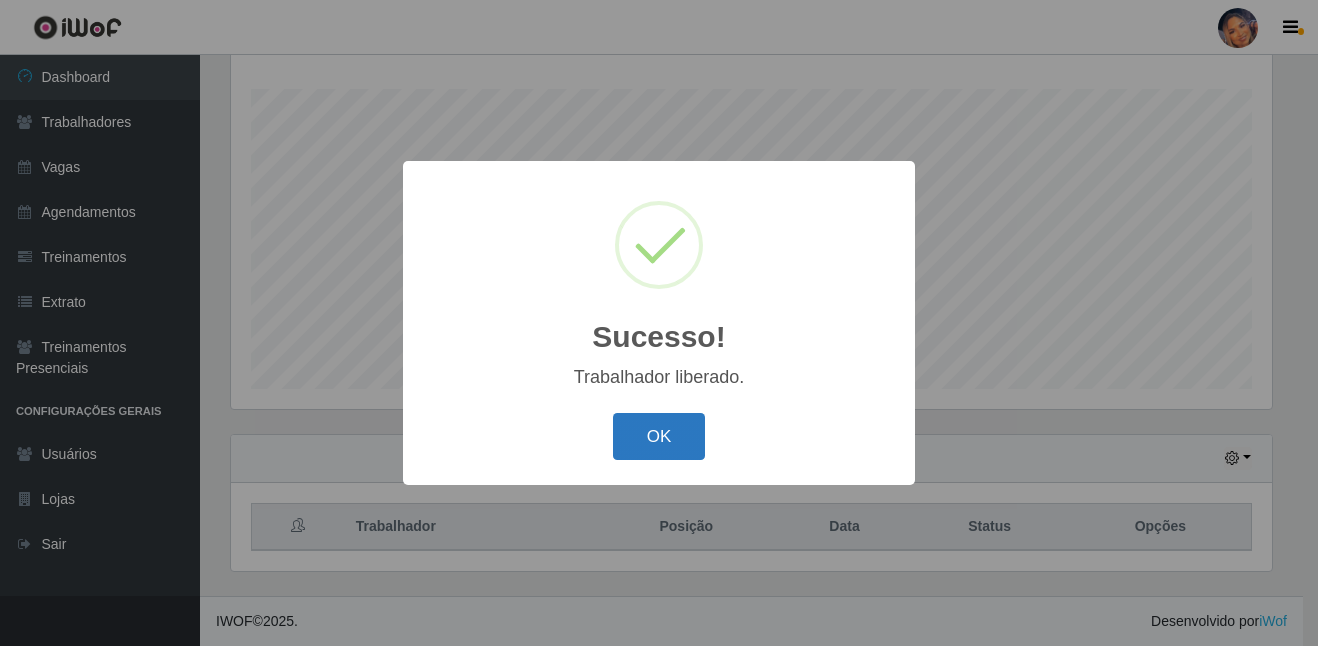 click on "OK" at bounding box center [659, 436] 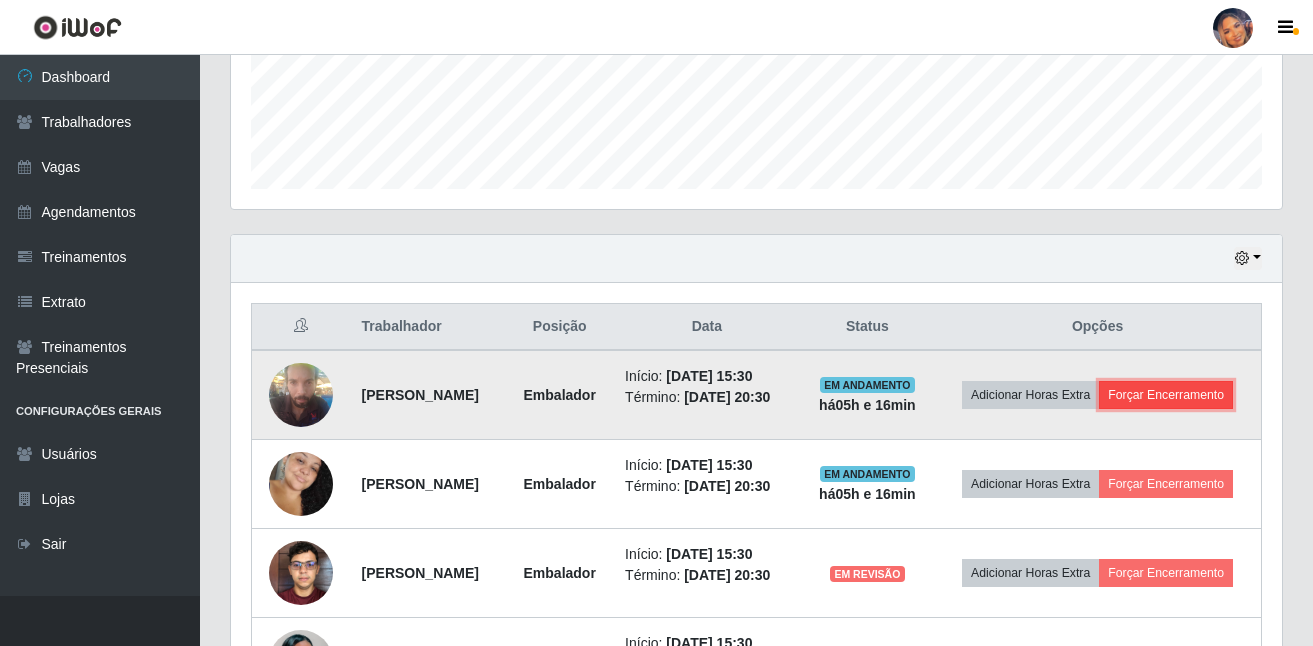 click on "Forçar Encerramento" at bounding box center (1166, 395) 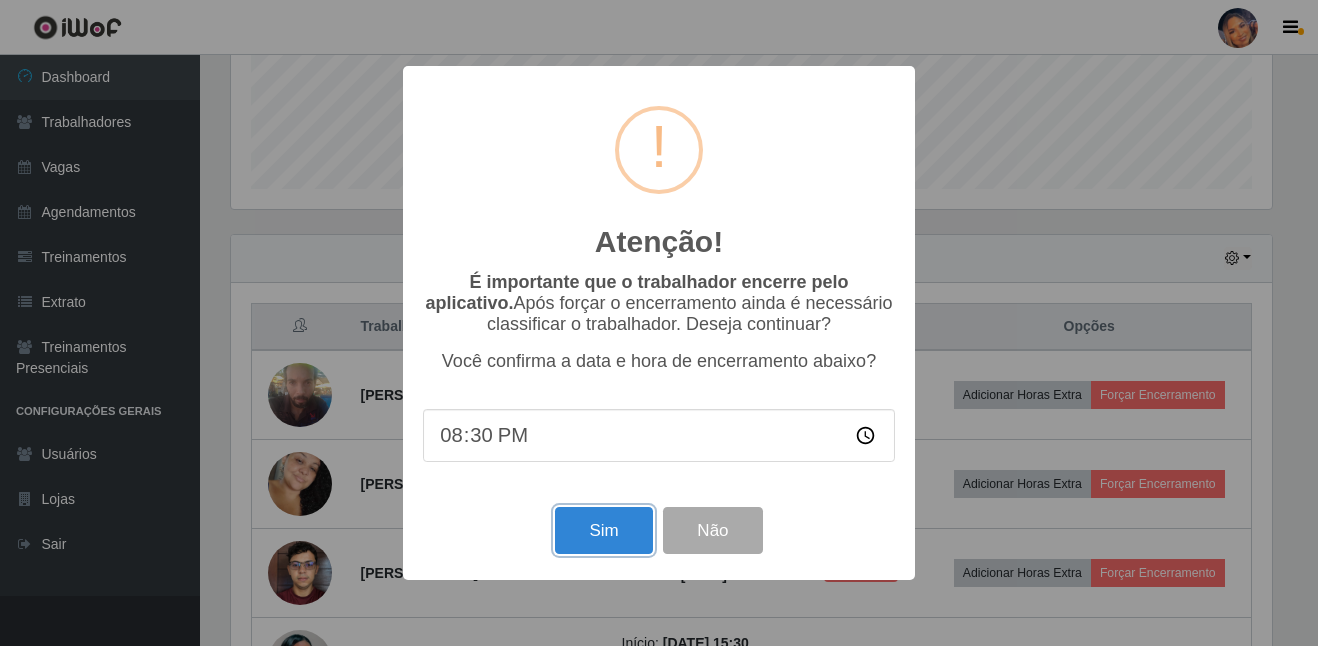 drag, startPoint x: 622, startPoint y: 537, endPoint x: 617, endPoint y: 528, distance: 10.29563 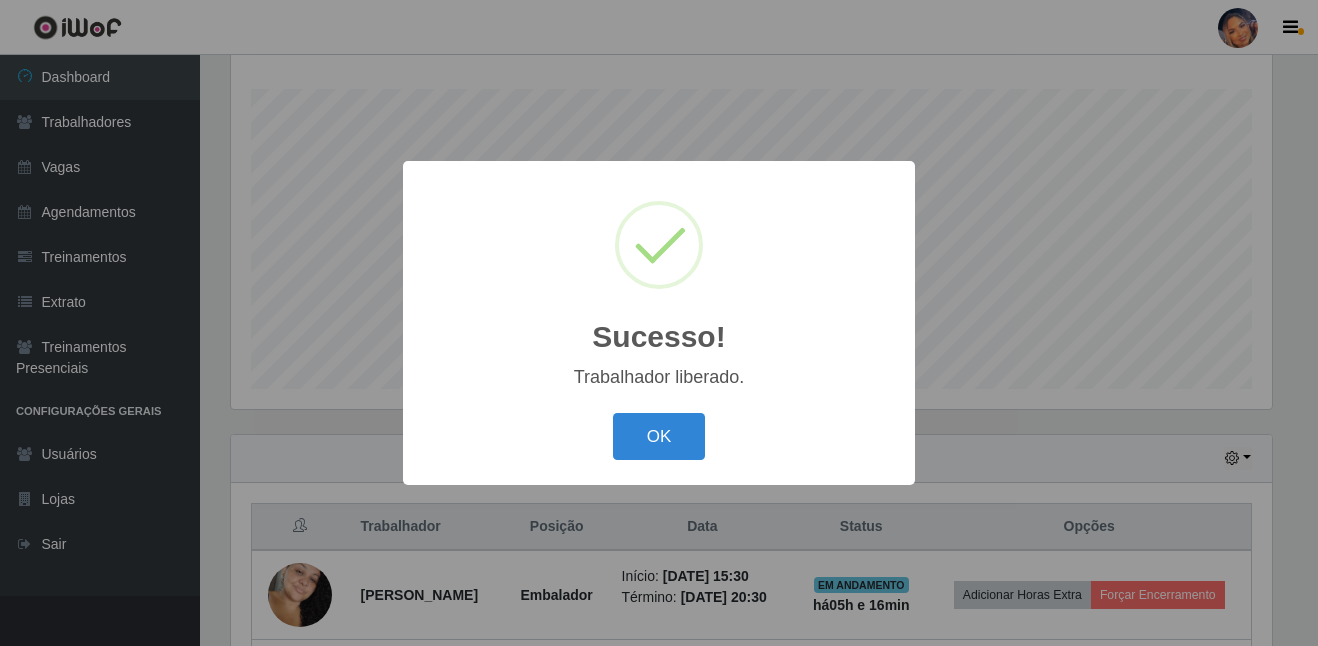 click on "OK Cancel" at bounding box center [659, 436] 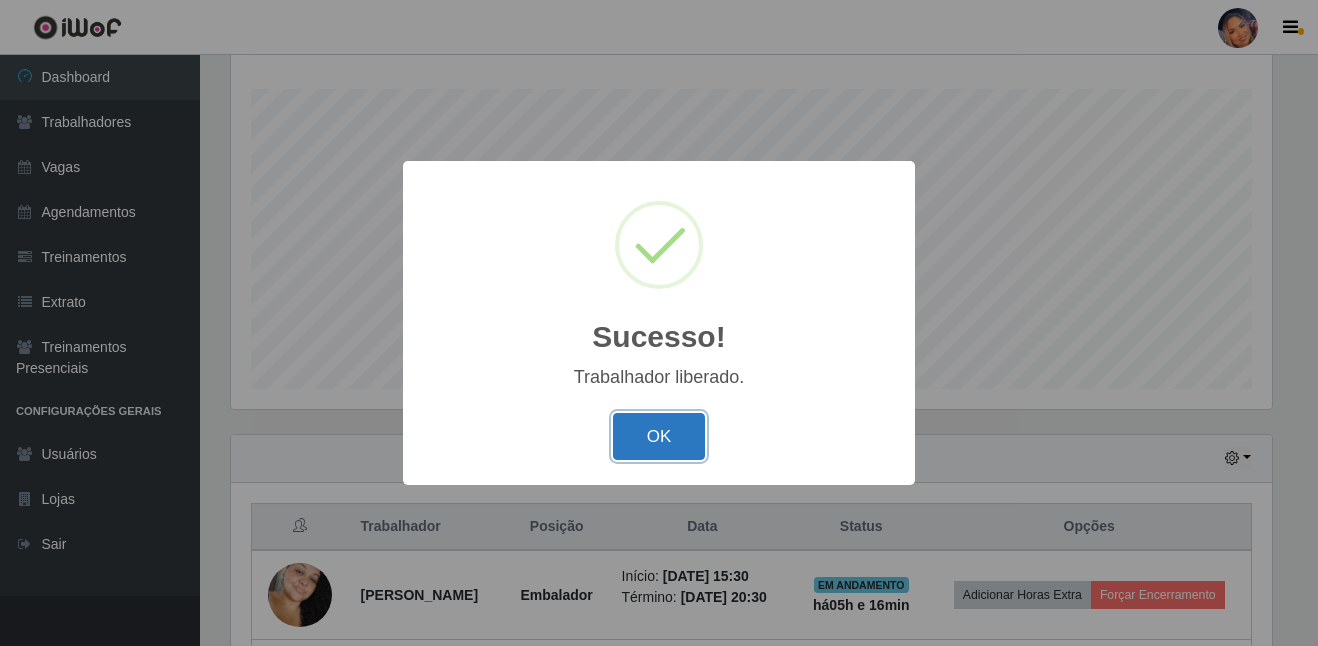 click on "OK" at bounding box center (659, 436) 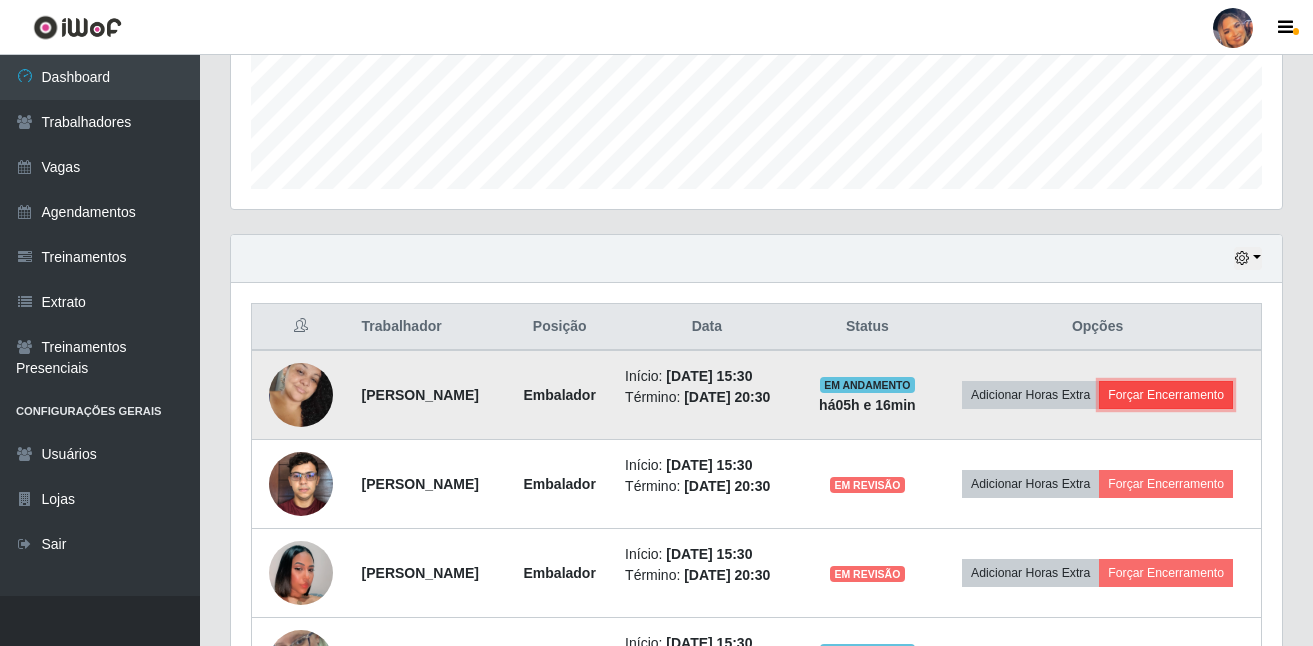 click on "Forçar Encerramento" at bounding box center [1166, 395] 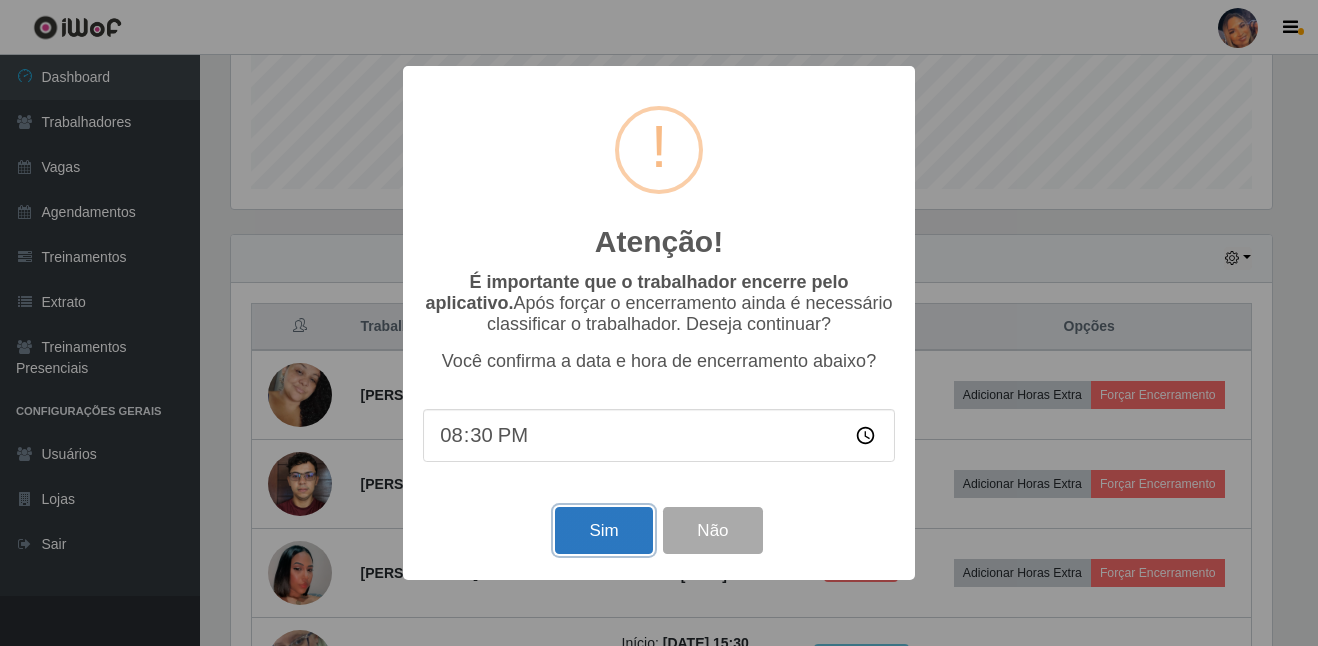 drag, startPoint x: 612, startPoint y: 531, endPoint x: 639, endPoint y: 517, distance: 30.413813 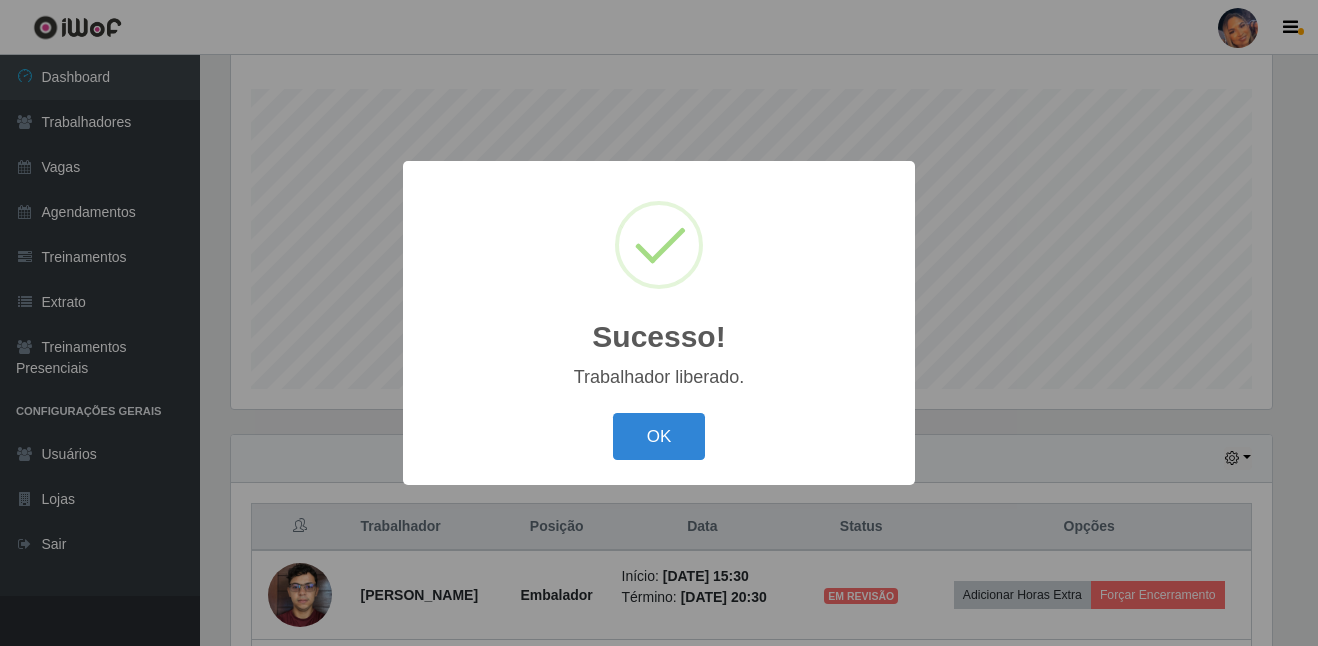 drag, startPoint x: 653, startPoint y: 442, endPoint x: 747, endPoint y: 434, distance: 94.33981 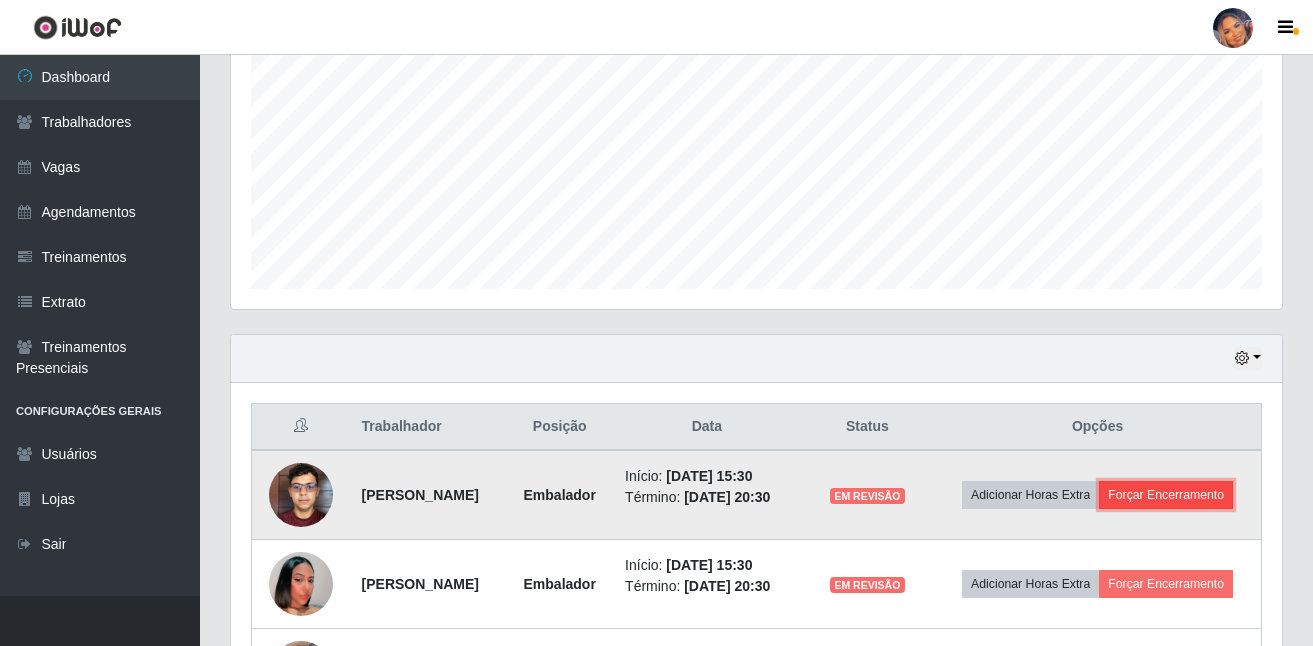 drag, startPoint x: 1075, startPoint y: 522, endPoint x: 1059, endPoint y: 517, distance: 16.763054 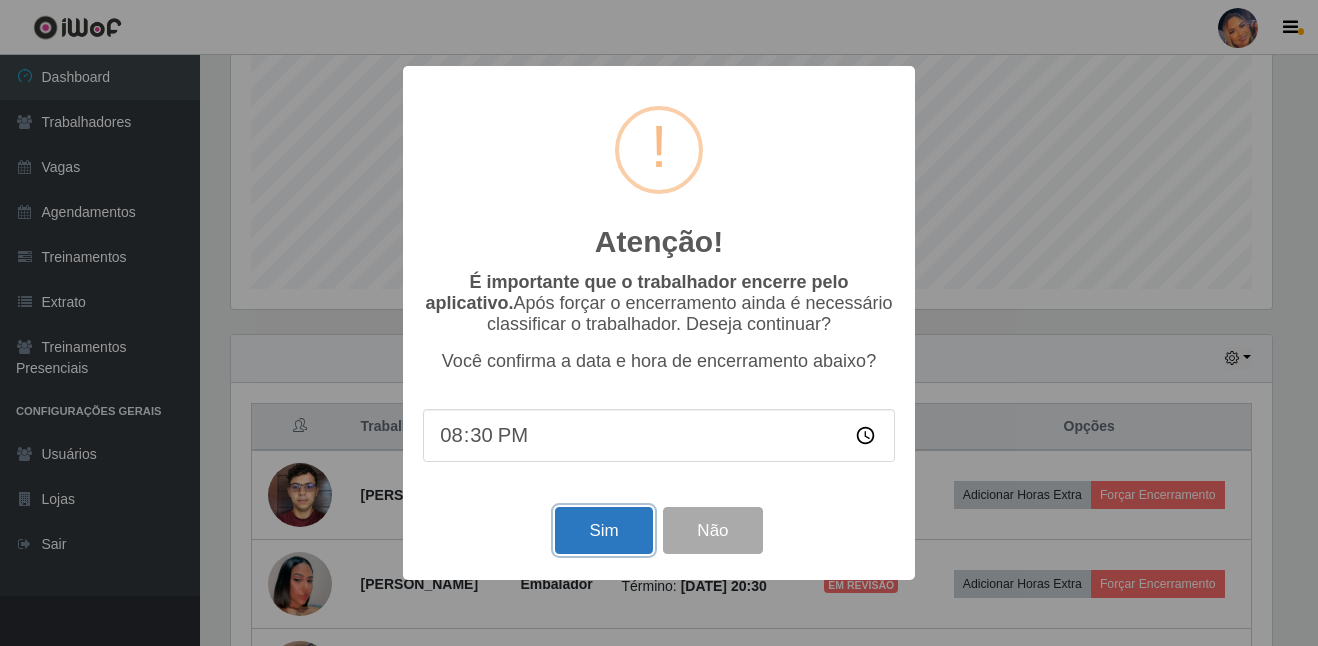 click on "Sim" at bounding box center (603, 530) 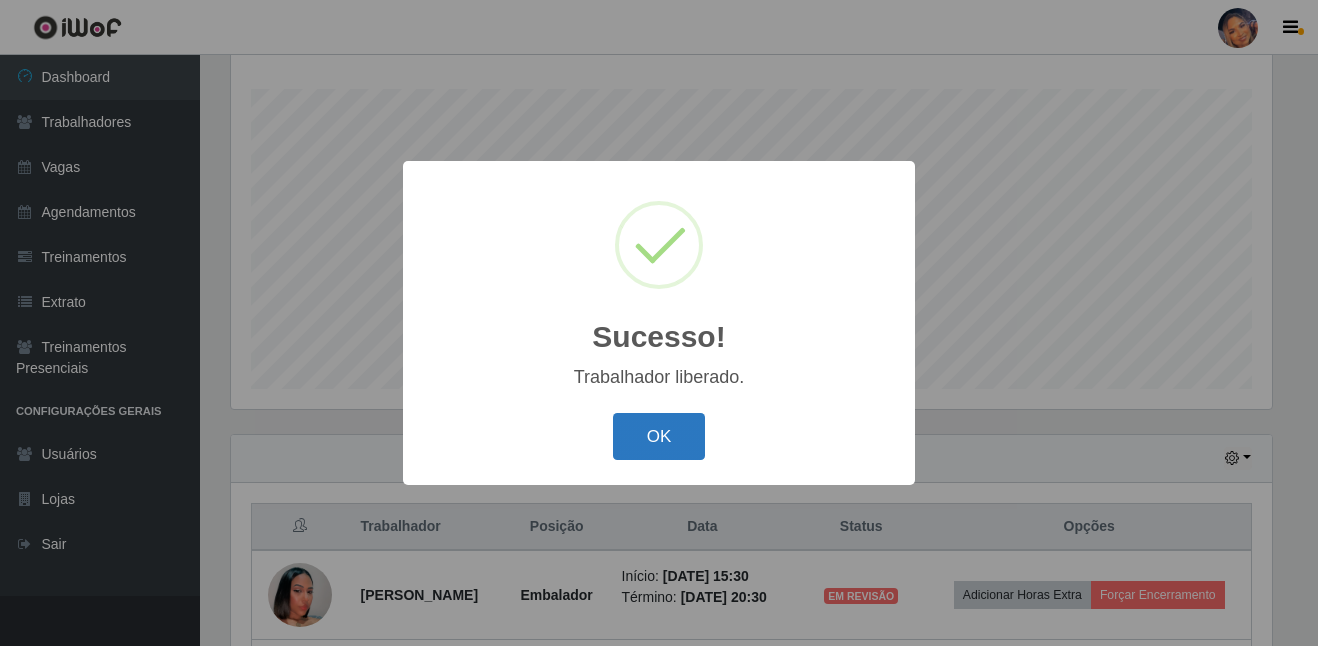 click on "OK" at bounding box center [659, 436] 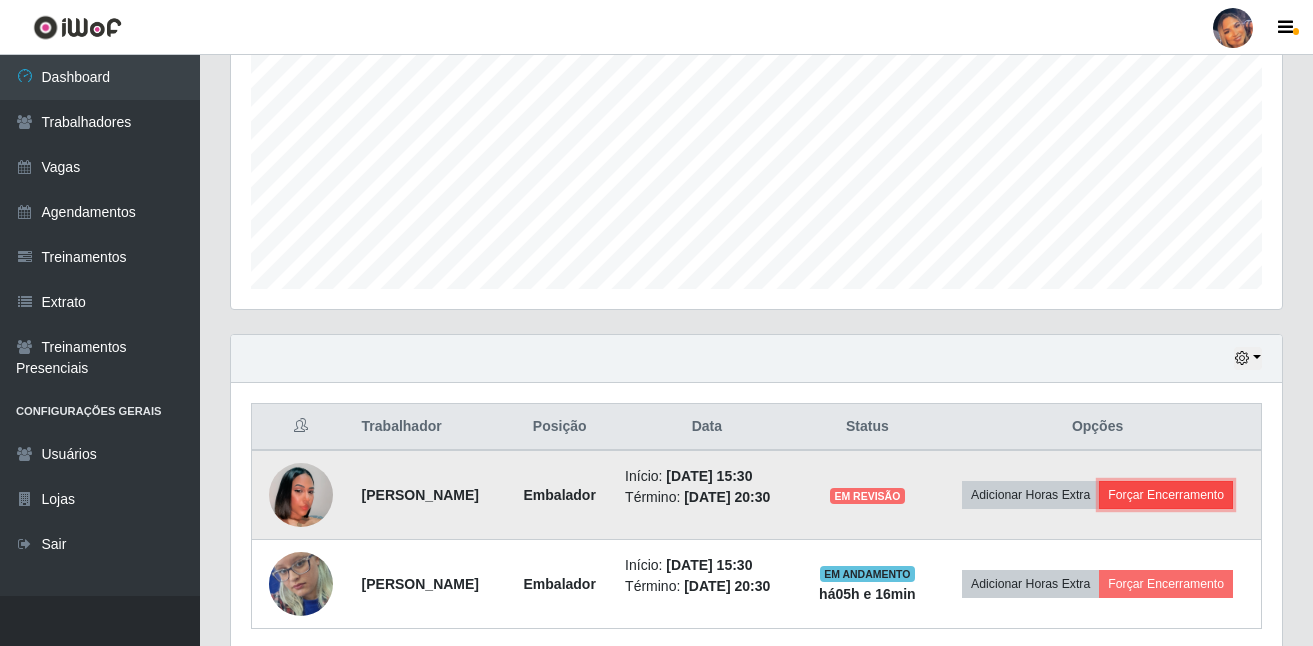 click on "Forçar Encerramento" at bounding box center [1166, 495] 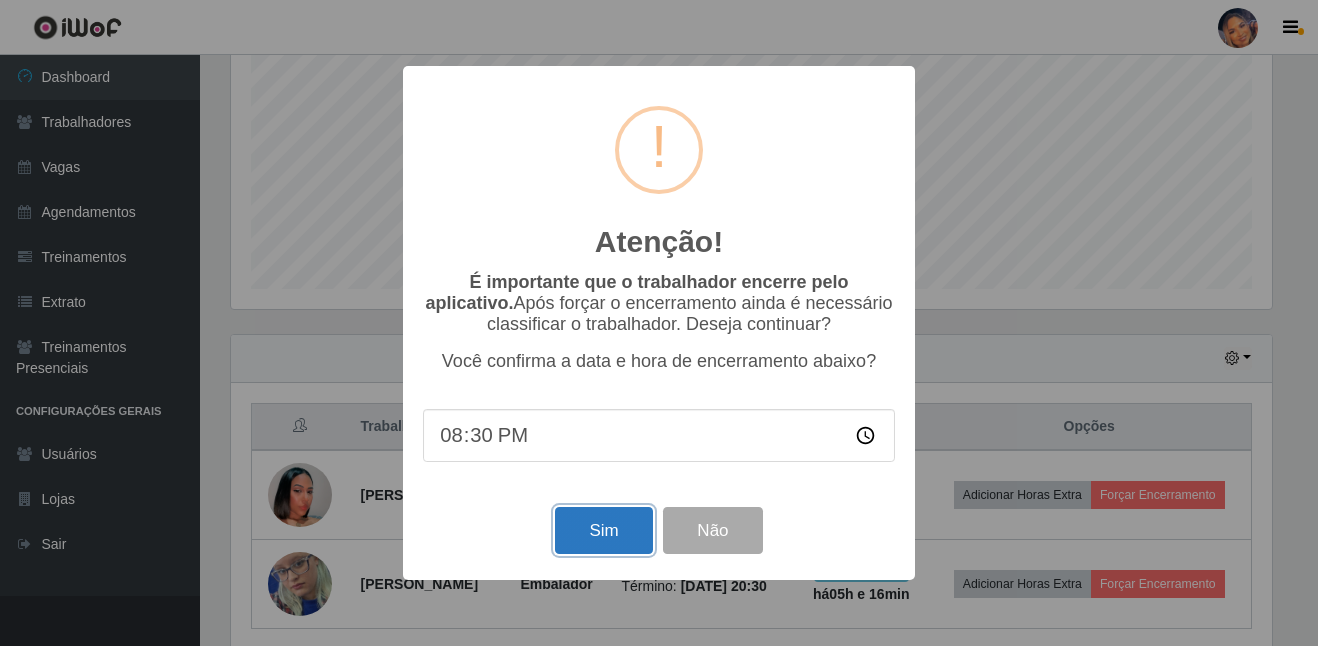 click on "Sim" at bounding box center [603, 530] 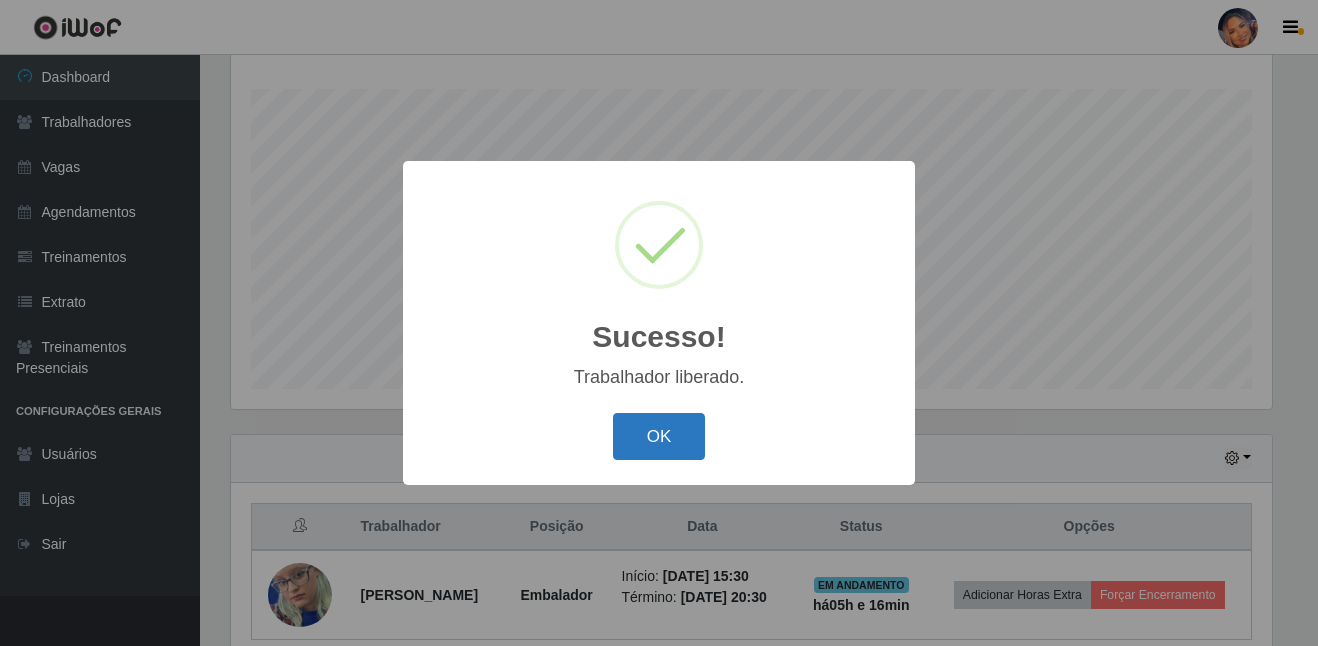 click on "OK" at bounding box center [659, 436] 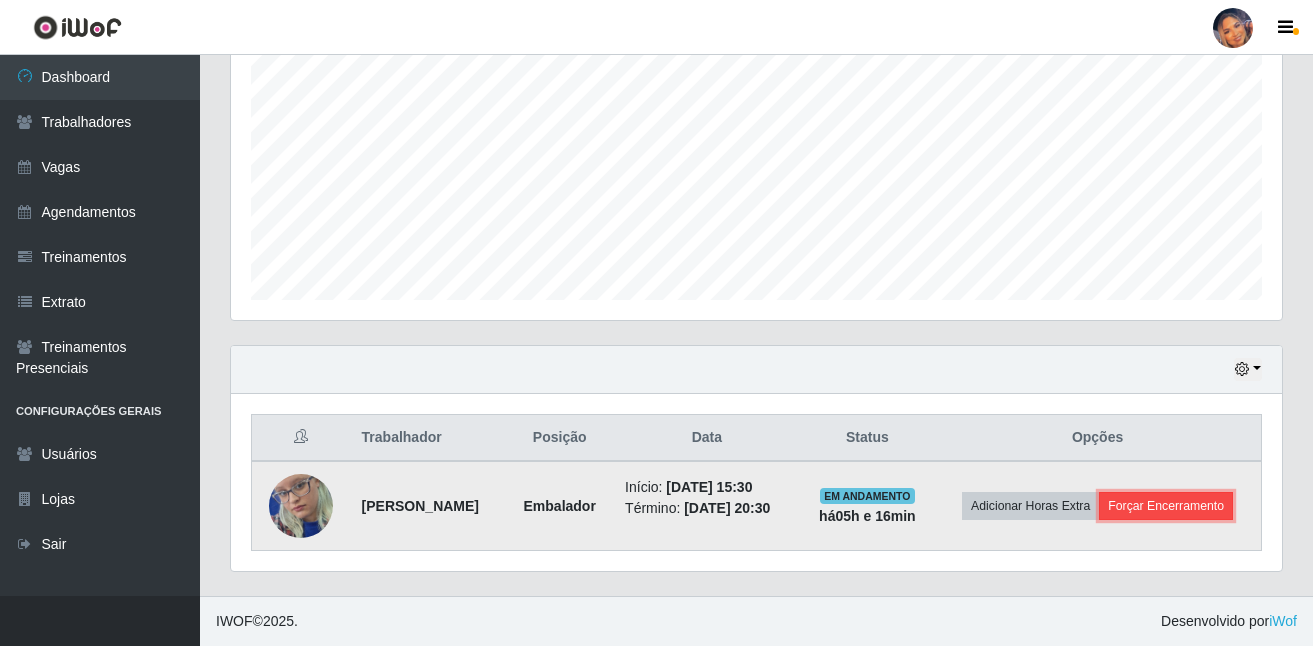 click on "Forçar Encerramento" at bounding box center [1166, 506] 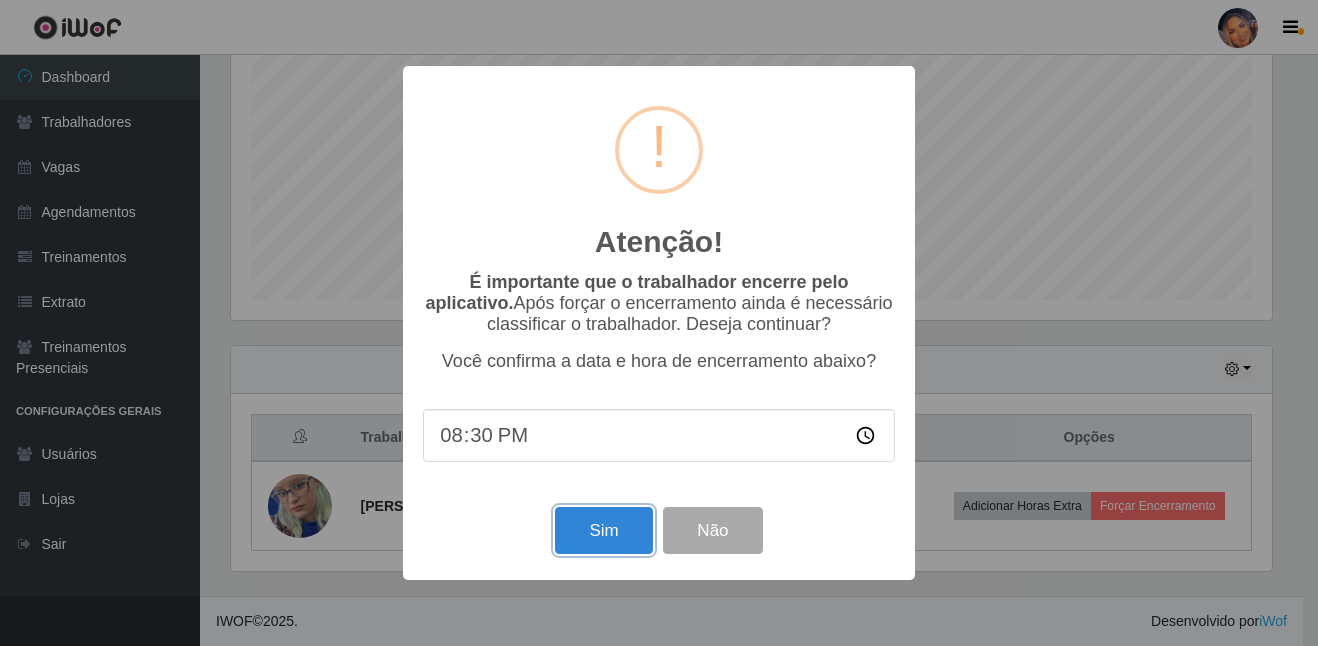 drag, startPoint x: 612, startPoint y: 531, endPoint x: 605, endPoint y: 505, distance: 26.925823 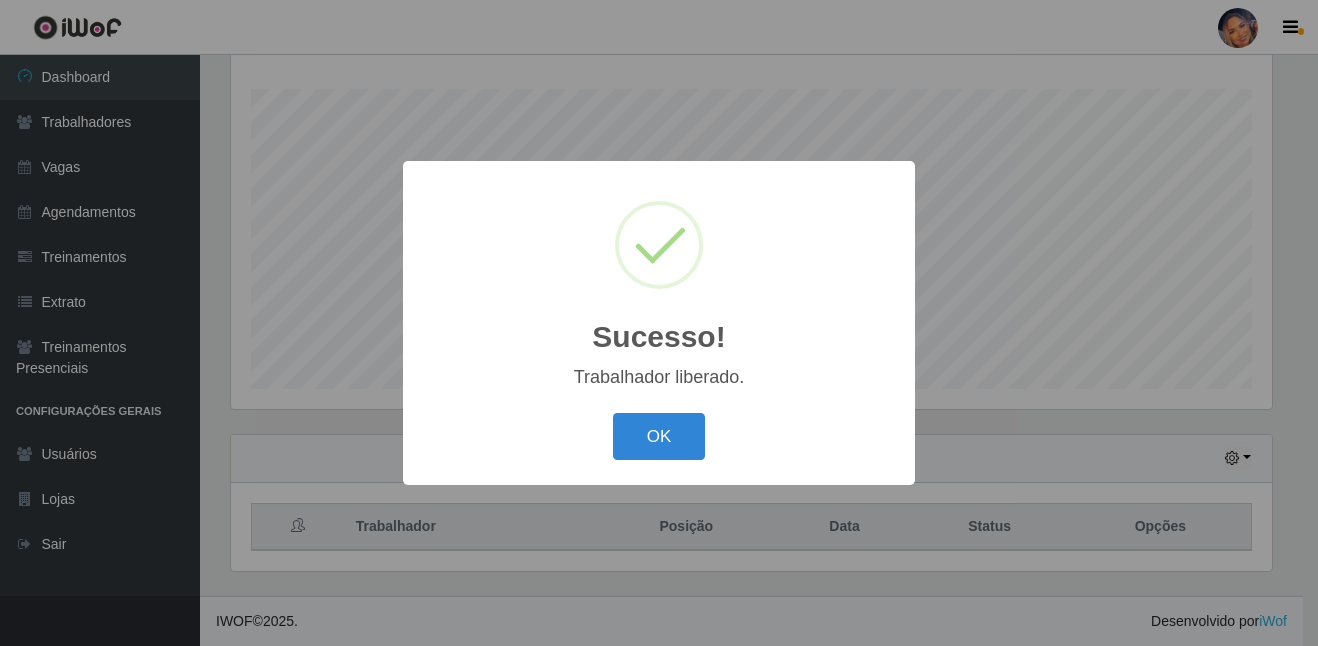 click on "OK Cancel" at bounding box center (659, 436) 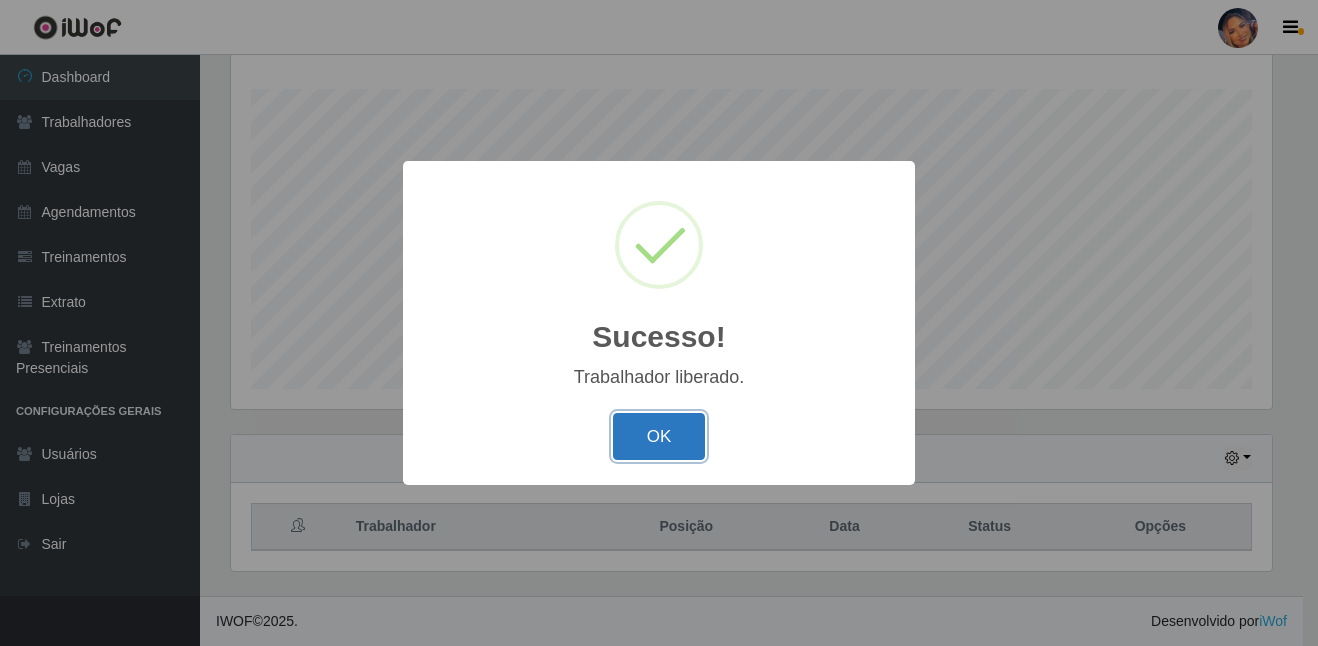 click on "OK" at bounding box center (659, 436) 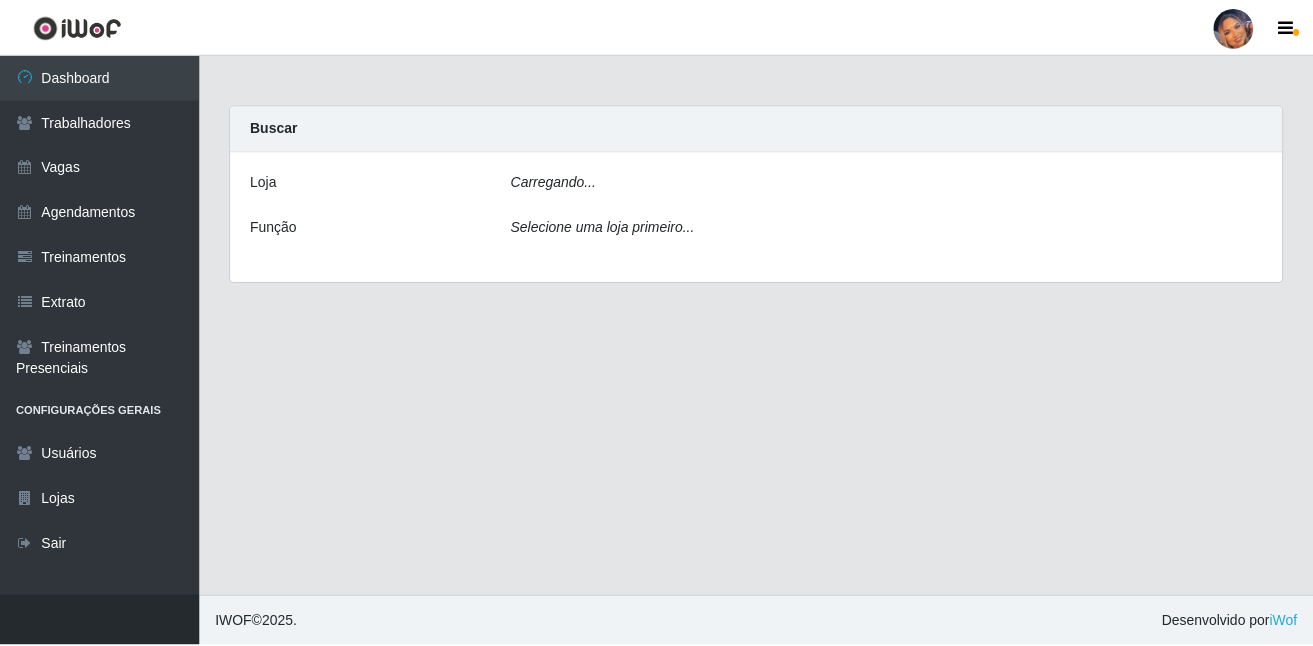 scroll, scrollTop: 0, scrollLeft: 0, axis: both 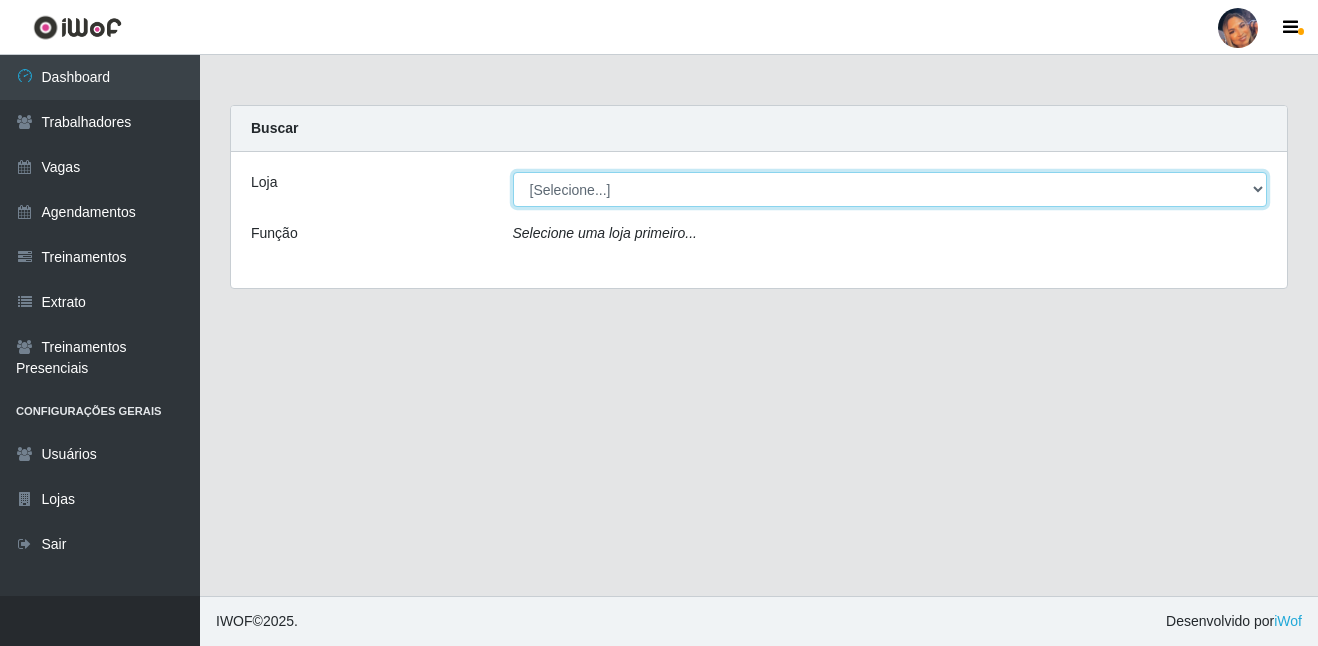 drag, startPoint x: 846, startPoint y: 191, endPoint x: 852, endPoint y: 208, distance: 18.027756 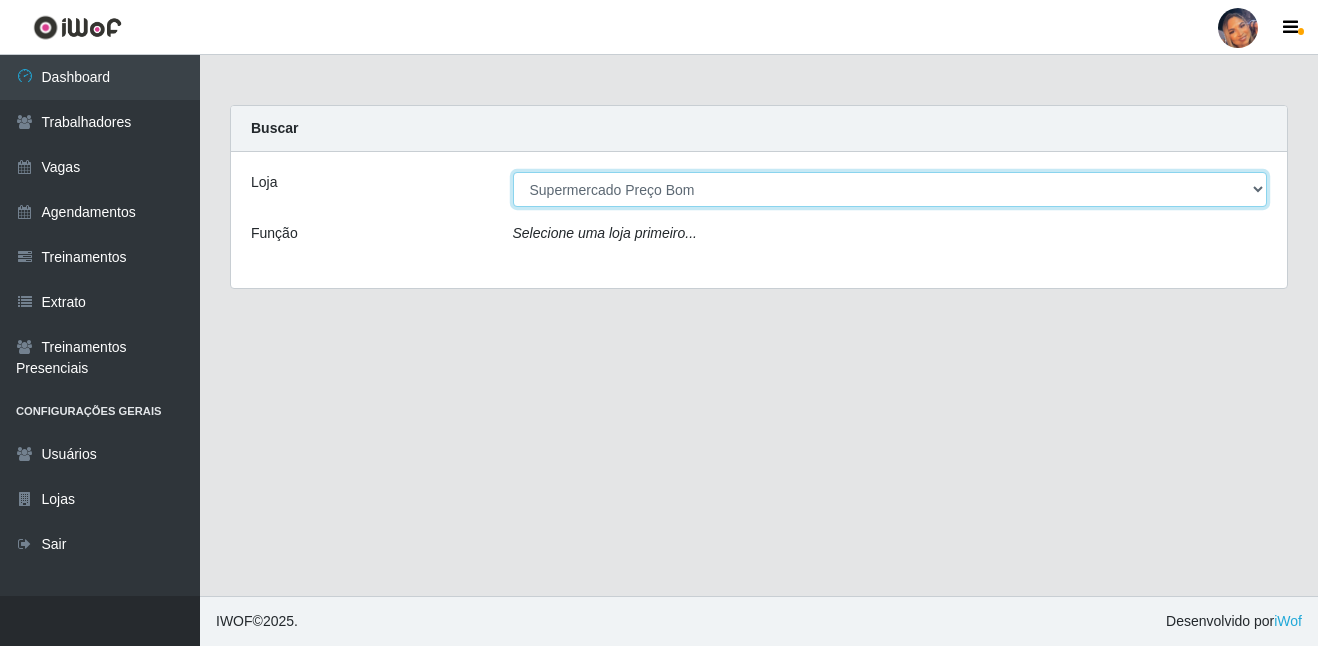 click on "[Selecione...] Supermercado Preço Bom" at bounding box center [890, 189] 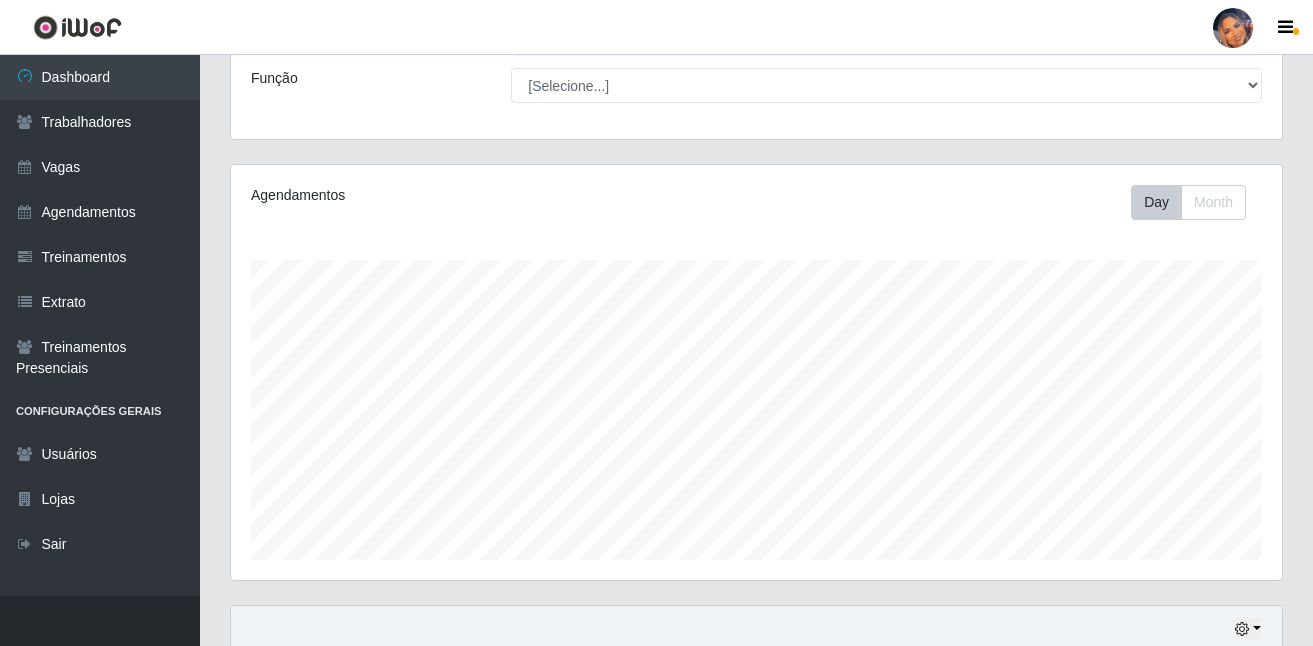 scroll, scrollTop: 322, scrollLeft: 0, axis: vertical 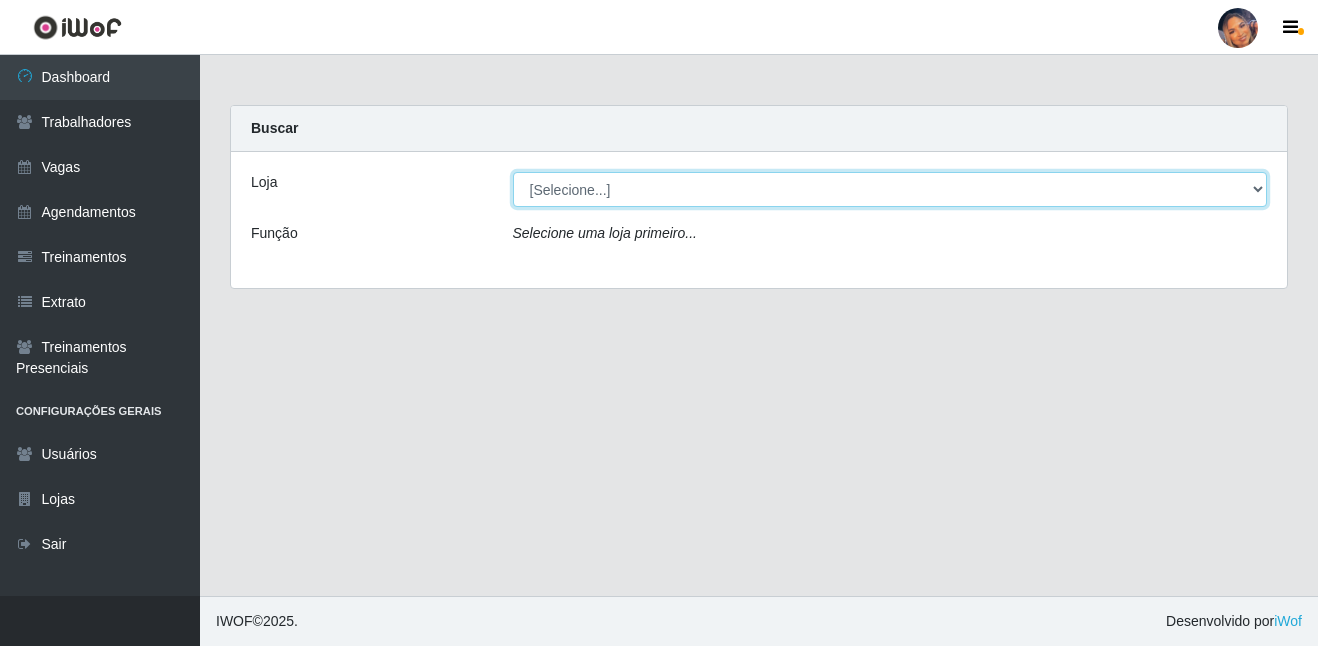 click on "[Selecione...] Supermercado Preço Bom" at bounding box center (890, 189) 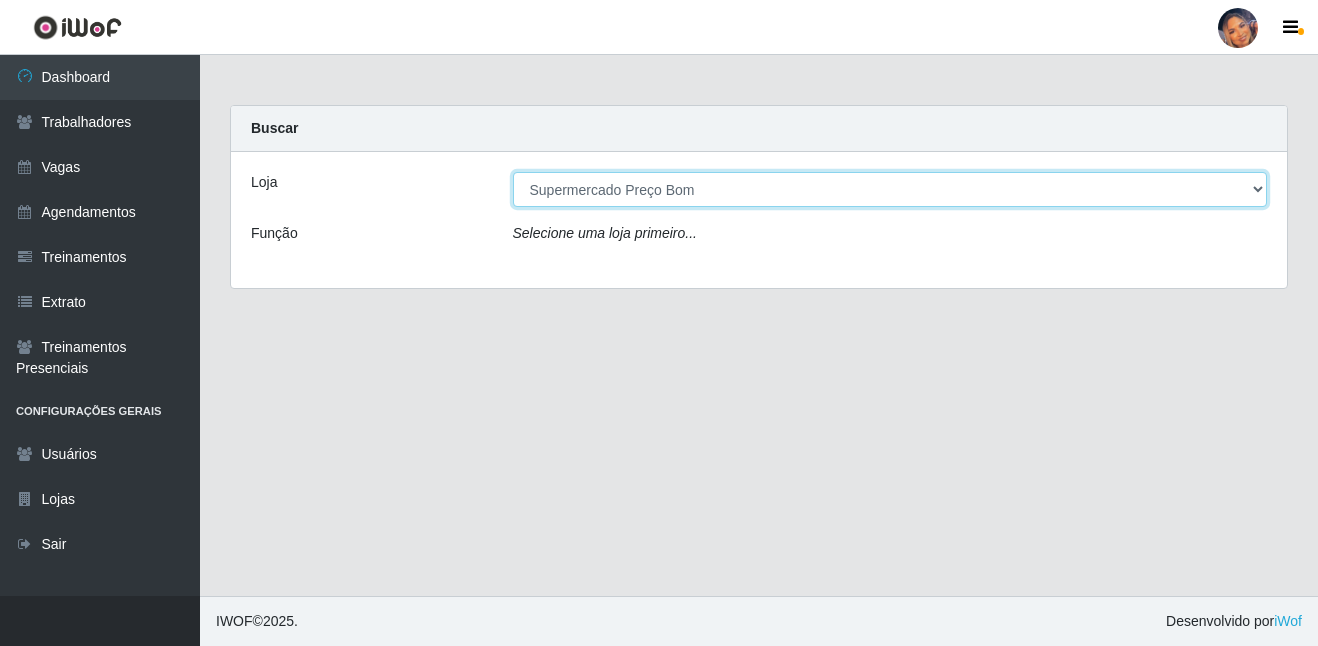click on "[Selecione...] Supermercado Preço Bom" at bounding box center [890, 189] 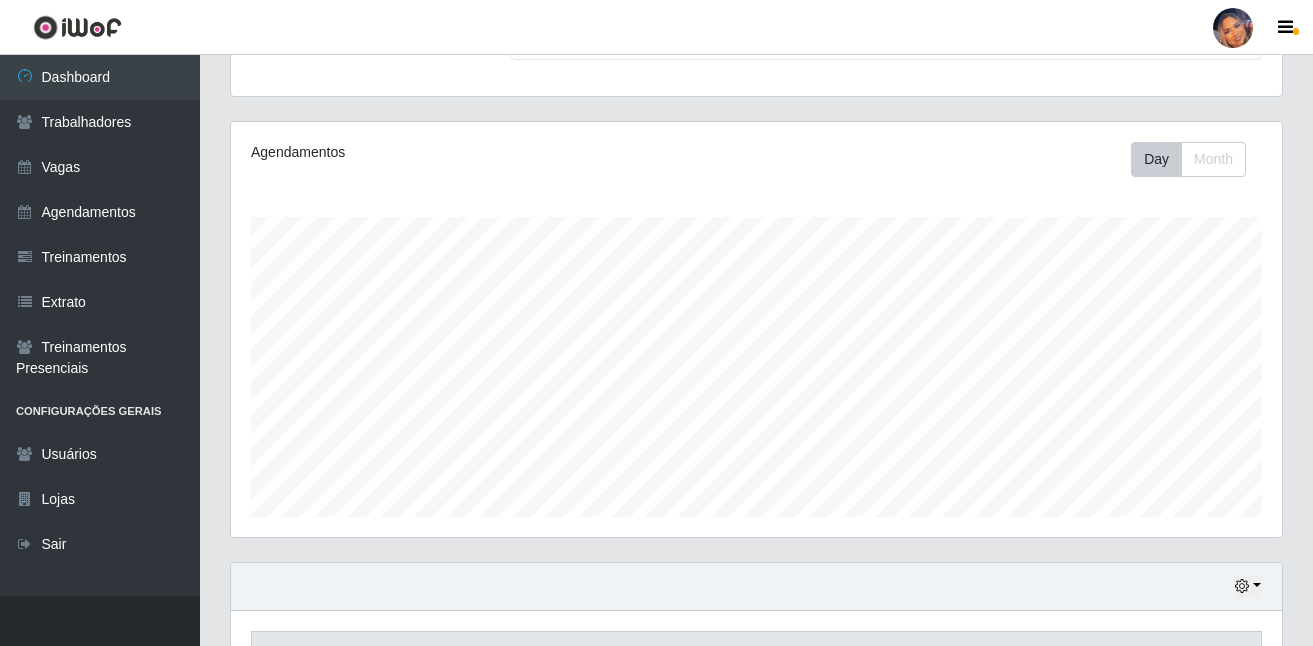 scroll, scrollTop: 200, scrollLeft: 0, axis: vertical 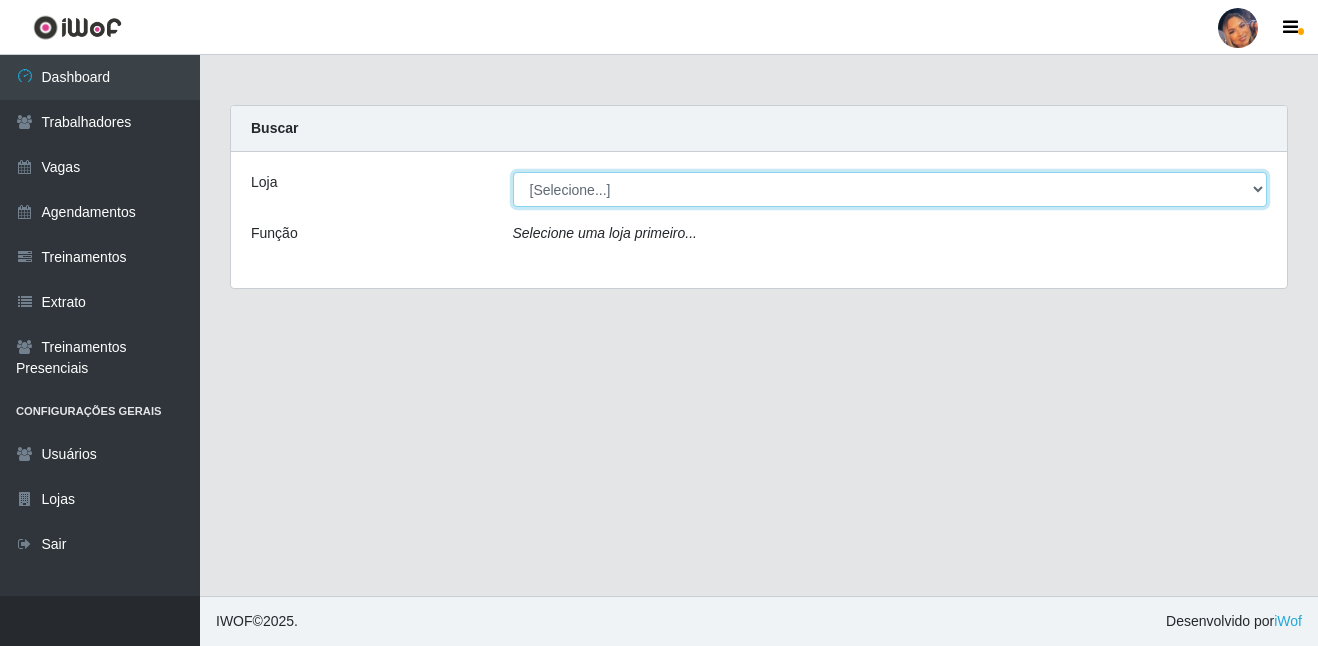 click on "[Selecione...] Supermercado Preço Bom" at bounding box center [890, 189] 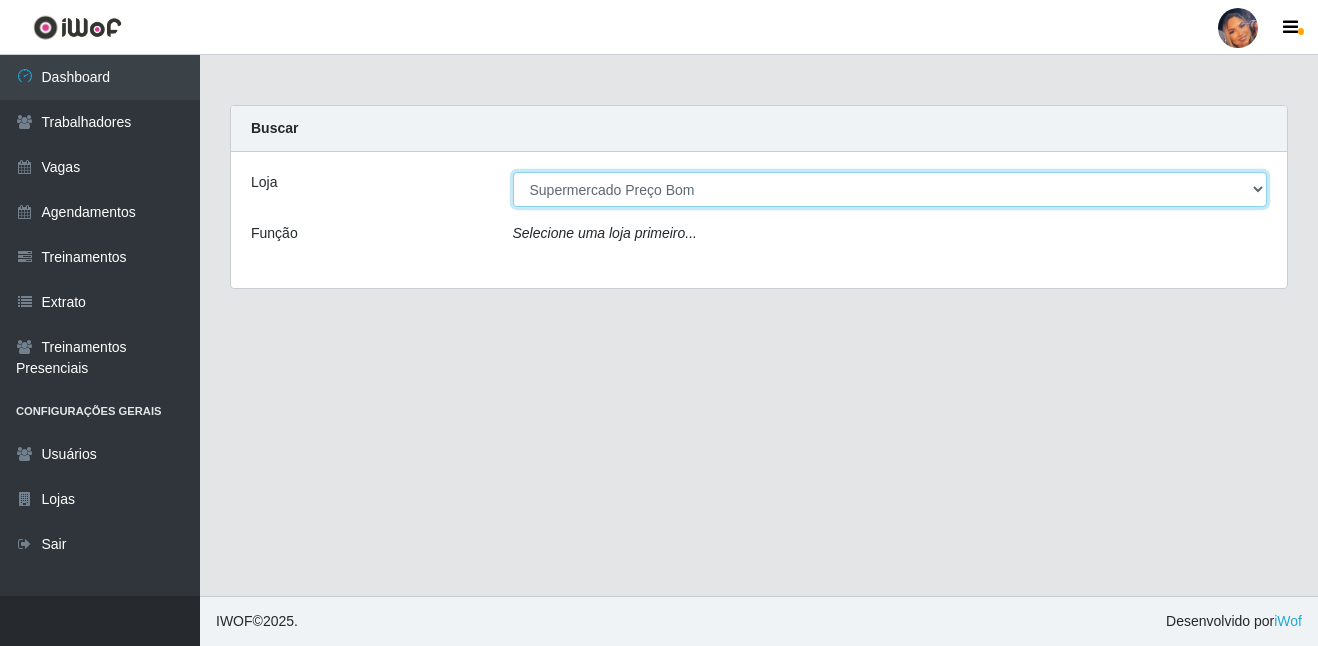 click on "[Selecione...] Supermercado Preço Bom" at bounding box center (890, 189) 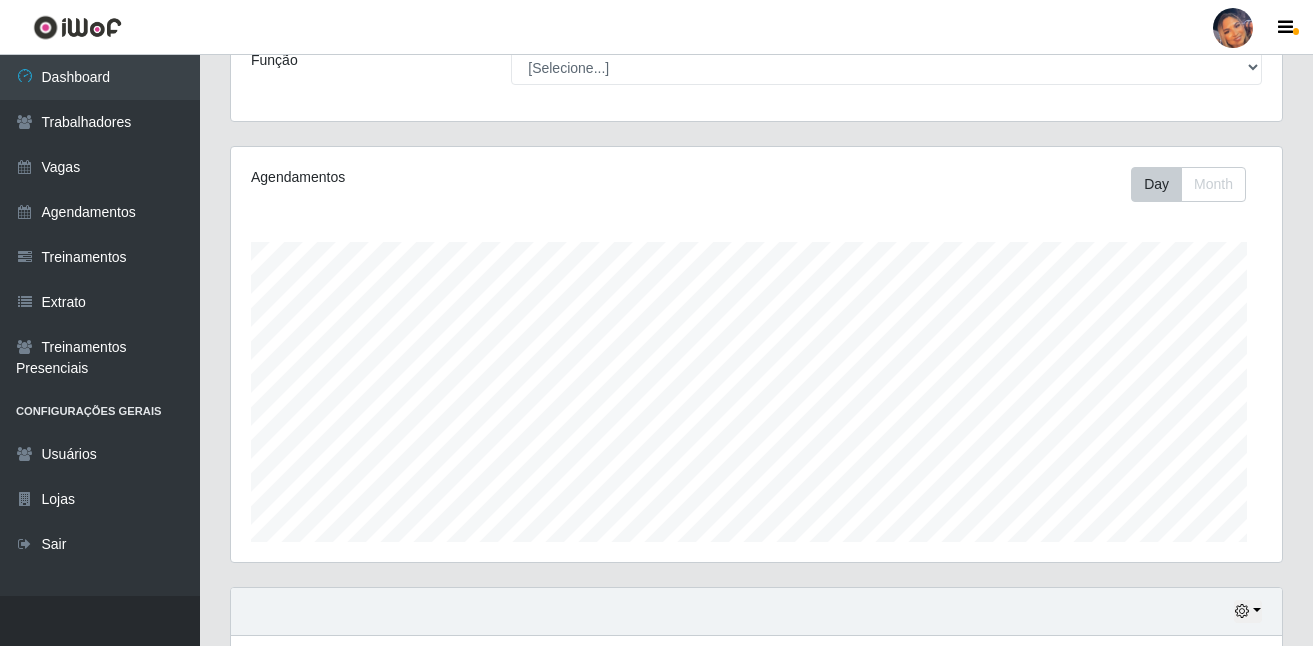 scroll, scrollTop: 326, scrollLeft: 0, axis: vertical 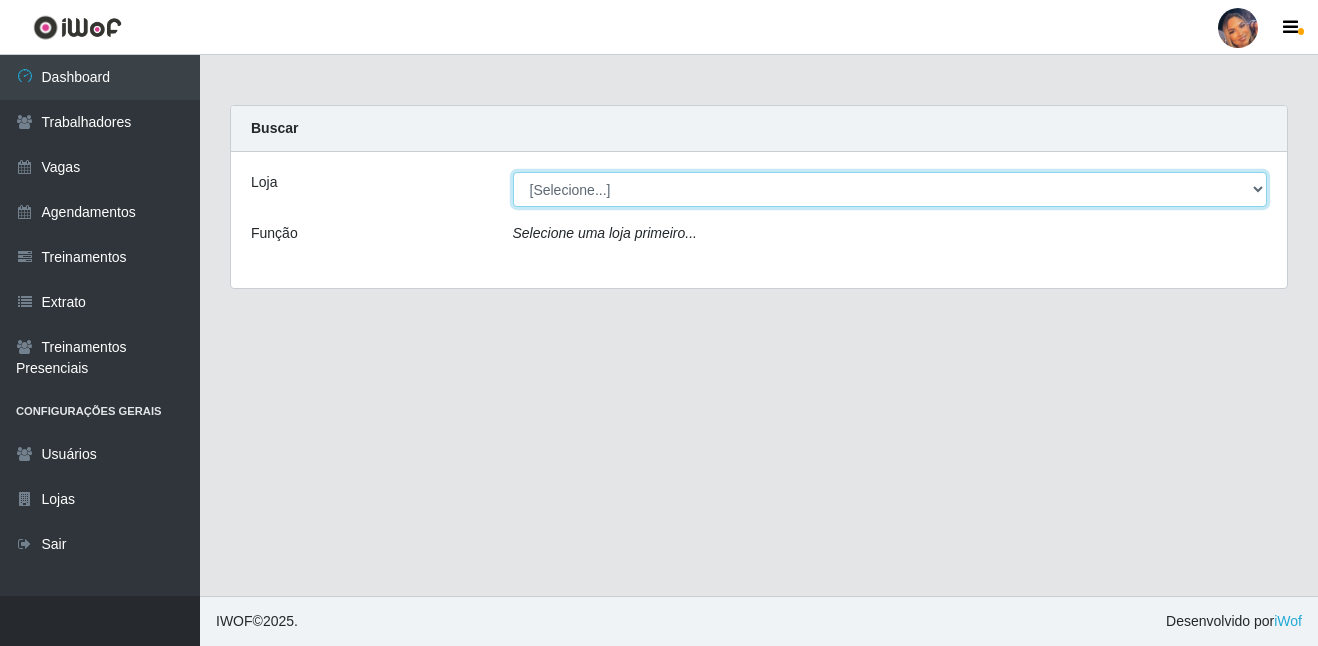 click on "[Selecione...] Supermercado Preço Bom" at bounding box center [890, 189] 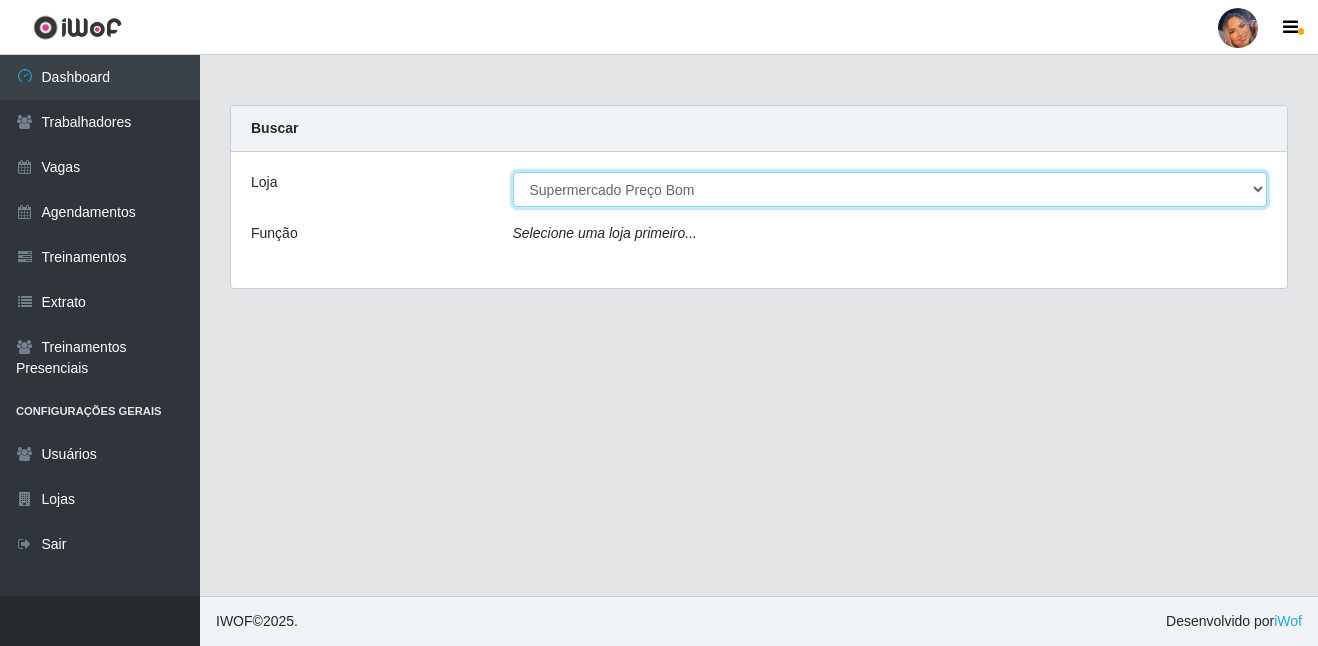 click on "[Selecione...] Supermercado Preço Bom" at bounding box center (890, 189) 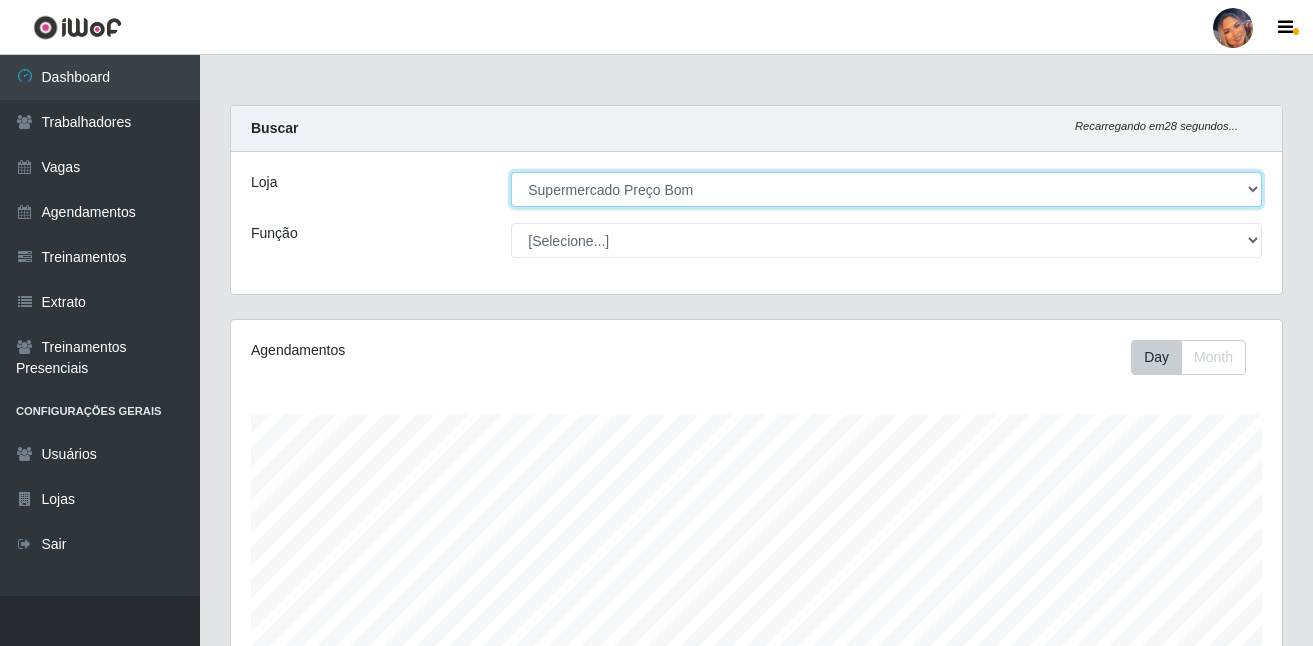 scroll, scrollTop: 999585, scrollLeft: 998949, axis: both 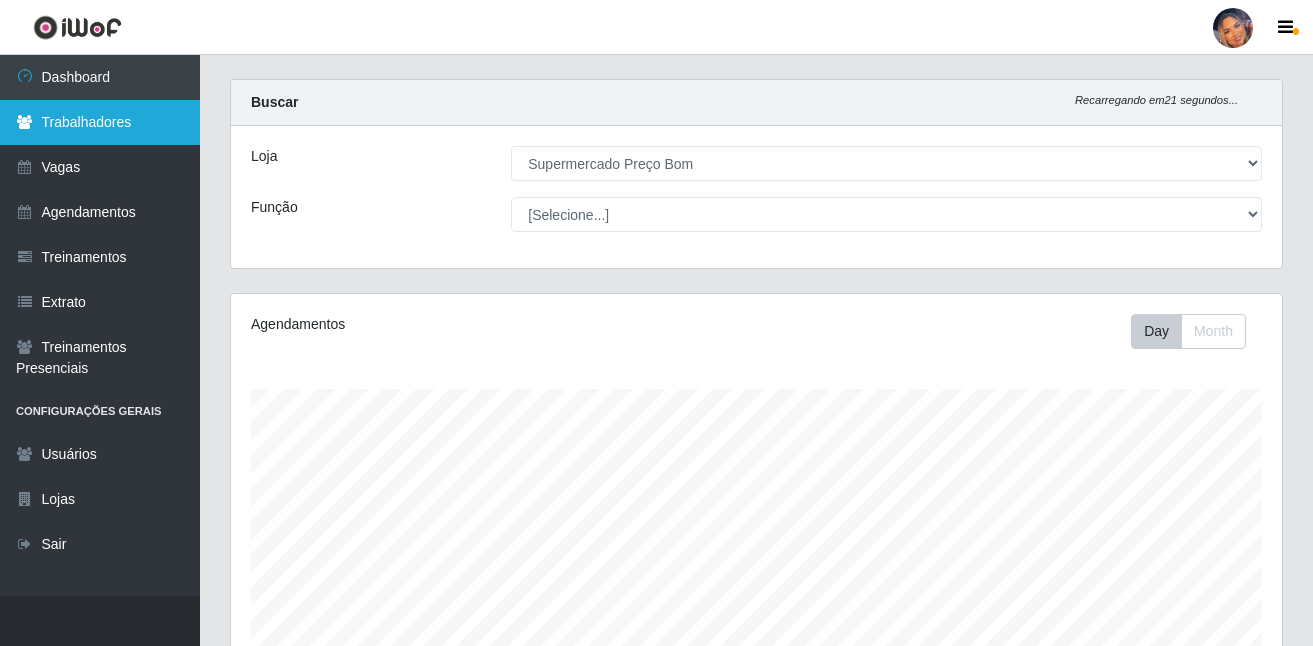 click on "Trabalhadores" at bounding box center [100, 122] 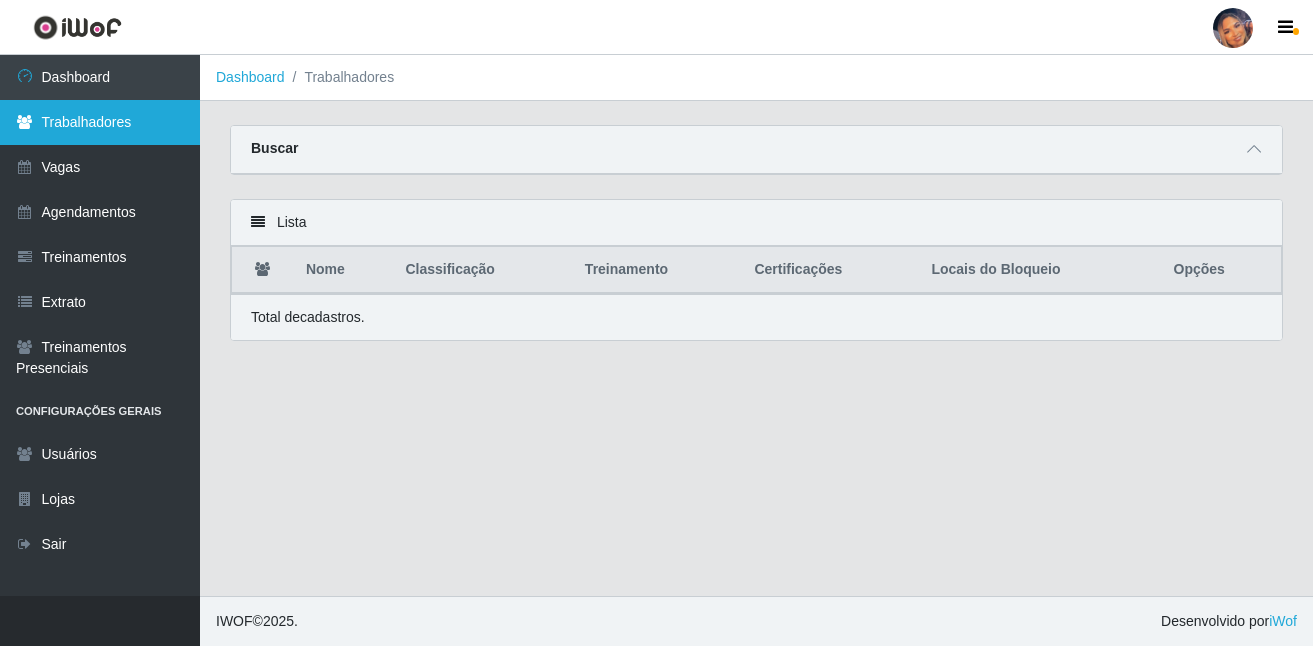 scroll, scrollTop: 0, scrollLeft: 0, axis: both 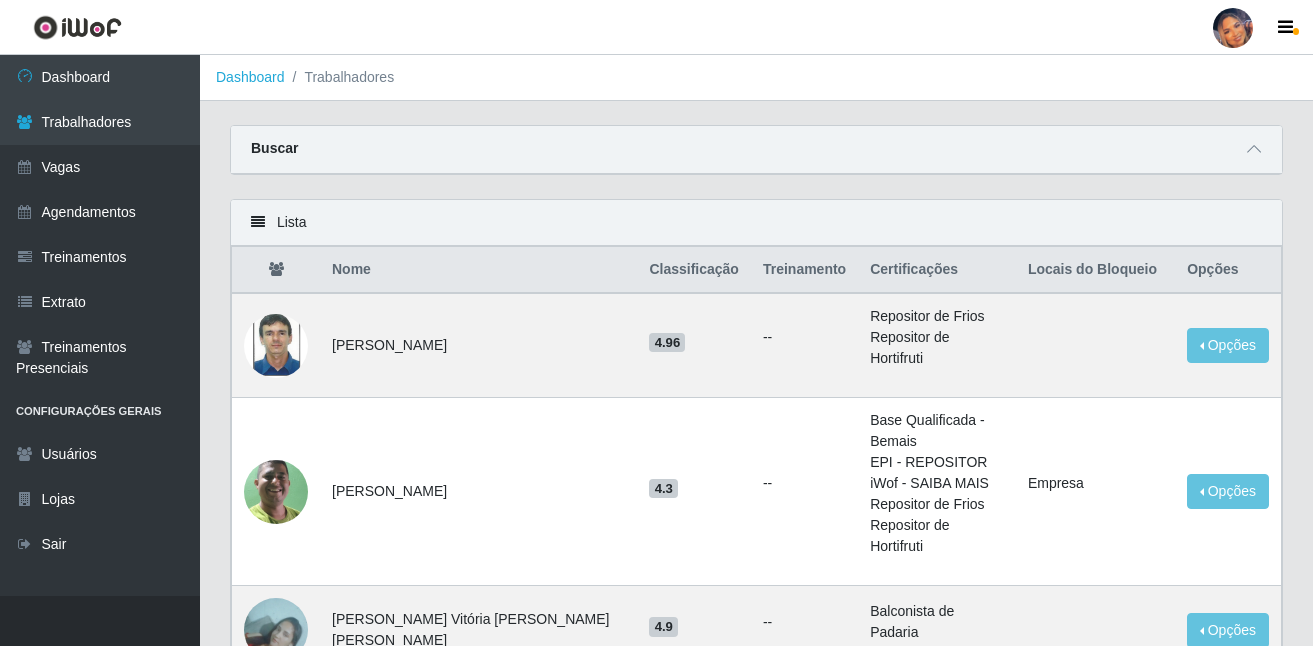 click on "Buscar" at bounding box center (756, 150) 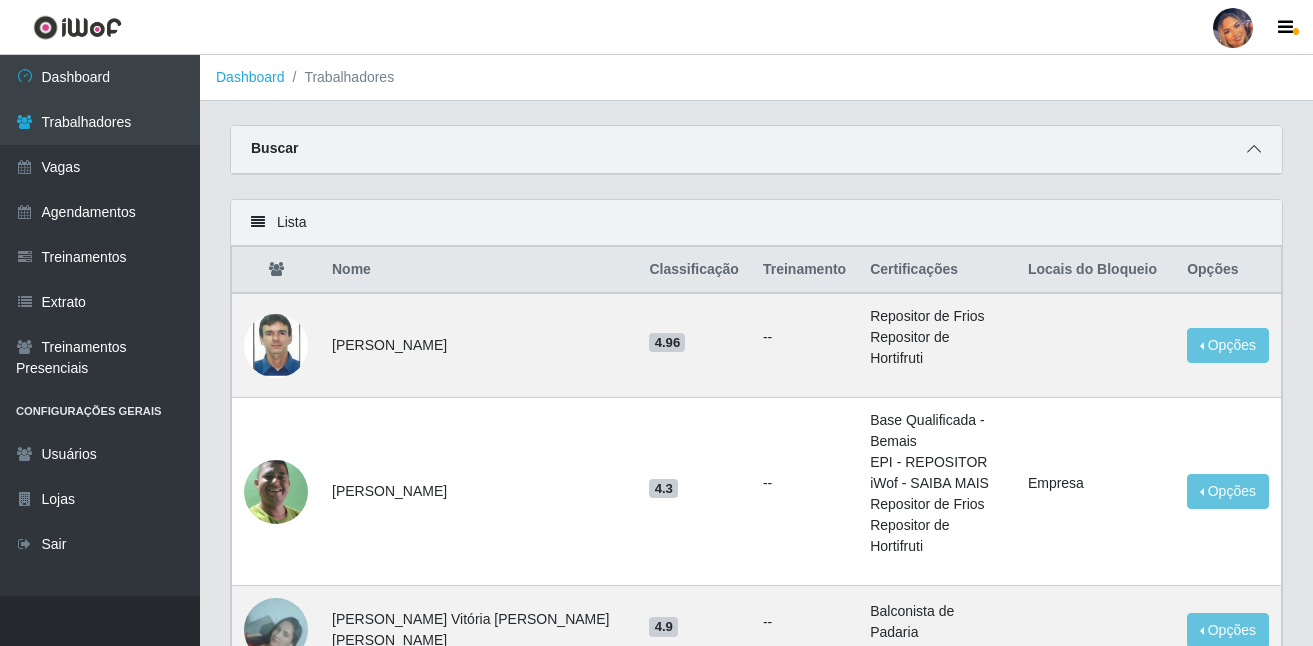 click at bounding box center (1254, 149) 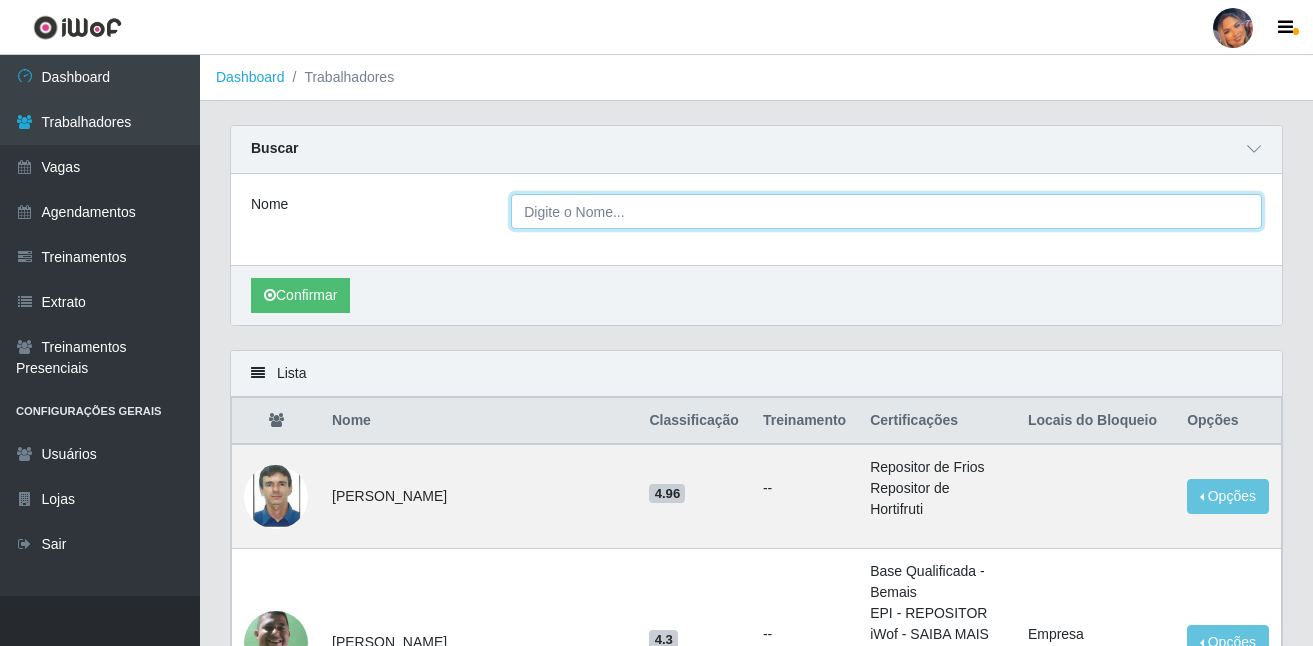 click on "Nome" at bounding box center (886, 211) 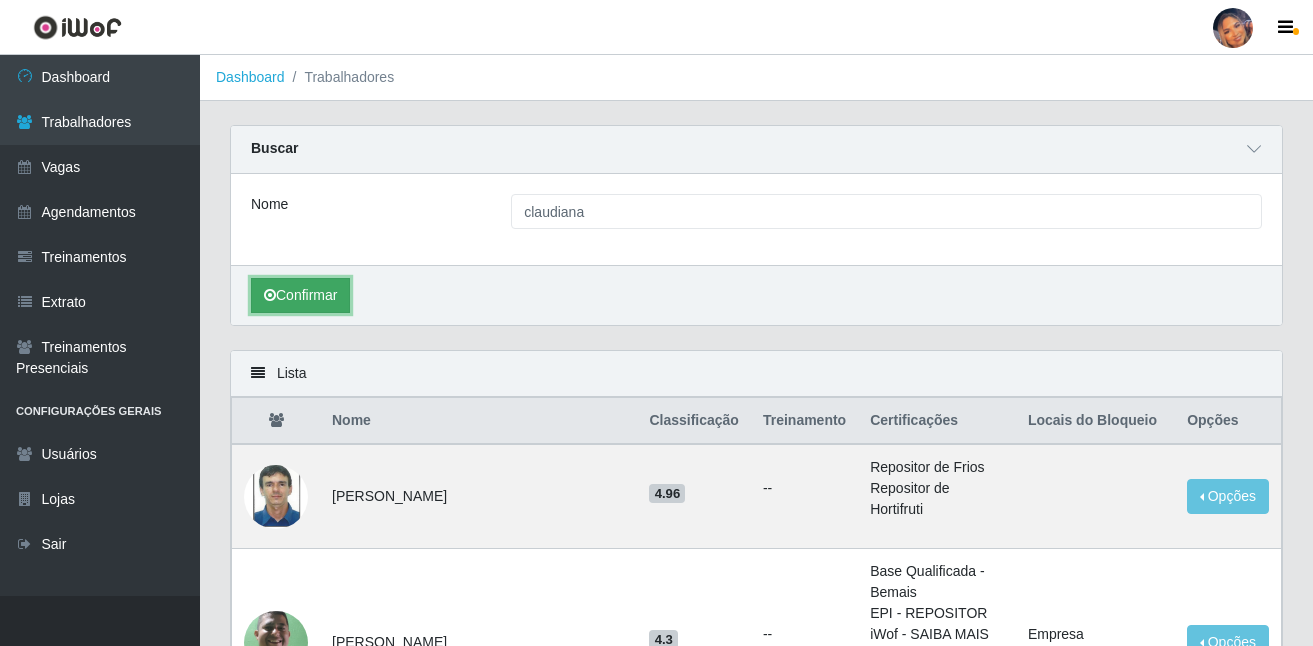 click on "Confirmar" at bounding box center [300, 295] 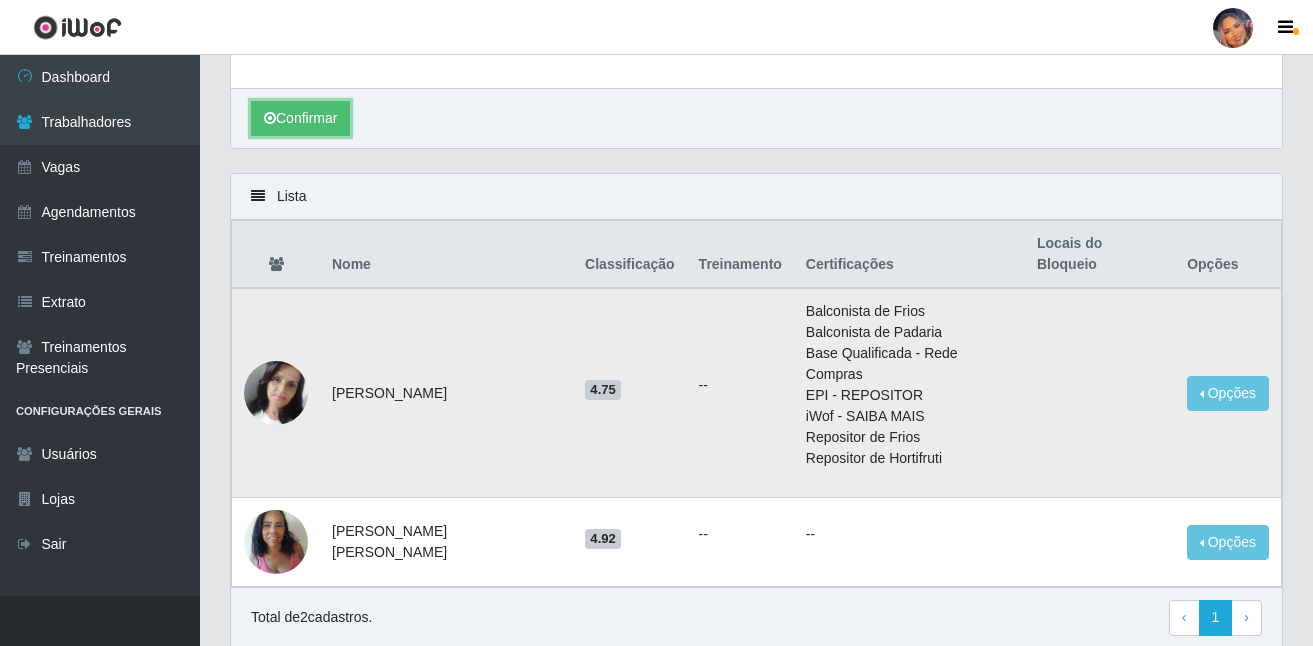 scroll, scrollTop: 200, scrollLeft: 0, axis: vertical 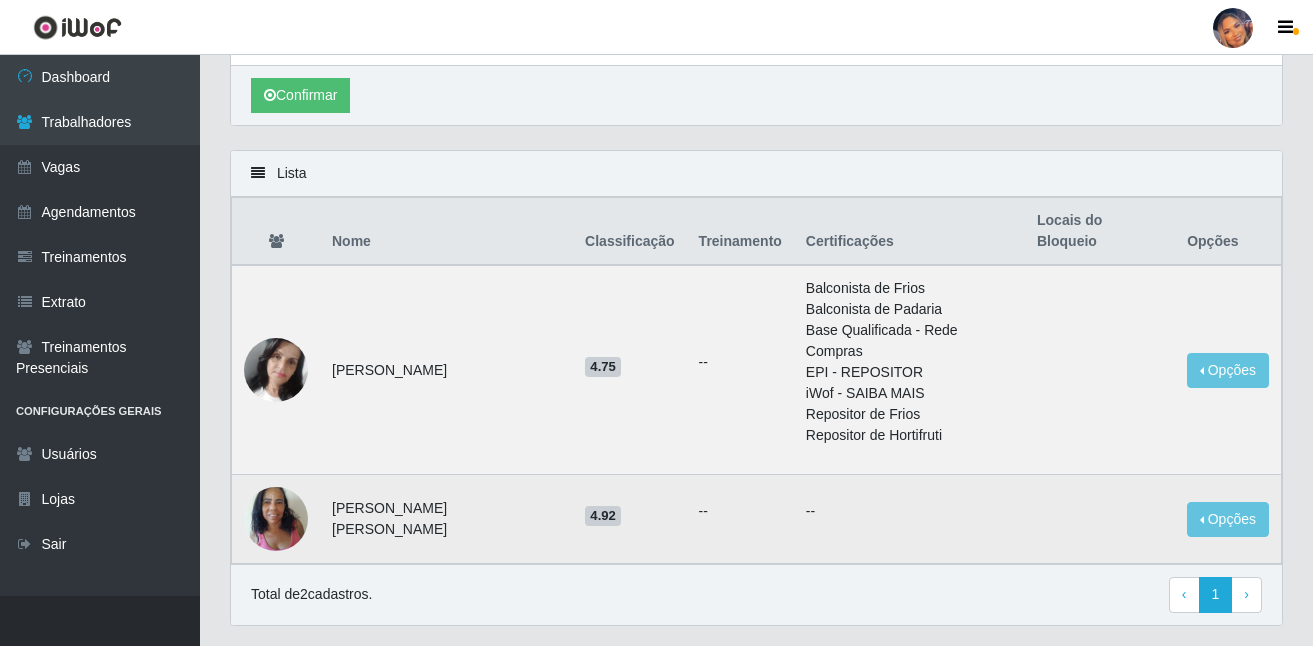 click at bounding box center [276, 518] 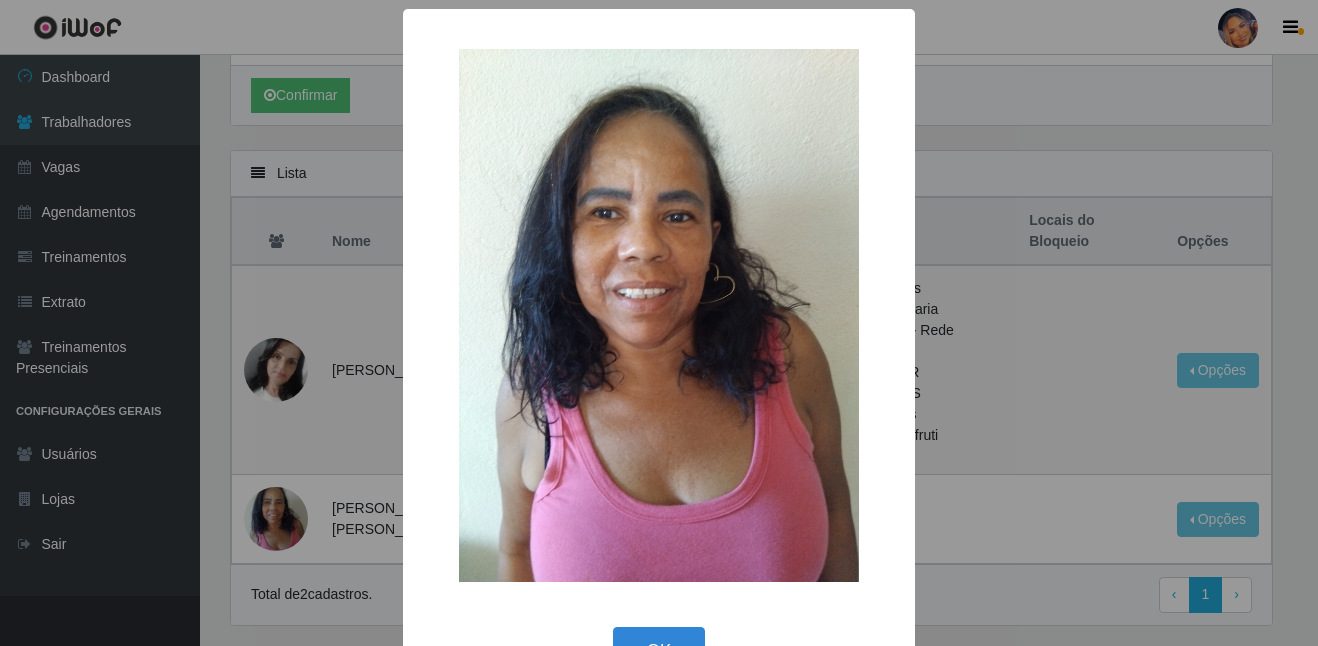 drag, startPoint x: 1028, startPoint y: 552, endPoint x: 1049, endPoint y: 542, distance: 23.259407 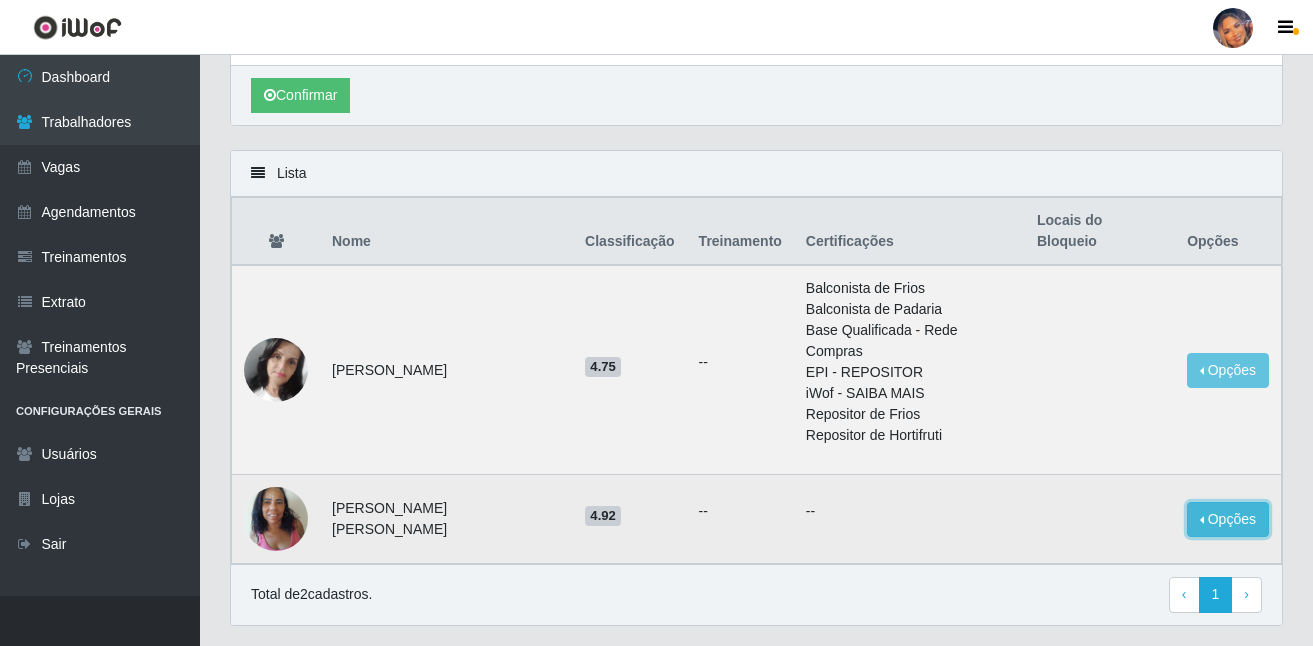 click on "Opções" at bounding box center (1228, 519) 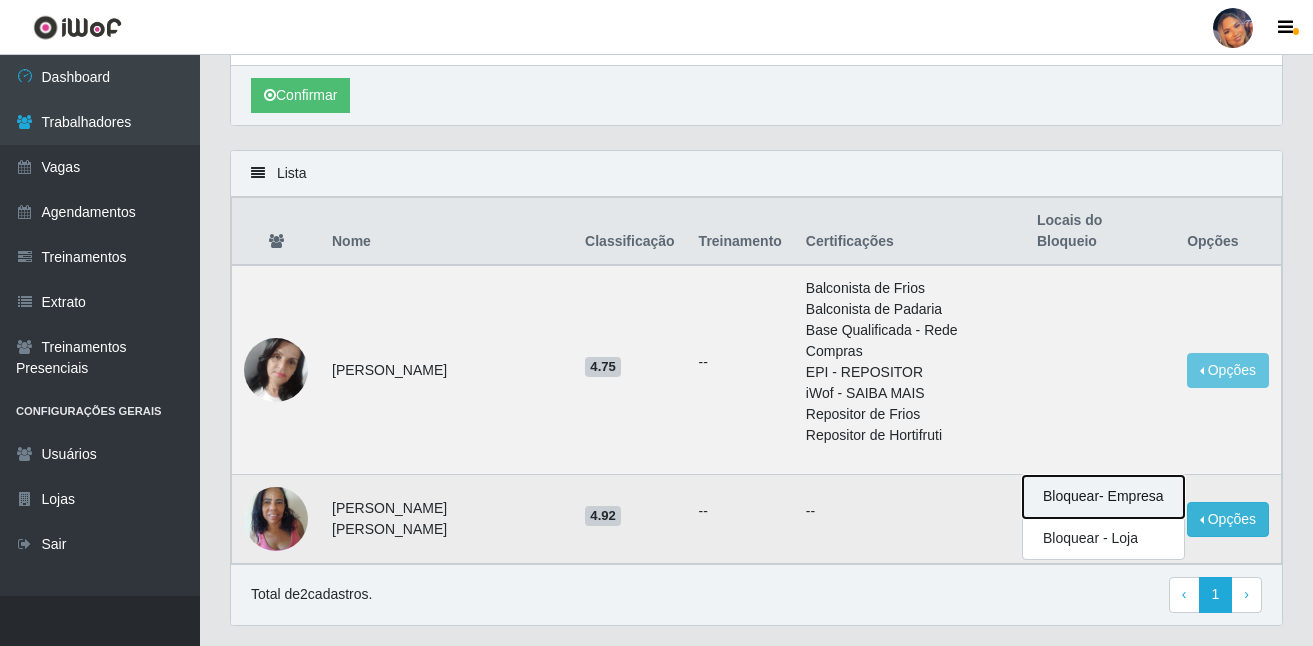 click on "Bloquear  - Empresa" at bounding box center [1103, 497] 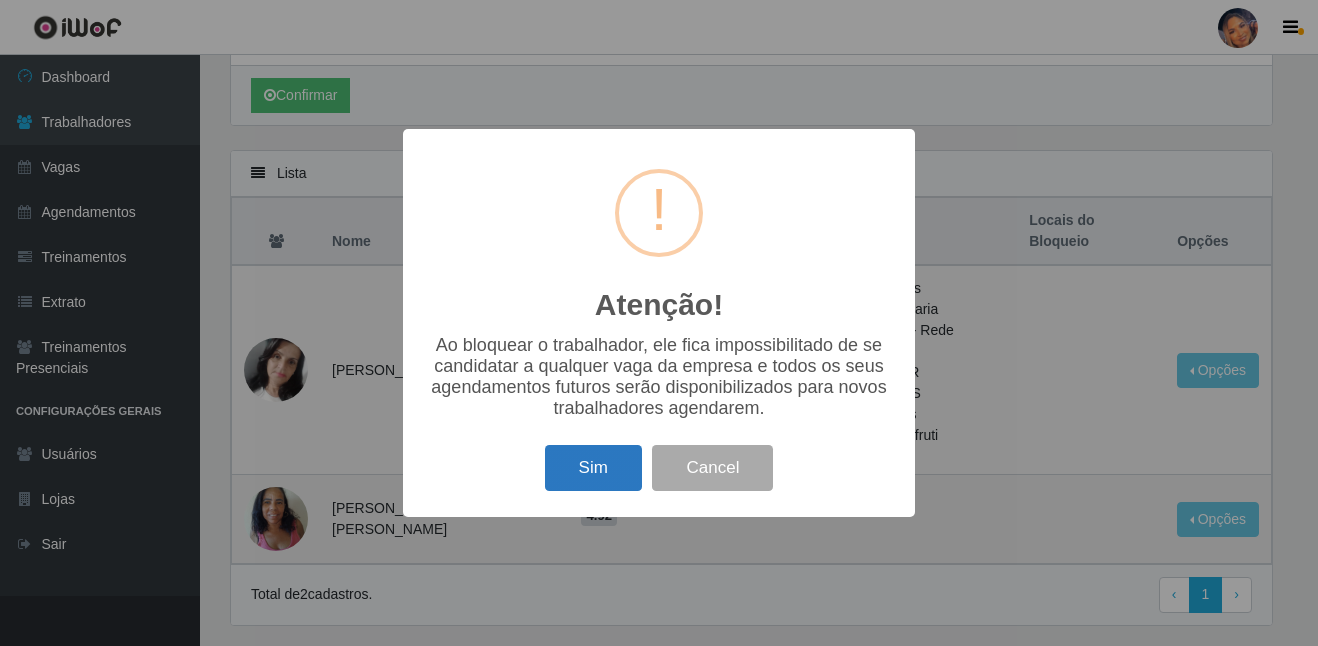 click on "Sim" at bounding box center (593, 468) 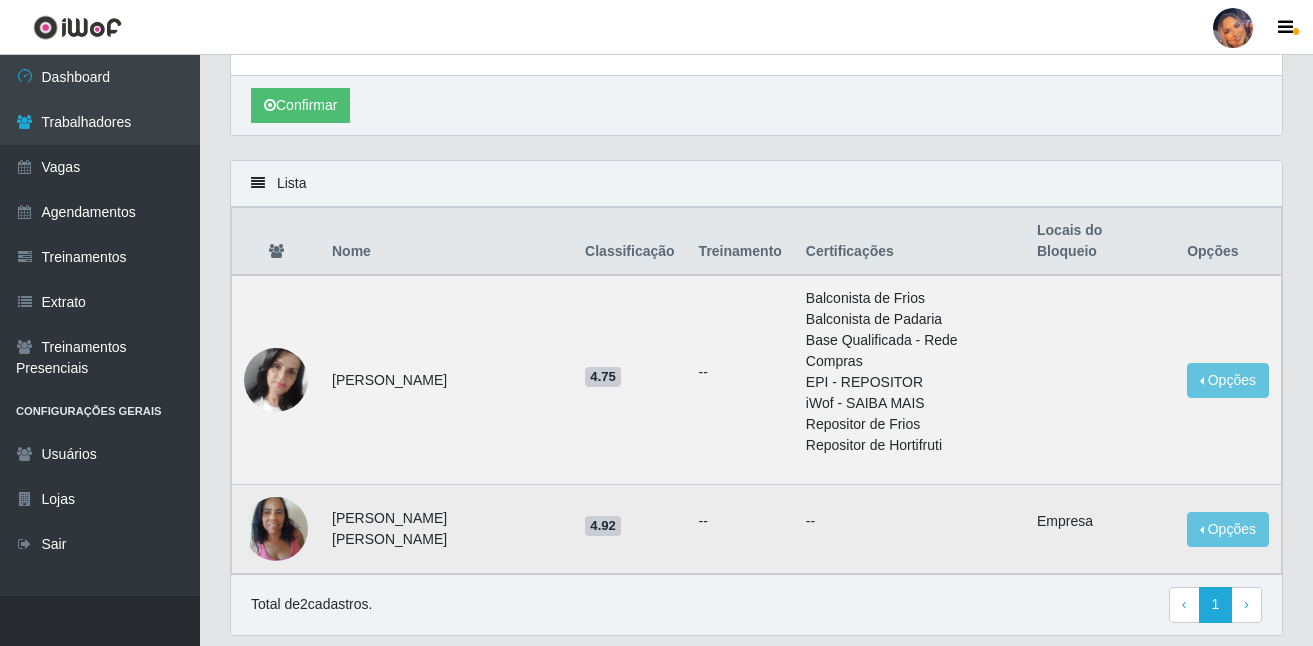 scroll, scrollTop: 213, scrollLeft: 0, axis: vertical 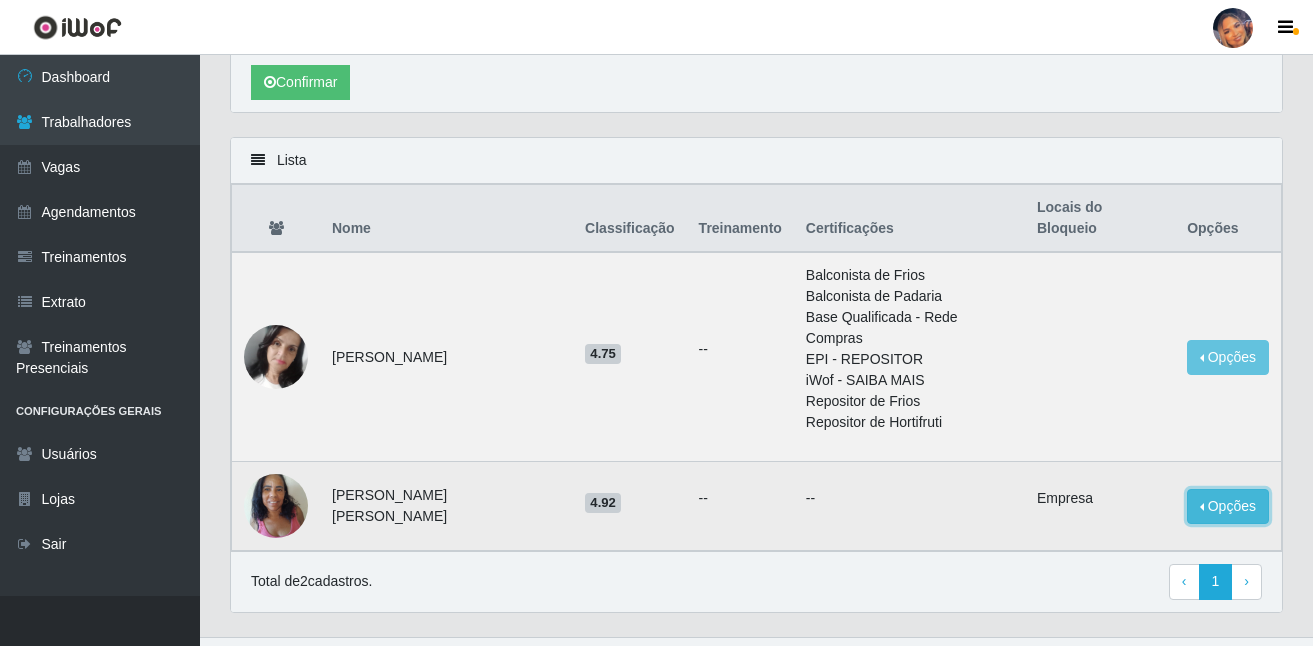 click on "Opções" at bounding box center (1228, 506) 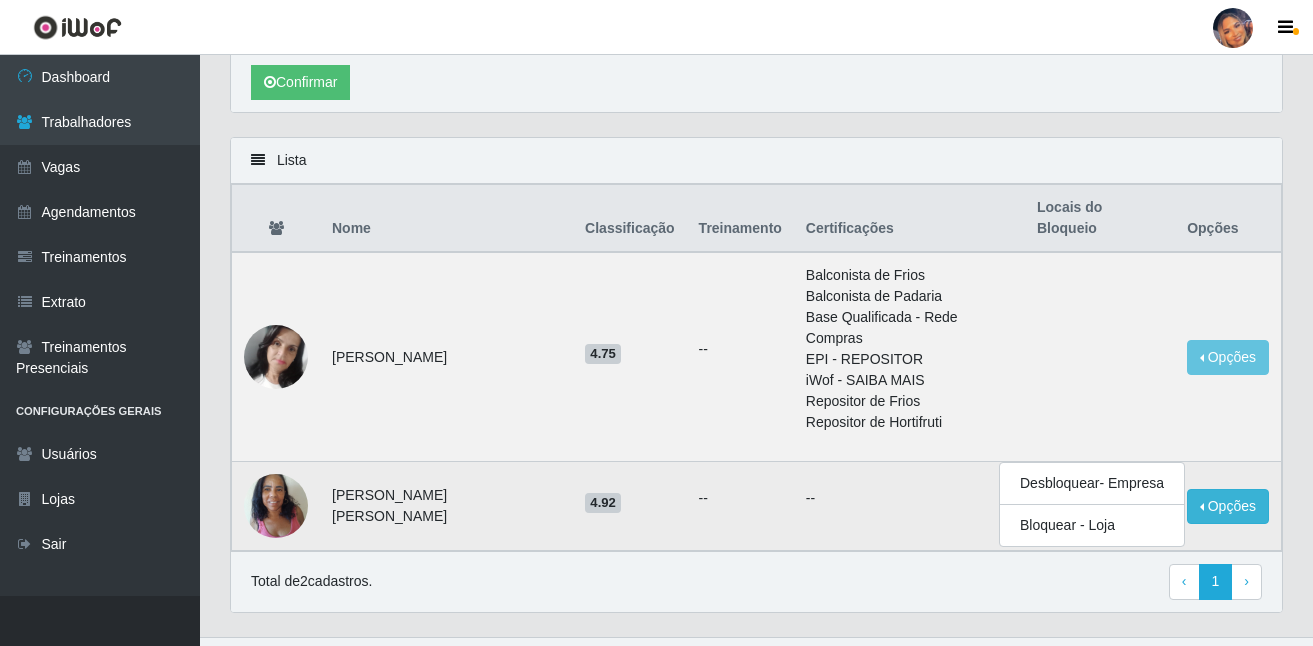 click on "--" at bounding box center [740, 506] 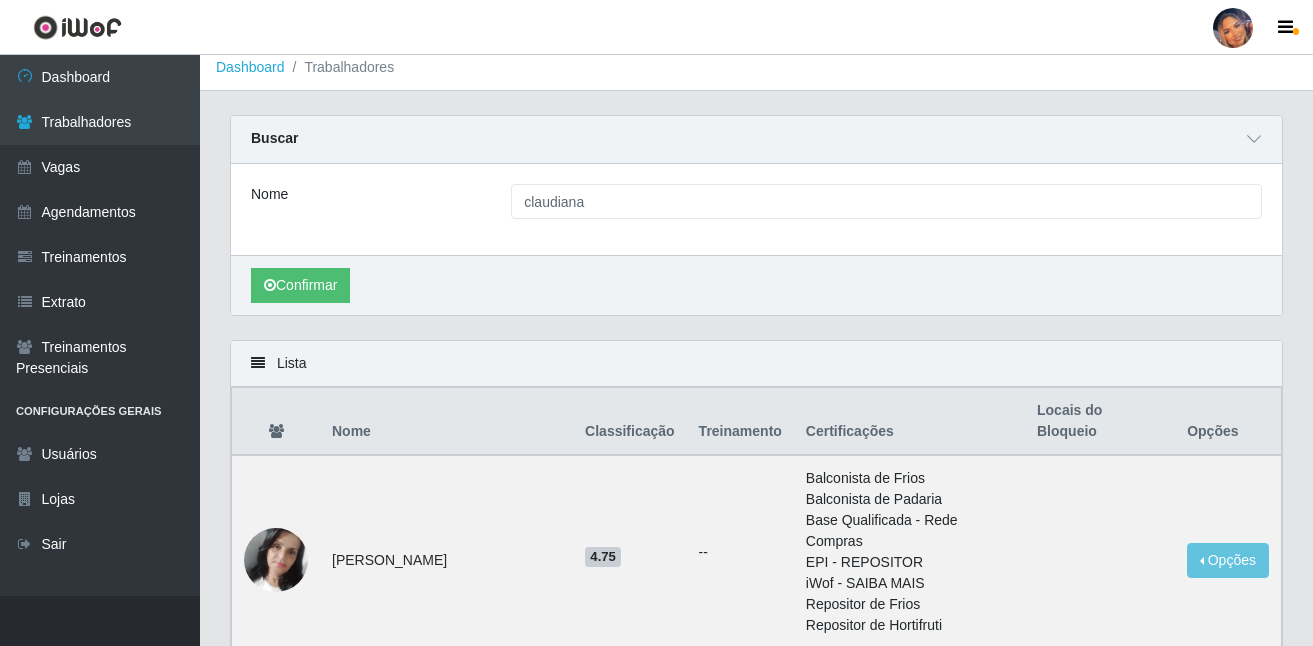 scroll, scrollTop: 0, scrollLeft: 0, axis: both 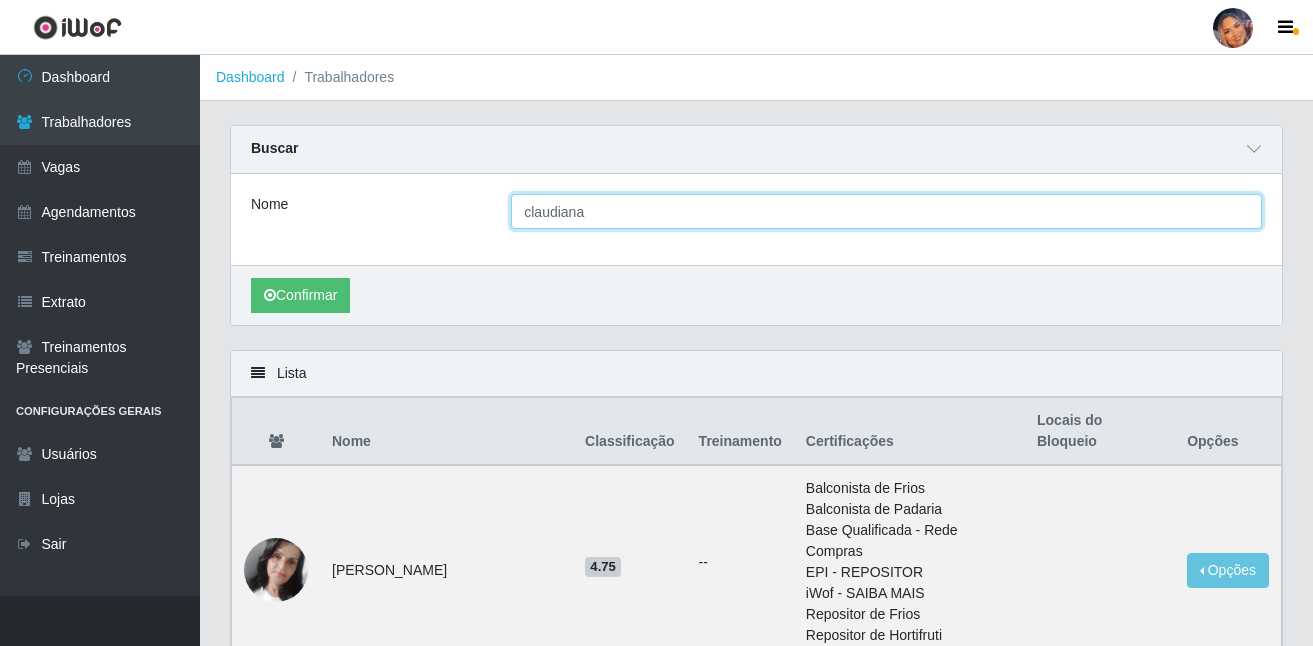click on "claudiana" at bounding box center [886, 211] 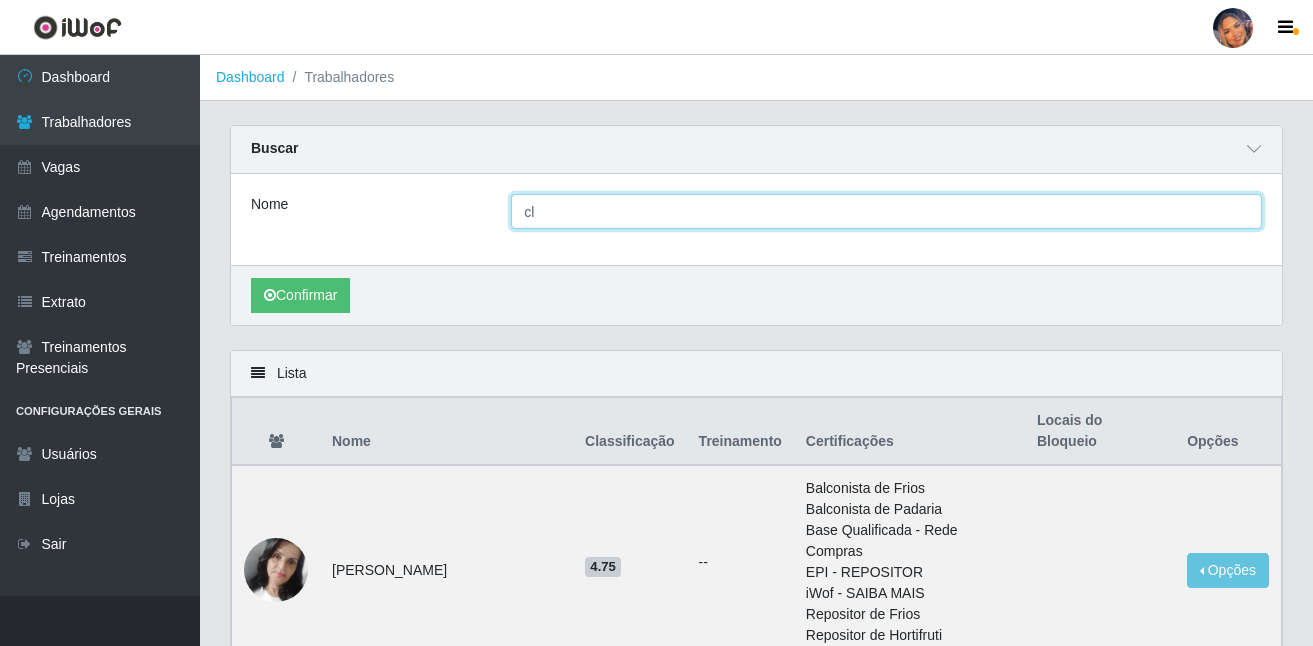 type on "c" 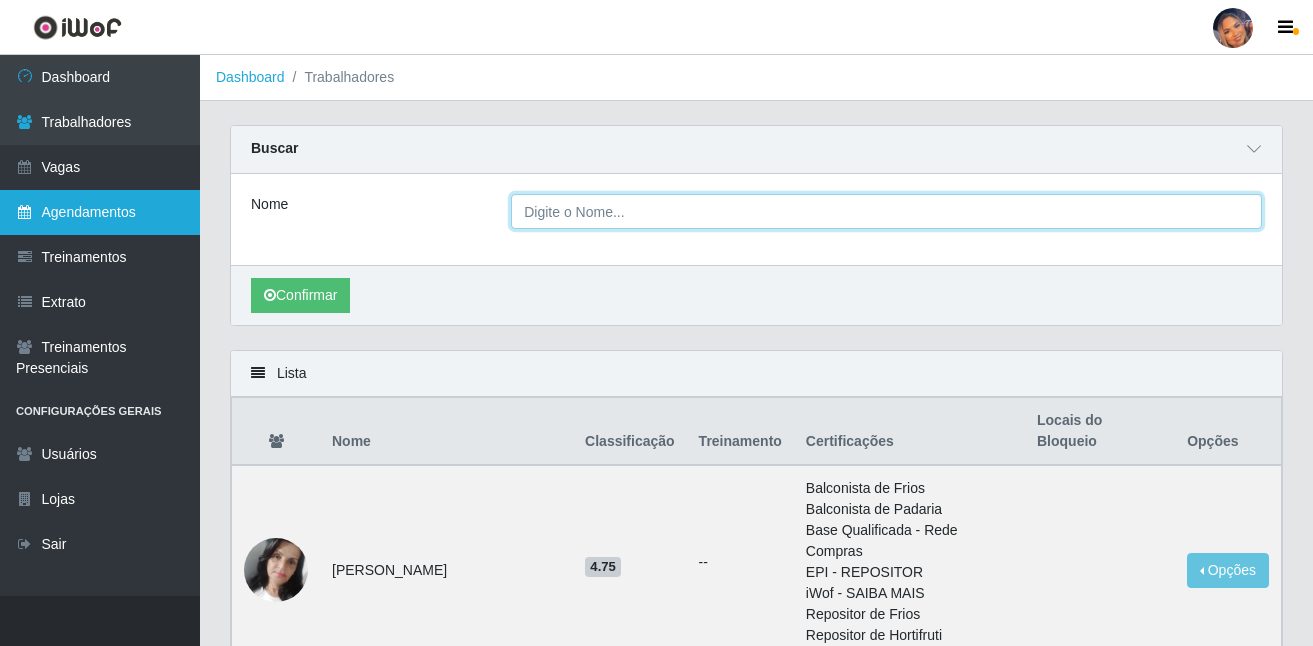 type 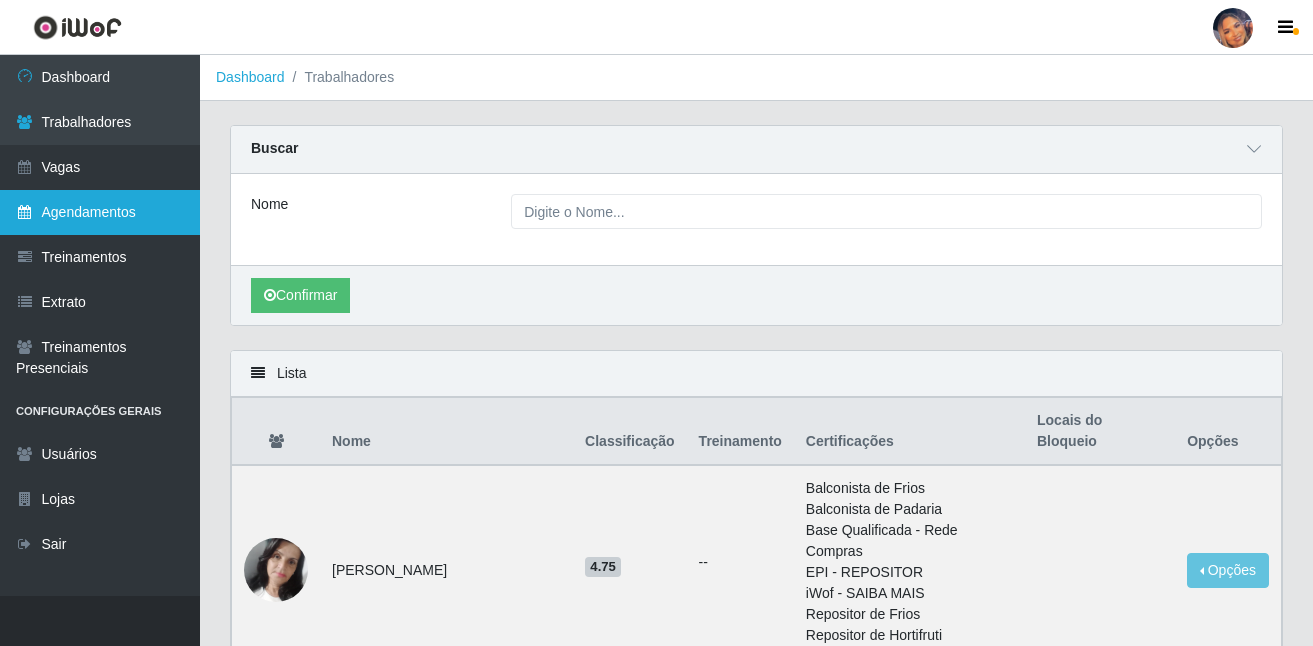 click on "Agendamentos" at bounding box center (100, 212) 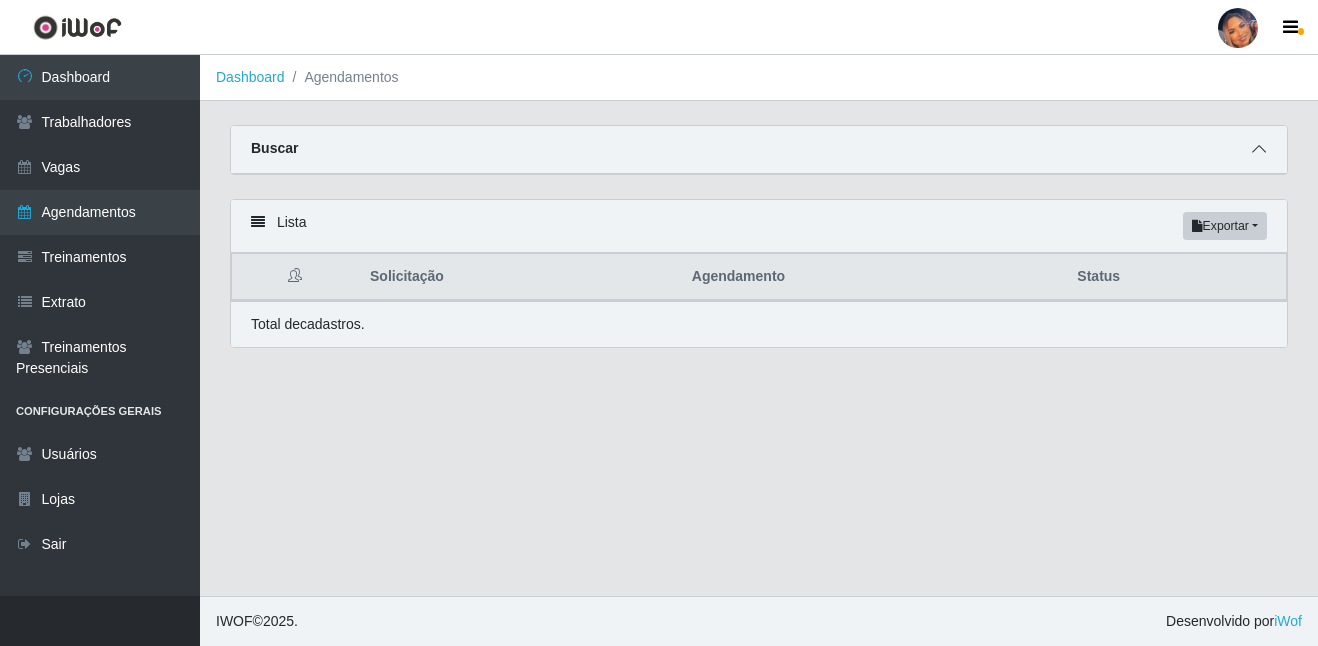 click at bounding box center (1259, 149) 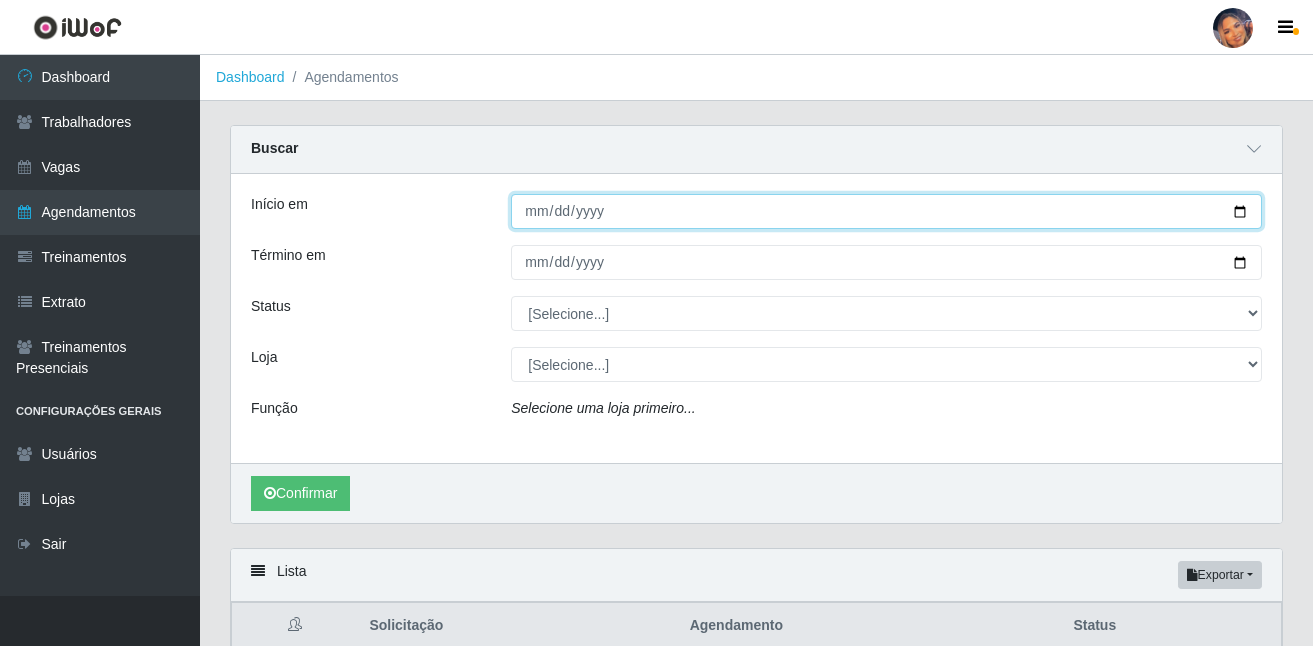 click on "Início em" at bounding box center (886, 211) 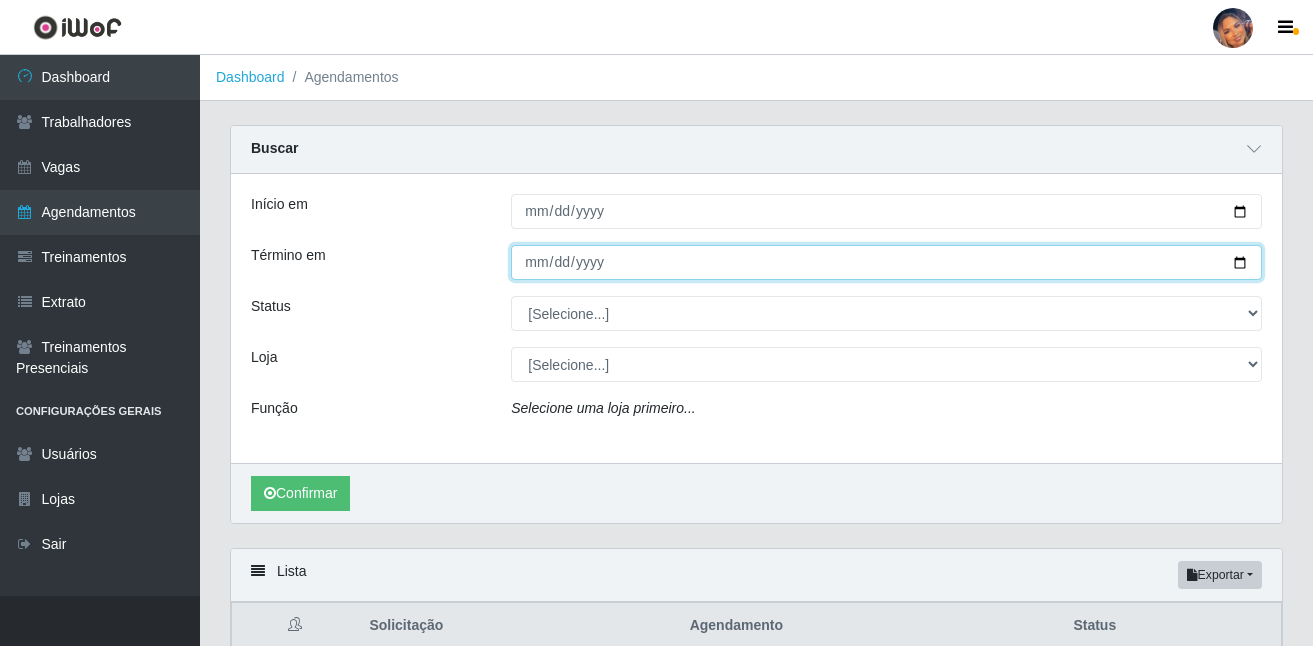 click on "Término em" at bounding box center [886, 262] 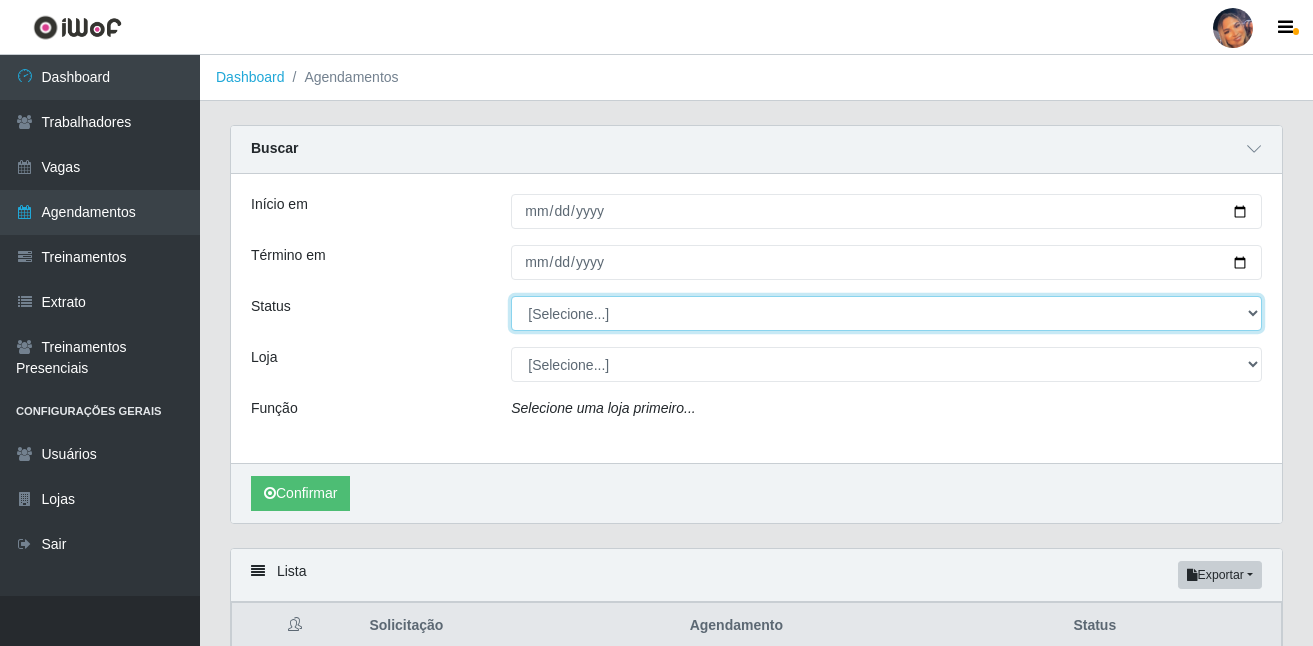 click on "[Selecione...] AGENDADO AGUARDANDO LIBERAR EM ANDAMENTO EM REVISÃO FINALIZADO CANCELADO FALTA" at bounding box center (886, 313) 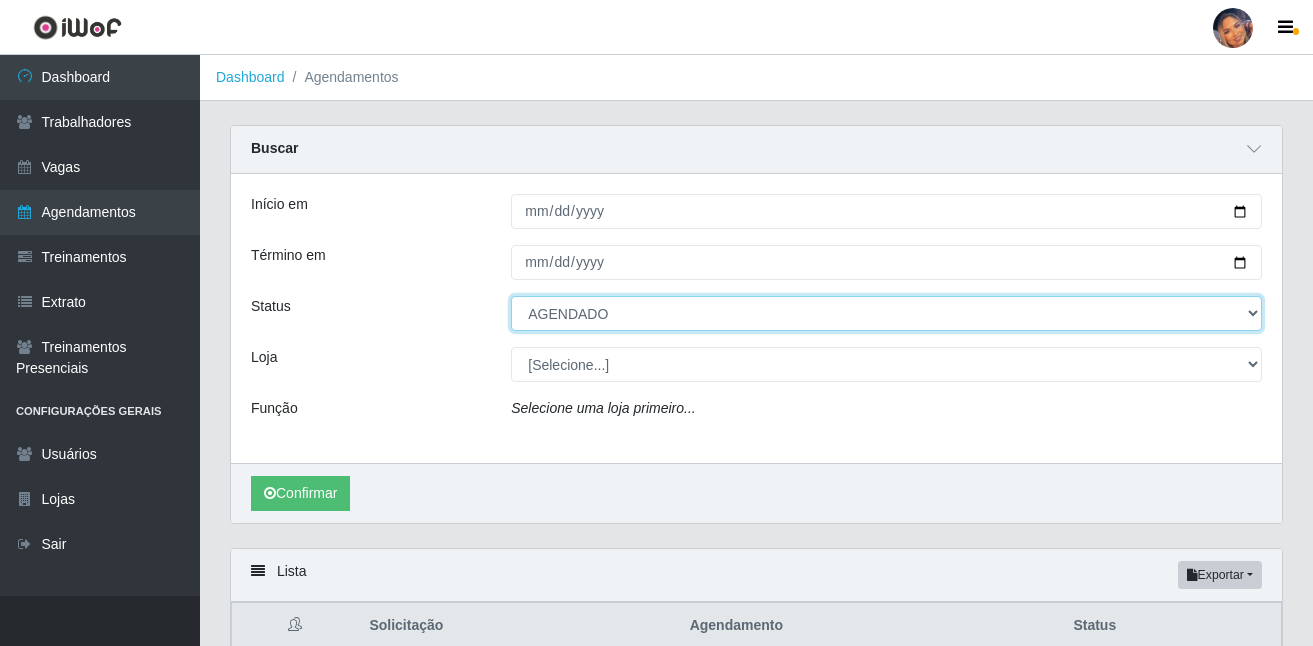 click on "[Selecione...] AGENDADO AGUARDANDO LIBERAR EM ANDAMENTO EM REVISÃO FINALIZADO CANCELADO FALTA" at bounding box center (886, 313) 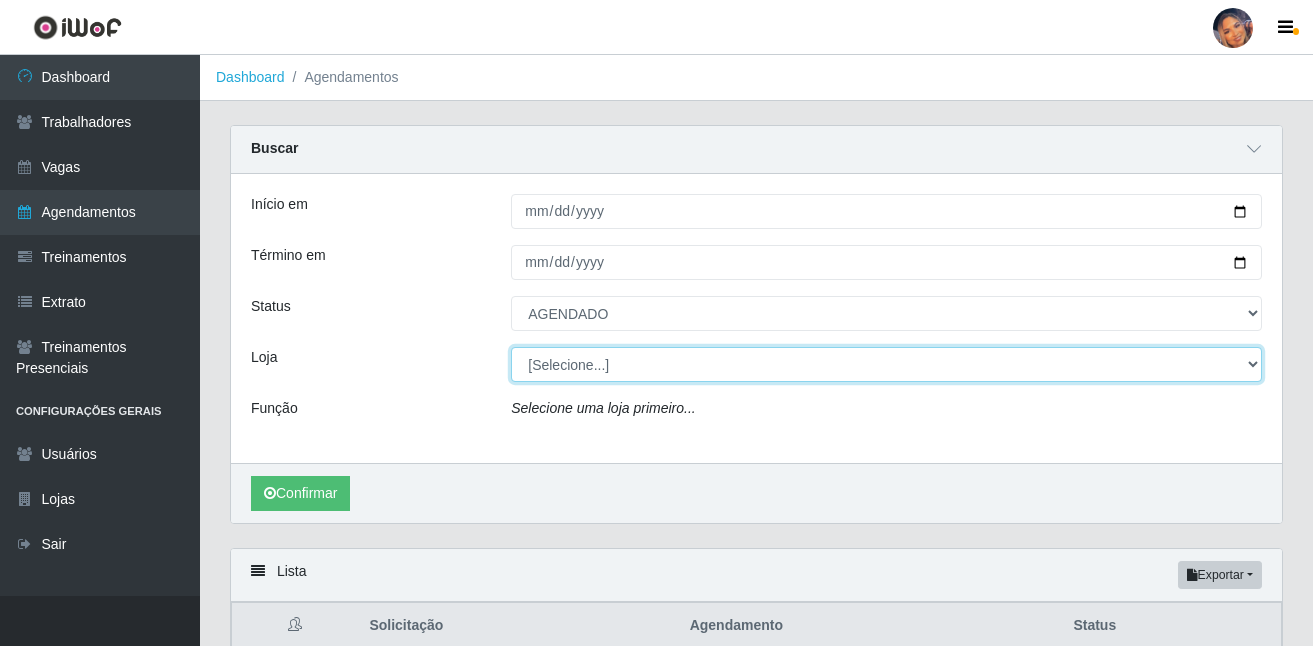 click on "[Selecione...] Supermercado Preço Bom" at bounding box center (886, 364) 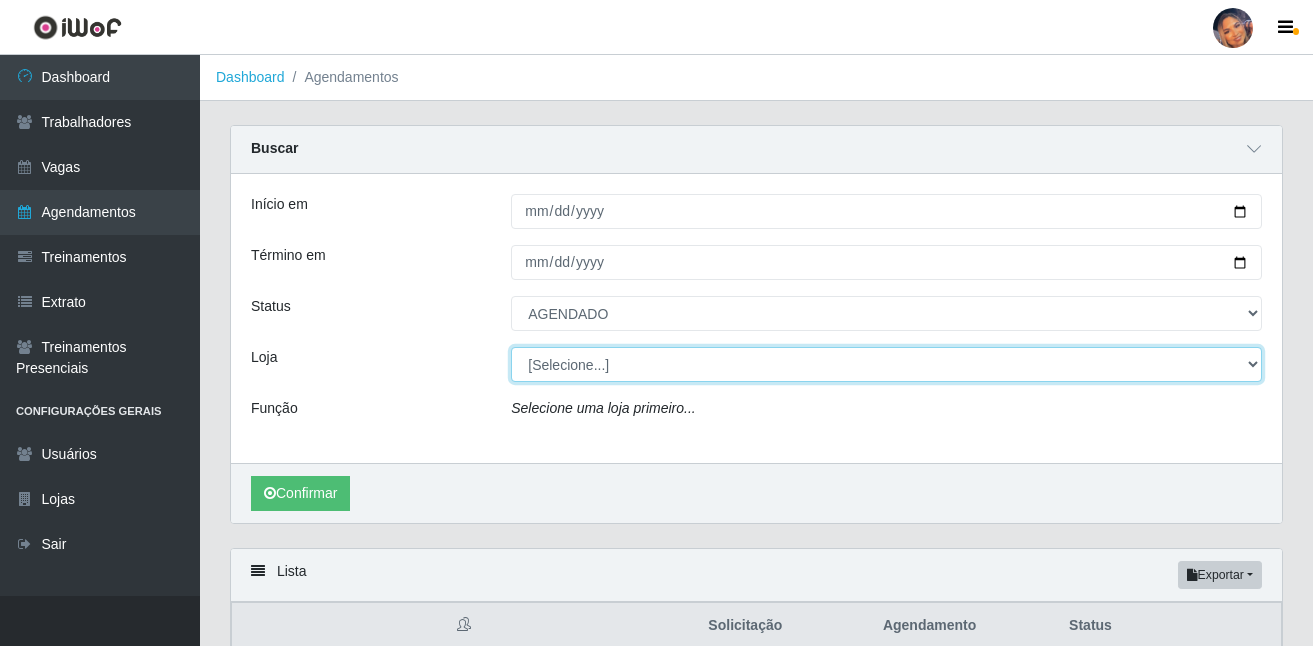 select on "169" 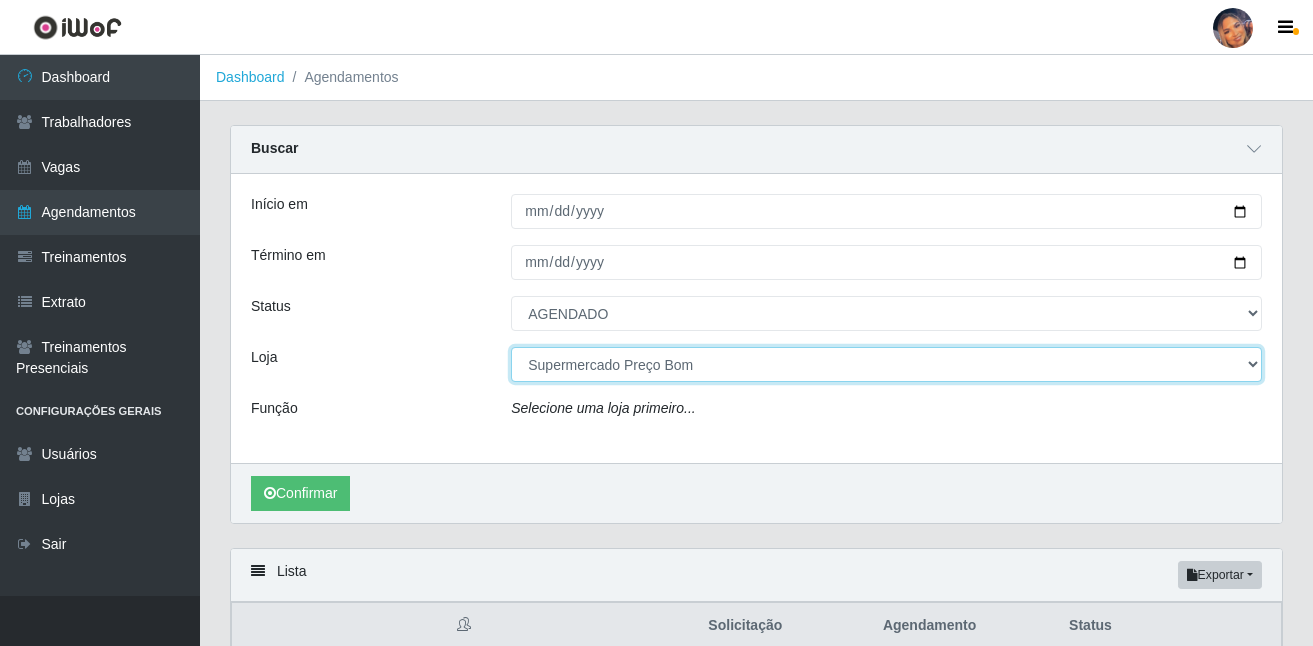 click on "[Selecione...] Supermercado Preço Bom" at bounding box center [886, 364] 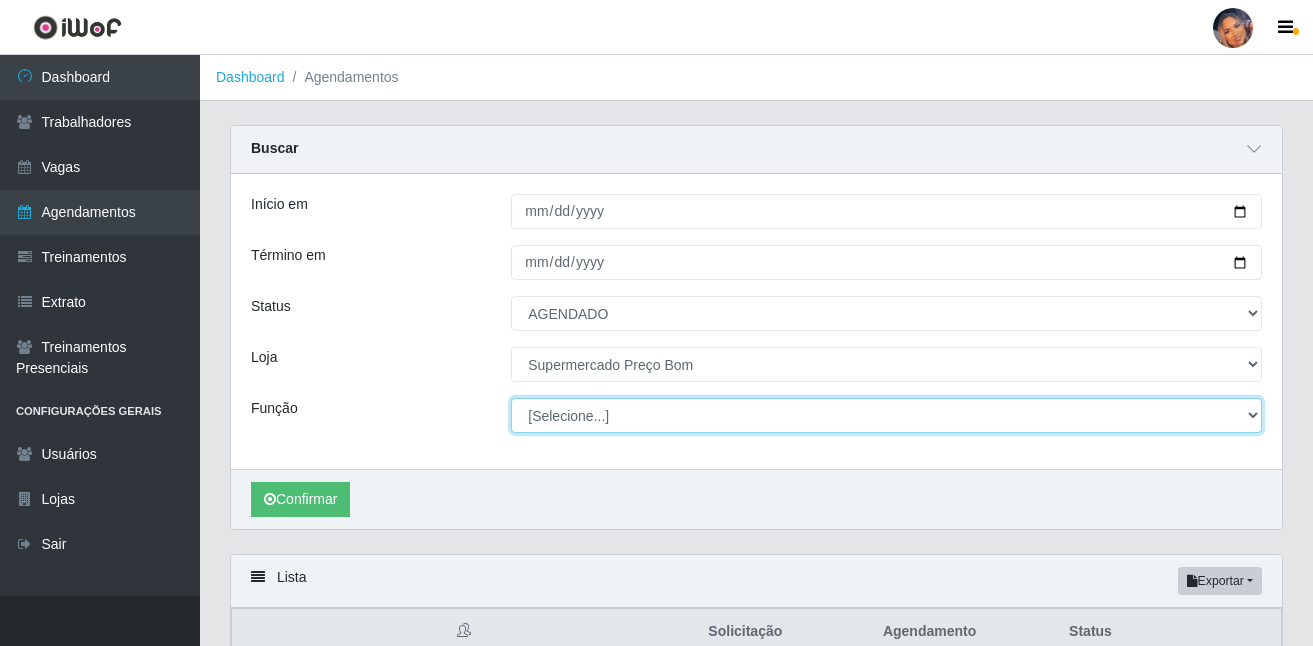 click on "[Selecione...] ASG ASG + ASG ++ Balconista Balconista + Balconista ++ Embalador Embalador + Embalador ++ Operador de Caixa Operador de Caixa + Operador de Caixa ++ Repositor  Repositor + Repositor ++" at bounding box center [886, 415] 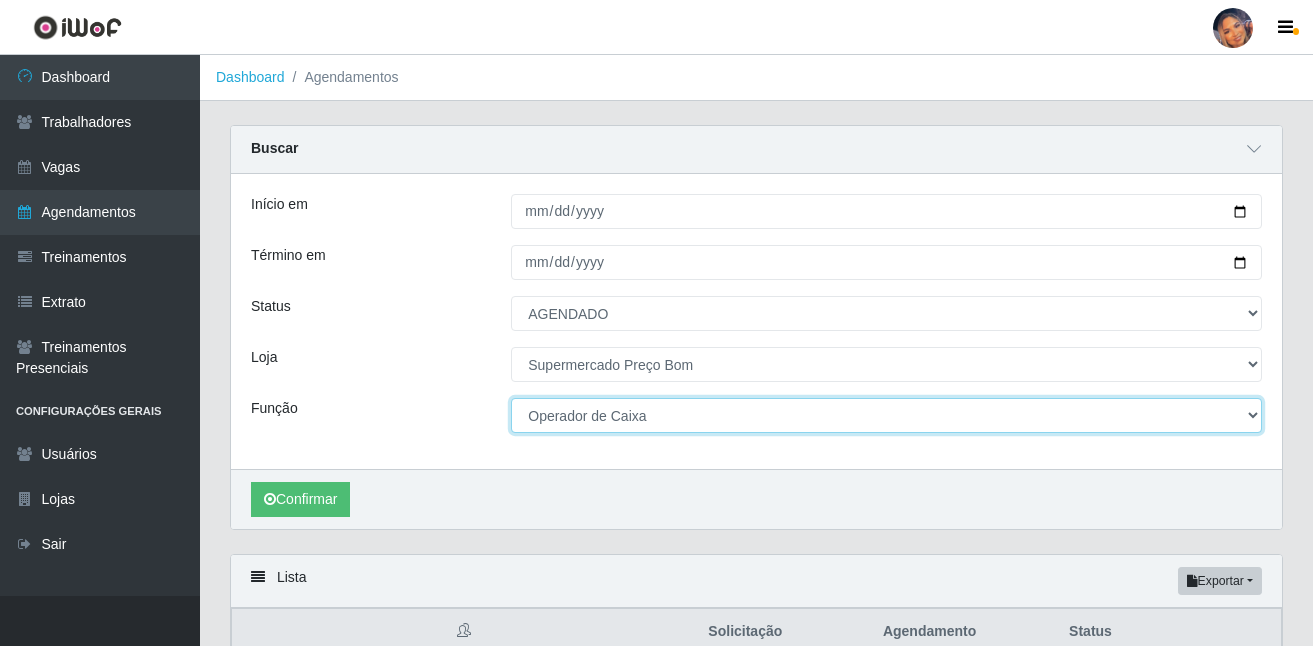 click on "[Selecione...] ASG ASG + ASG ++ Balconista Balconista + Balconista ++ Embalador Embalador + Embalador ++ Operador de Caixa Operador de Caixa + Operador de Caixa ++ Repositor  Repositor + Repositor ++" at bounding box center (886, 415) 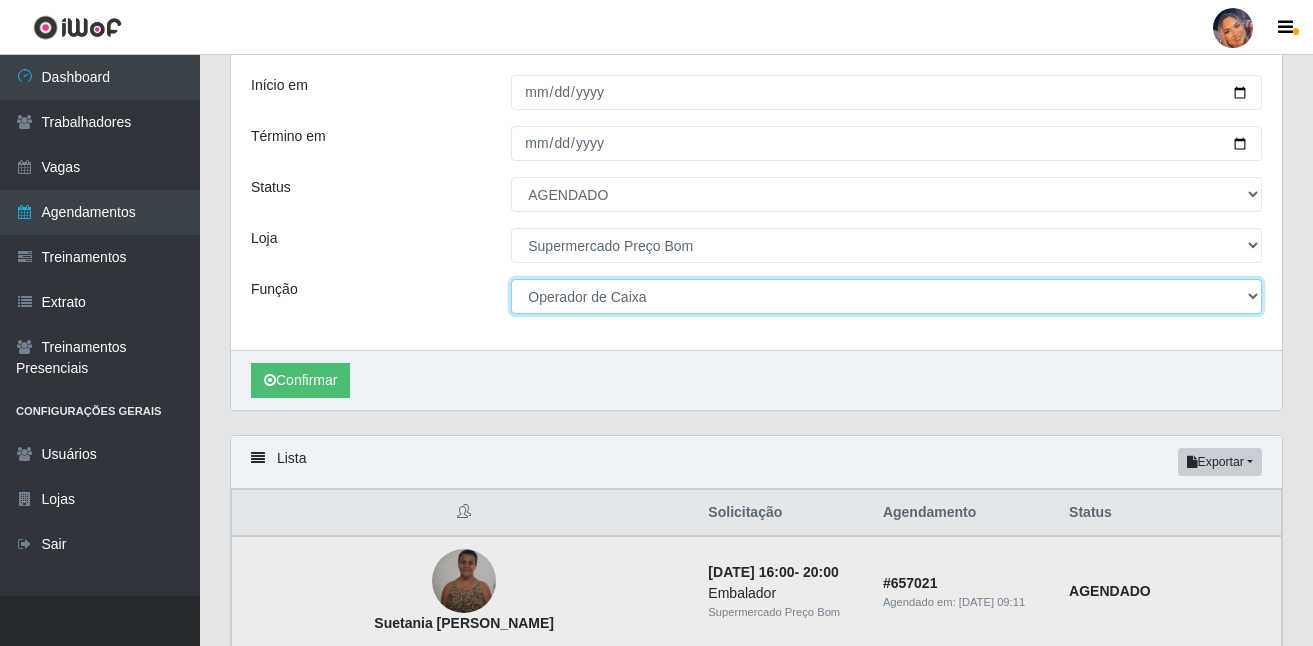 scroll, scrollTop: 300, scrollLeft: 0, axis: vertical 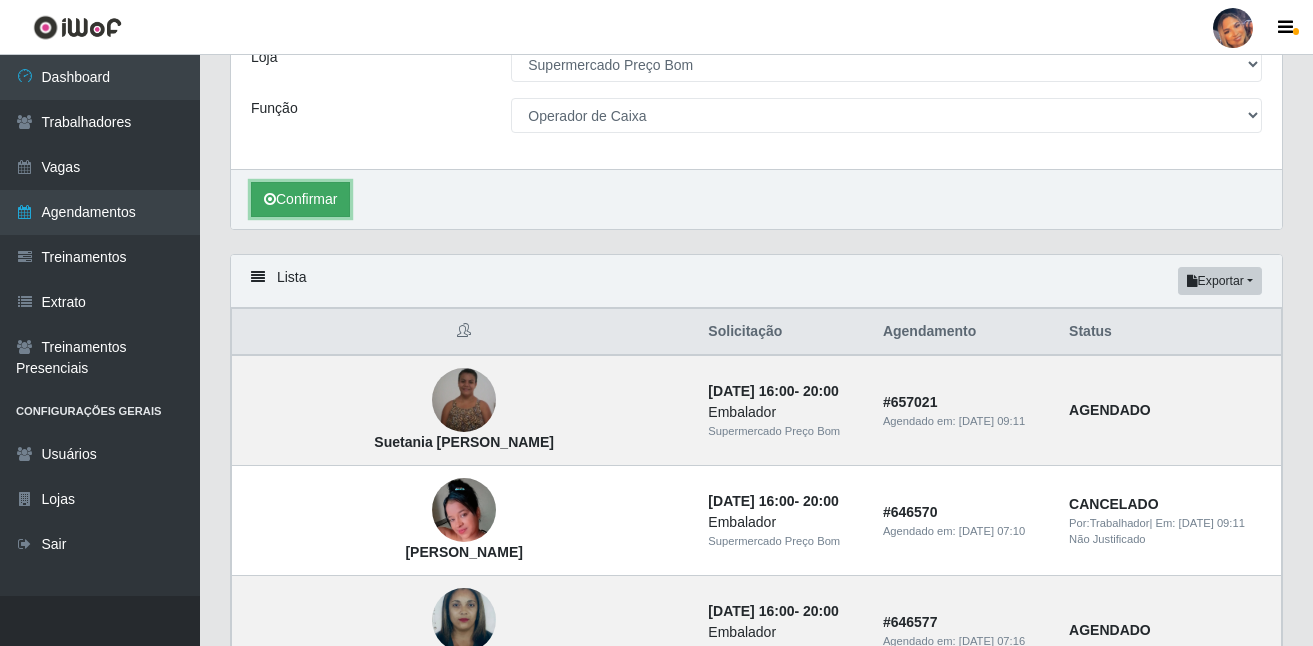 click on "Confirmar" at bounding box center (300, 199) 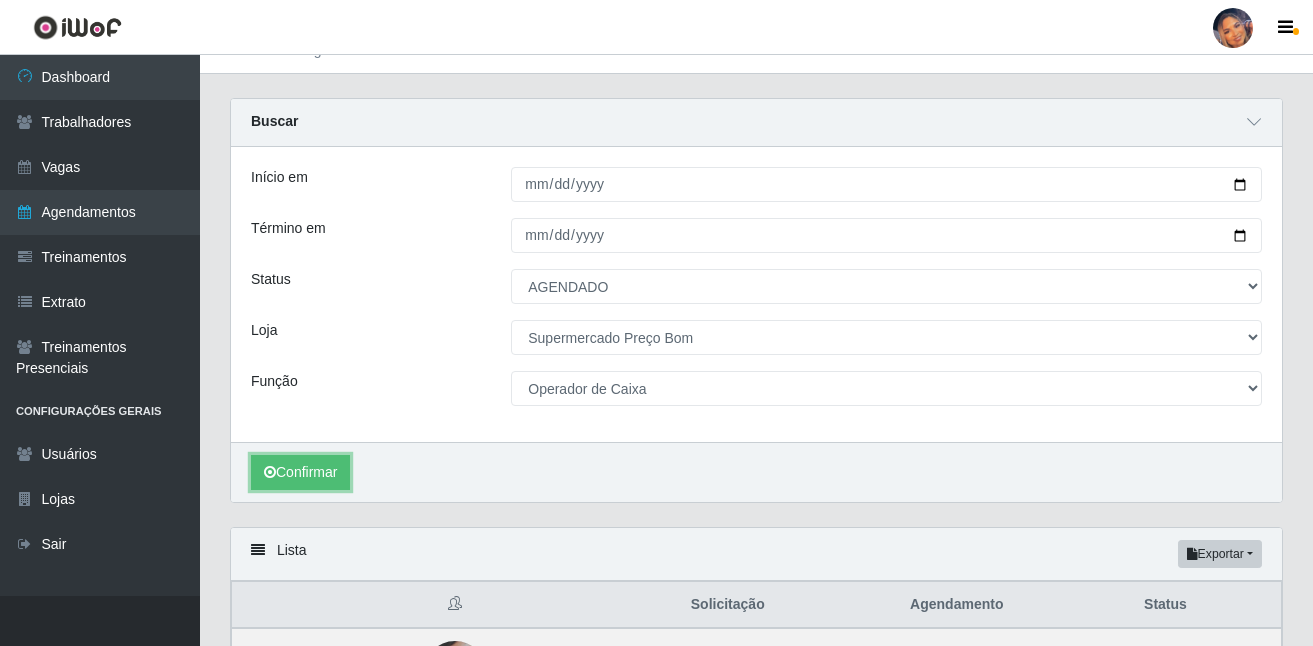 scroll, scrollTop: 0, scrollLeft: 0, axis: both 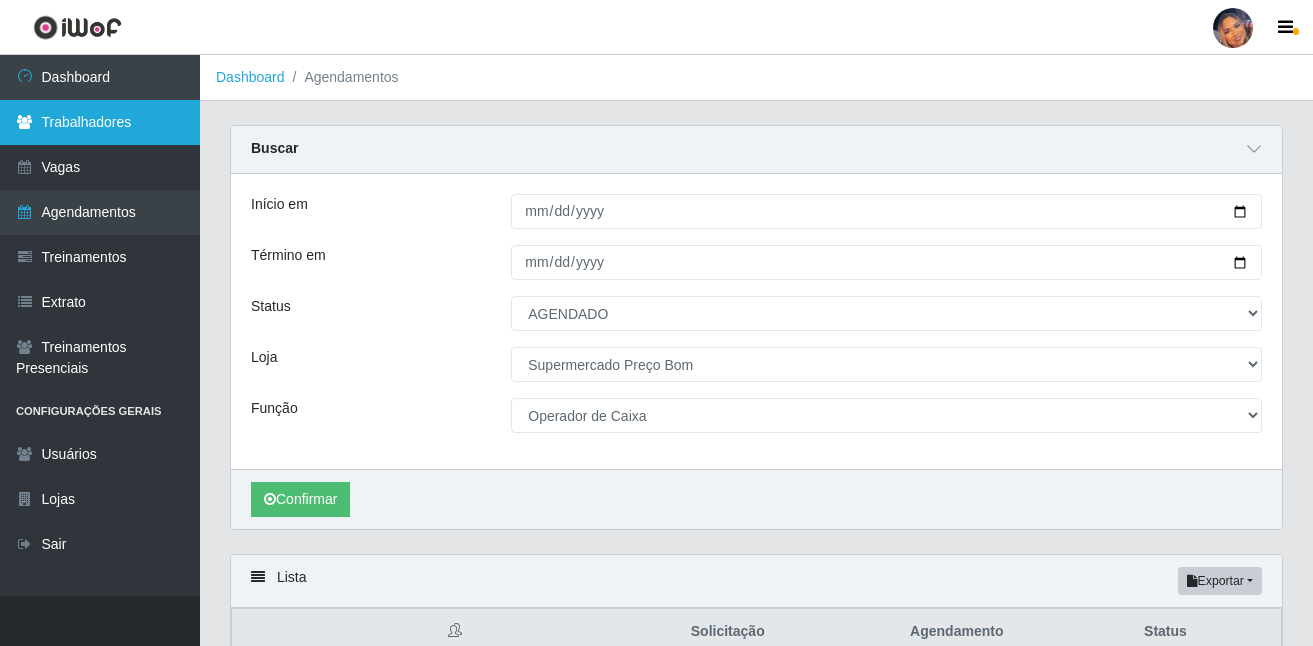 click on "Trabalhadores" at bounding box center [100, 122] 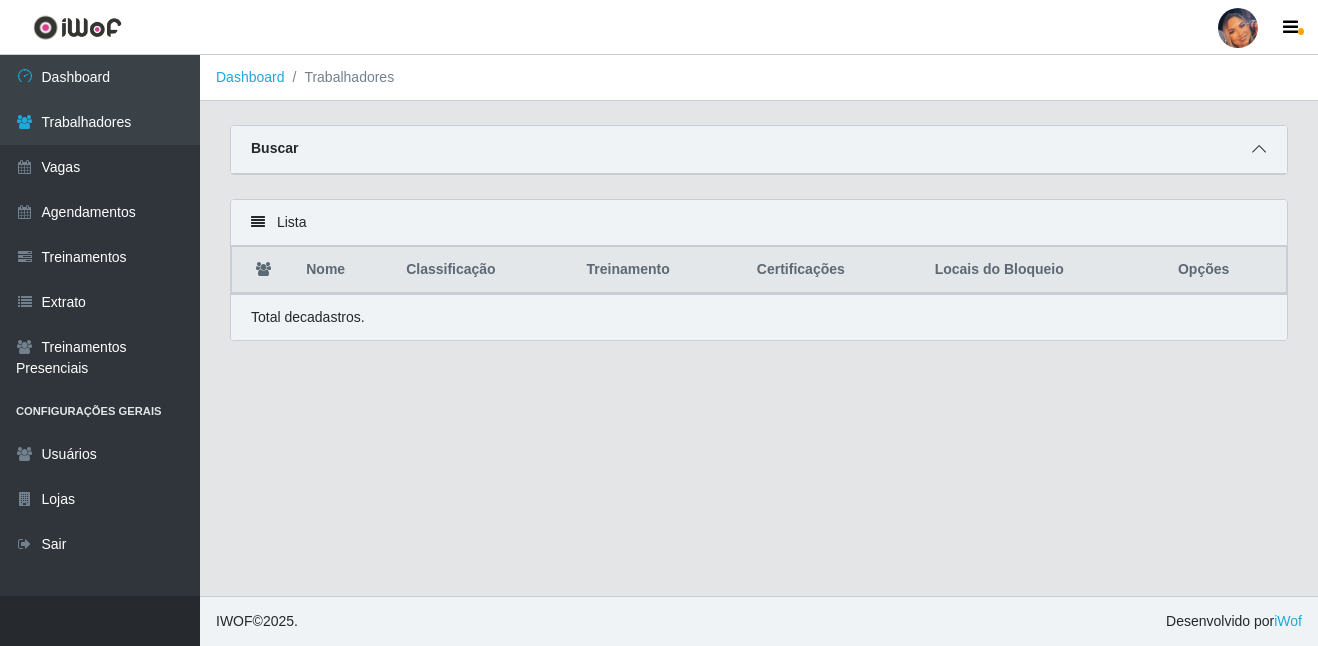 click at bounding box center (1259, 149) 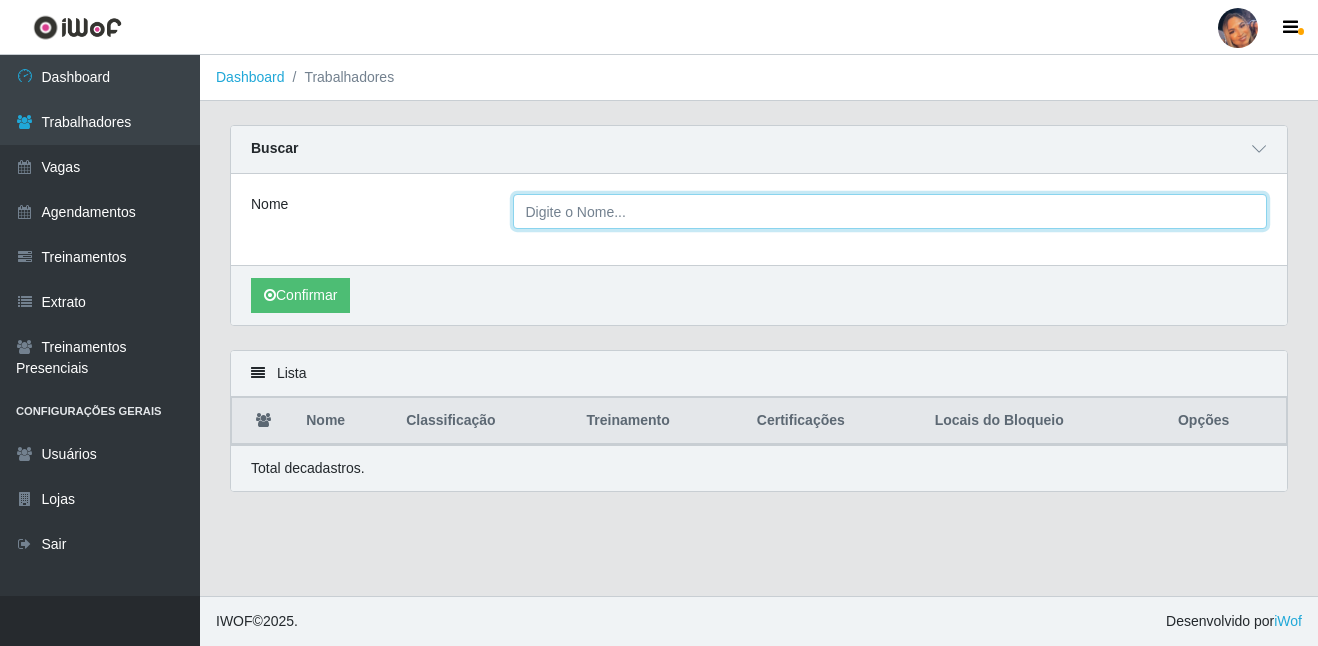 click on "Nome" at bounding box center (890, 211) 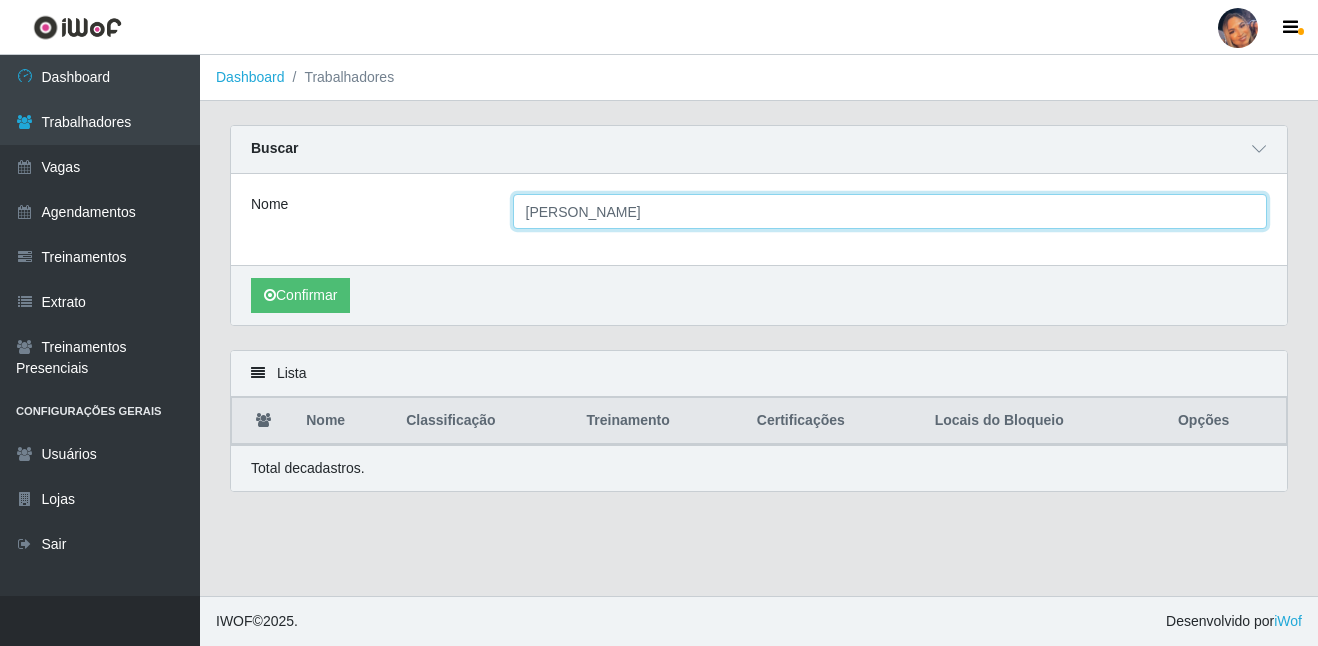 type on "diana" 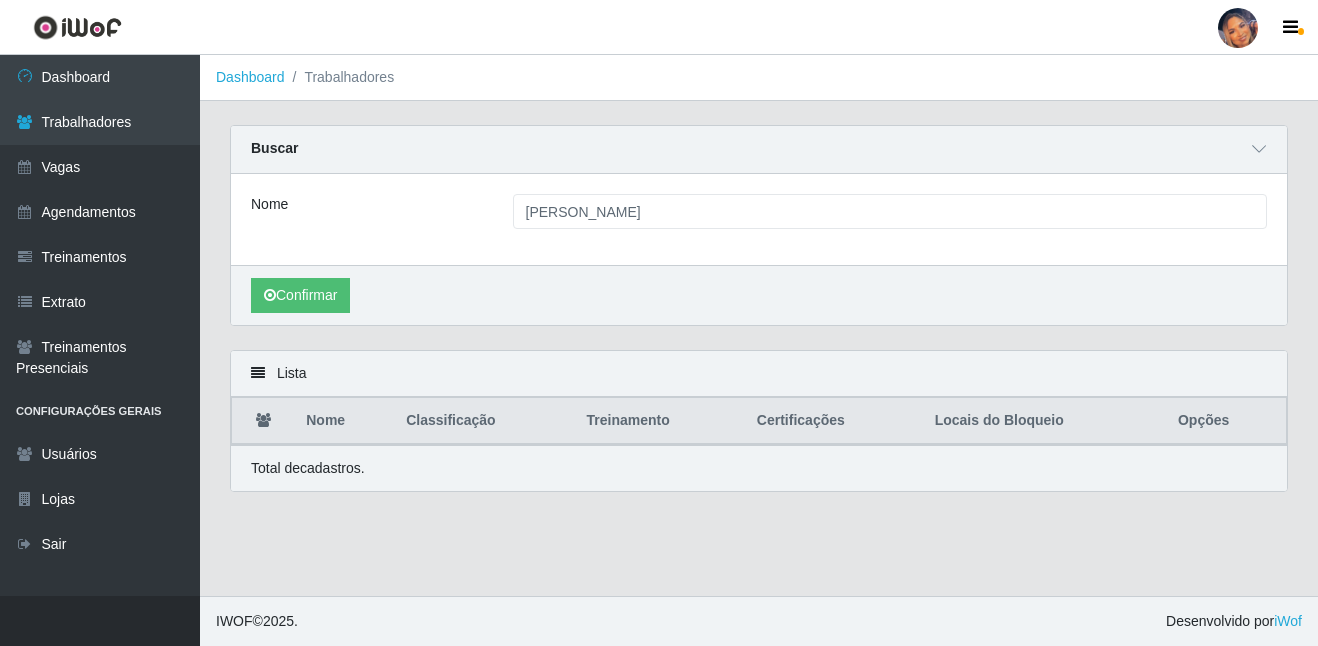 click on "Confirmar" at bounding box center (759, 295) 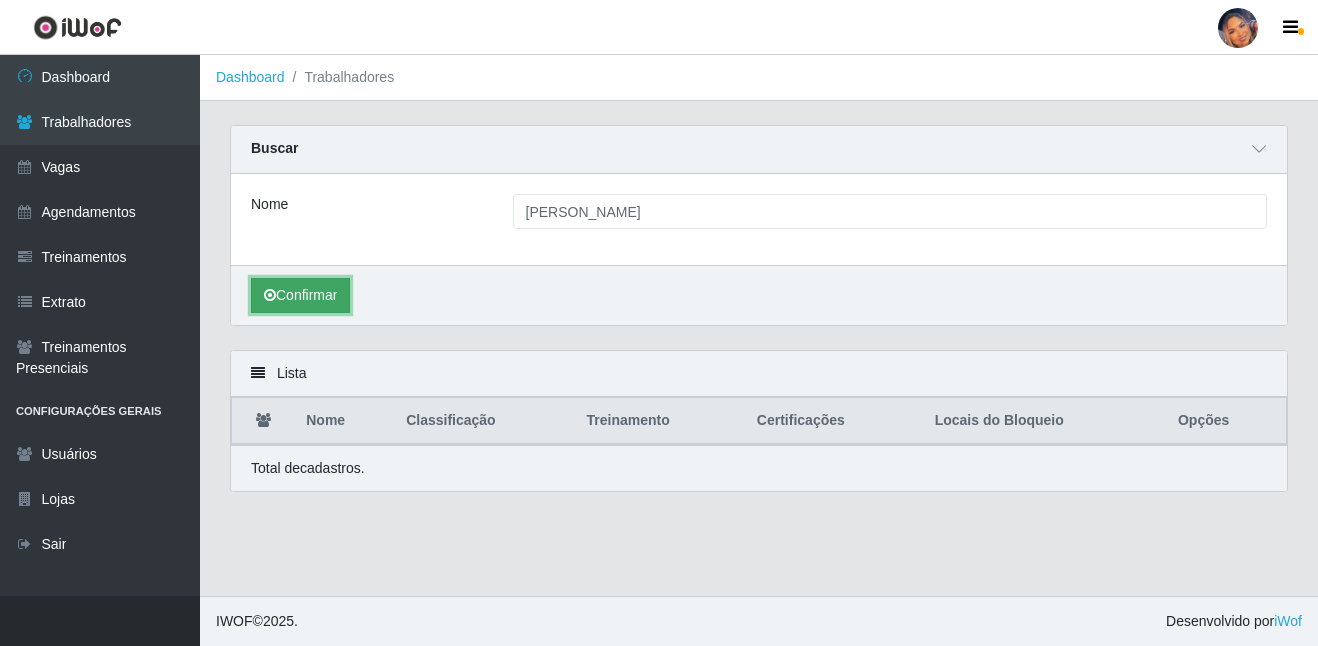 click on "Confirmar" at bounding box center [300, 295] 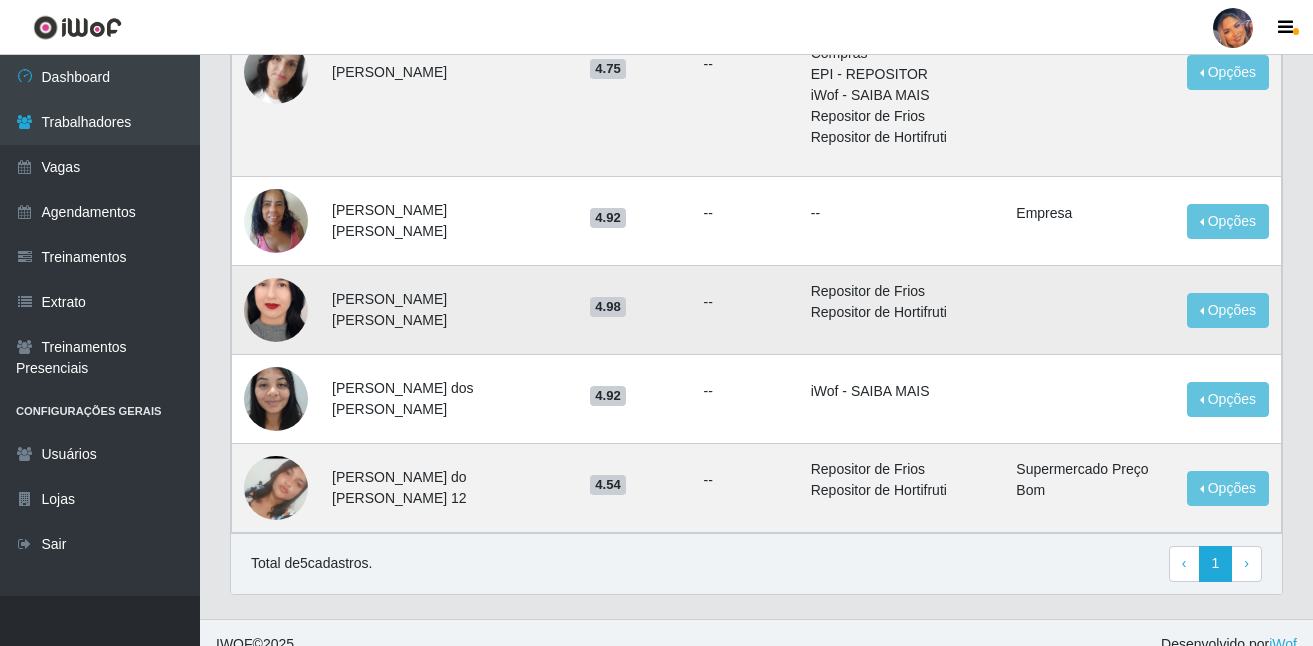 scroll, scrollTop: 480, scrollLeft: 0, axis: vertical 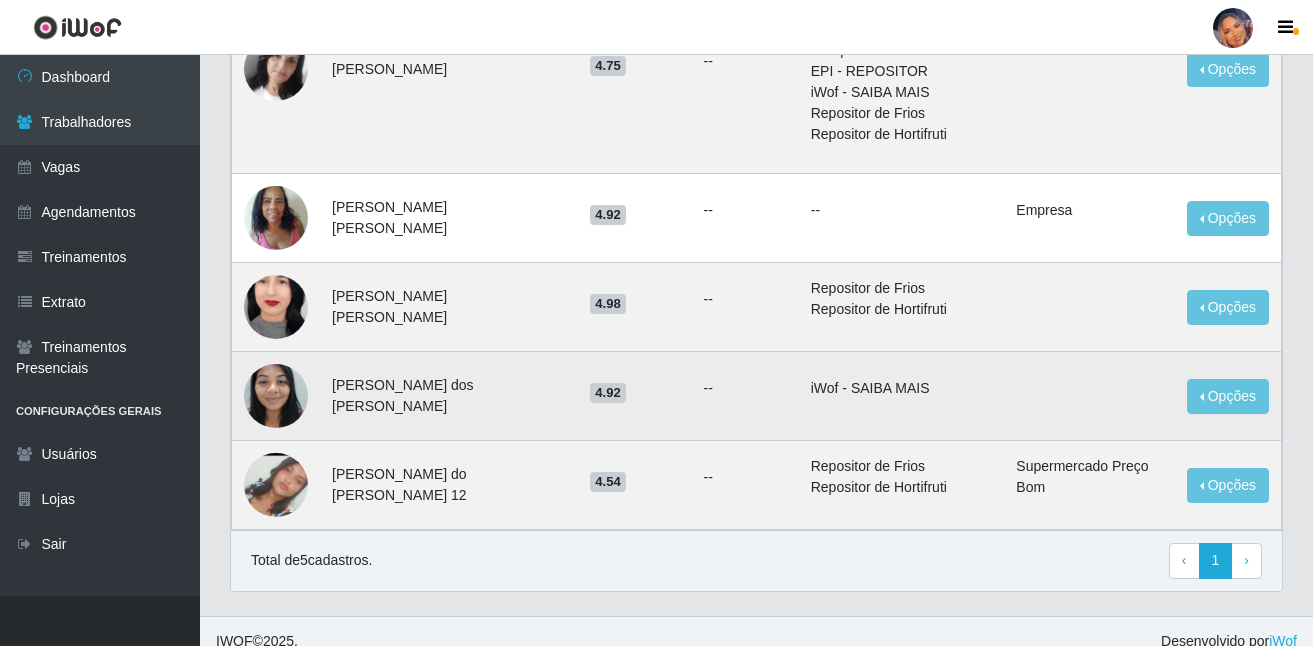 click at bounding box center (276, 395) 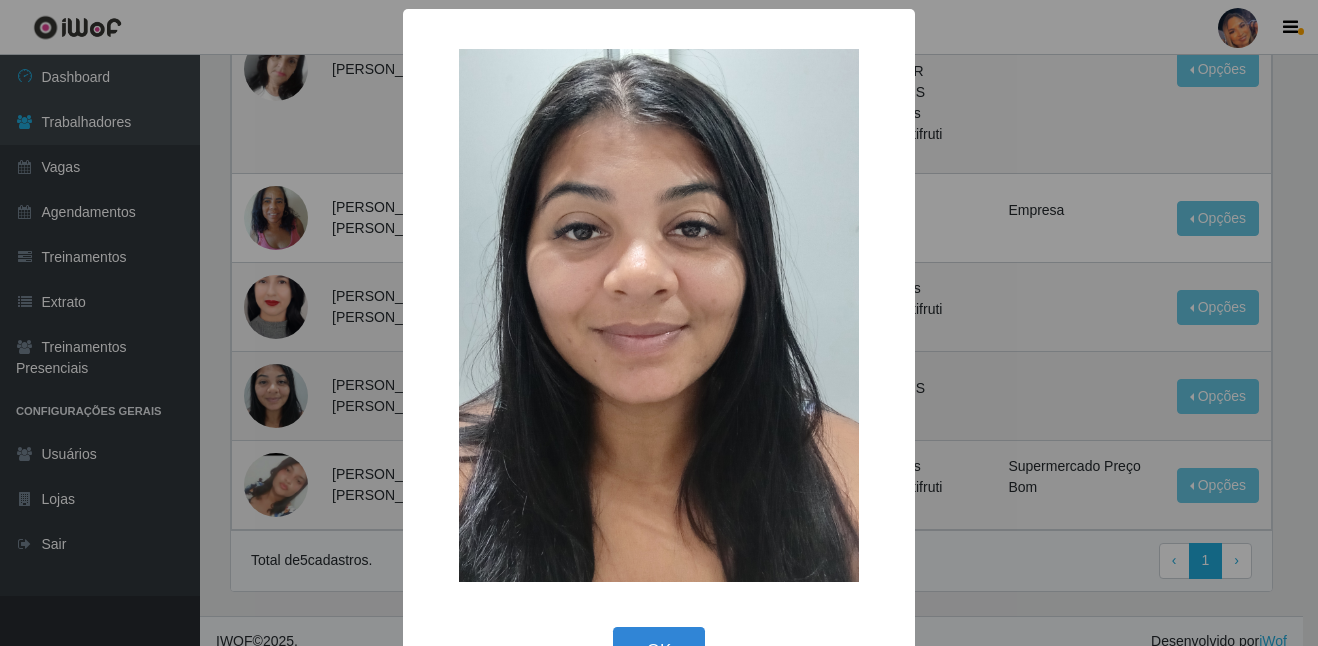 click on "× OK Cancel" at bounding box center [659, 323] 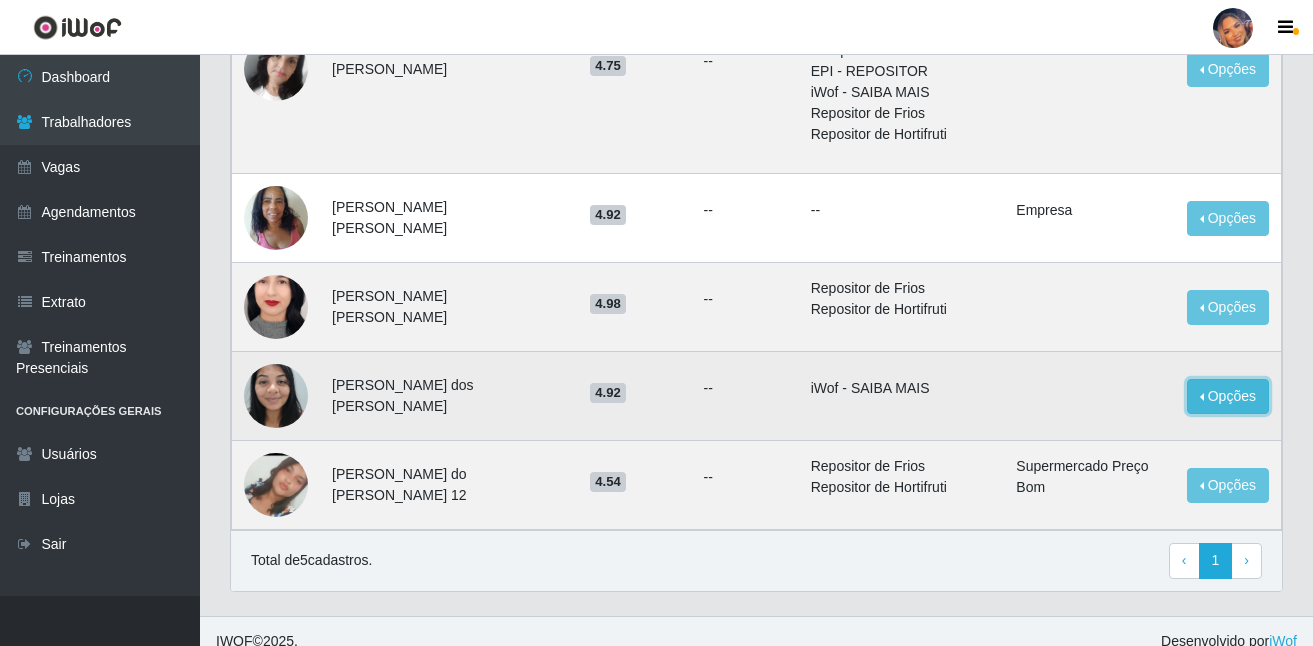 click on "Opções" at bounding box center (1228, 396) 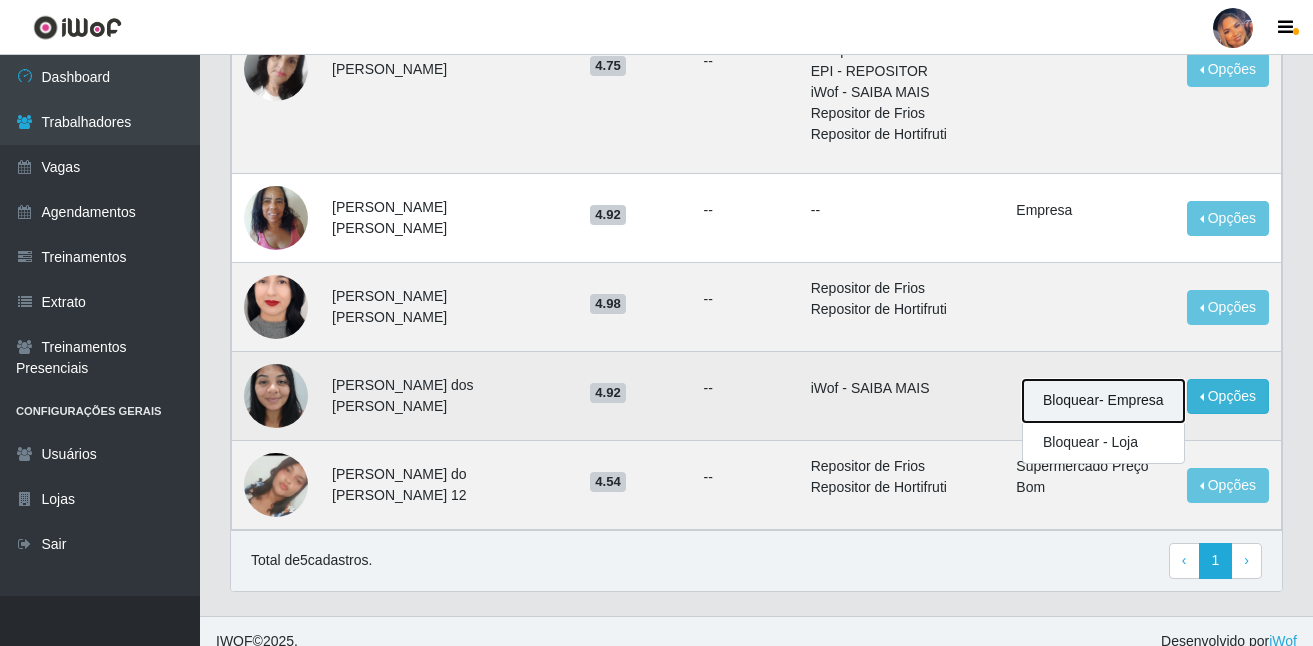 click on "Bloquear  - Empresa" at bounding box center (1103, 401) 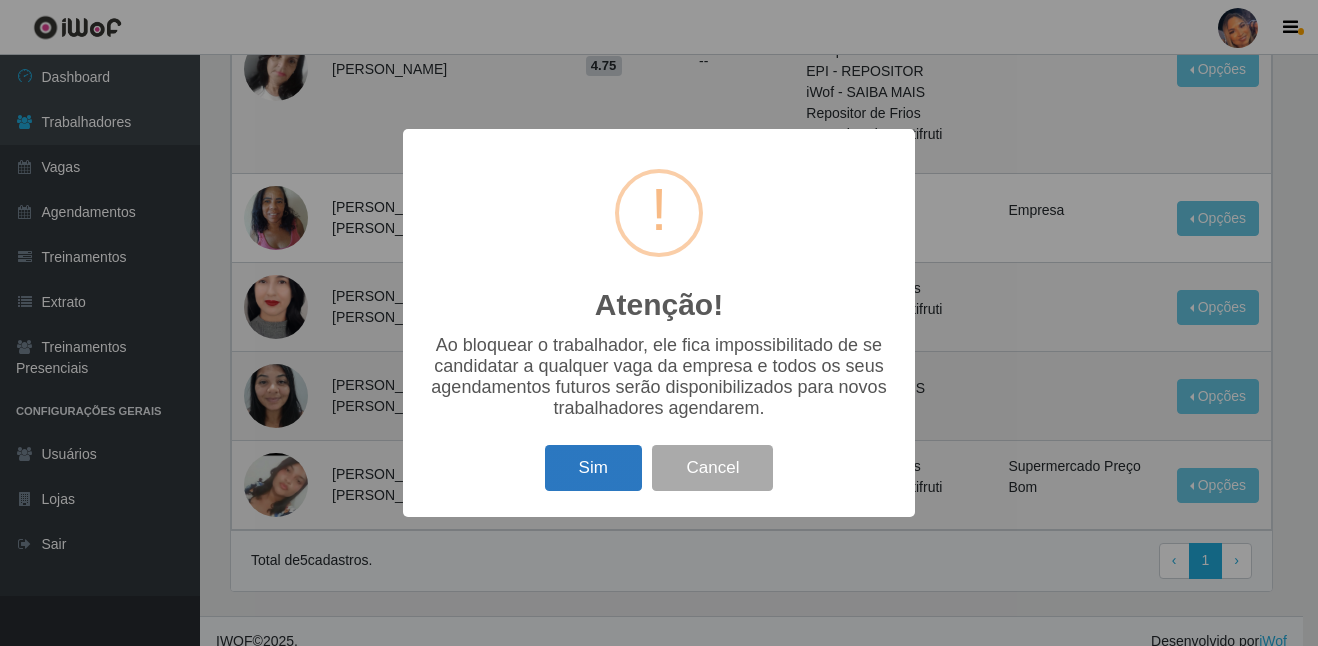 click on "Sim" at bounding box center (593, 468) 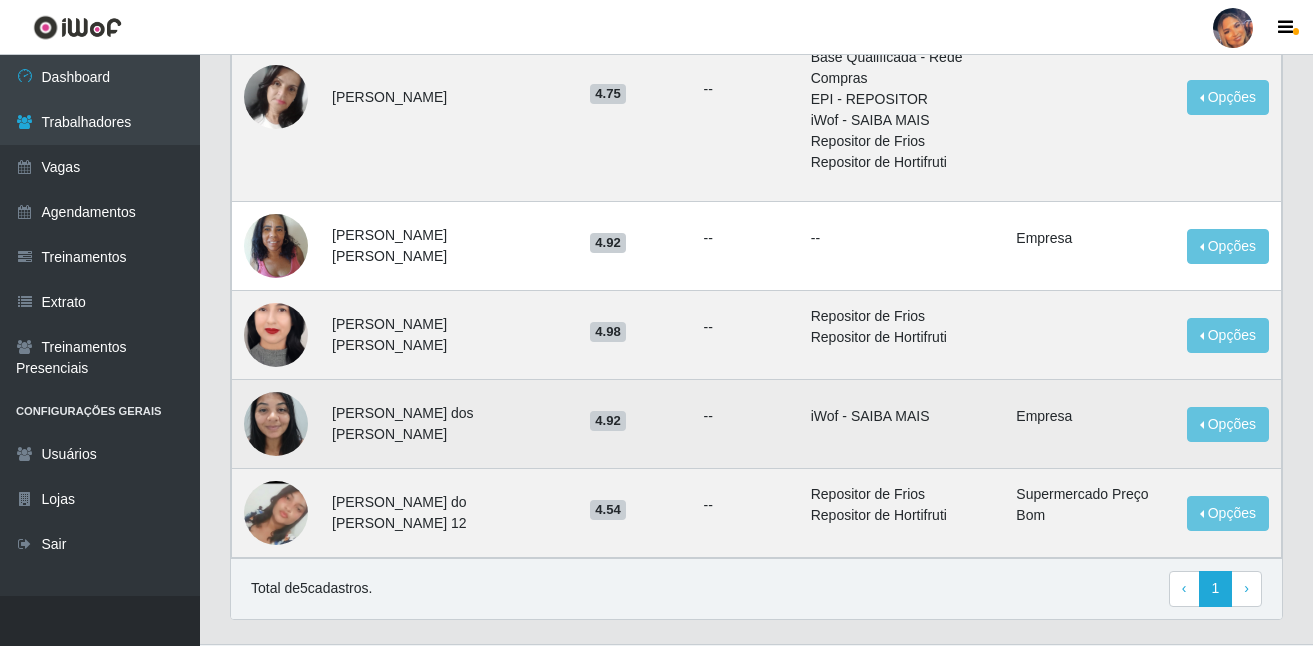 scroll, scrollTop: 480, scrollLeft: 0, axis: vertical 